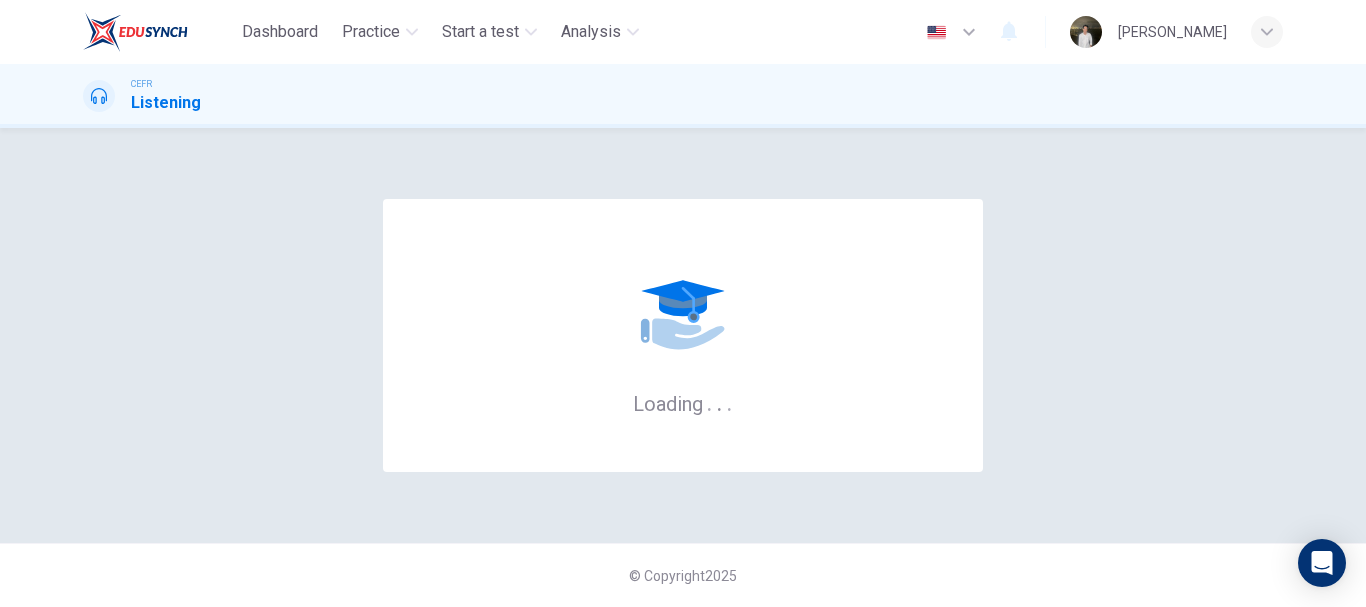 scroll, scrollTop: 0, scrollLeft: 0, axis: both 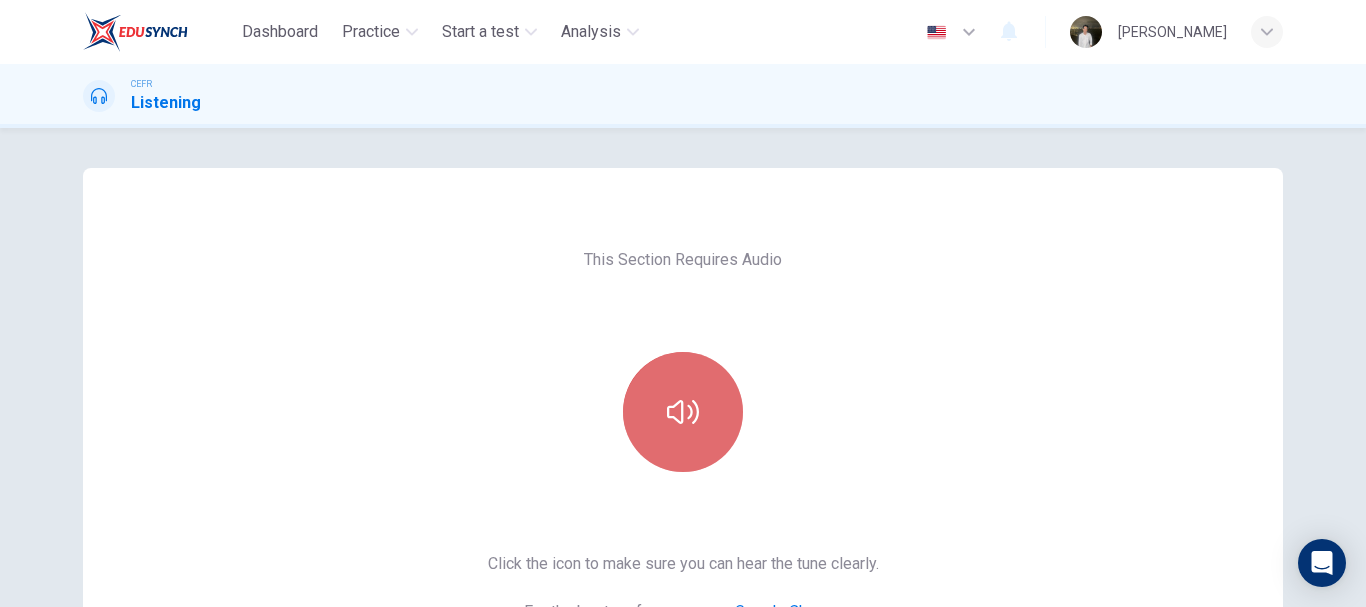 click at bounding box center [683, 412] 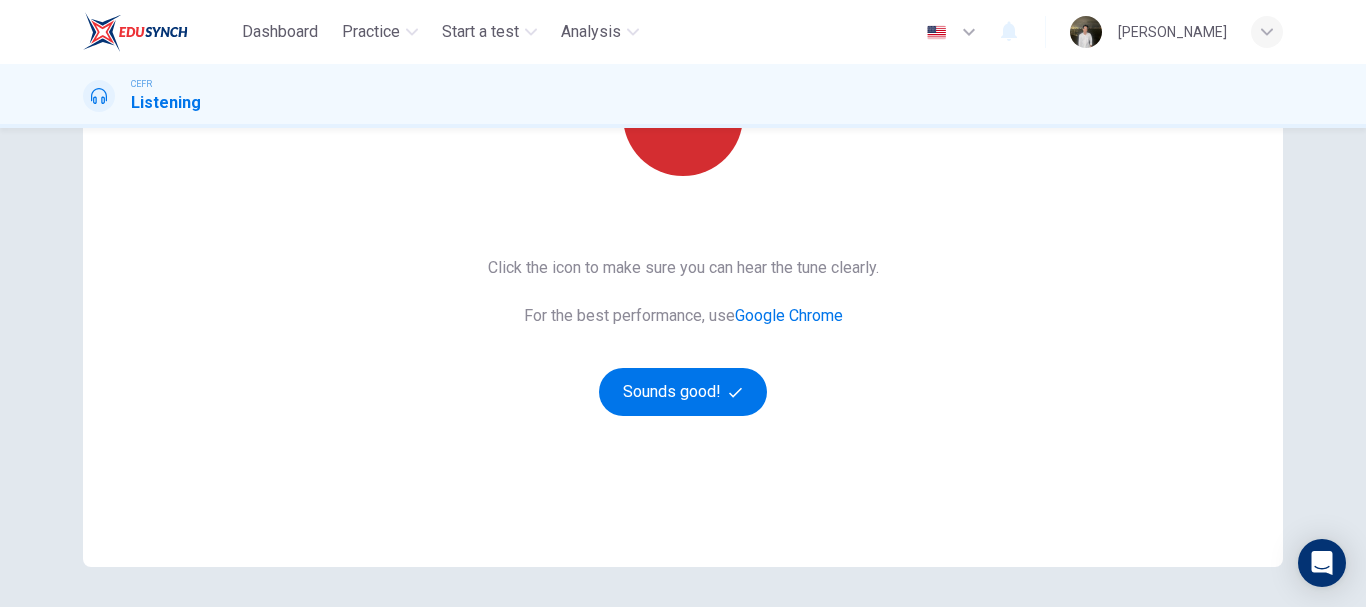 scroll, scrollTop: 297, scrollLeft: 0, axis: vertical 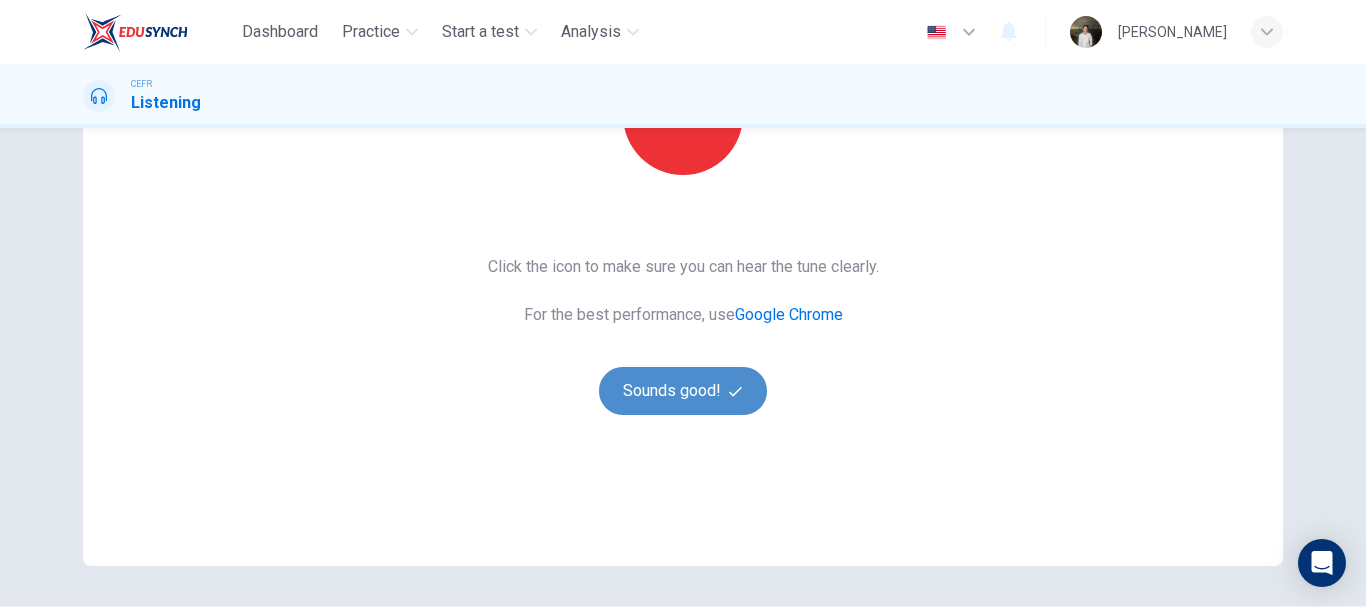 click on "Sounds good!" at bounding box center (683, 391) 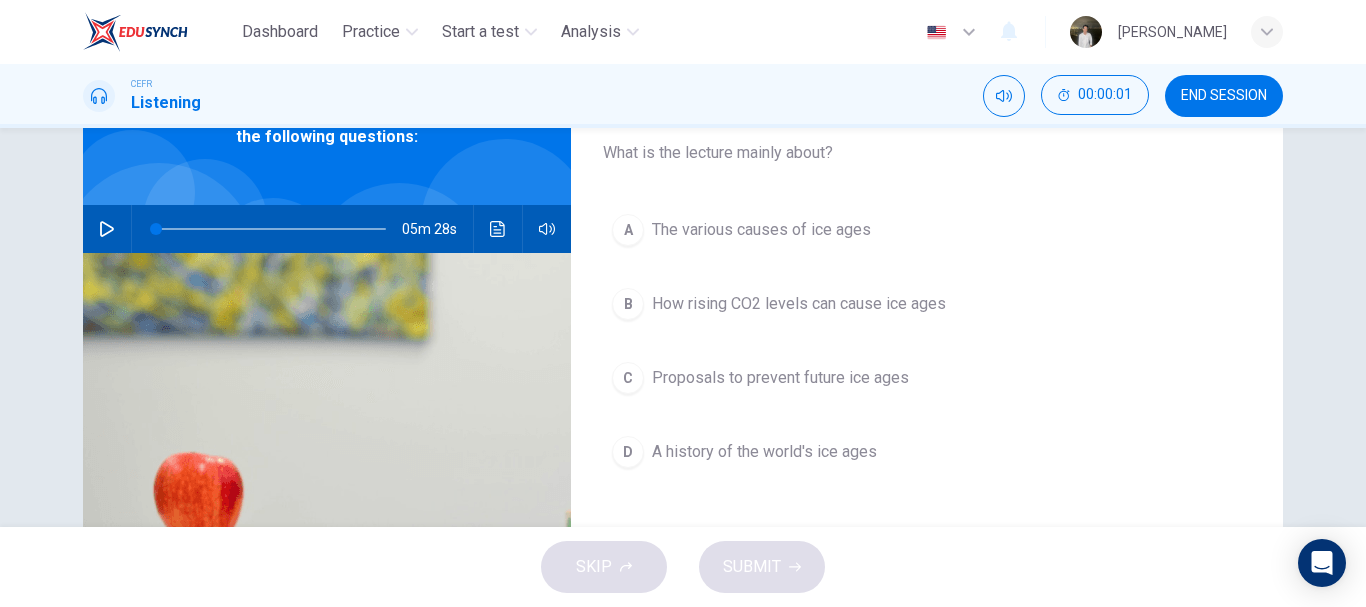 scroll, scrollTop: 0, scrollLeft: 0, axis: both 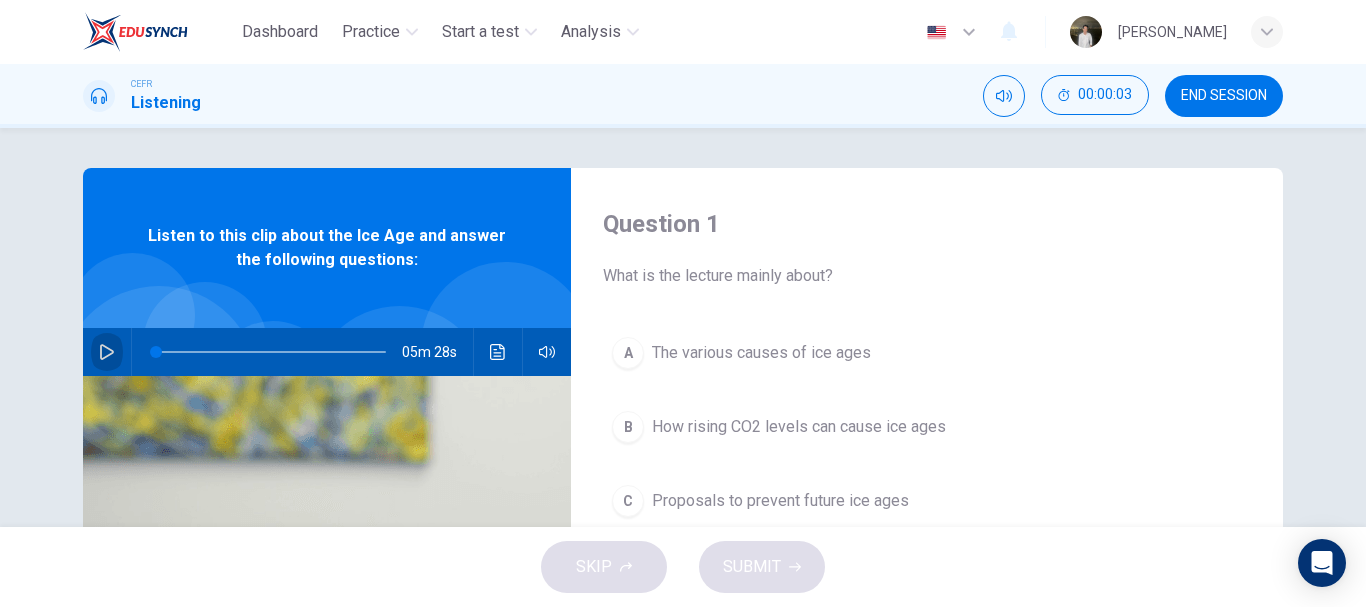 click at bounding box center (107, 352) 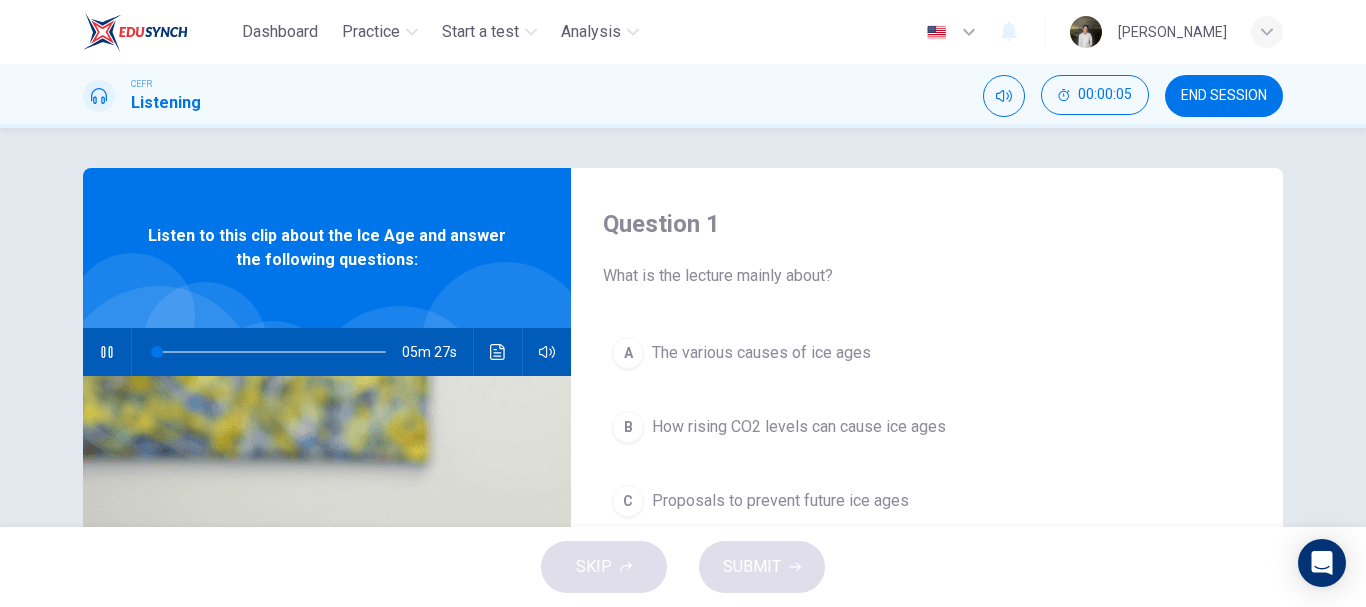 type on "1" 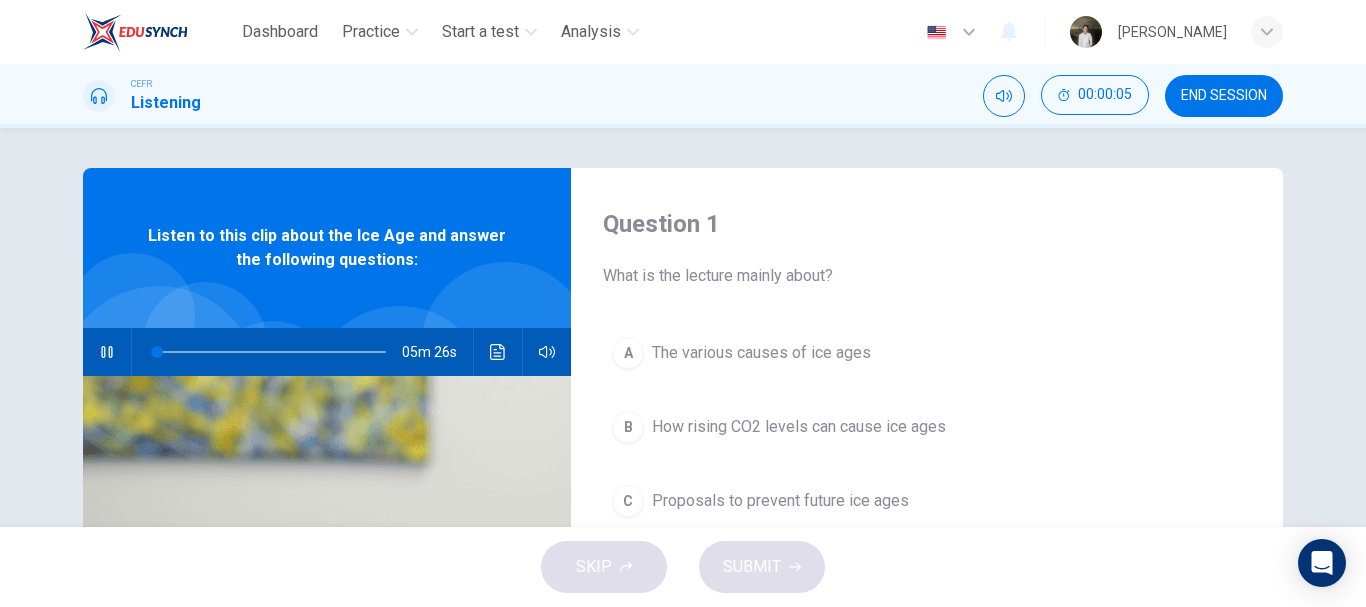 type 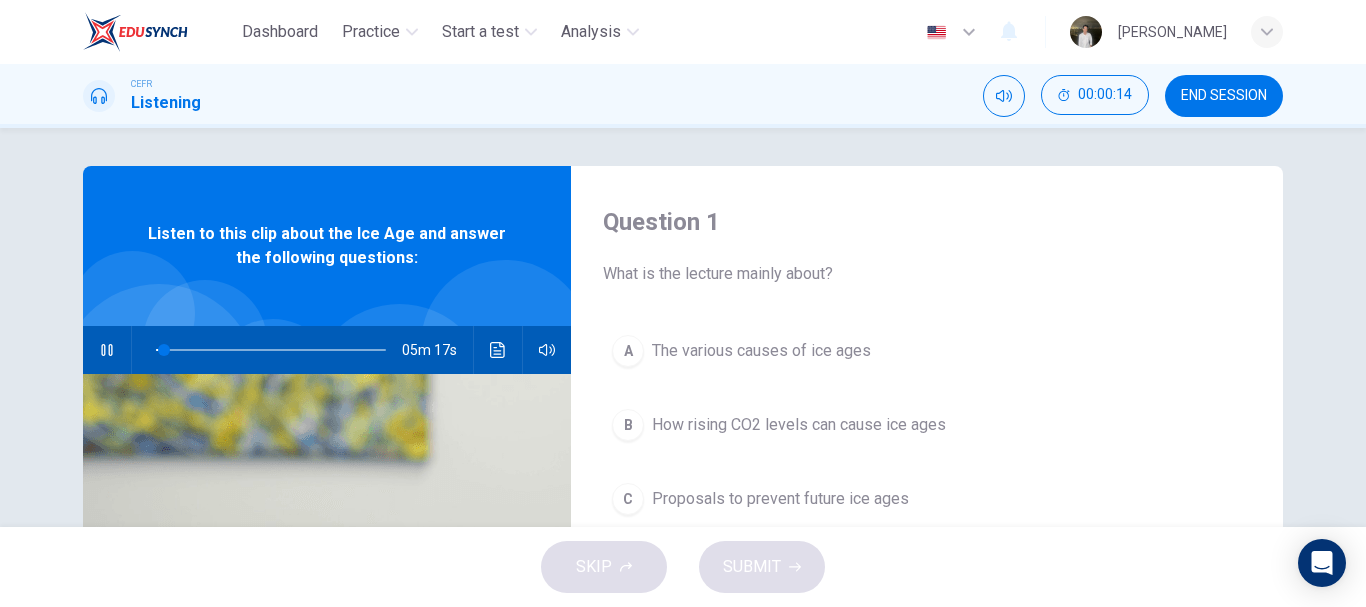 scroll, scrollTop: 0, scrollLeft: 0, axis: both 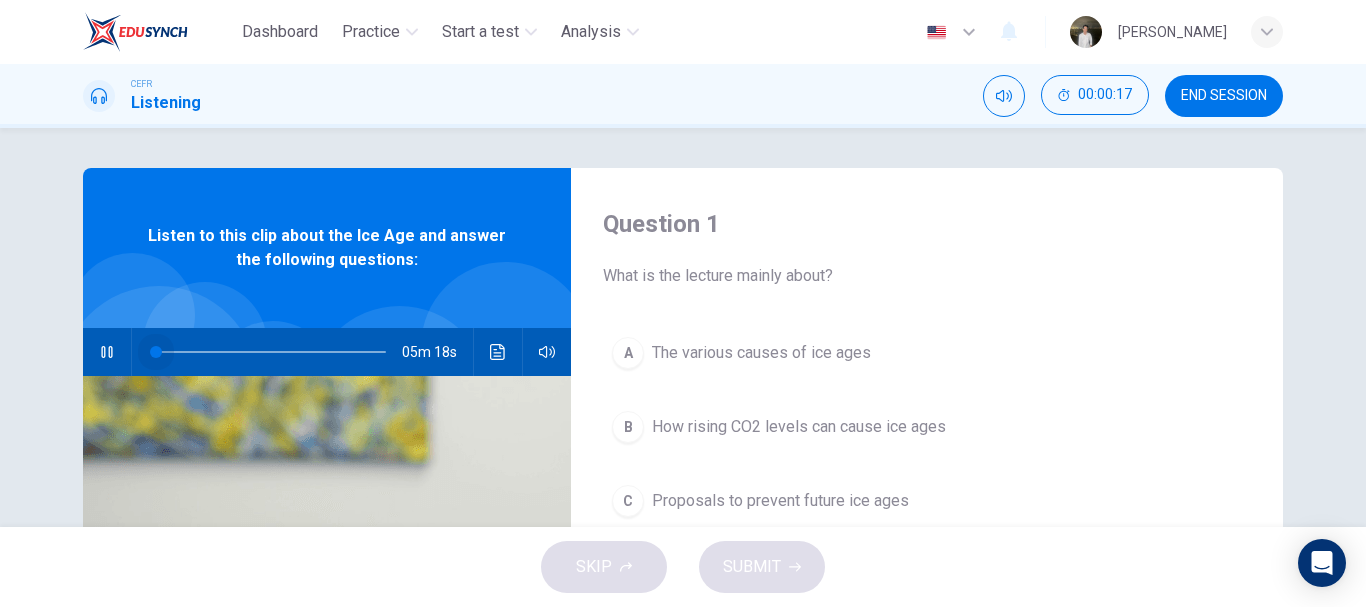 drag, startPoint x: 164, startPoint y: 353, endPoint x: 144, endPoint y: 350, distance: 20.22375 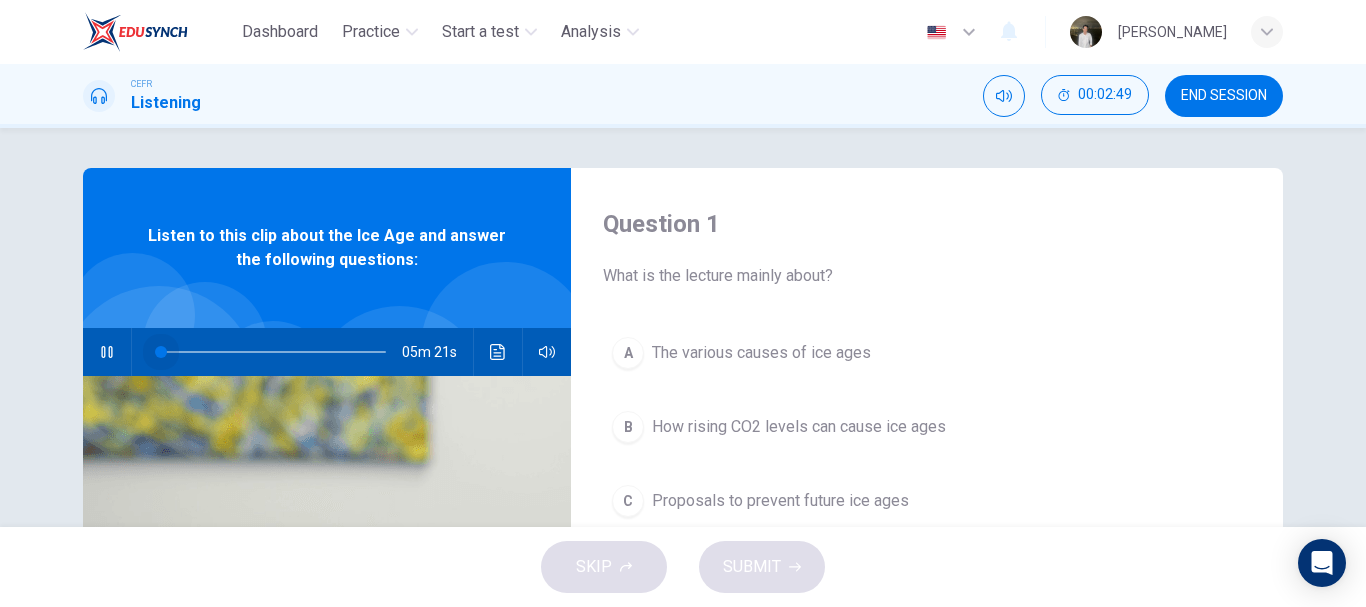 click at bounding box center (271, 352) 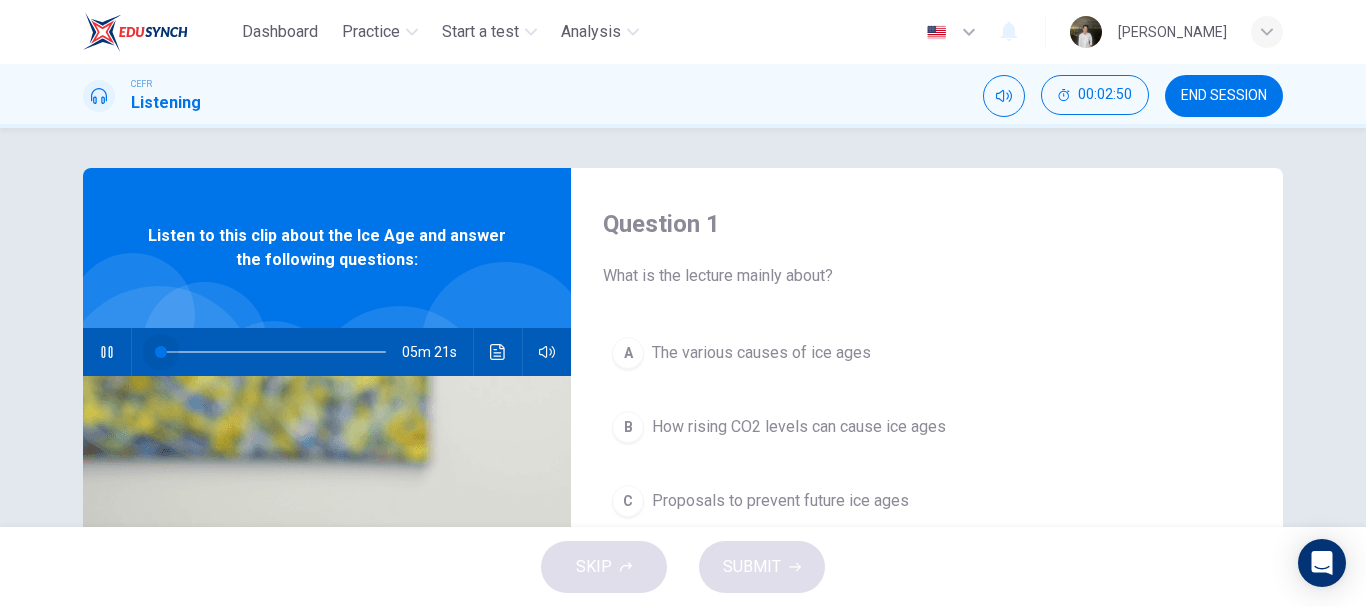 click at bounding box center (271, 352) 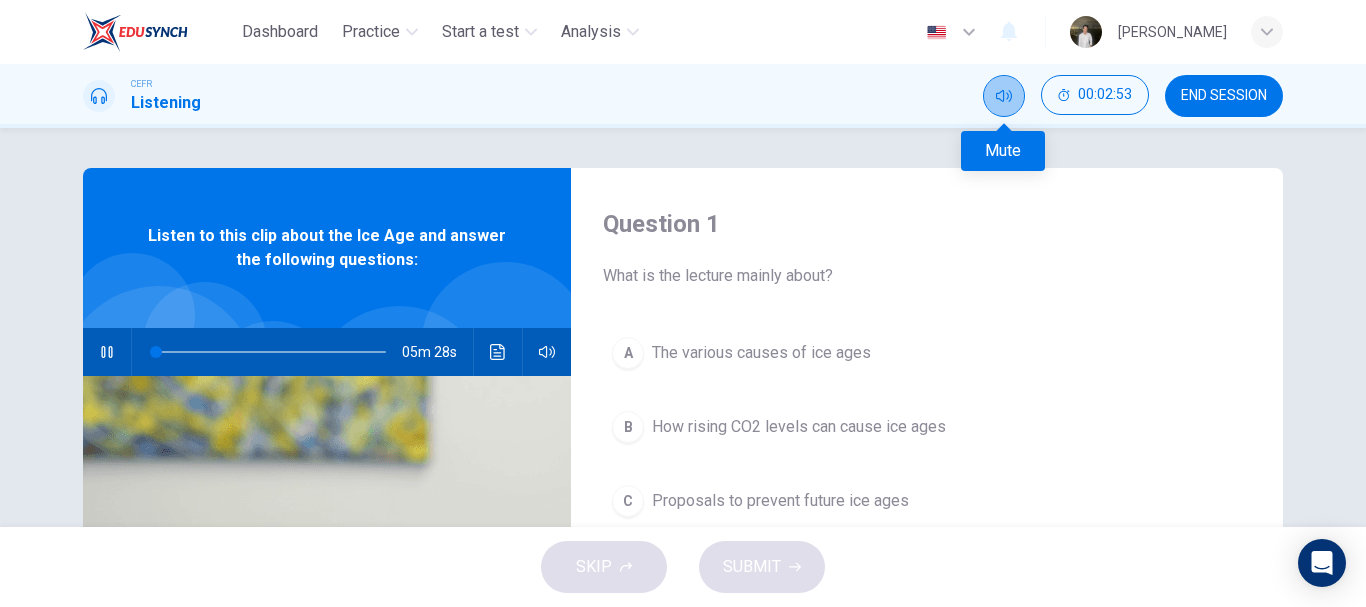 click 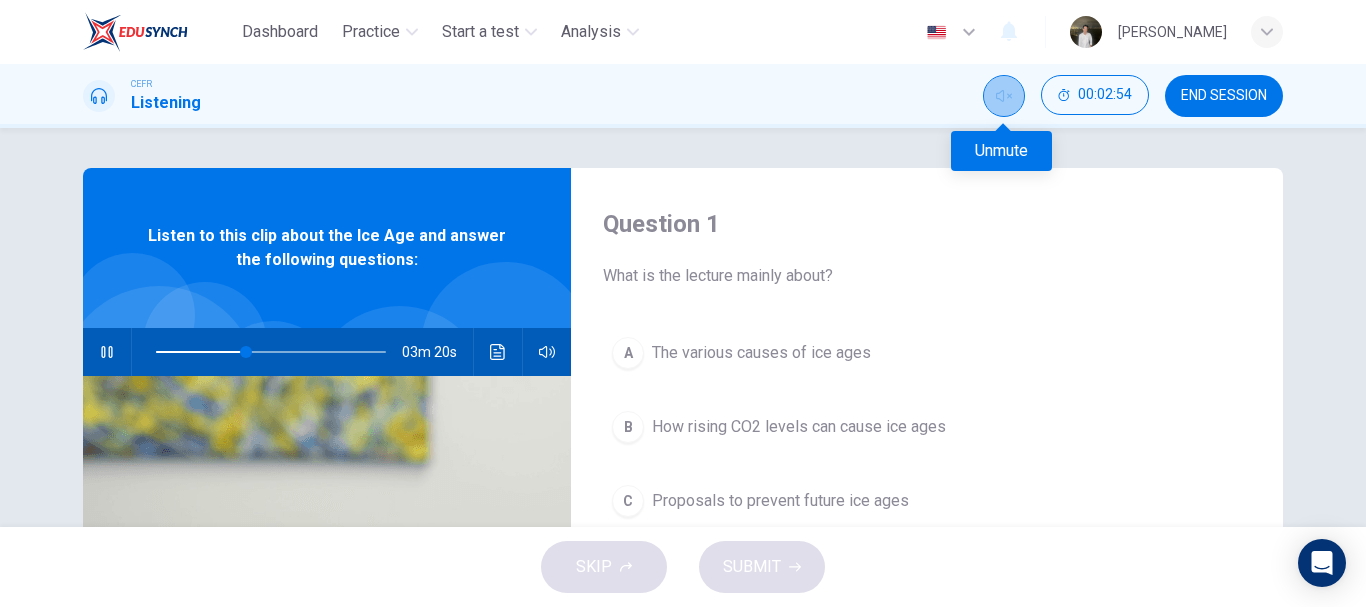 click 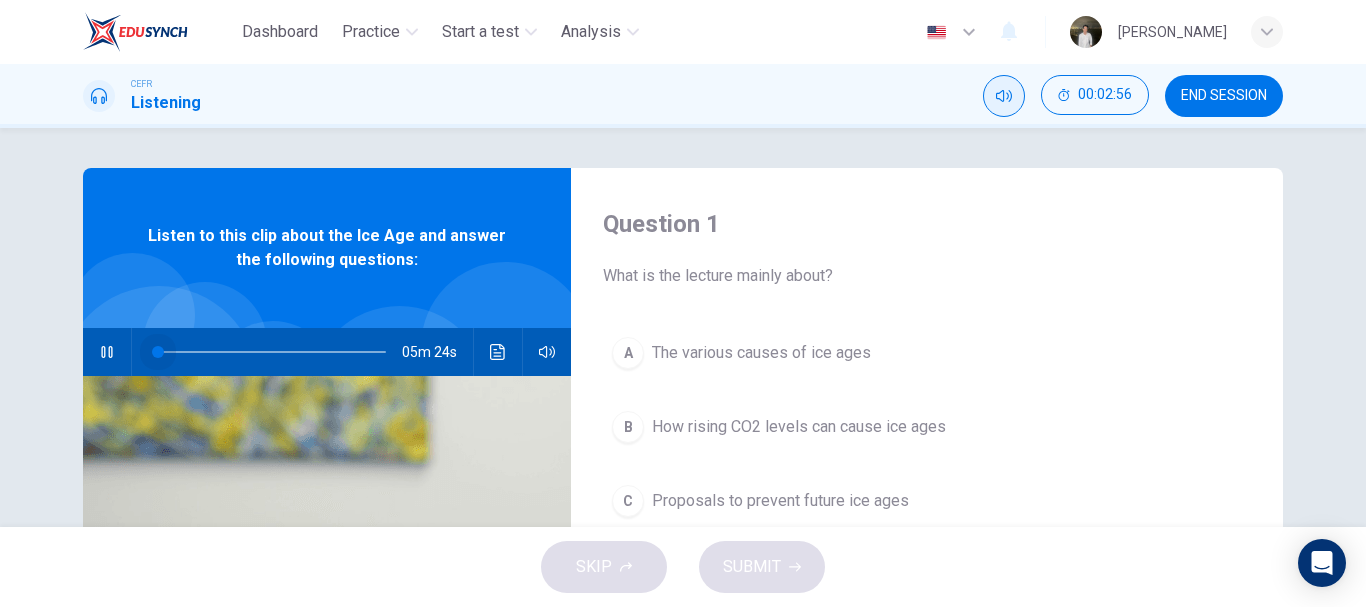 click at bounding box center (271, 352) 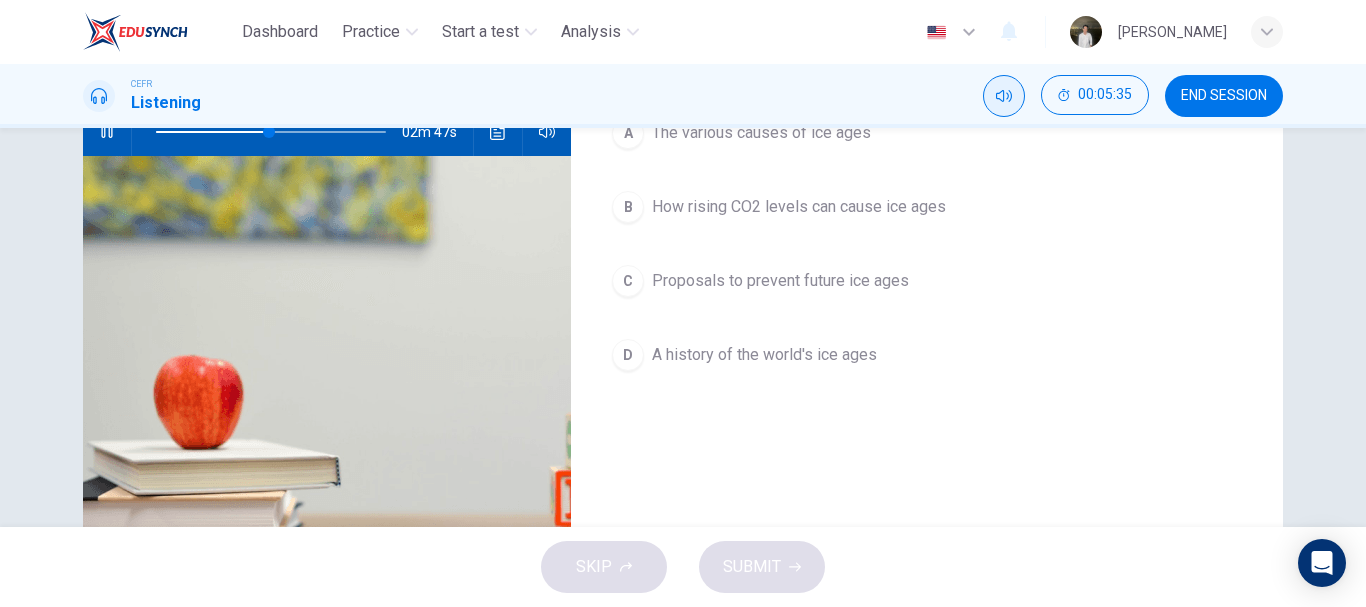 scroll, scrollTop: 219, scrollLeft: 0, axis: vertical 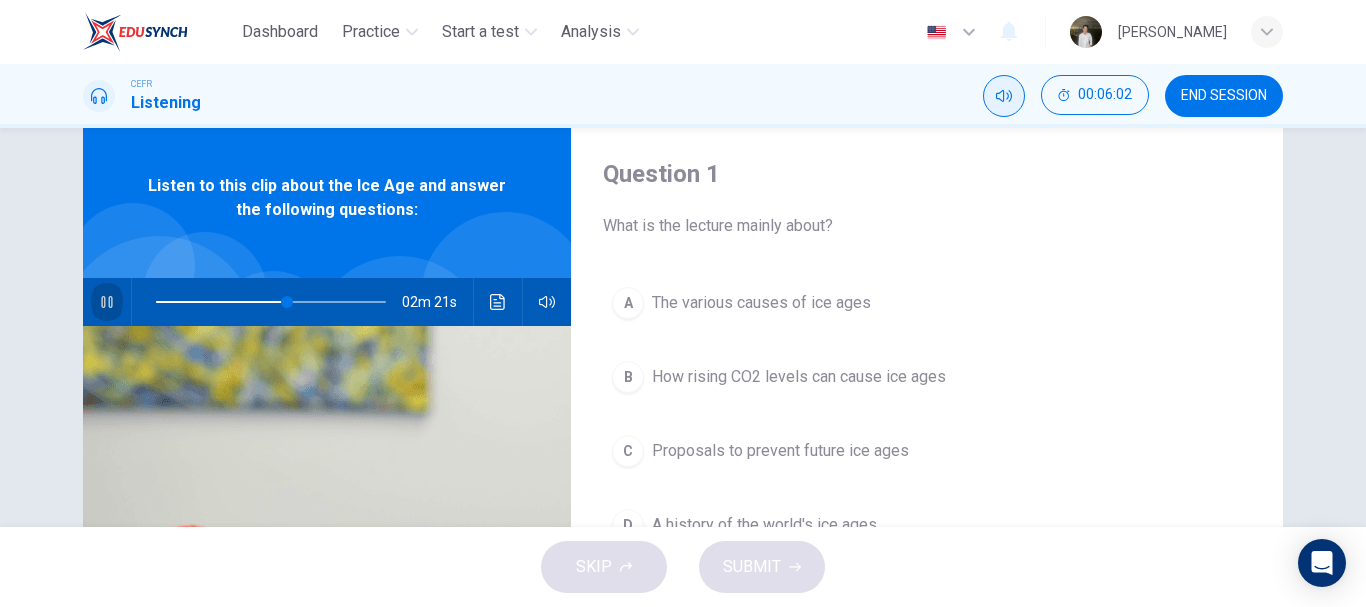click 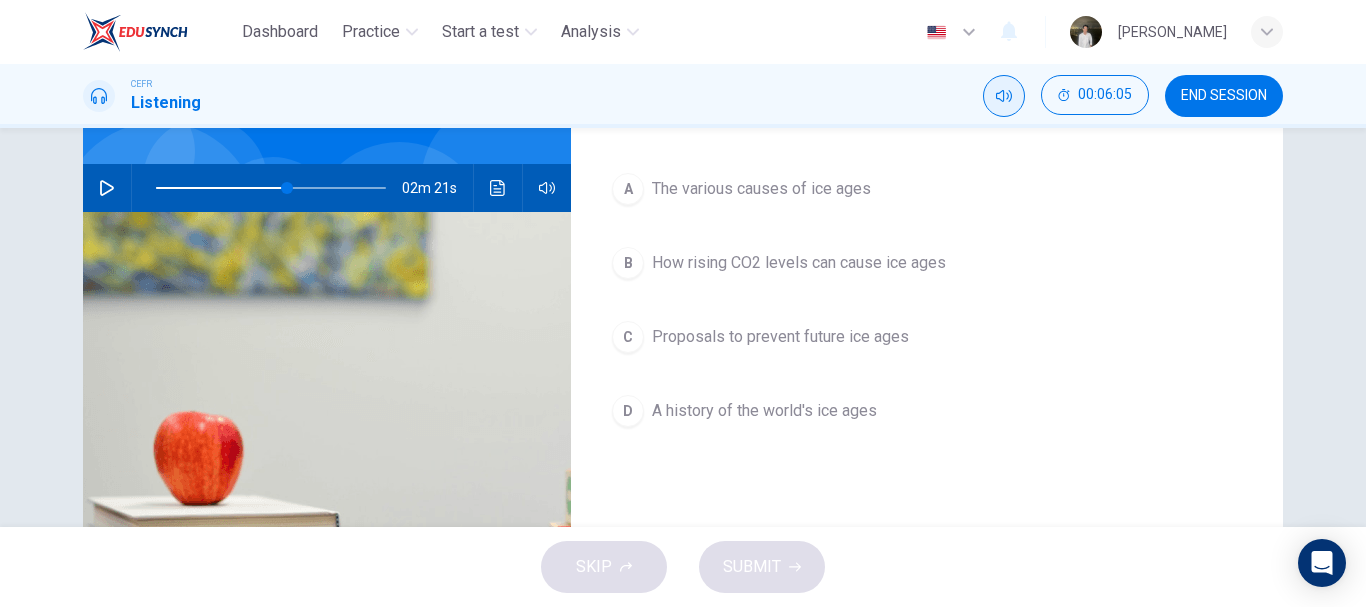scroll, scrollTop: 111, scrollLeft: 0, axis: vertical 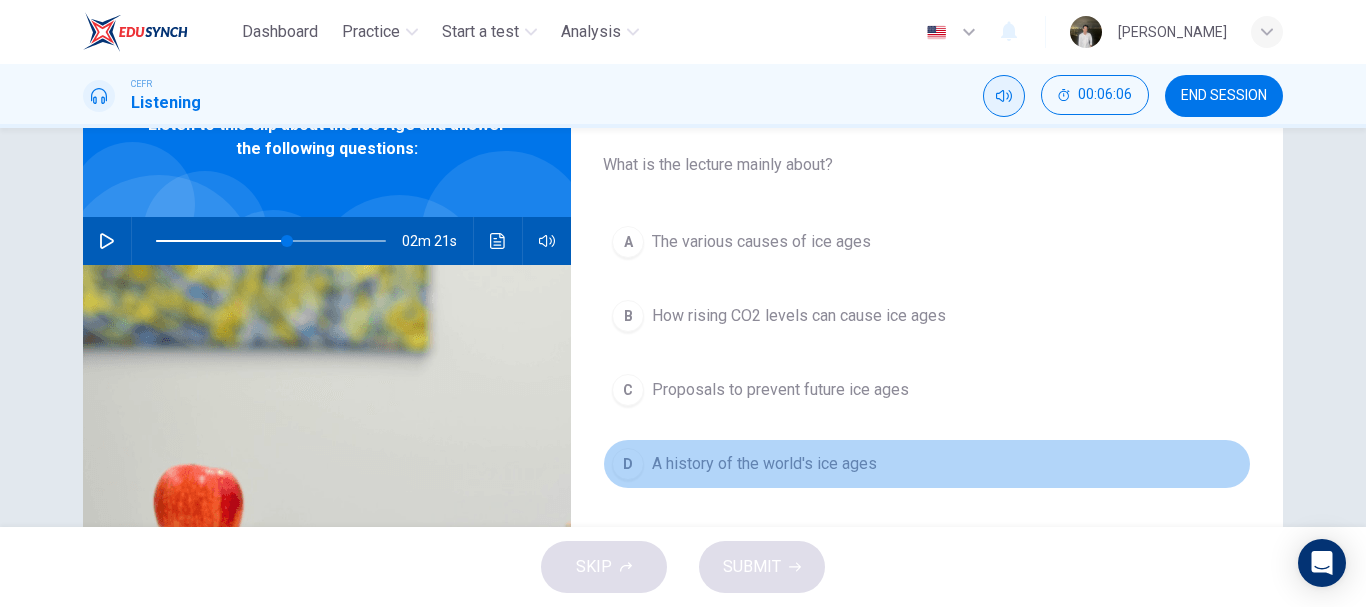 click on "D" at bounding box center [628, 464] 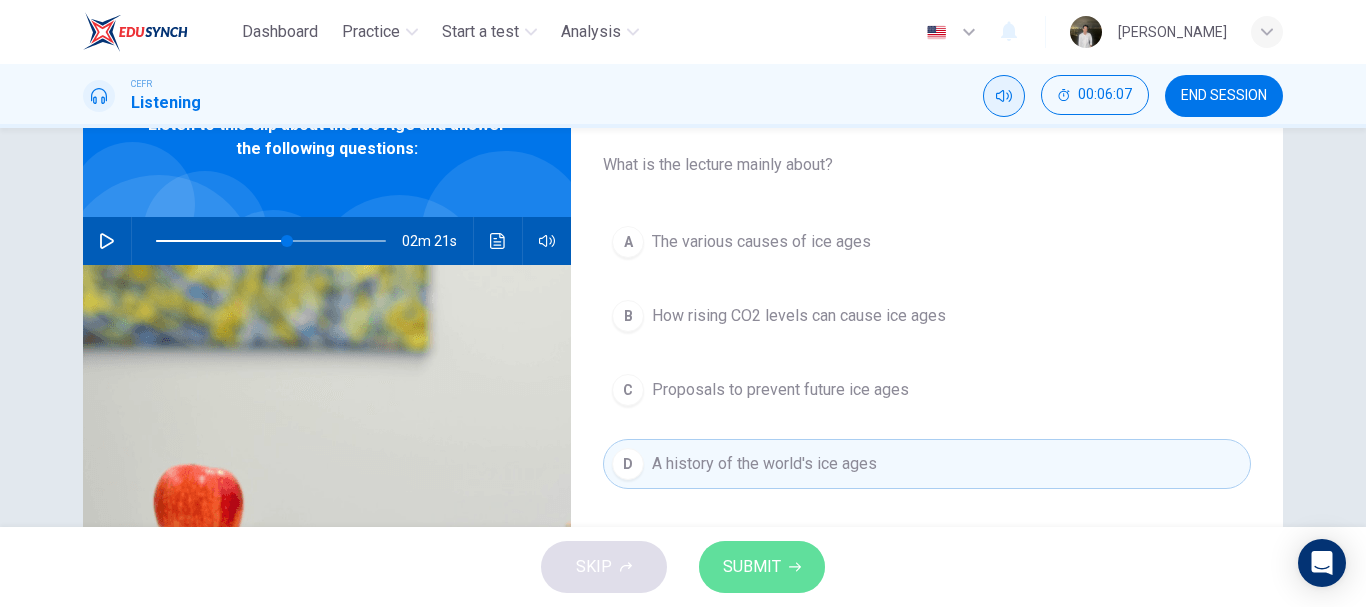 click on "SUBMIT" at bounding box center [762, 567] 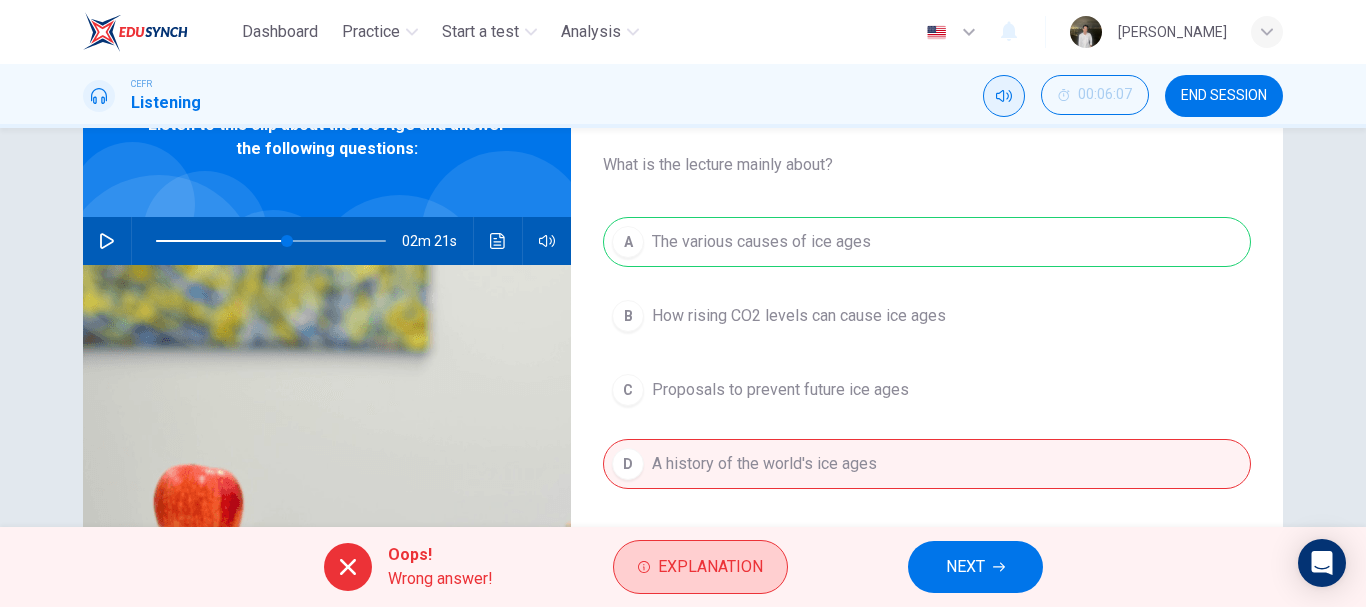 click on "Explanation" at bounding box center (700, 567) 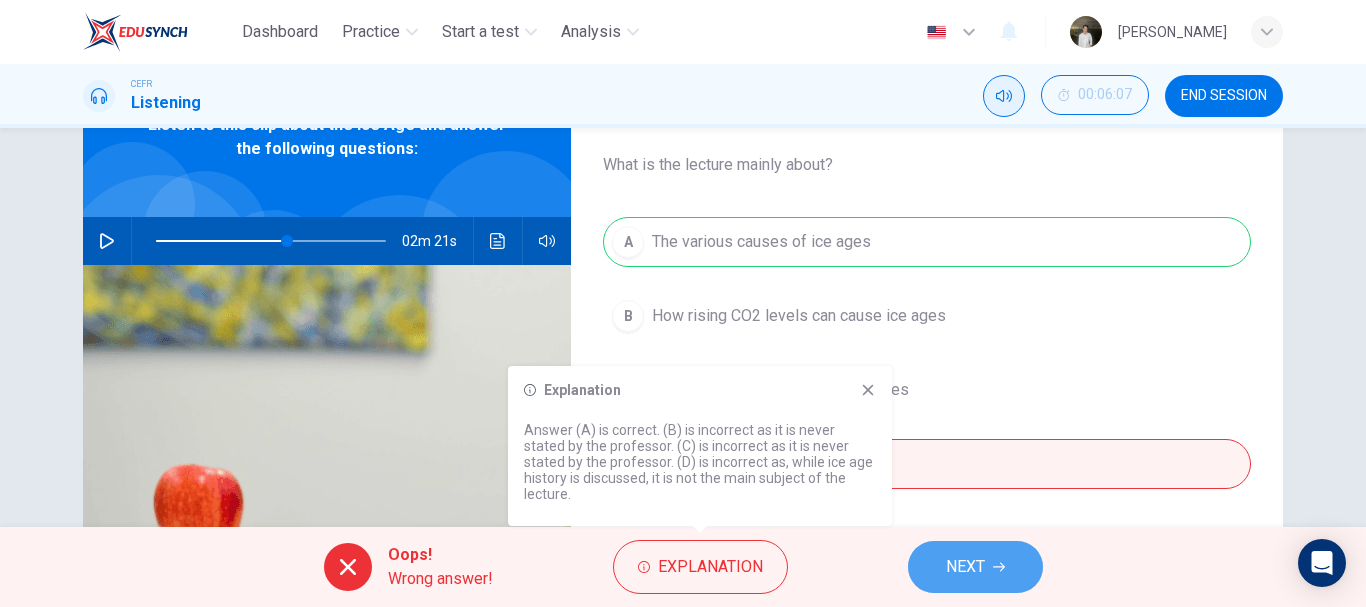 click on "NEXT" at bounding box center [965, 567] 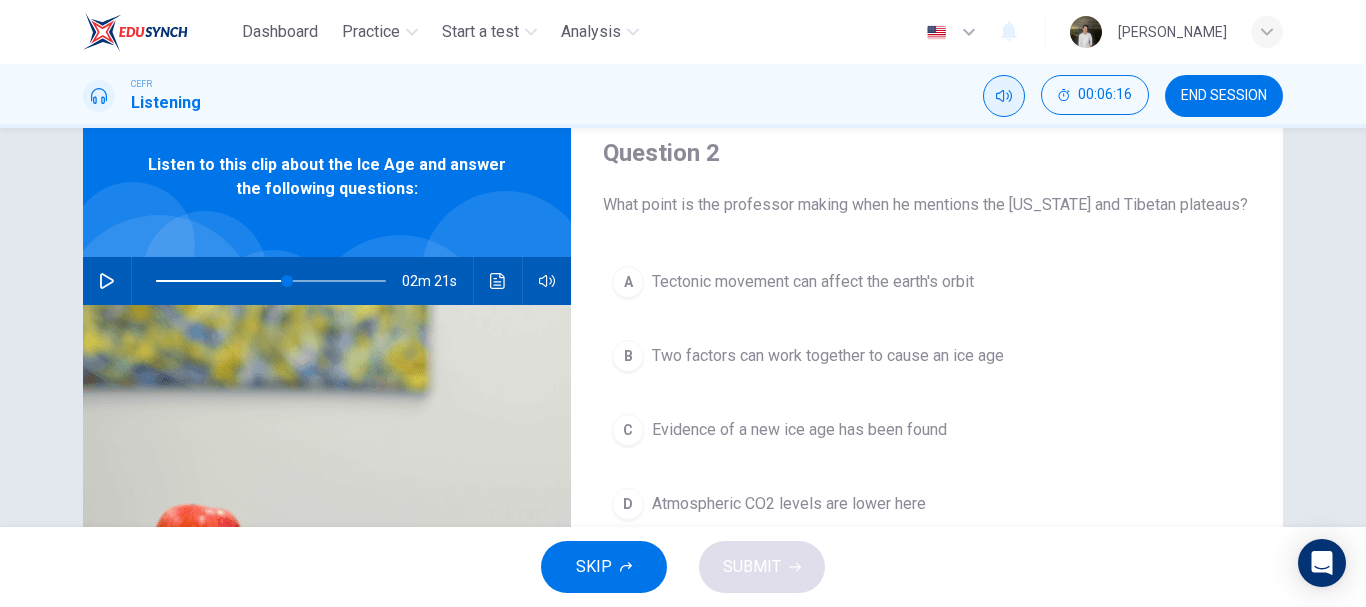 scroll, scrollTop: 76, scrollLeft: 0, axis: vertical 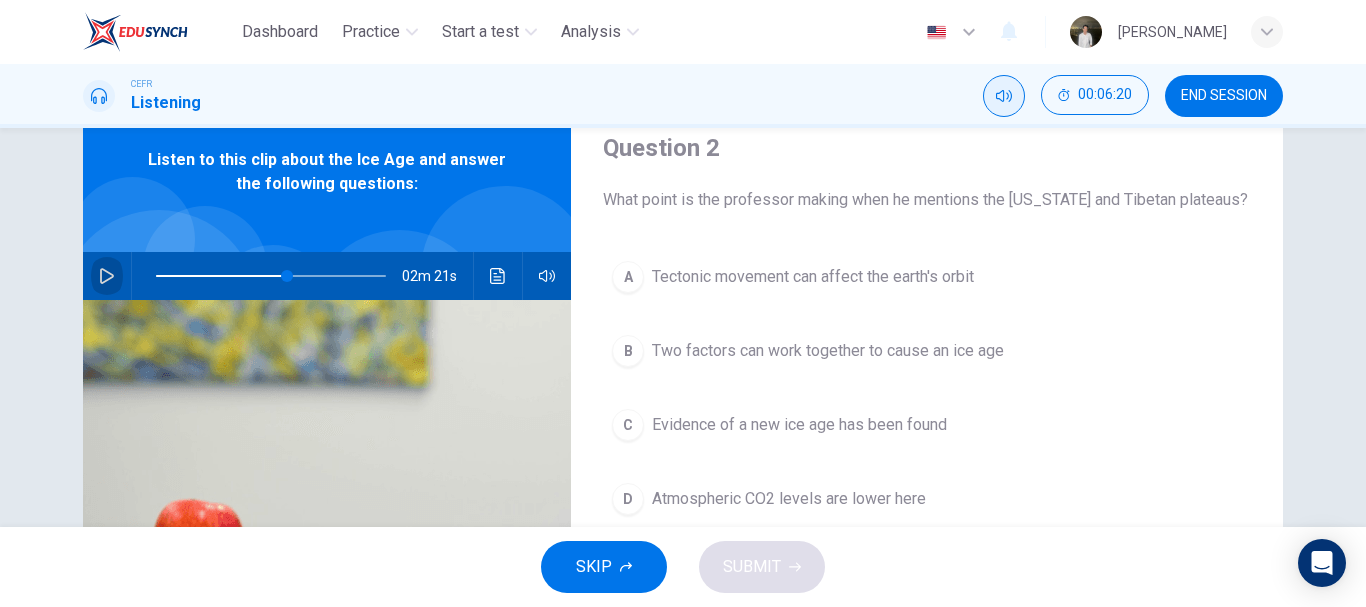 click 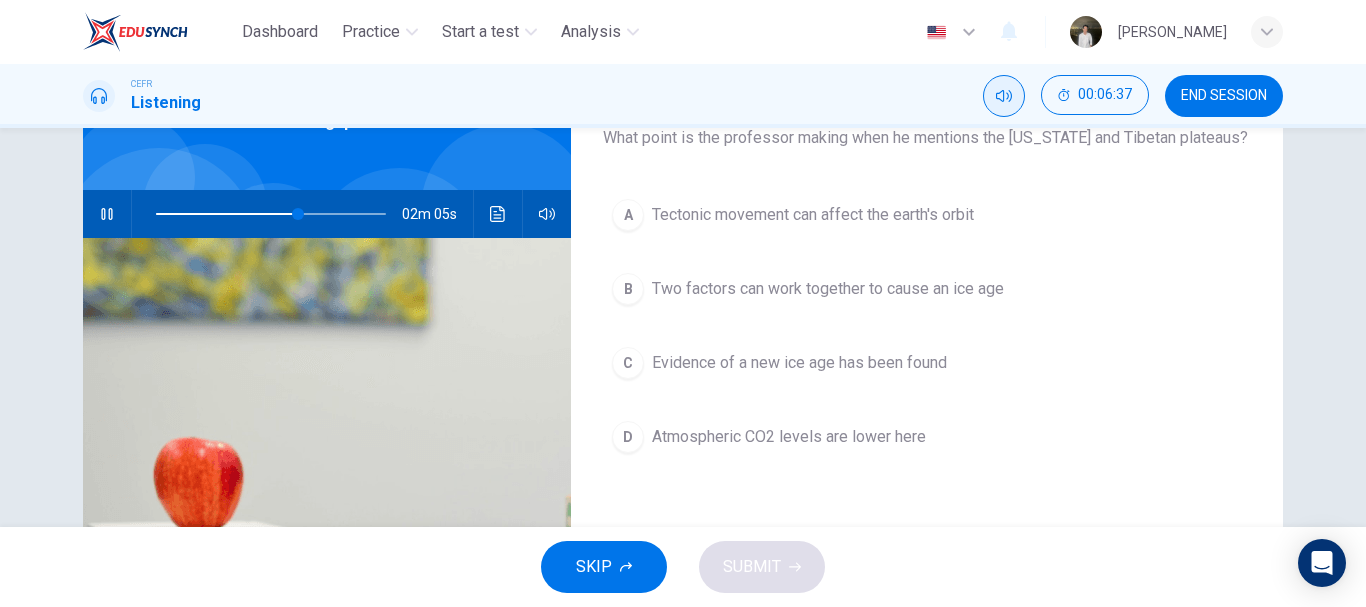 scroll, scrollTop: 137, scrollLeft: 0, axis: vertical 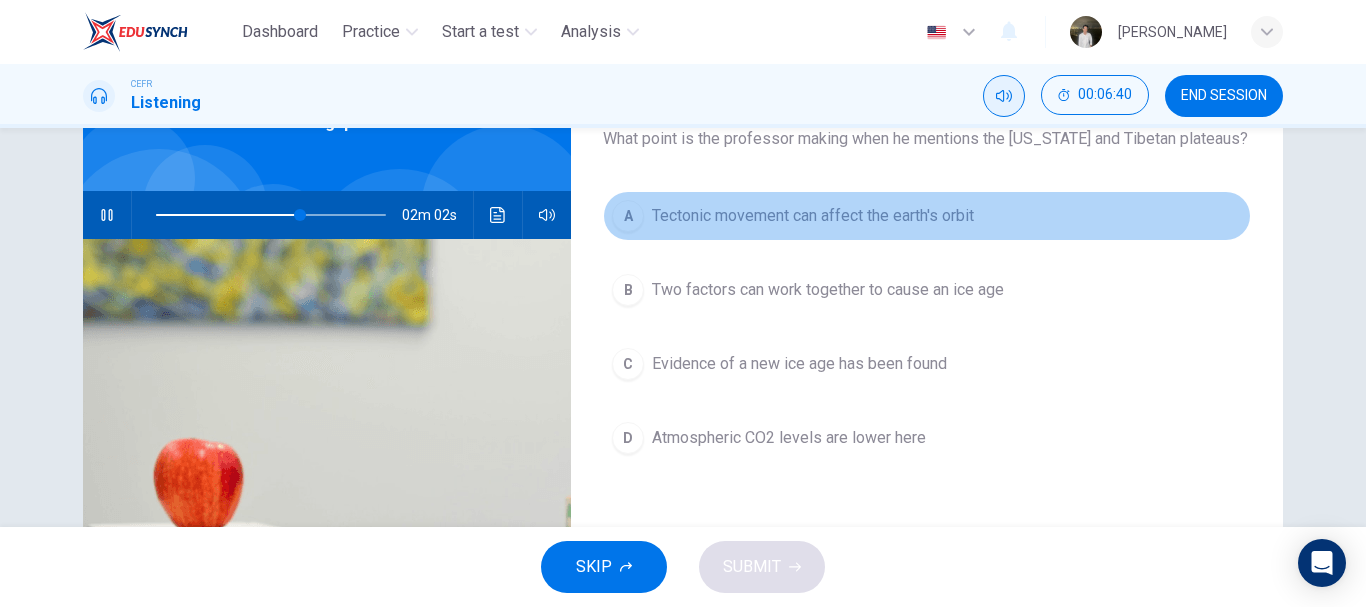 click on "A" at bounding box center [628, 216] 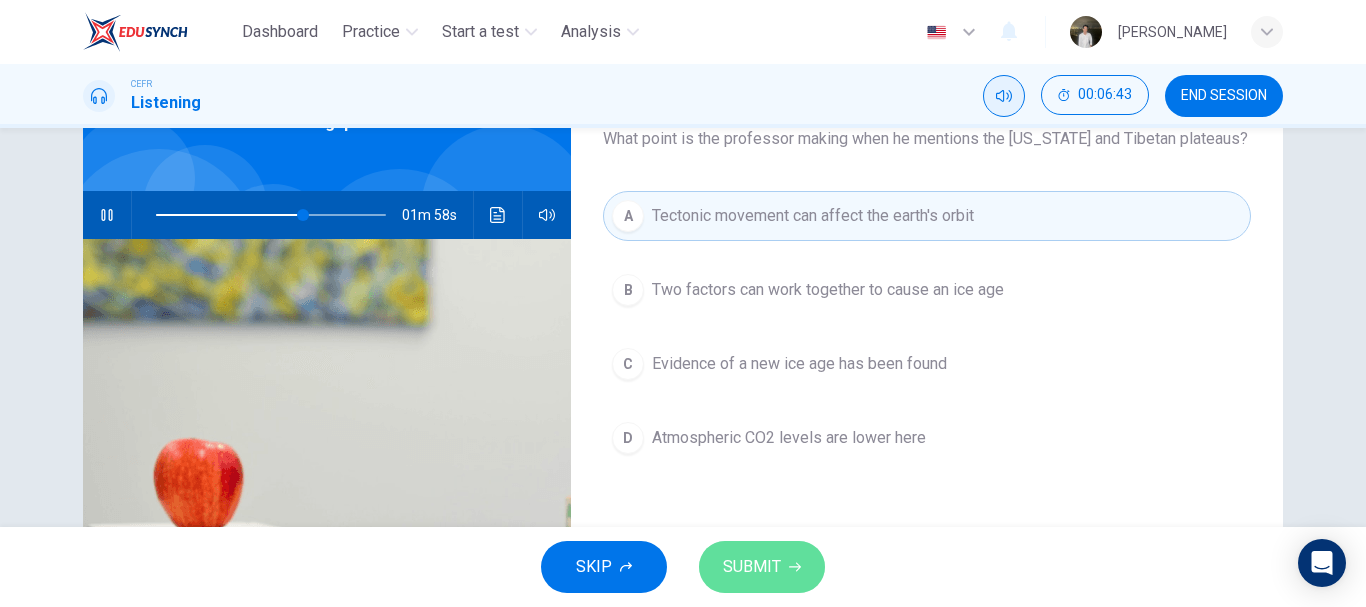 click on "SUBMIT" at bounding box center [762, 567] 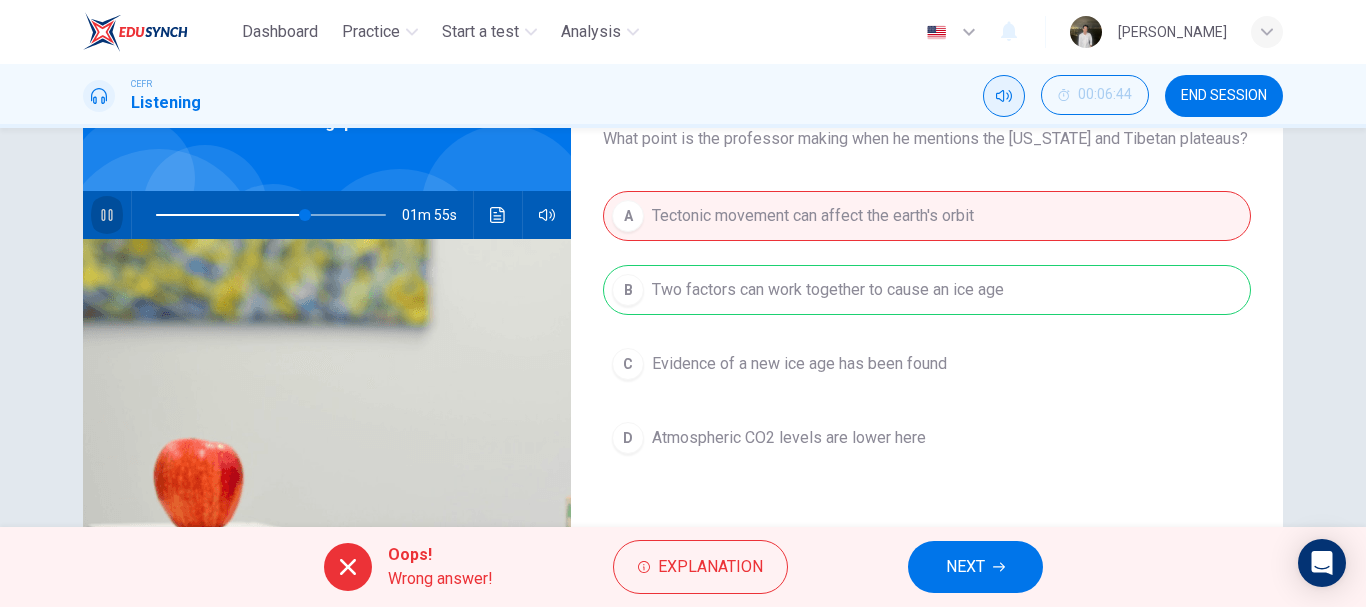 click at bounding box center [107, 215] 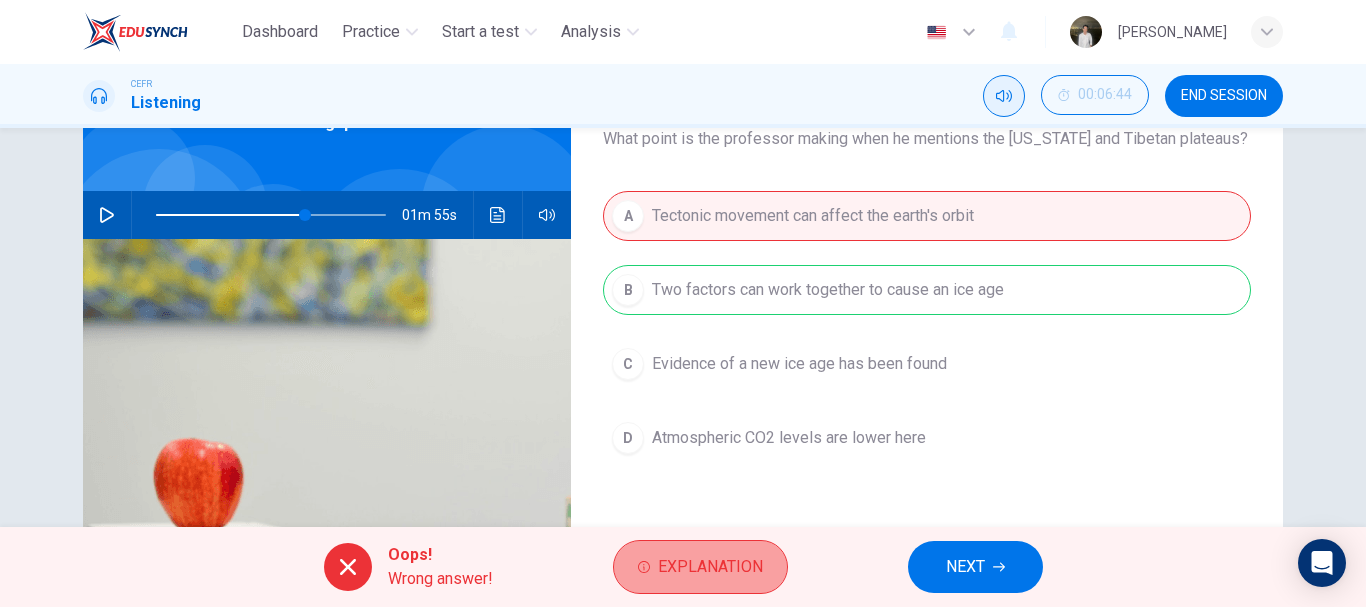 click on "Explanation" at bounding box center (700, 567) 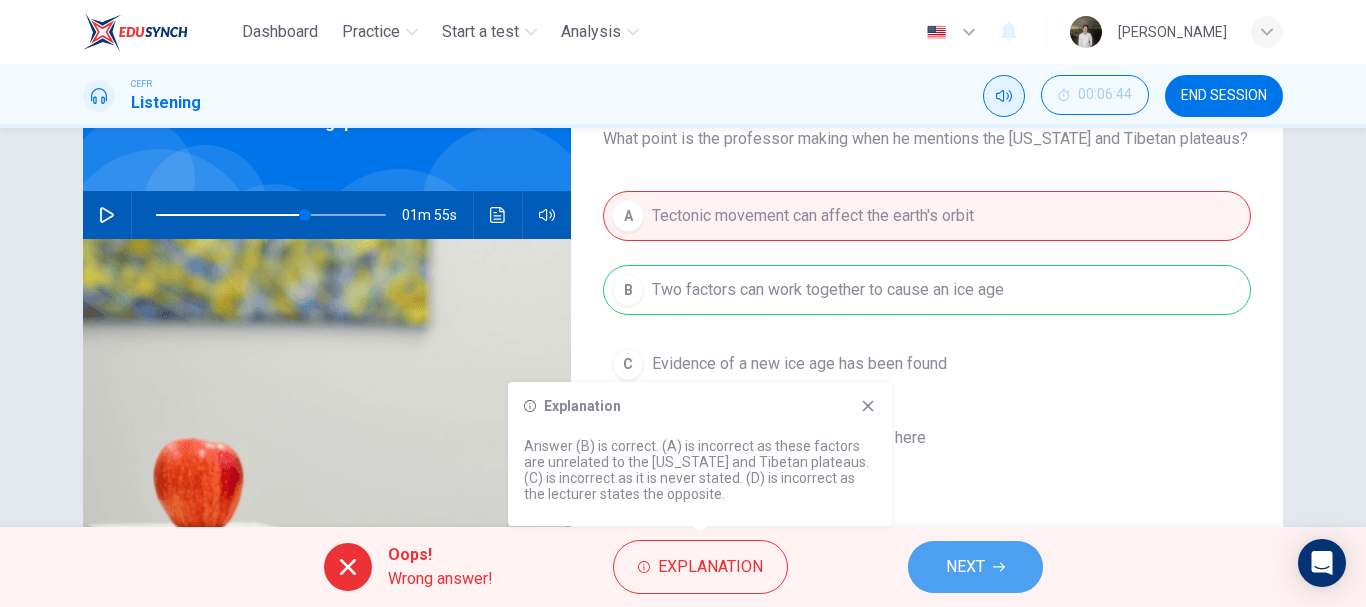 click on "NEXT" at bounding box center [975, 567] 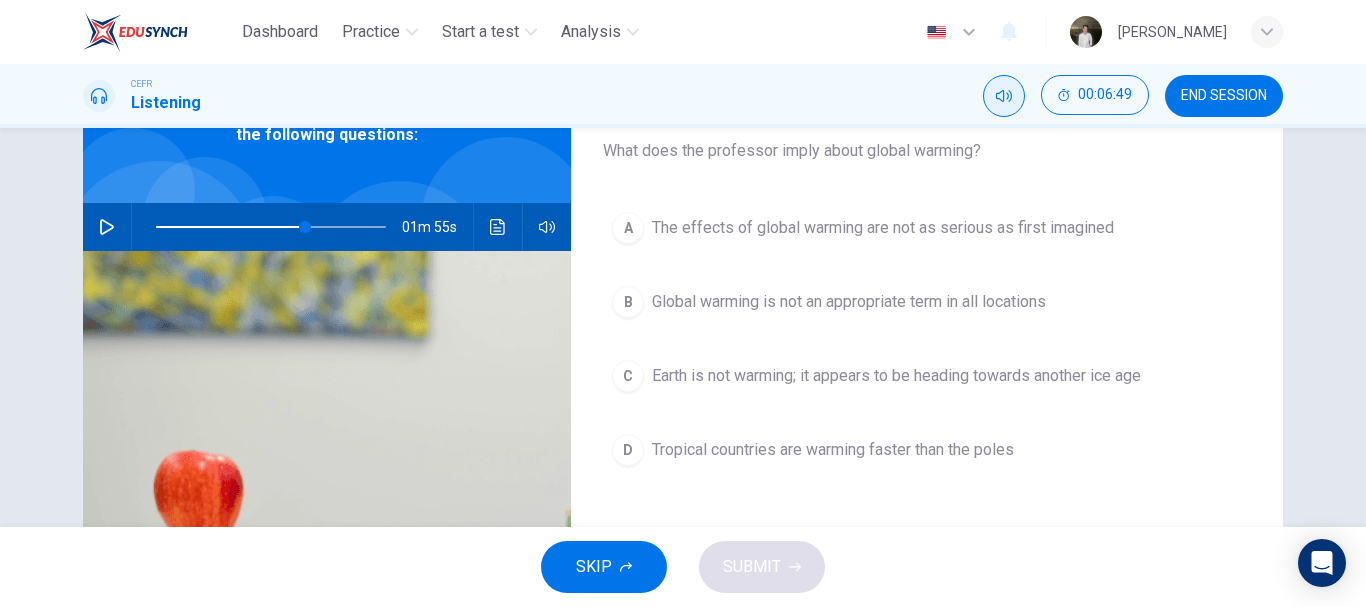 scroll, scrollTop: 121, scrollLeft: 0, axis: vertical 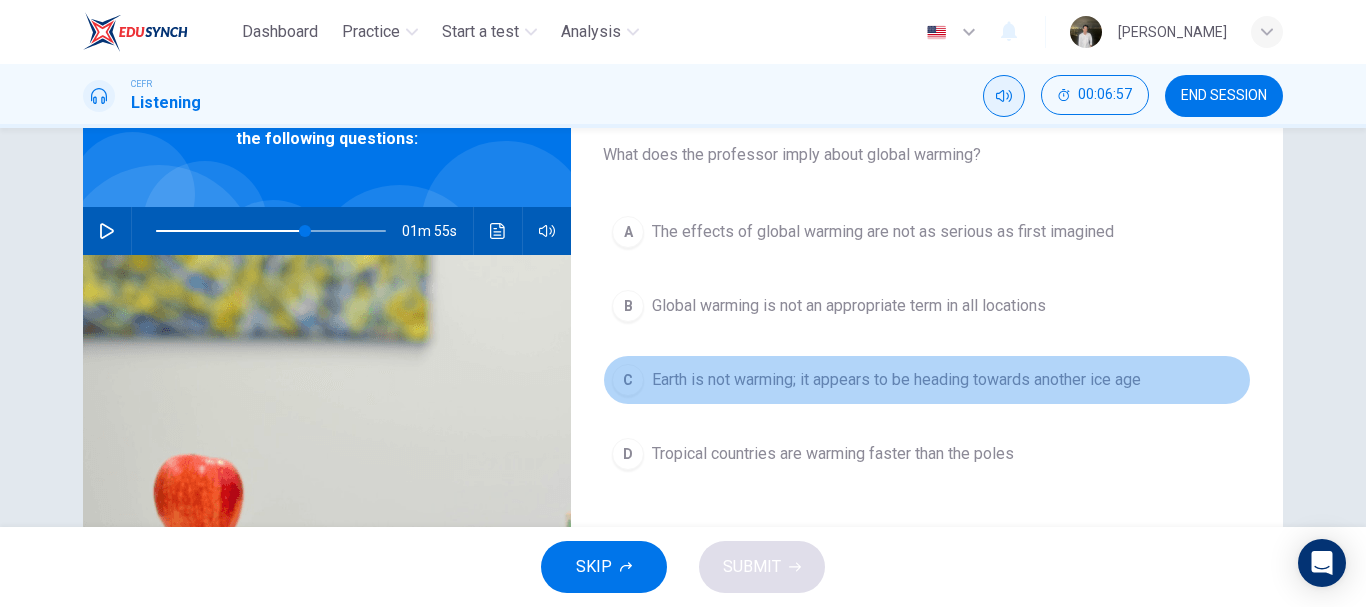 click on "Earth is not warming; it appears to be heading towards another ice age" at bounding box center (896, 380) 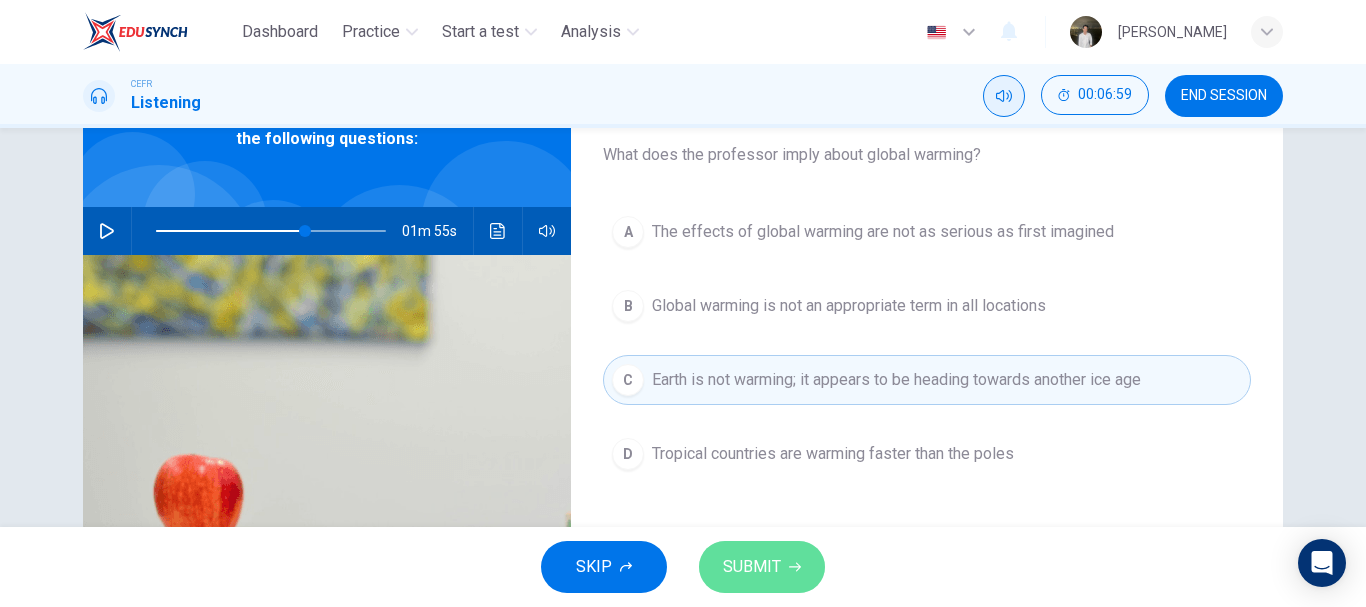 click on "SUBMIT" at bounding box center [752, 567] 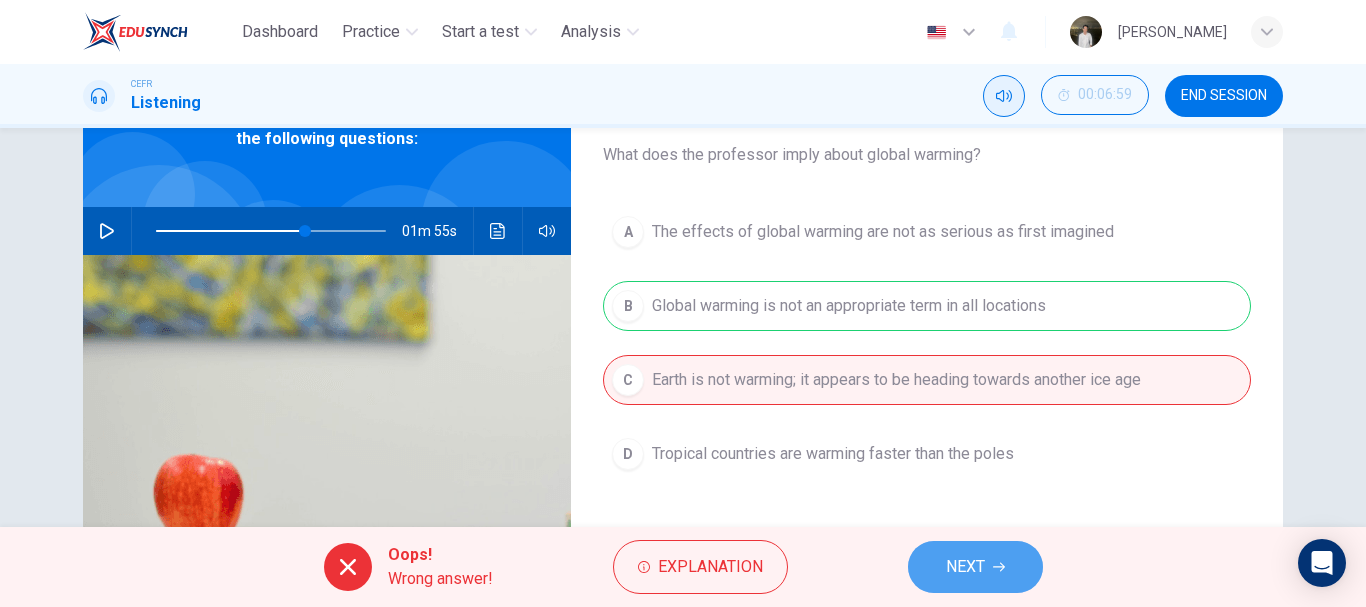 click on "NEXT" at bounding box center [965, 567] 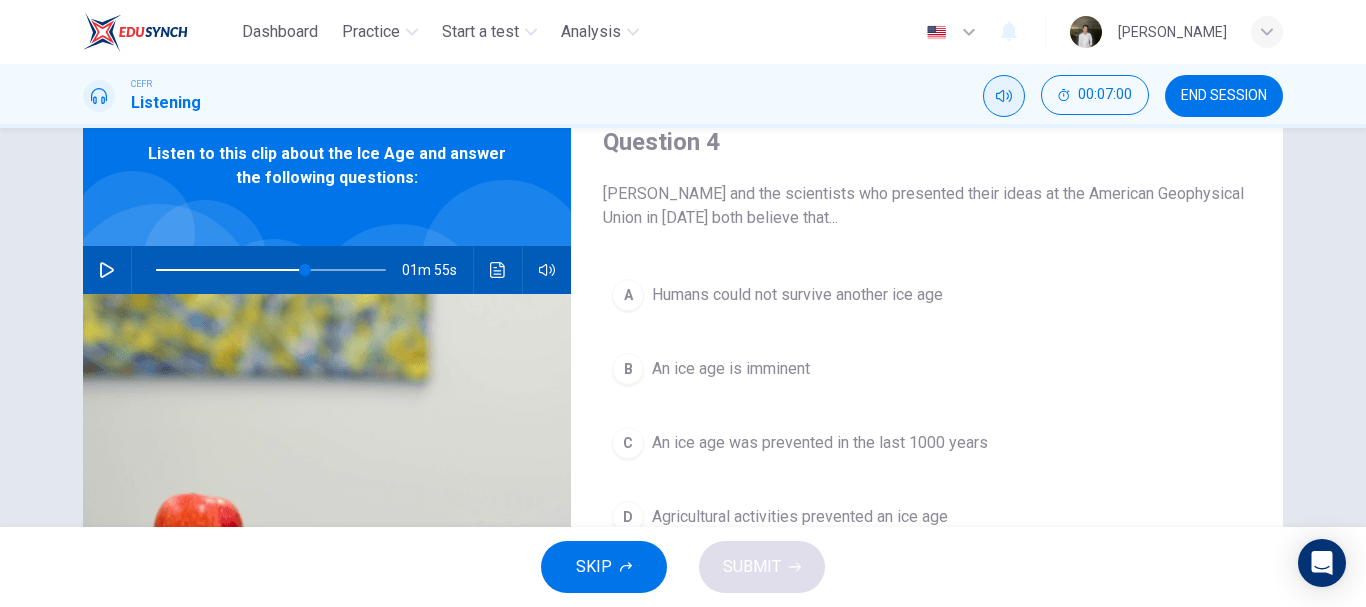 scroll, scrollTop: 131, scrollLeft: 0, axis: vertical 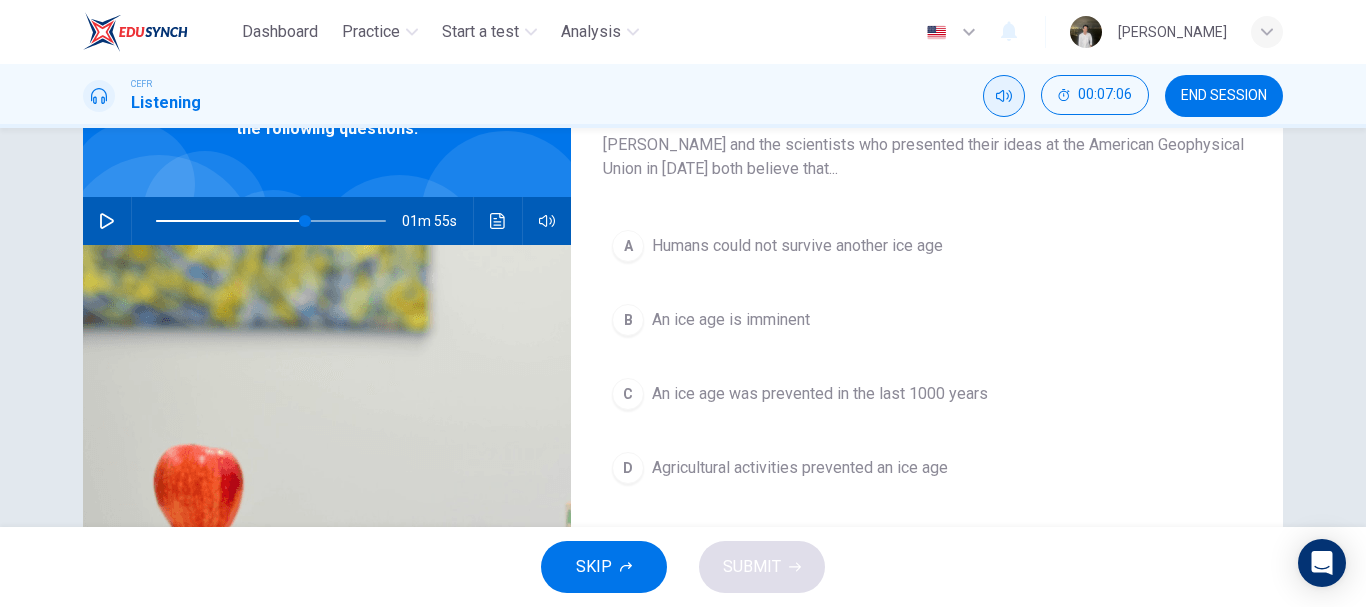 click 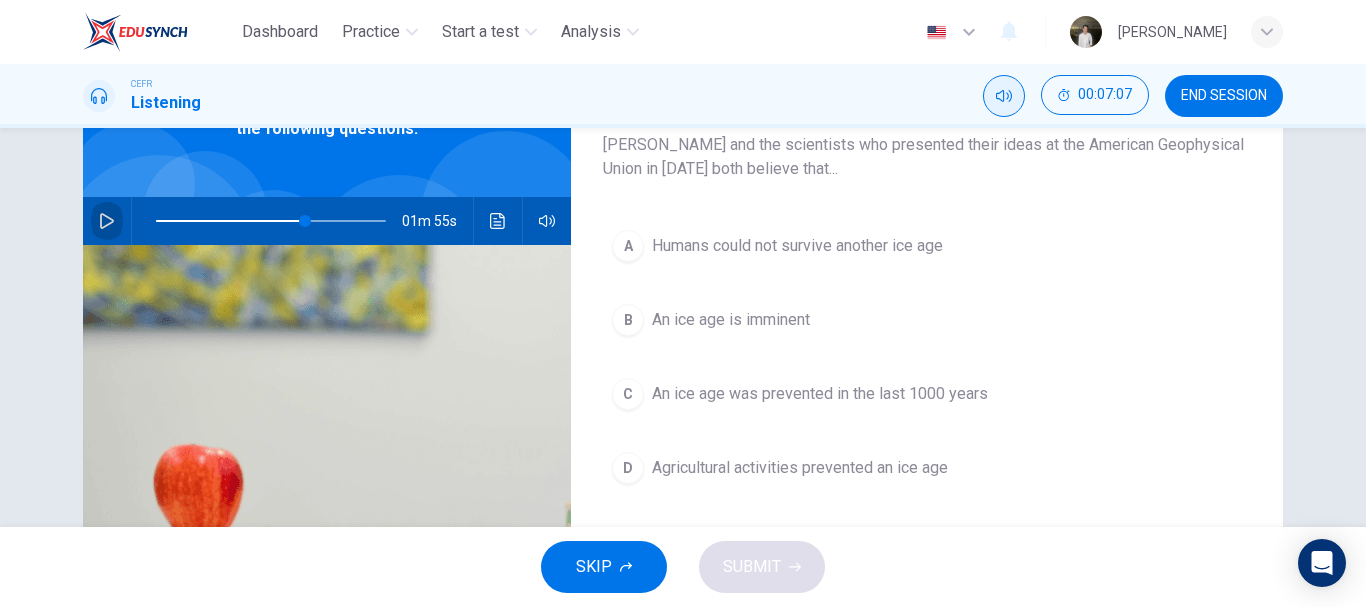 click 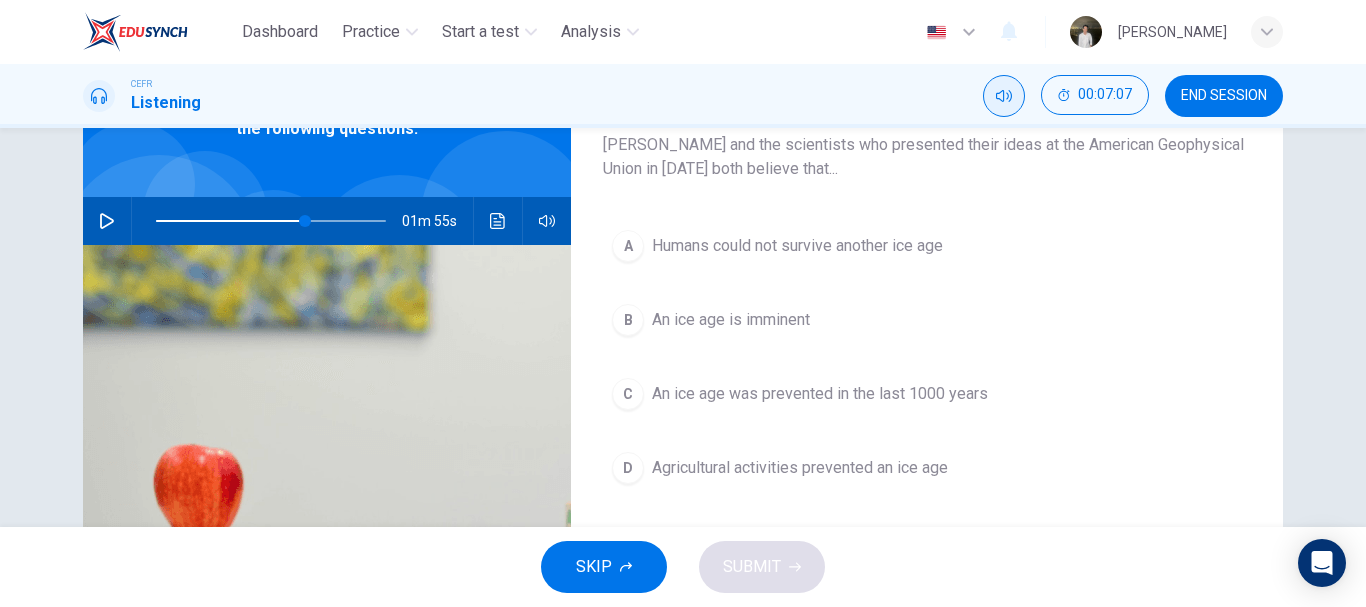 click 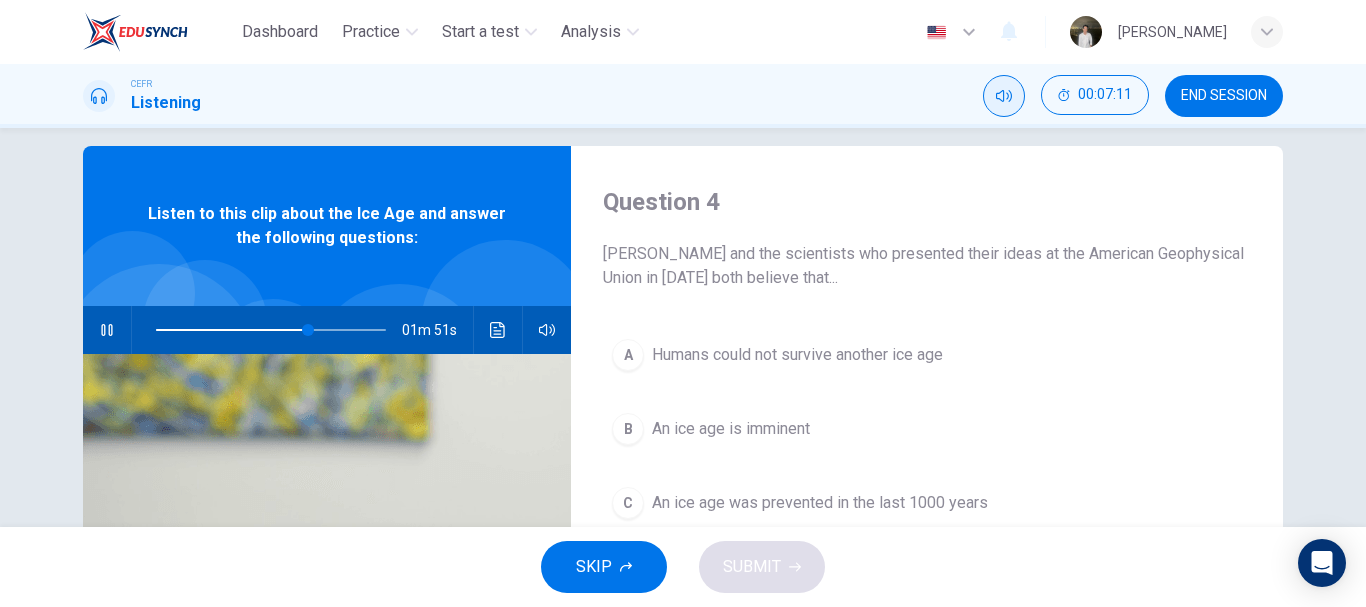 scroll, scrollTop: 1, scrollLeft: 0, axis: vertical 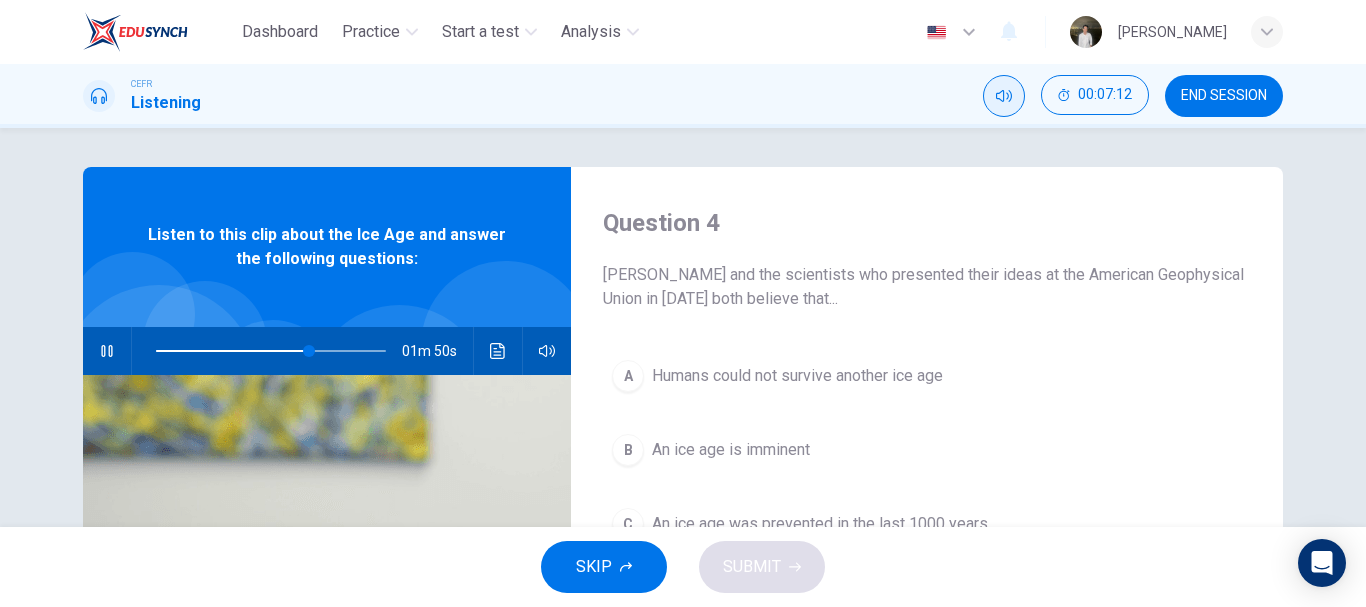 click on "Question 4" at bounding box center [927, 223] 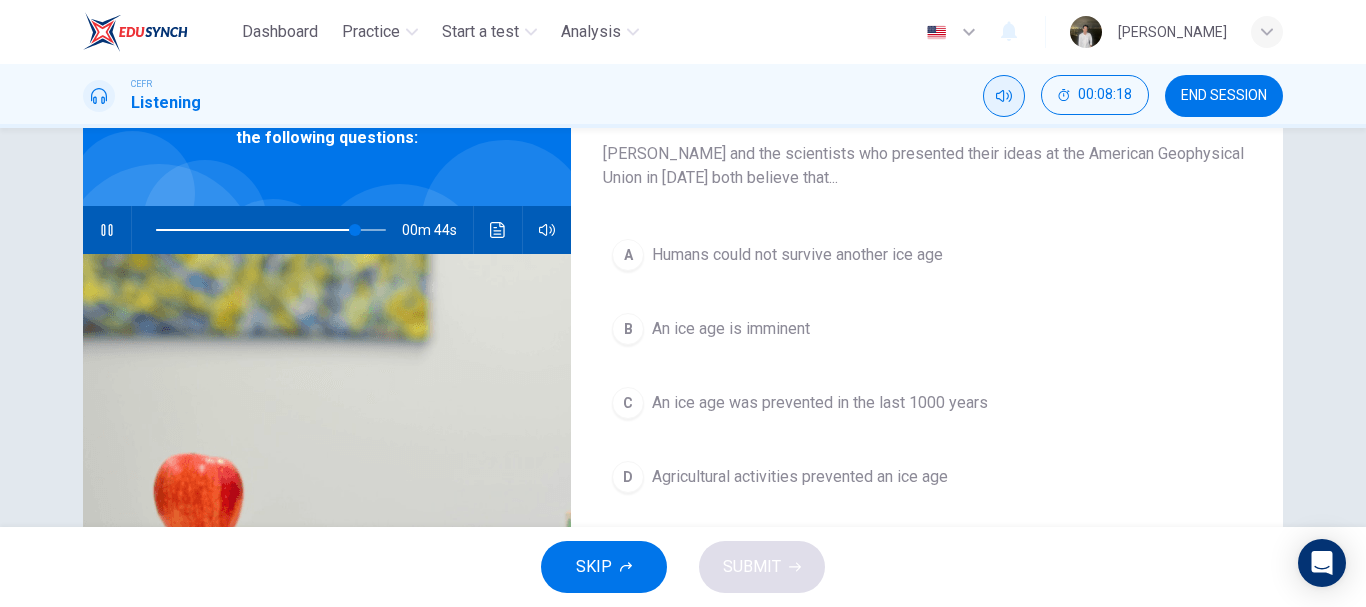 scroll, scrollTop: 123, scrollLeft: 0, axis: vertical 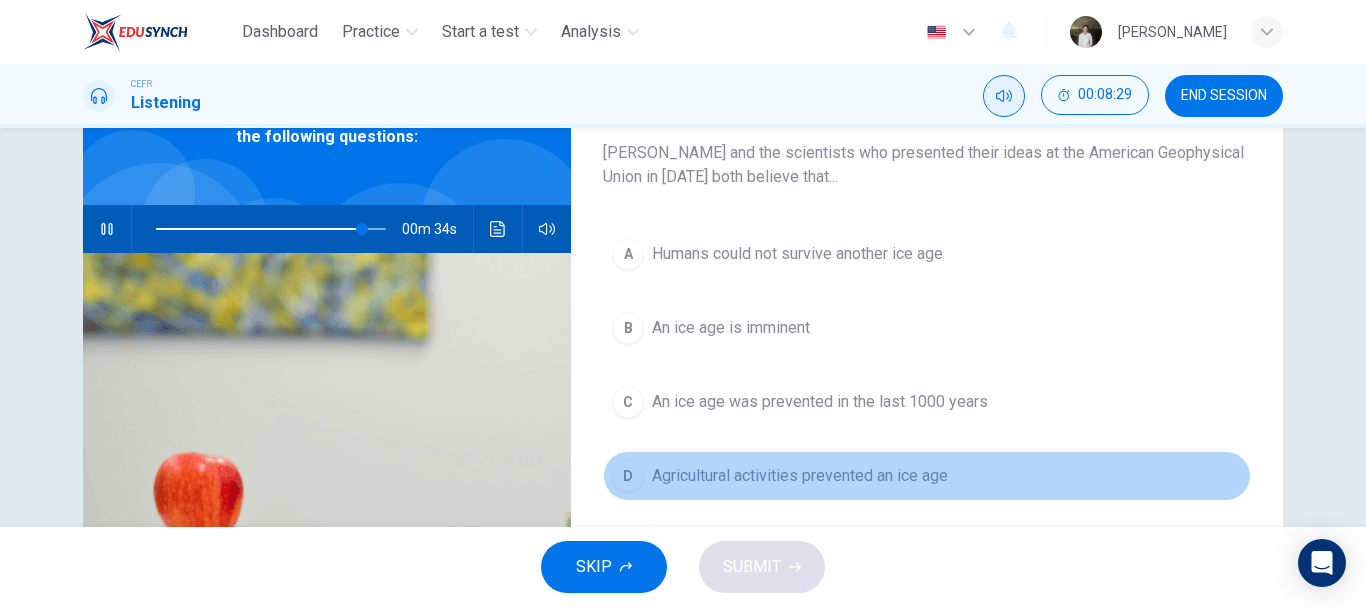 click on "D" at bounding box center (628, 476) 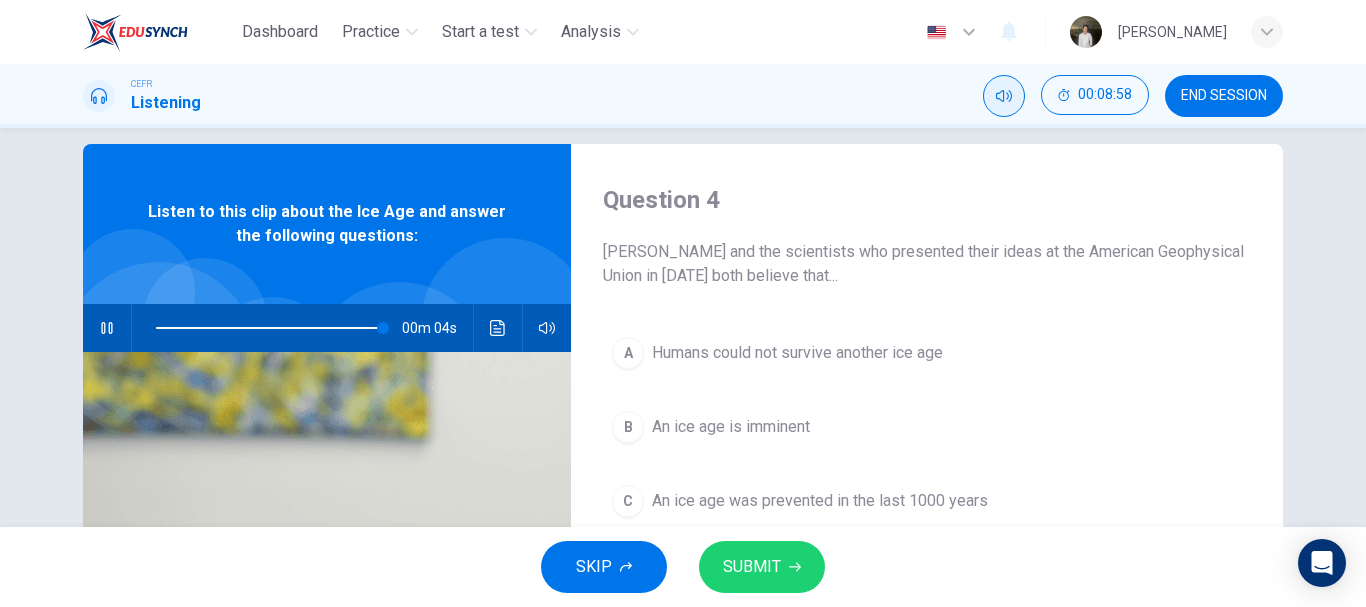 scroll, scrollTop: 22, scrollLeft: 0, axis: vertical 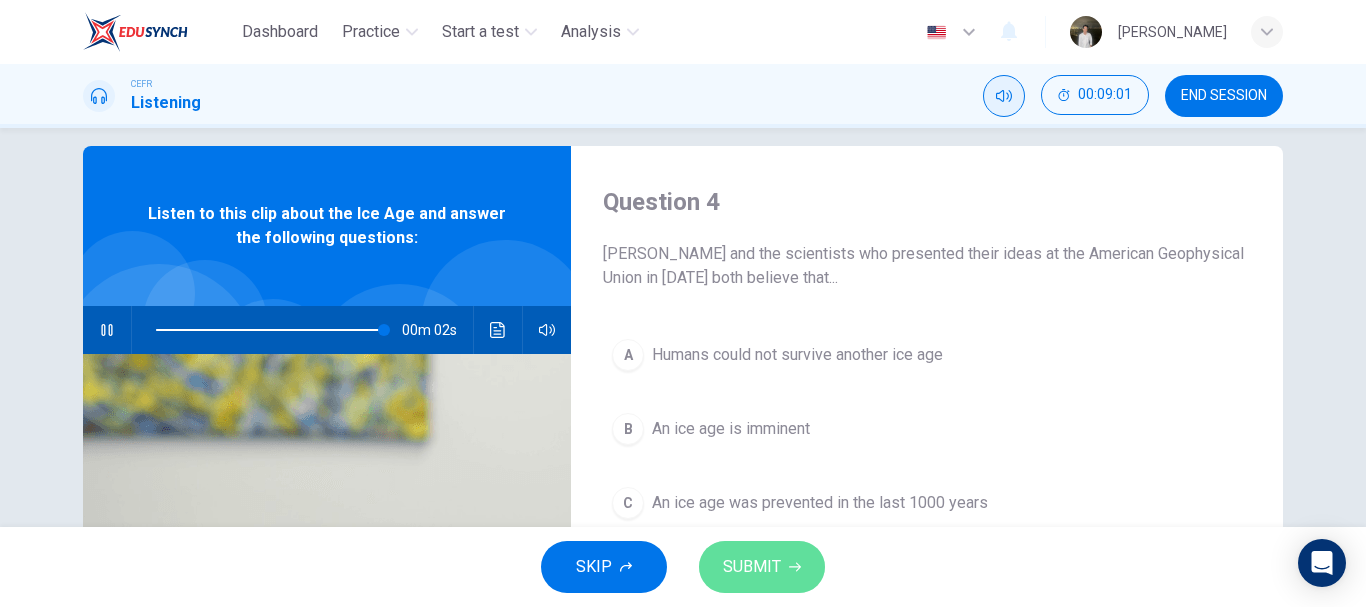 click on "SUBMIT" at bounding box center [752, 567] 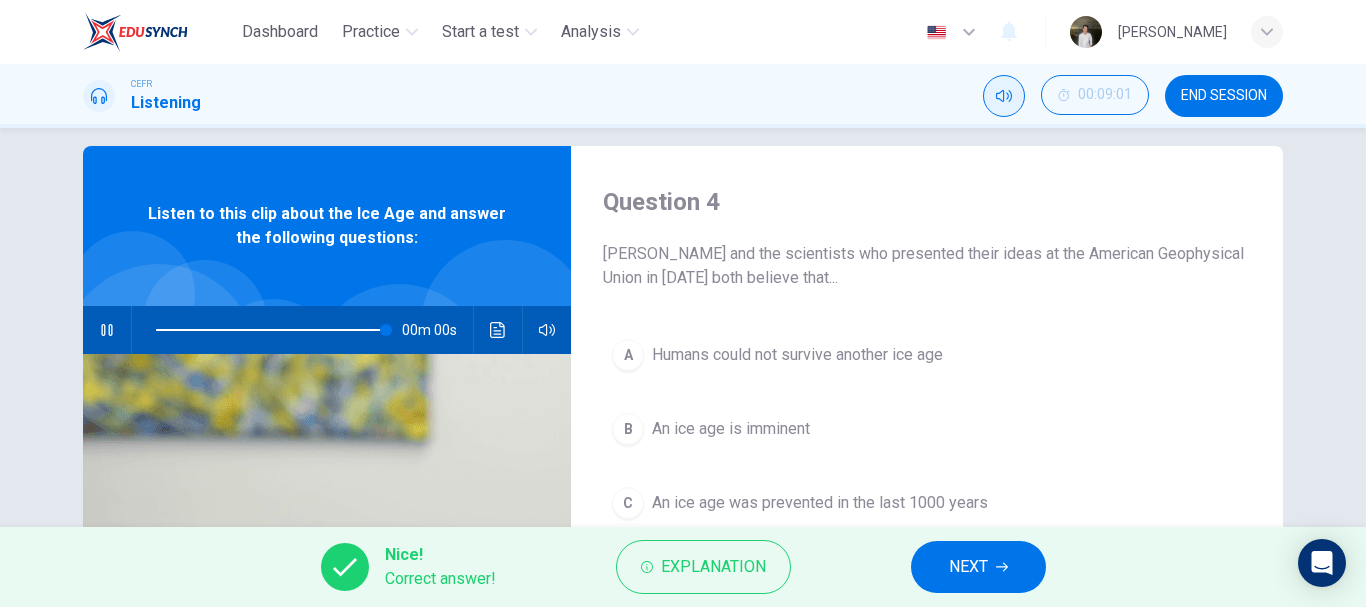 type on "0" 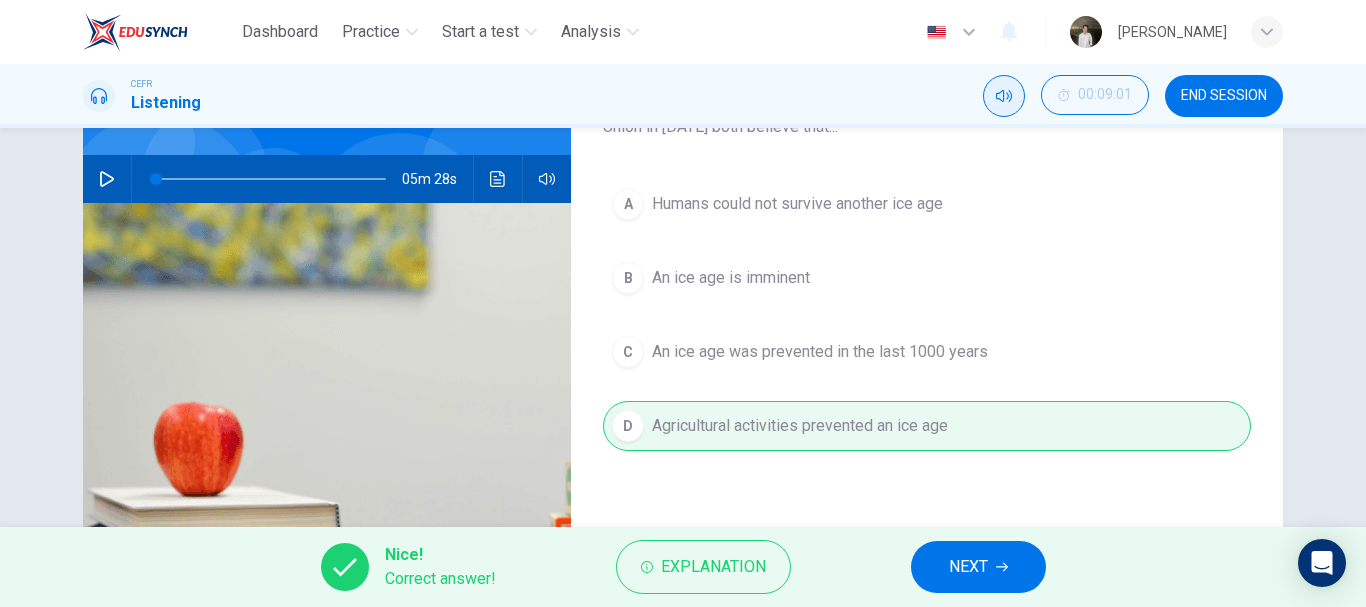 scroll, scrollTop: 175, scrollLeft: 0, axis: vertical 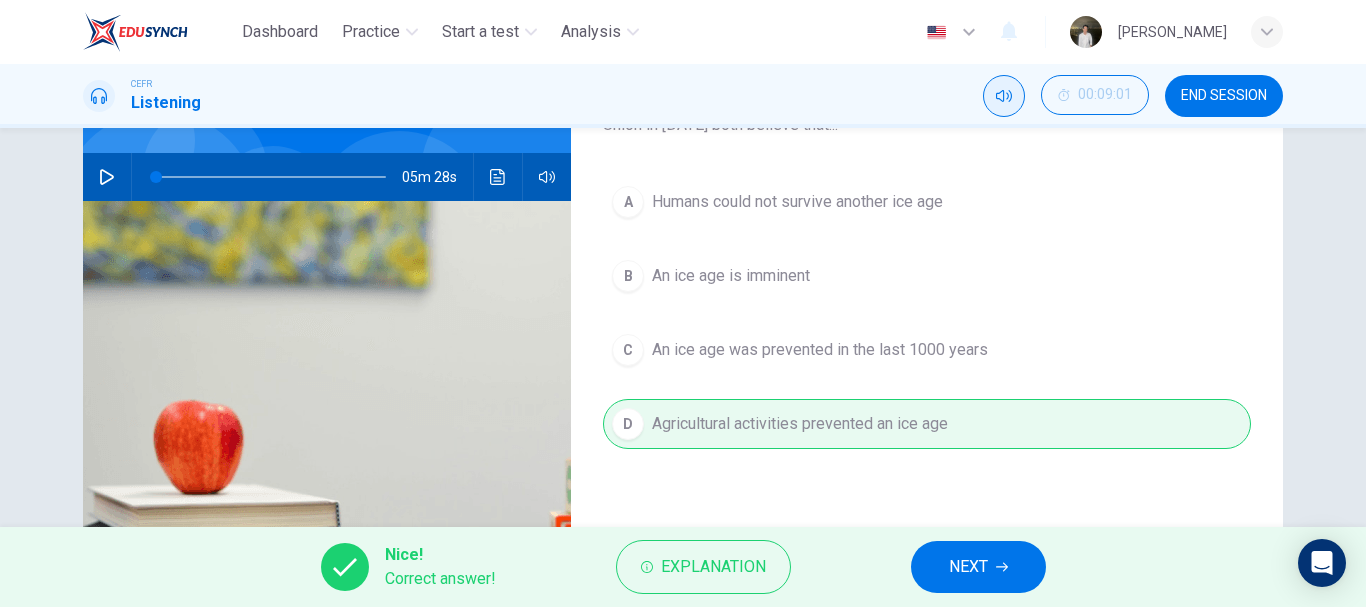 click on "Nice! Correct answer! Explanation NEXT" at bounding box center (683, 567) 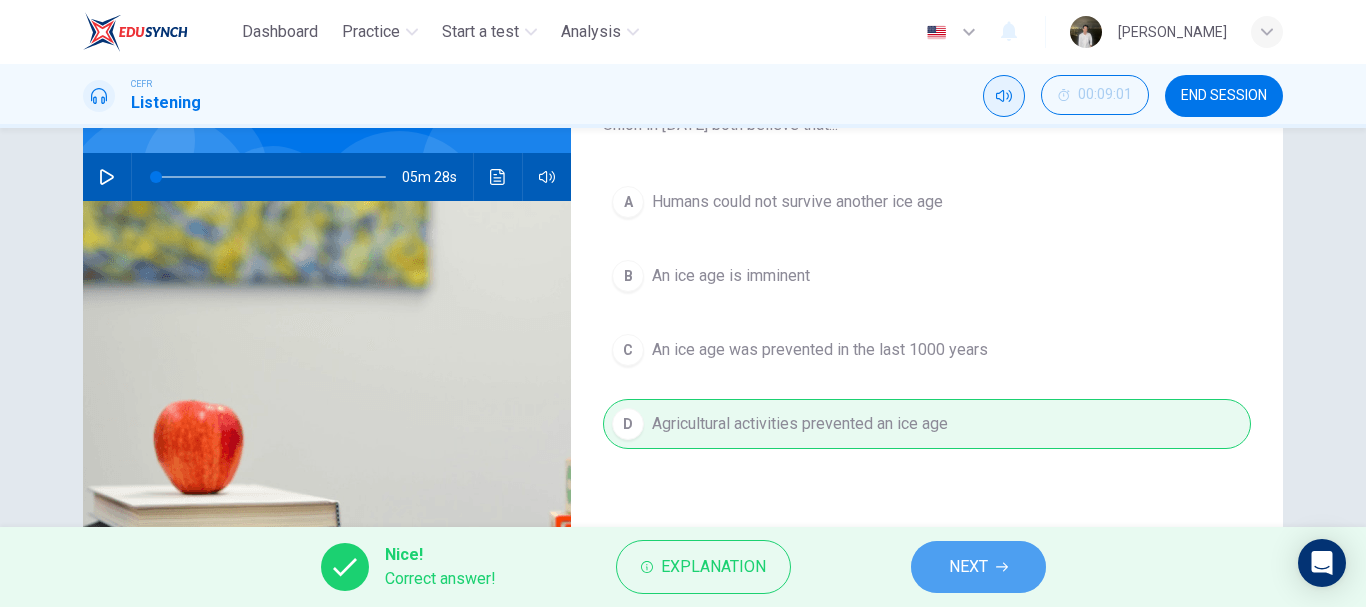 click on "NEXT" at bounding box center (978, 567) 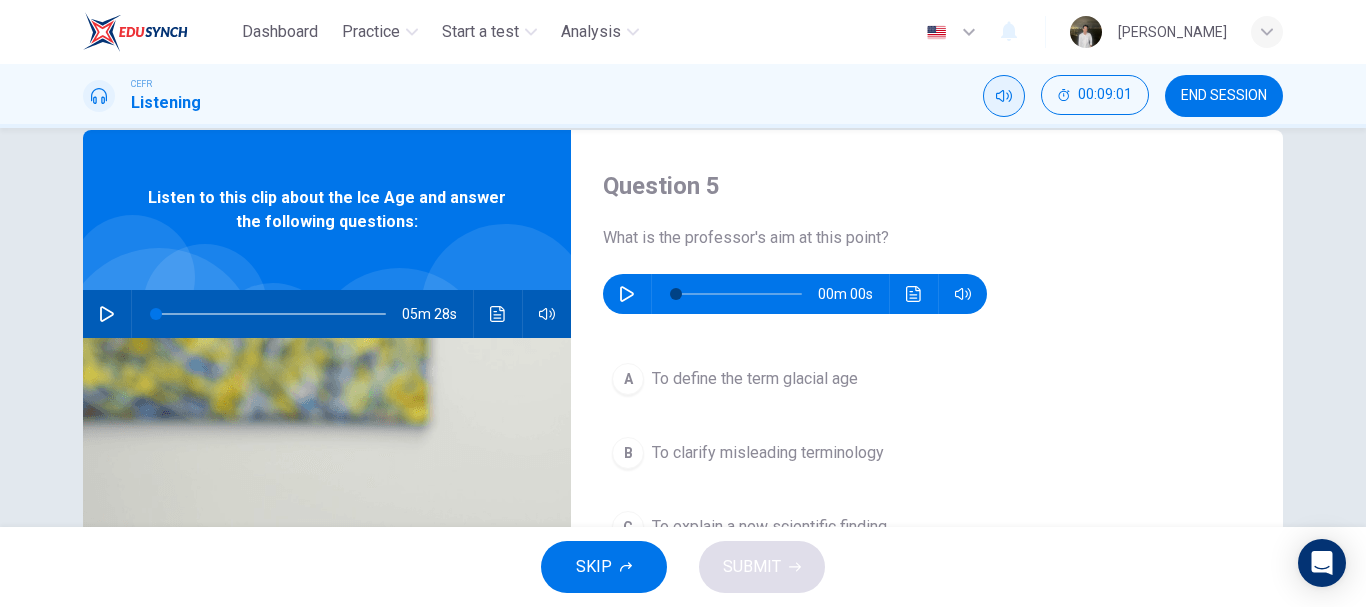 scroll, scrollTop: 37, scrollLeft: 0, axis: vertical 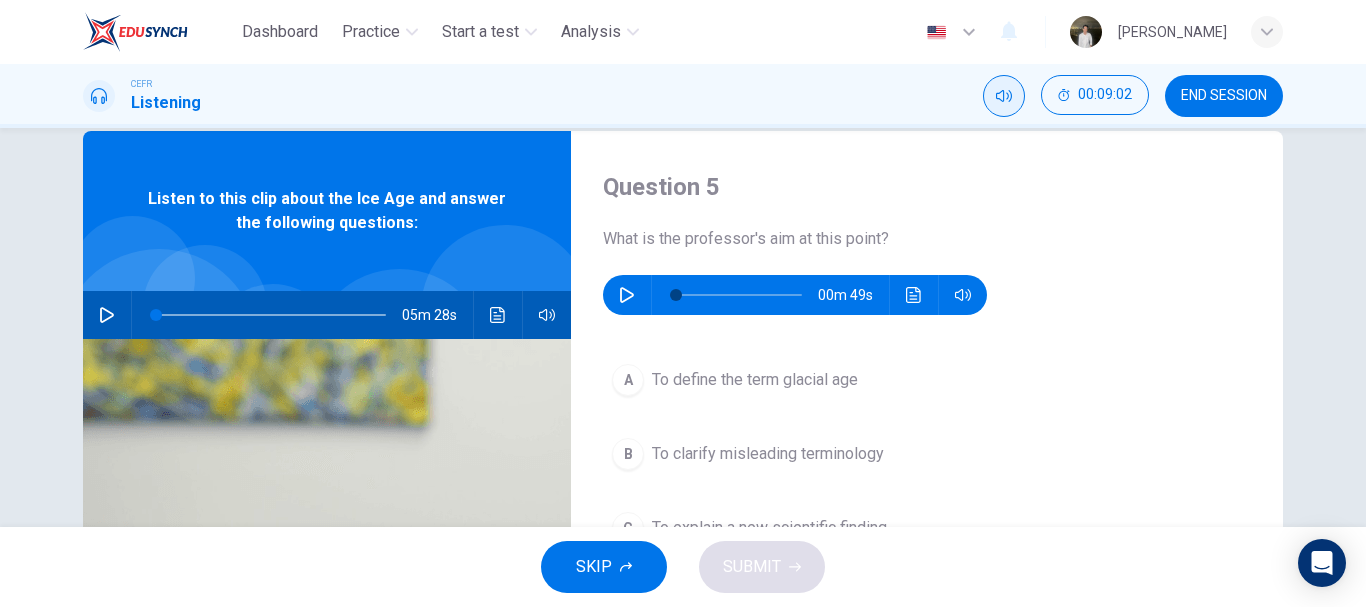 click on "00m 49s" at bounding box center (795, 295) 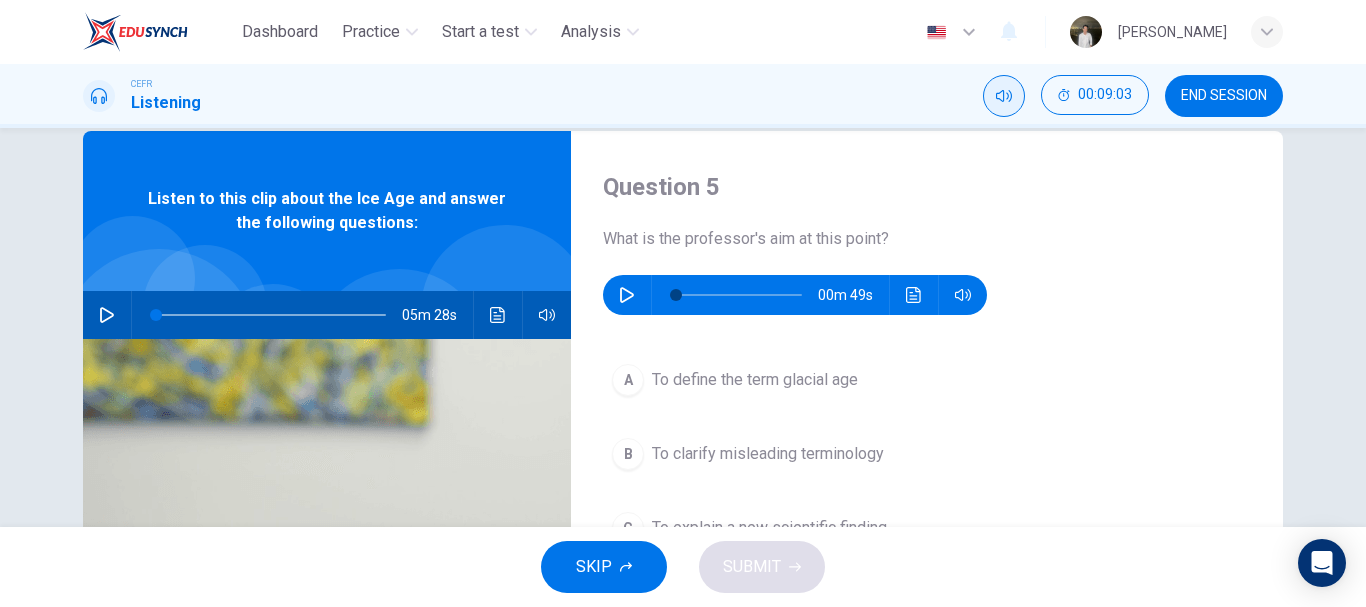 click on "00m 49s" at bounding box center (795, 295) 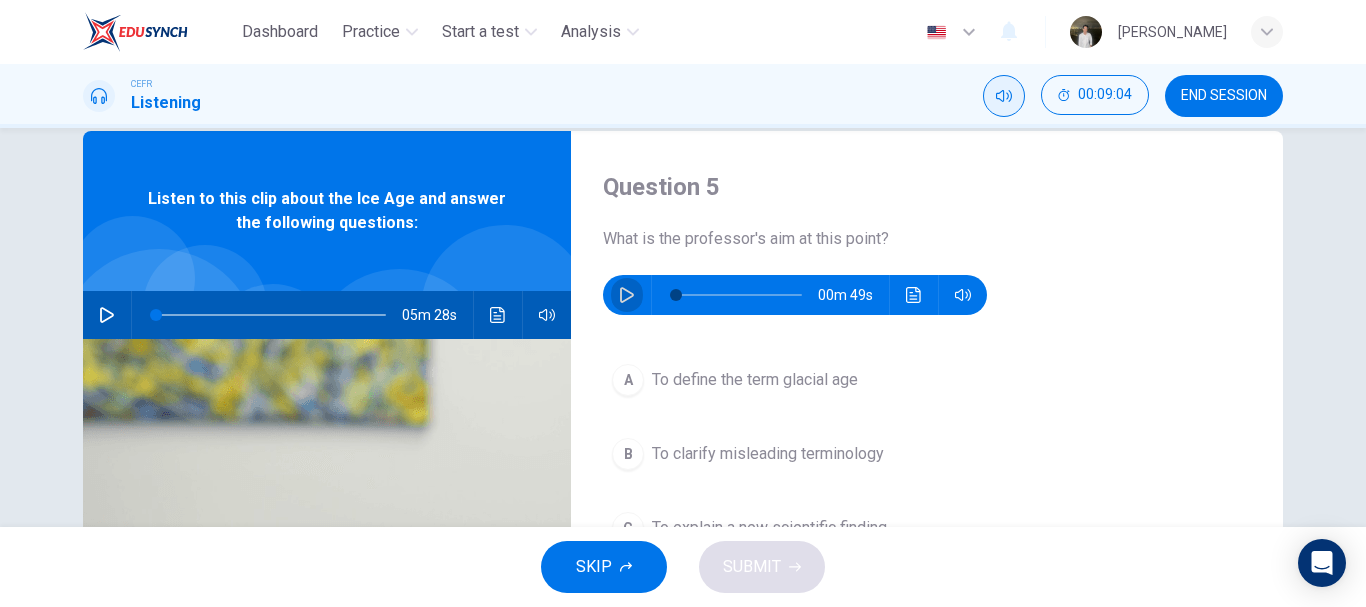 click at bounding box center (627, 295) 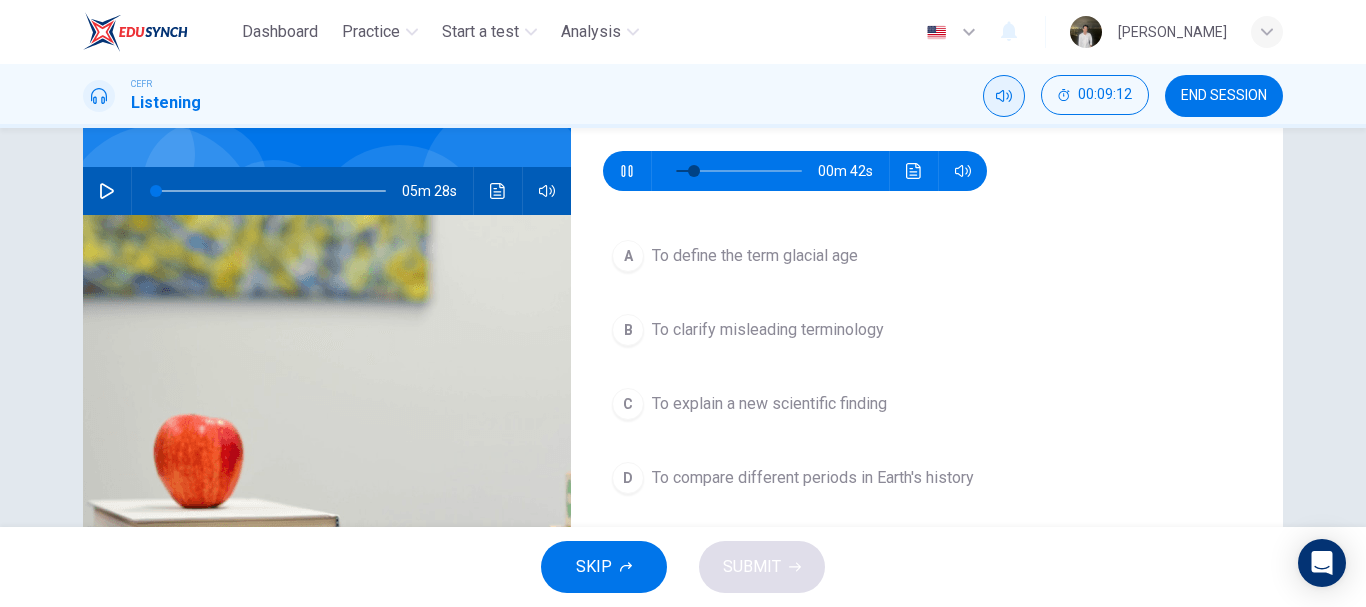 scroll, scrollTop: 163, scrollLeft: 0, axis: vertical 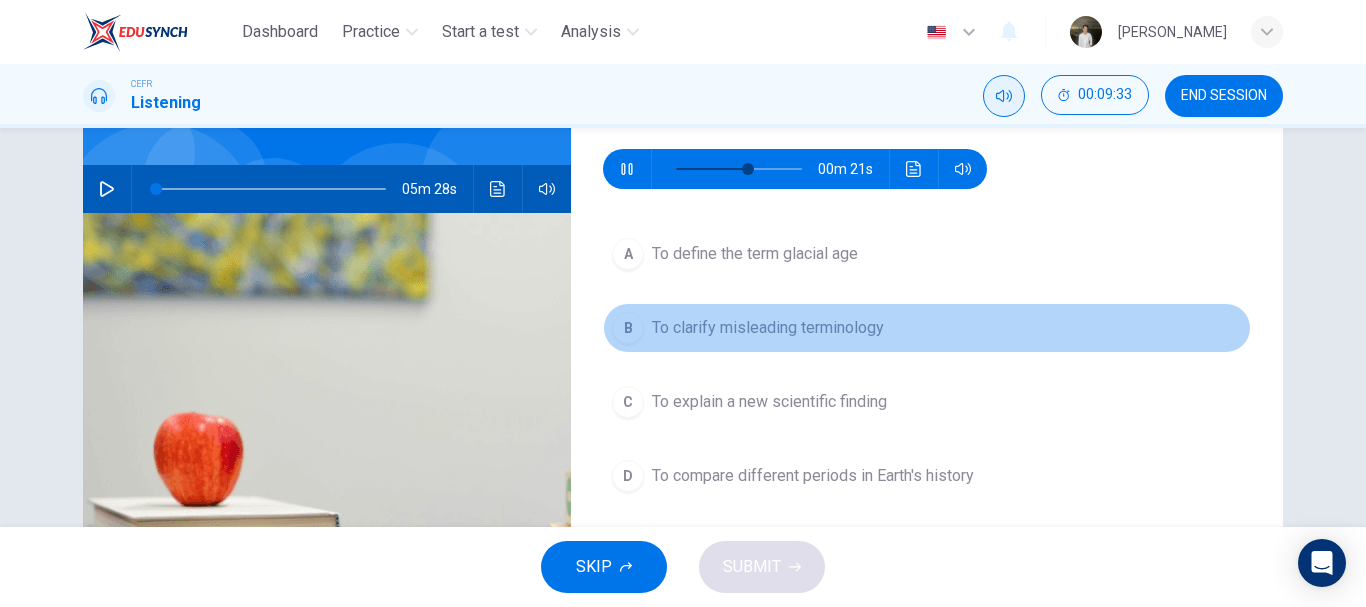 click on "B" at bounding box center (628, 328) 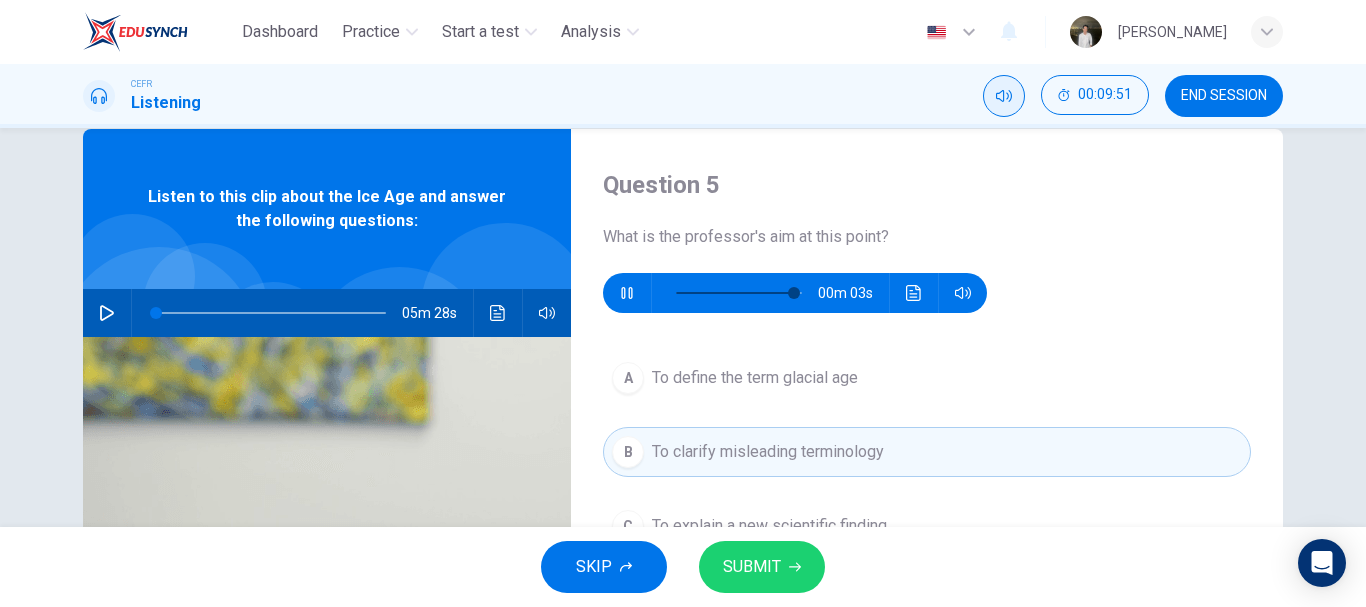 scroll, scrollTop: 38, scrollLeft: 0, axis: vertical 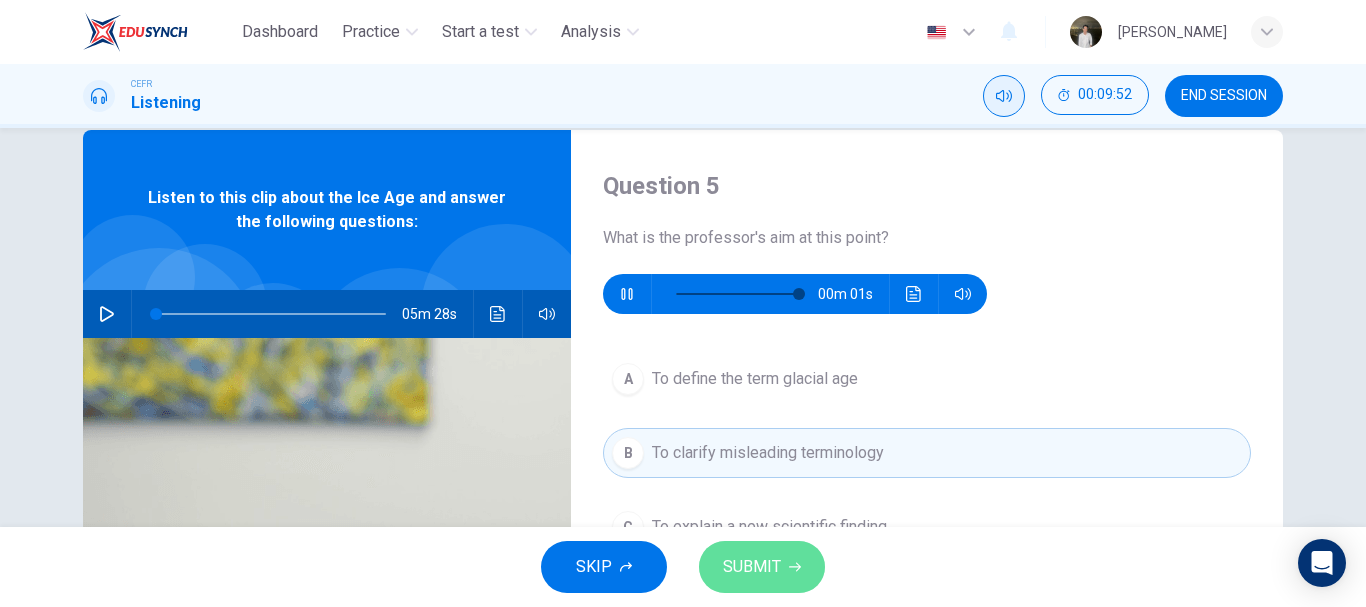 click on "SUBMIT" at bounding box center (752, 567) 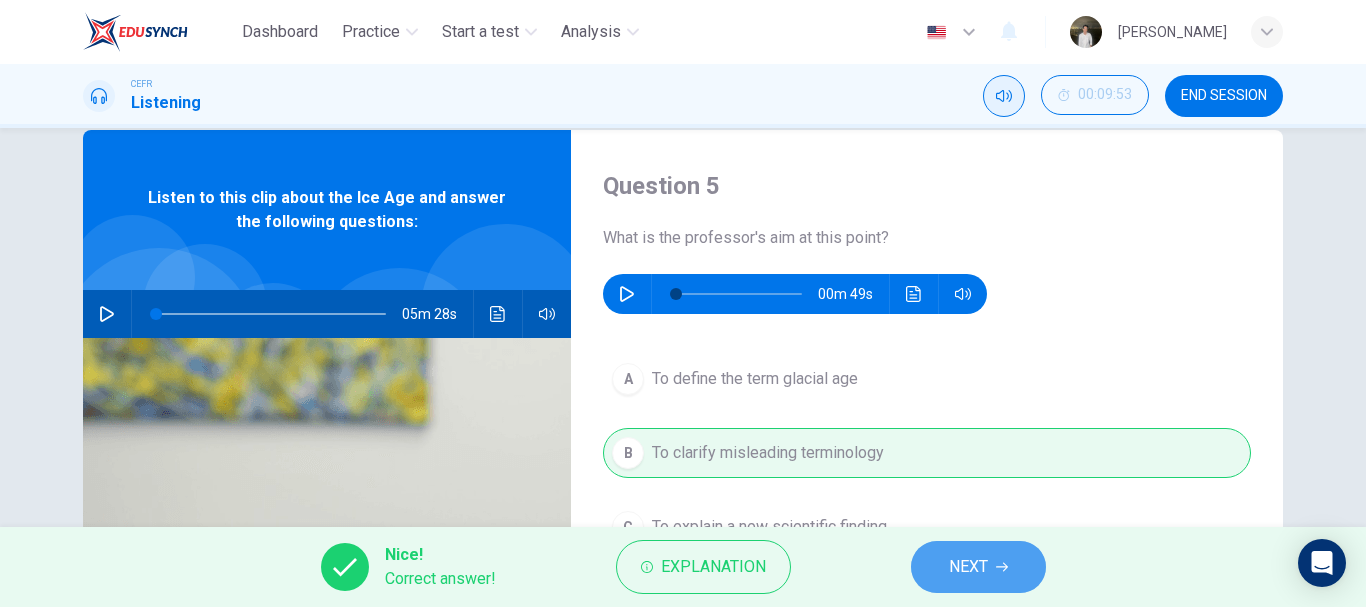 click on "NEXT" at bounding box center (978, 567) 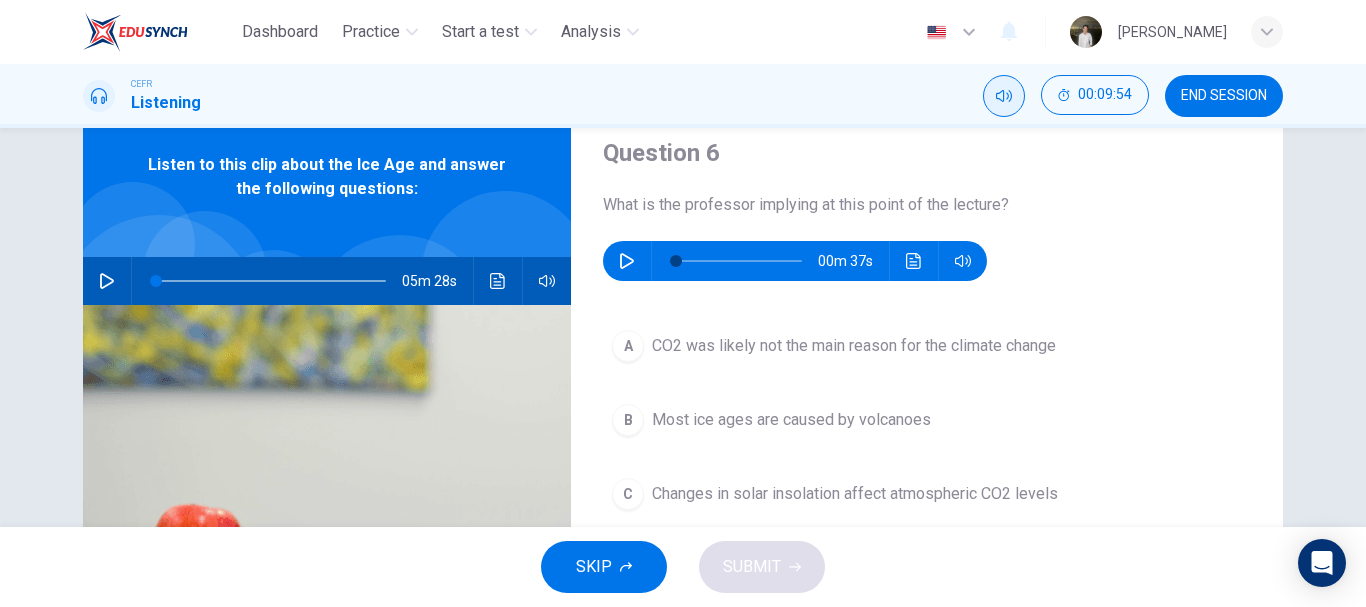 scroll, scrollTop: 67, scrollLeft: 0, axis: vertical 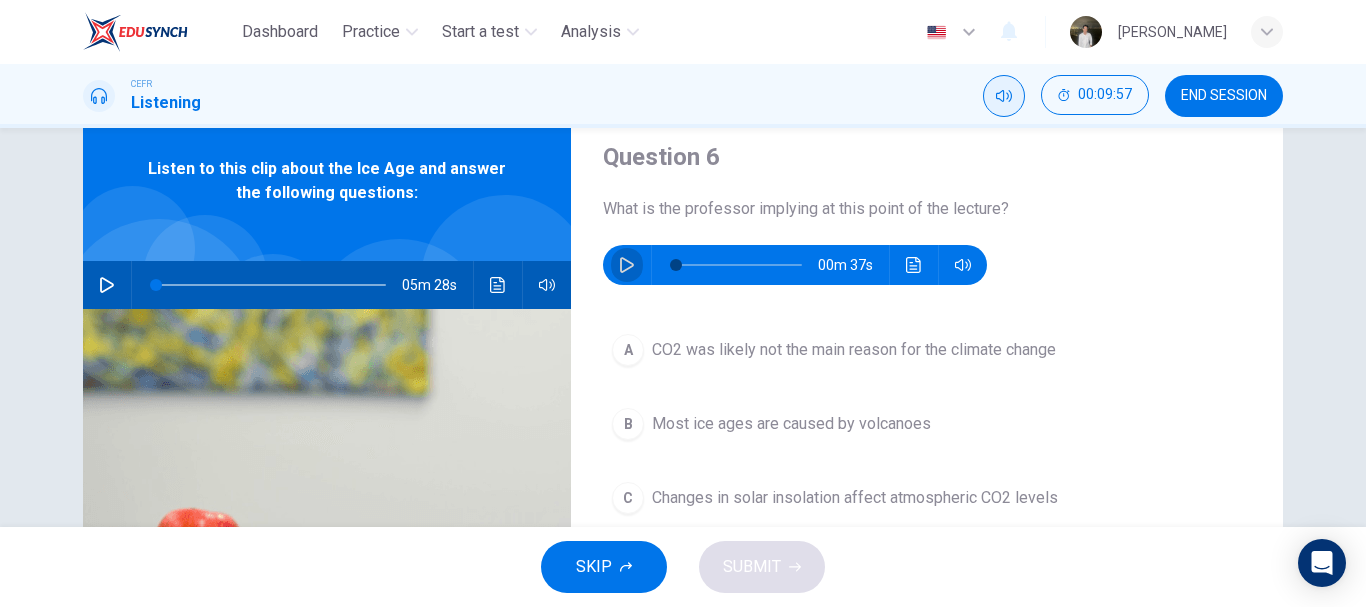 click at bounding box center [627, 265] 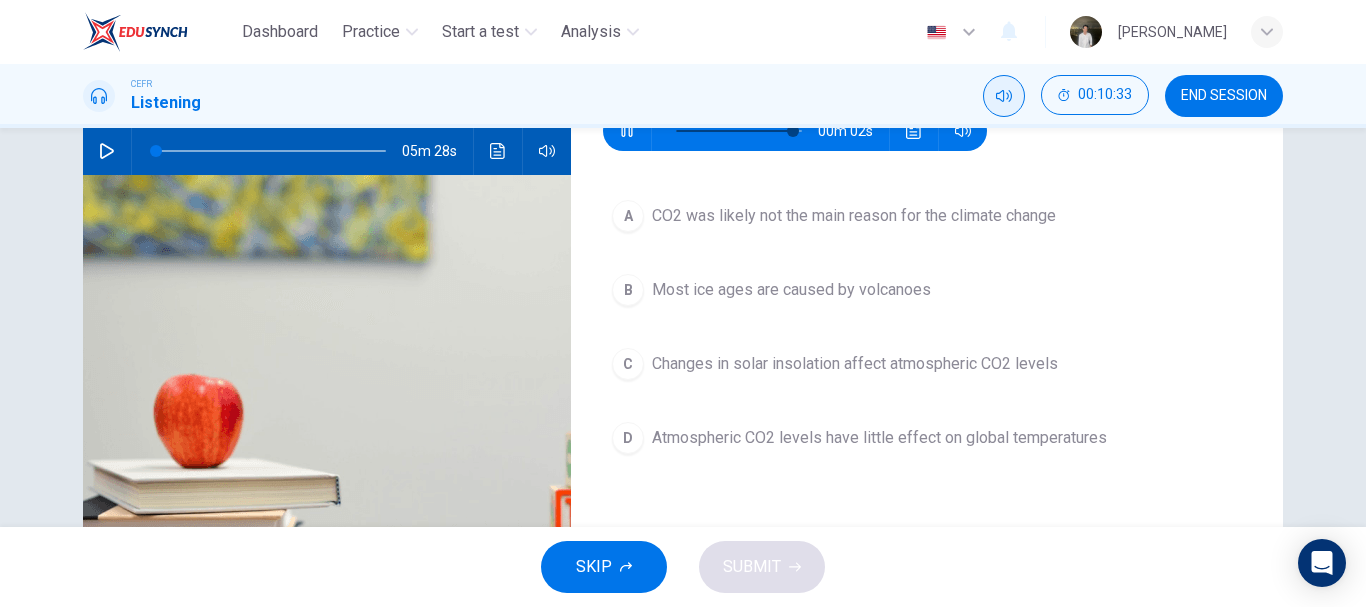 scroll, scrollTop: 200, scrollLeft: 0, axis: vertical 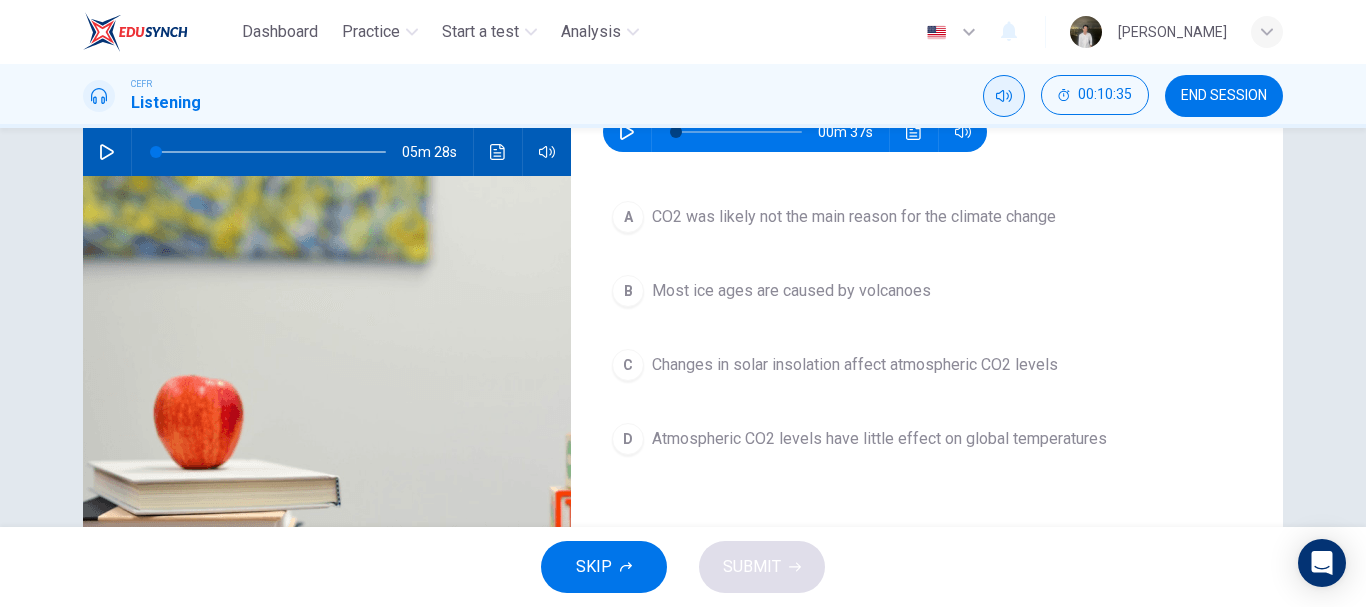 type on "0" 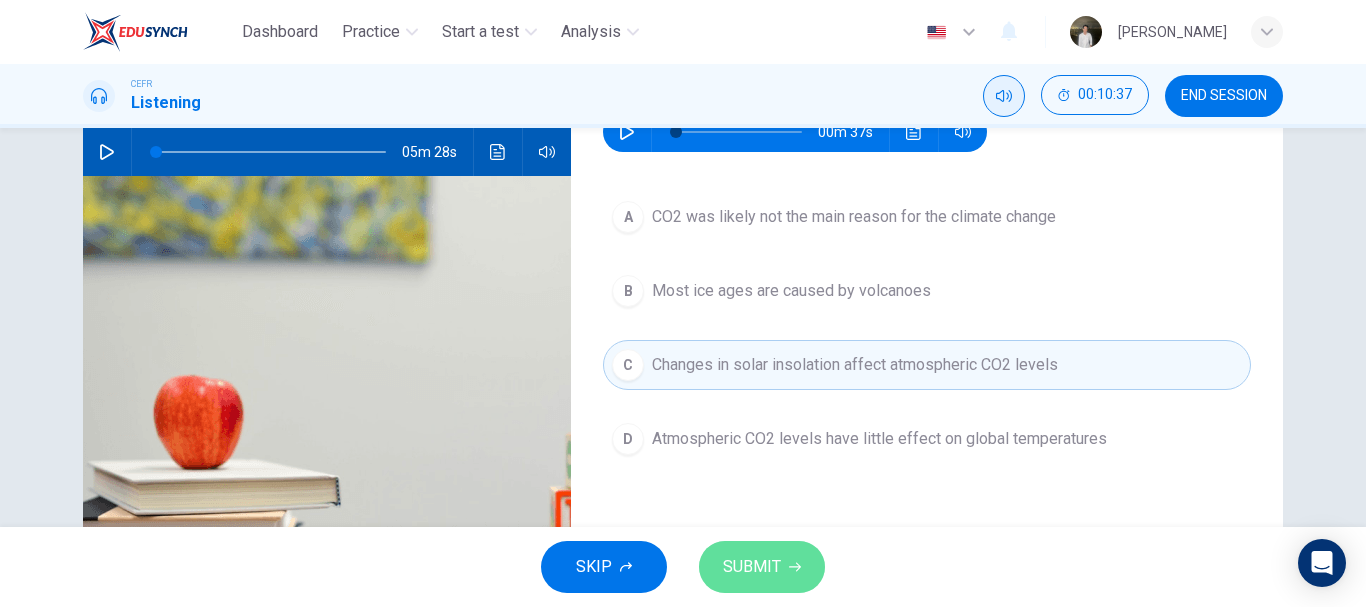 click on "SUBMIT" at bounding box center [752, 567] 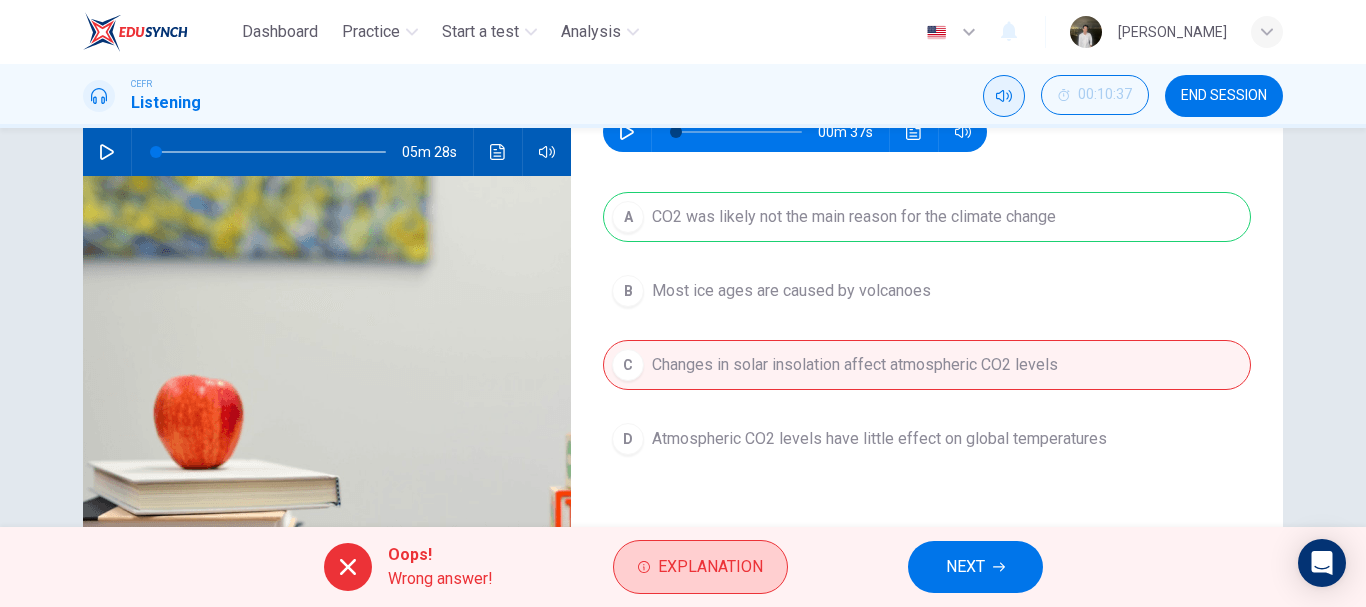click on "Explanation" at bounding box center (700, 567) 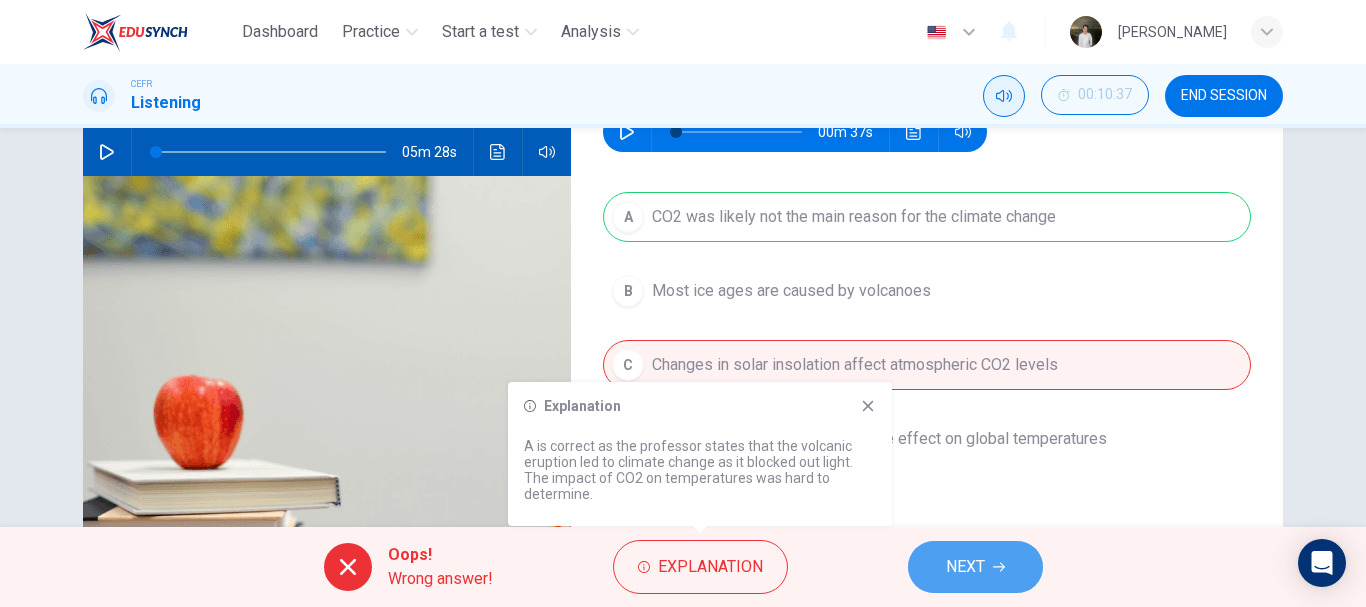 click on "NEXT" at bounding box center (975, 567) 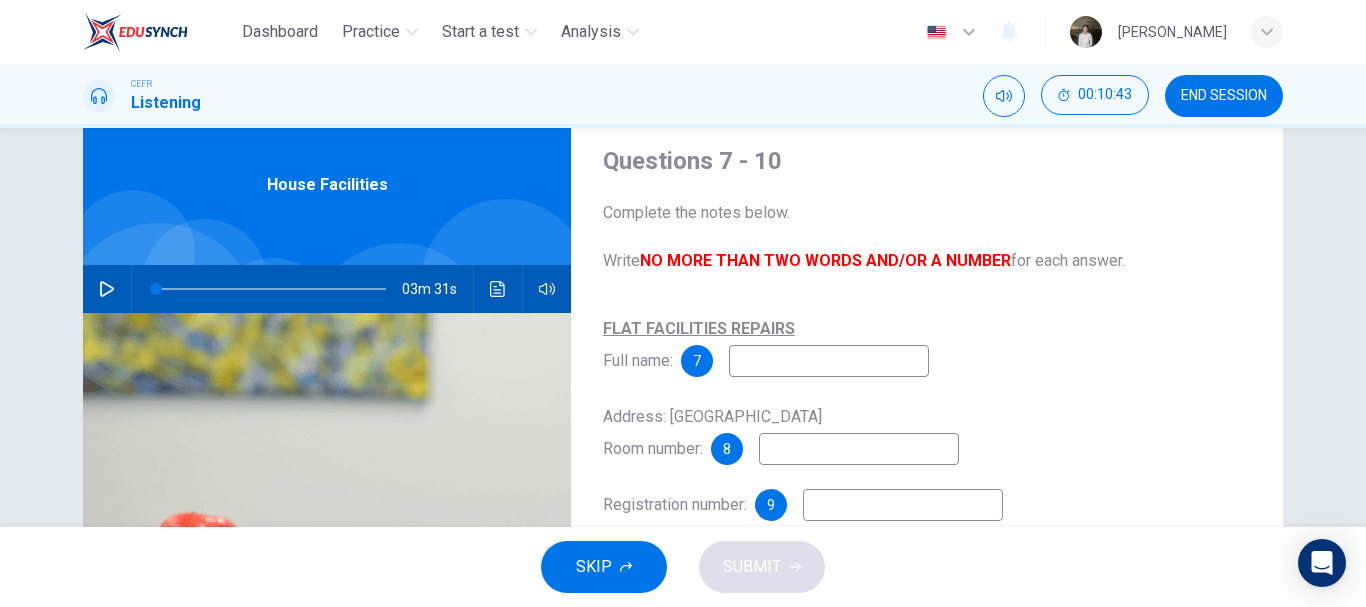 scroll, scrollTop: 62, scrollLeft: 0, axis: vertical 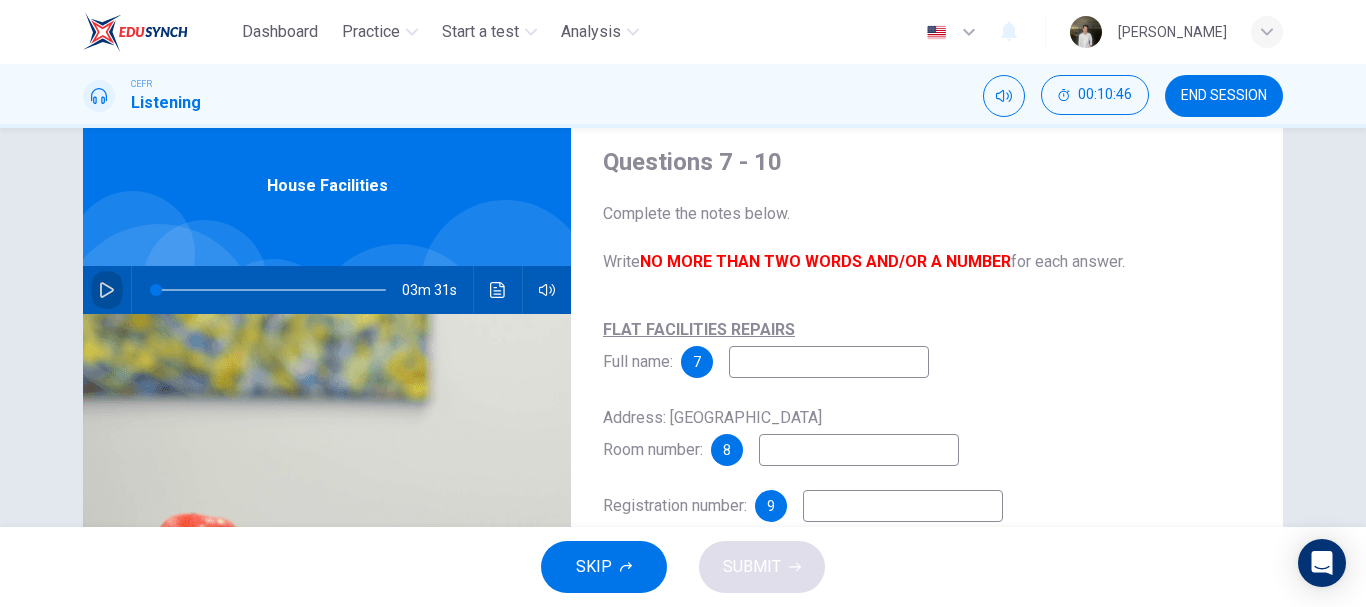 click 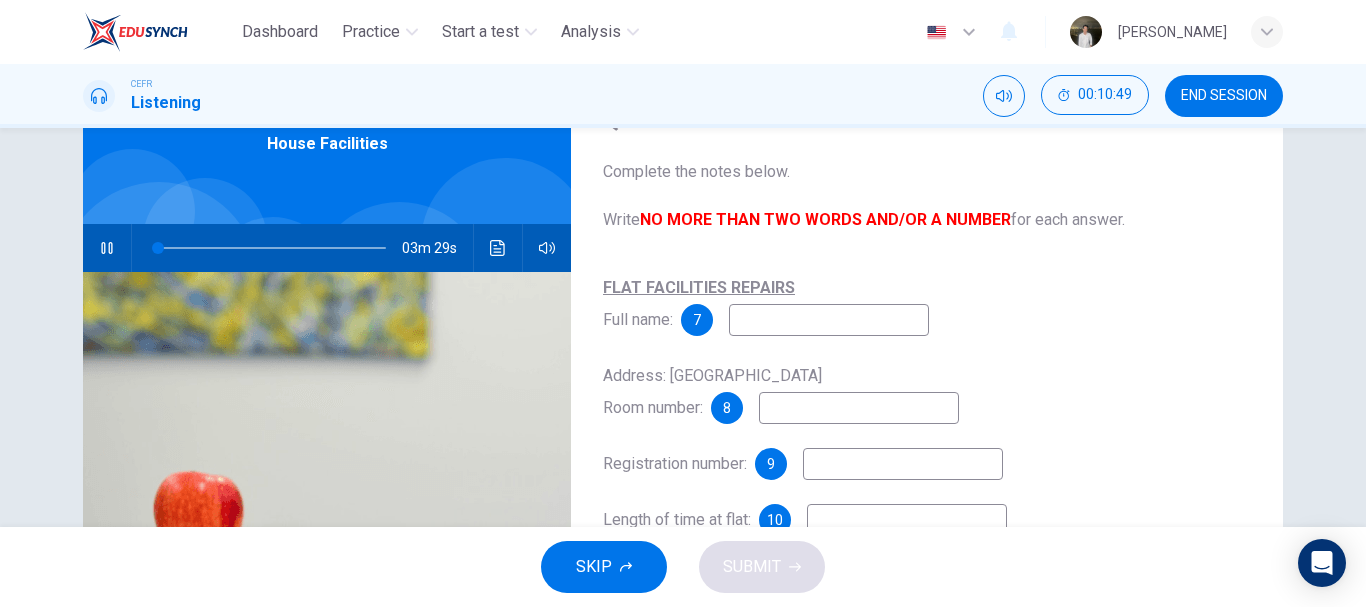 scroll, scrollTop: 100, scrollLeft: 0, axis: vertical 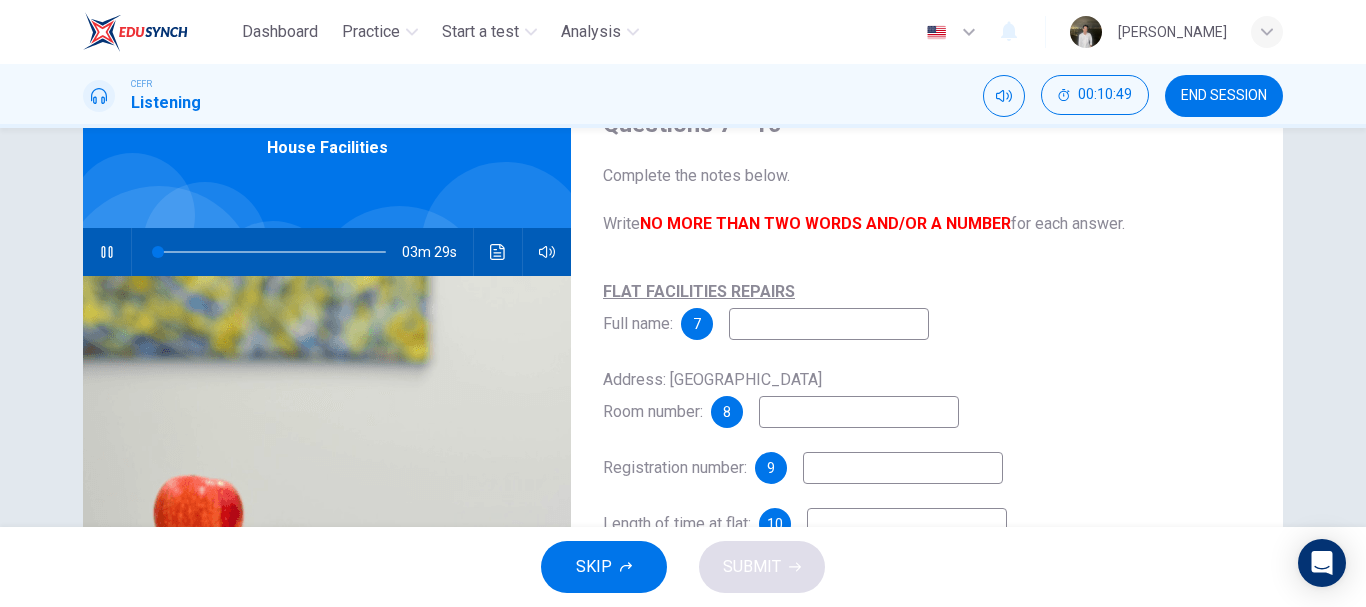 type on "1" 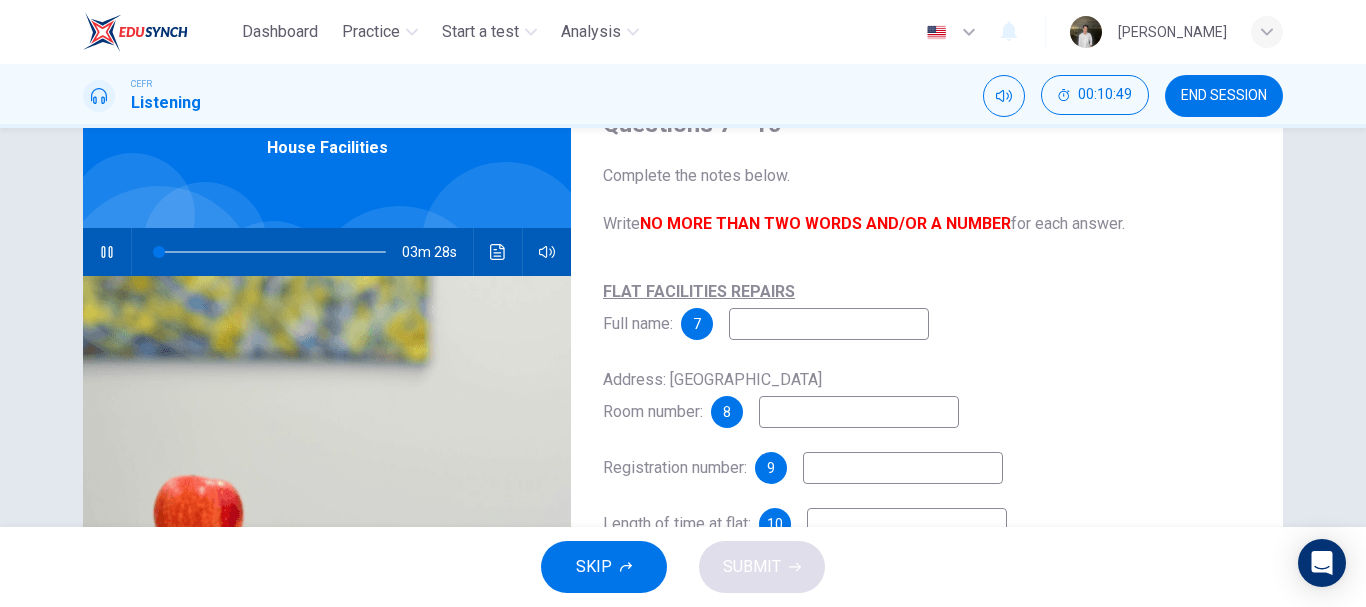 type 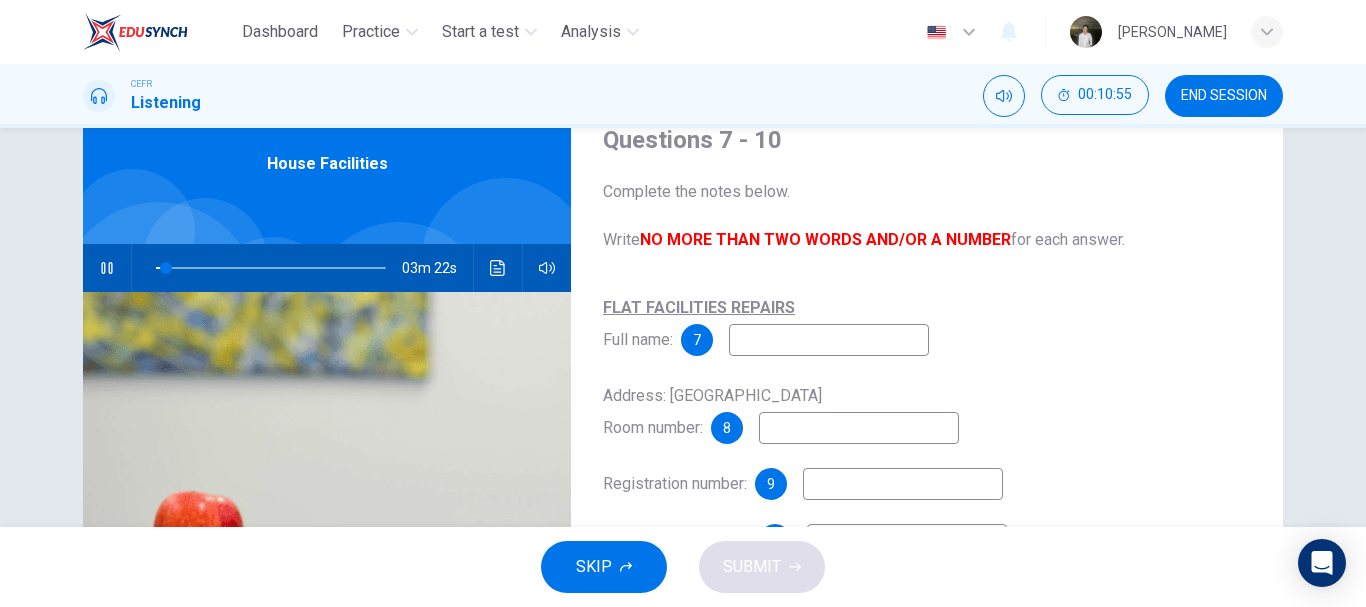 scroll, scrollTop: 77, scrollLeft: 0, axis: vertical 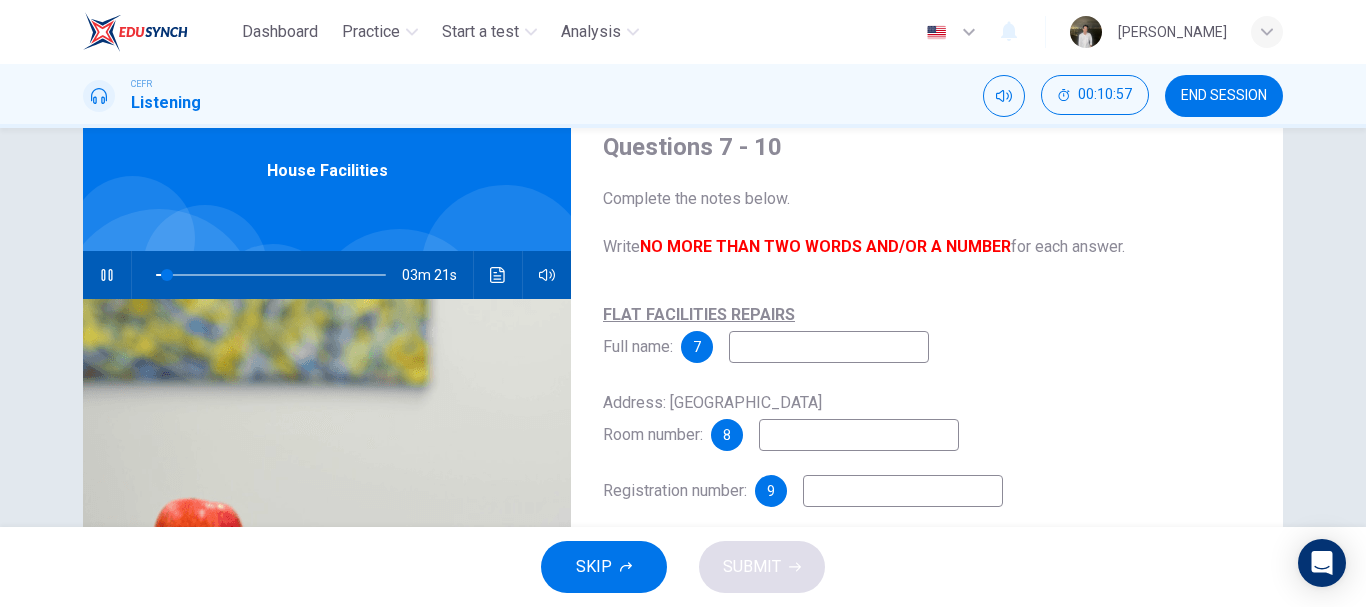 click at bounding box center [829, 347] 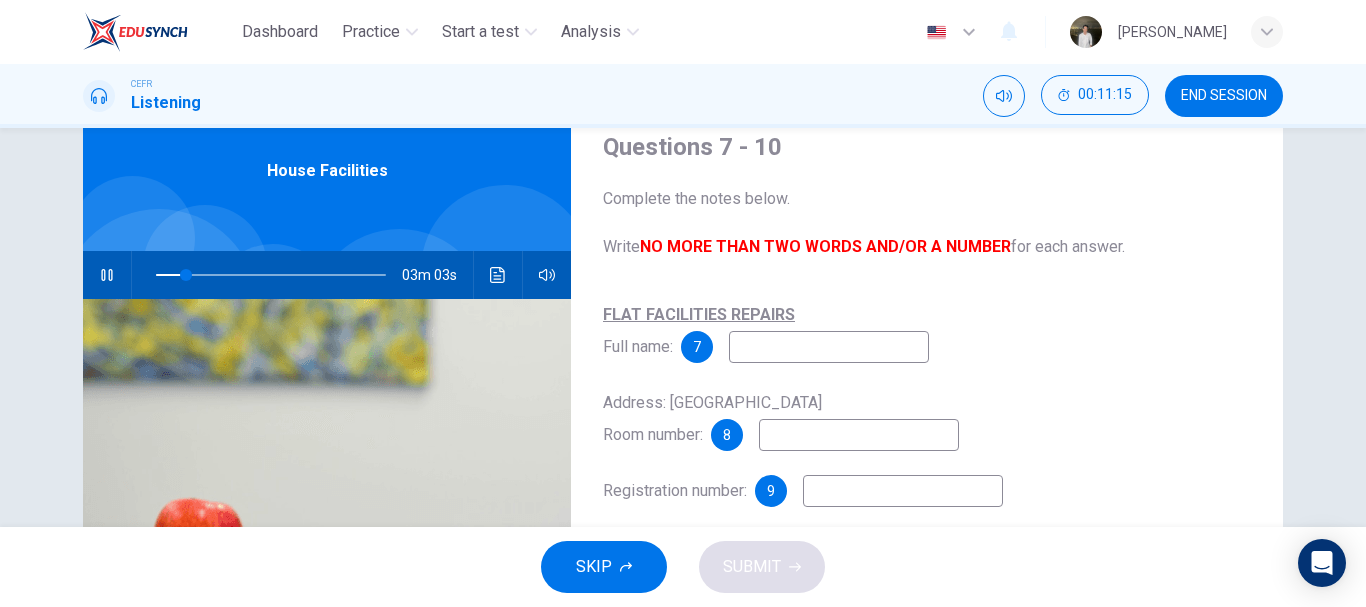 type on "13" 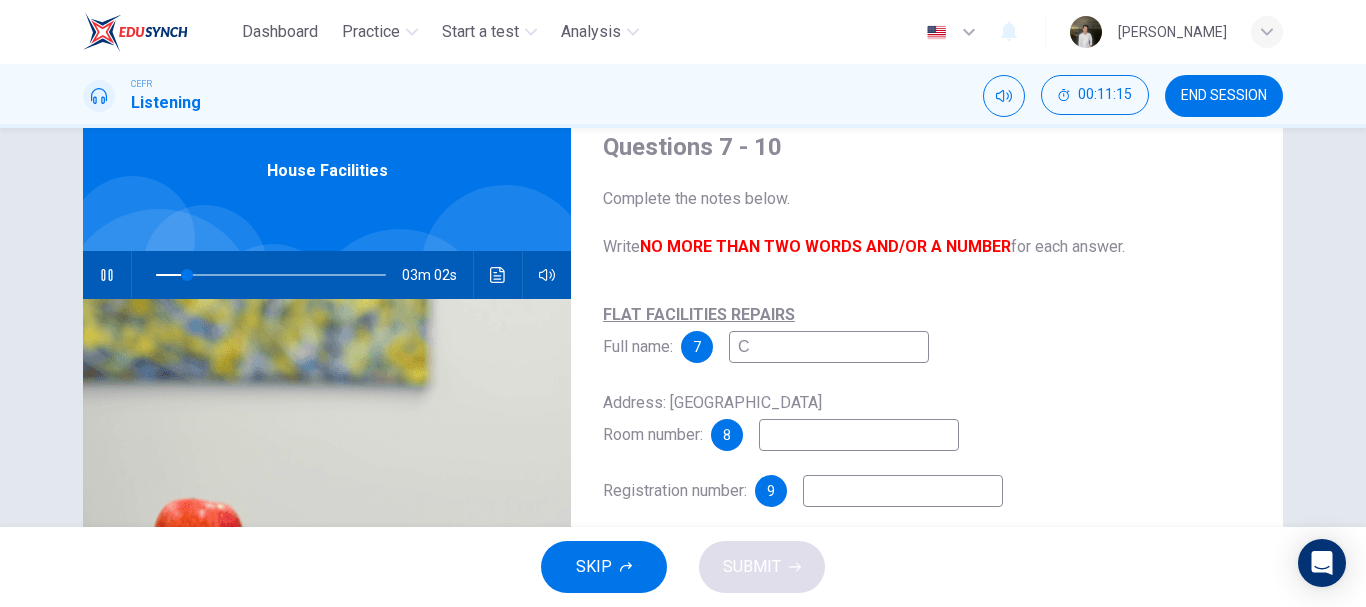 type 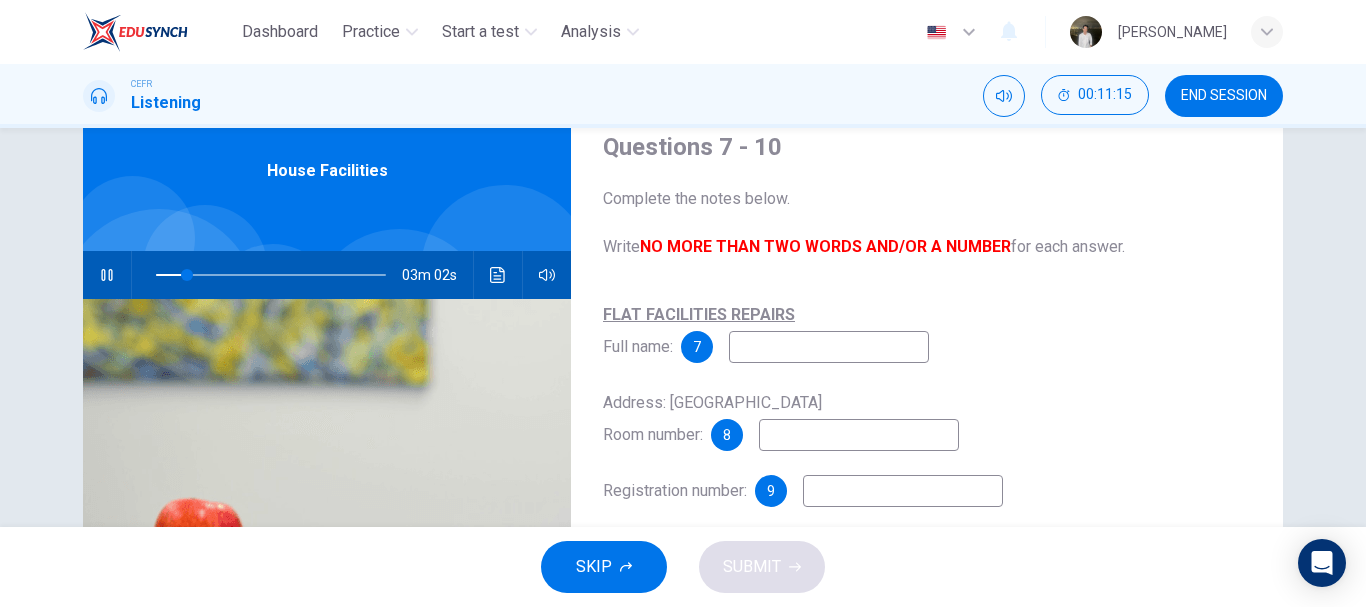 type on "14" 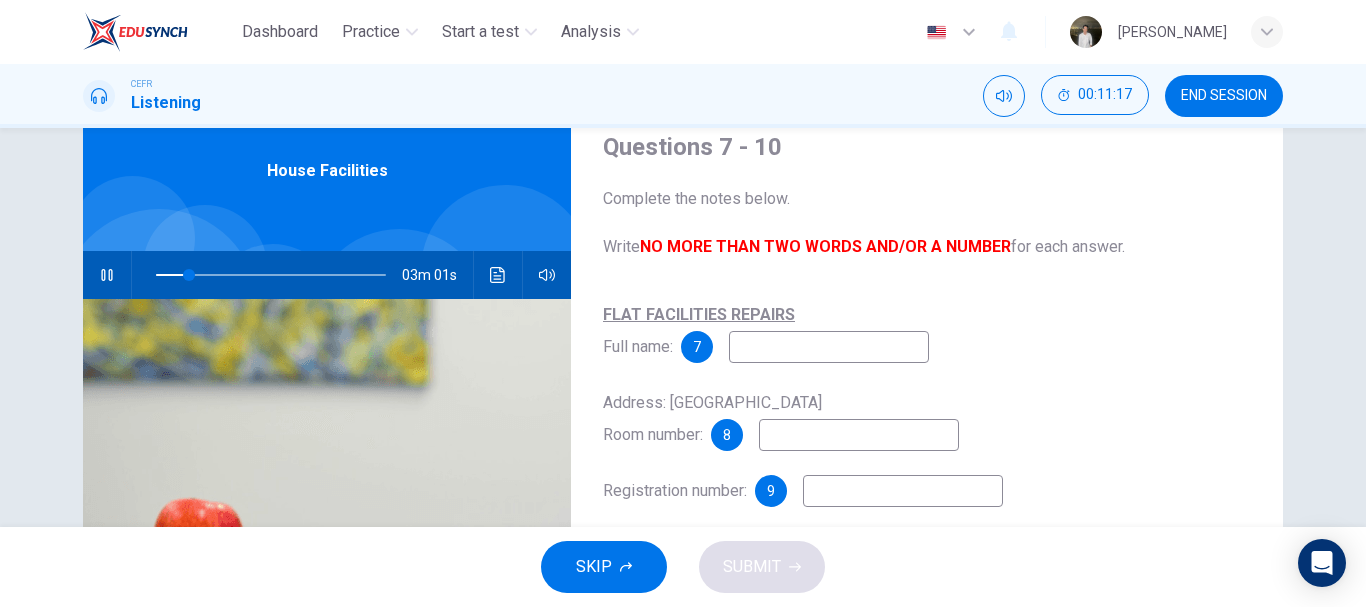 type on "K" 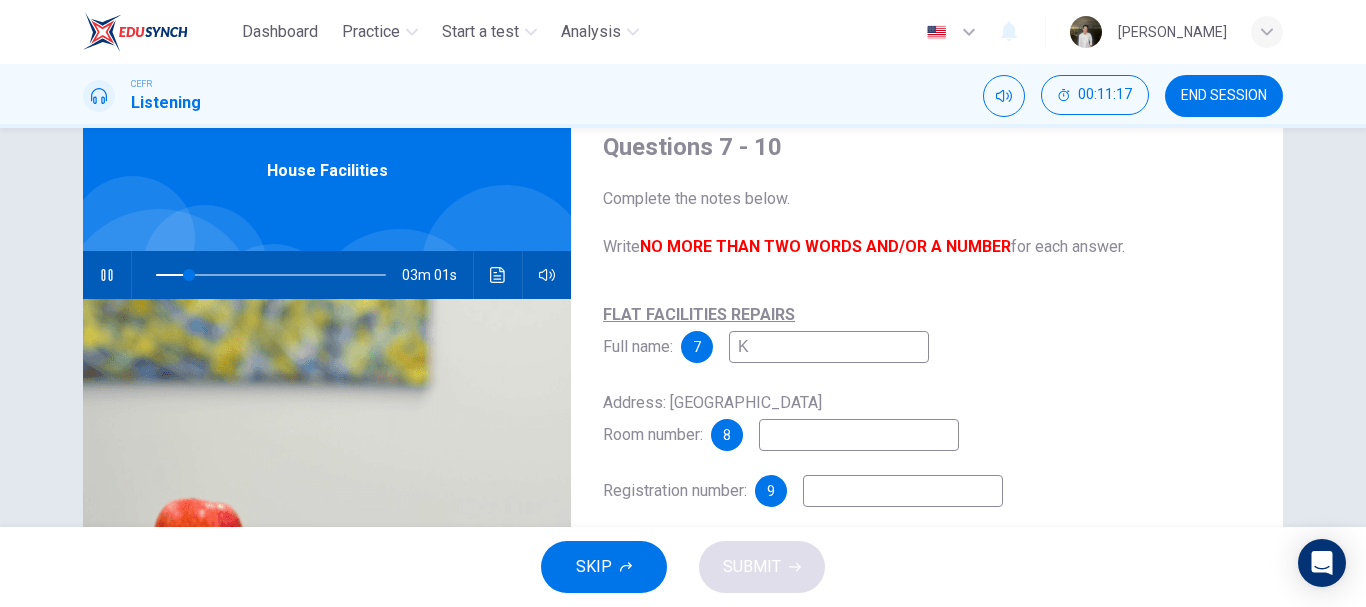 type on "15" 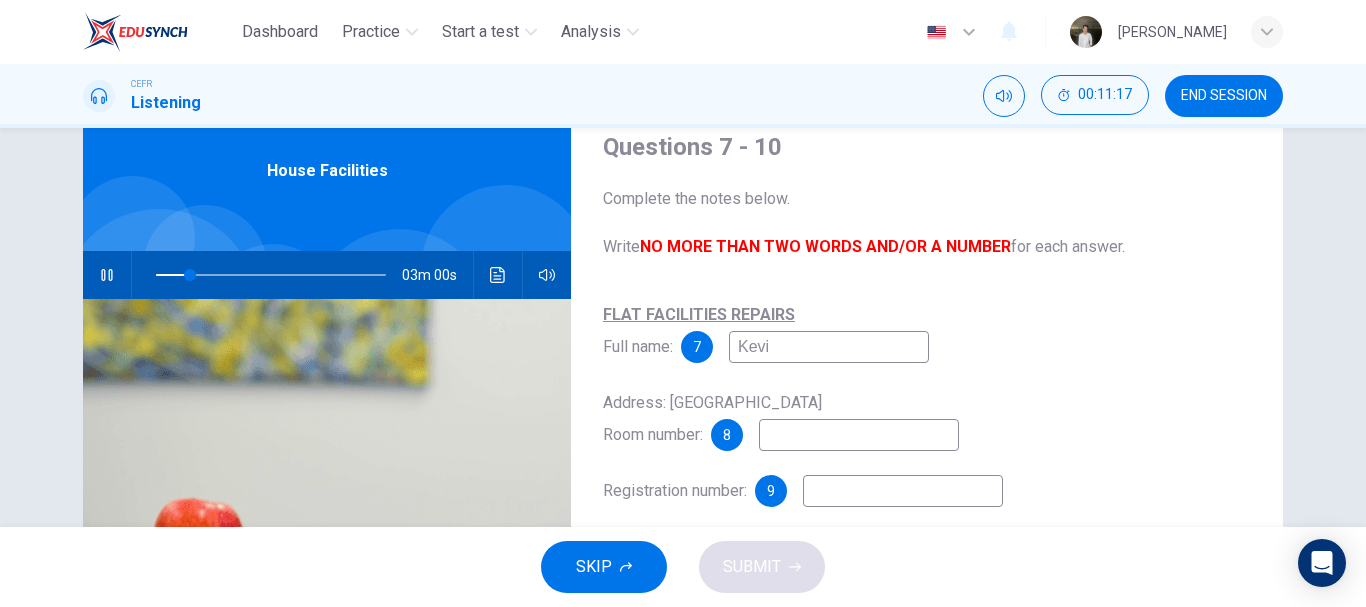 type on "Kevin" 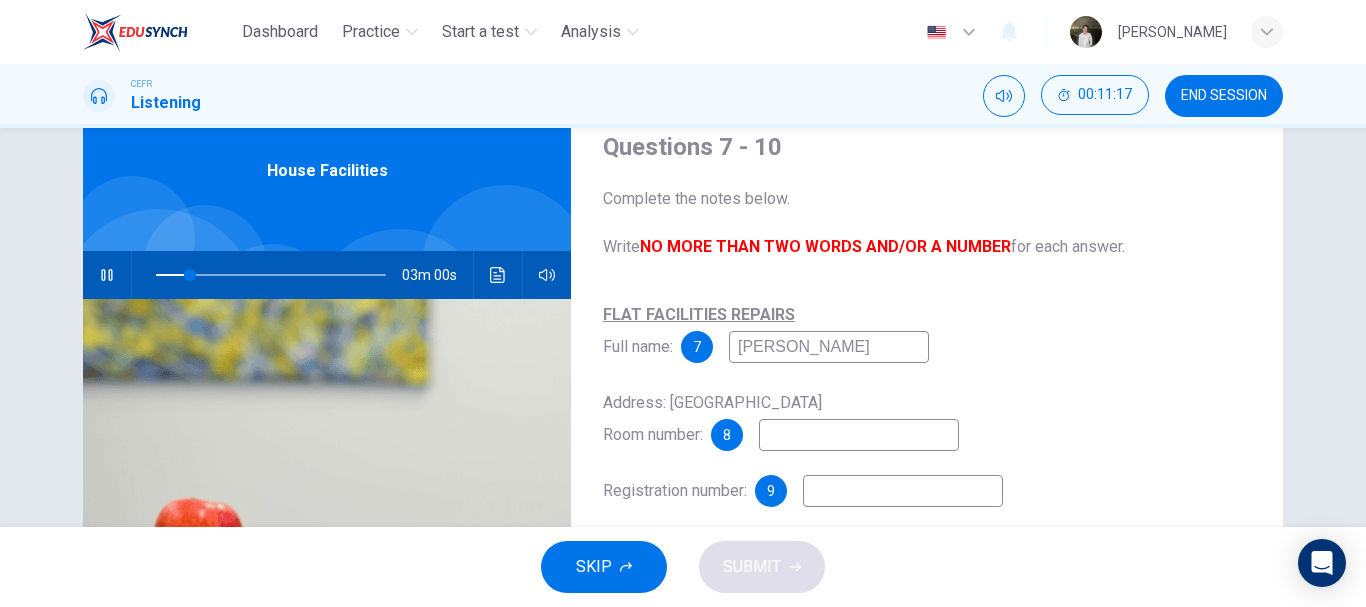 type on "15" 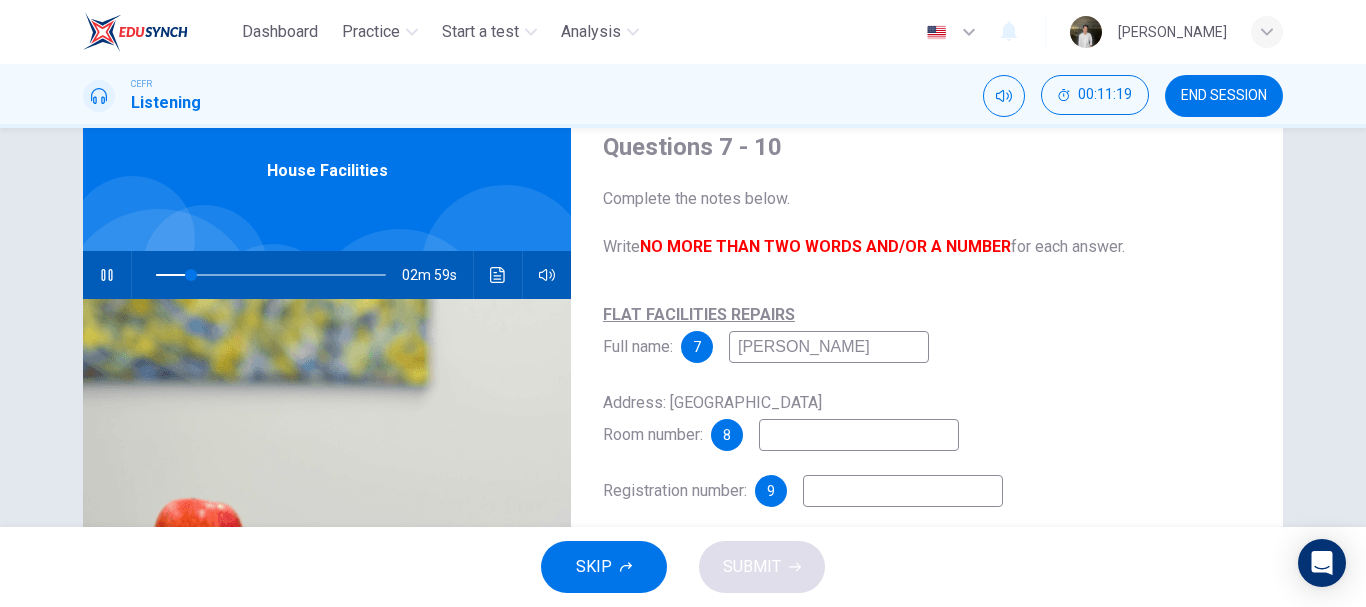 type on "Kevin Gr" 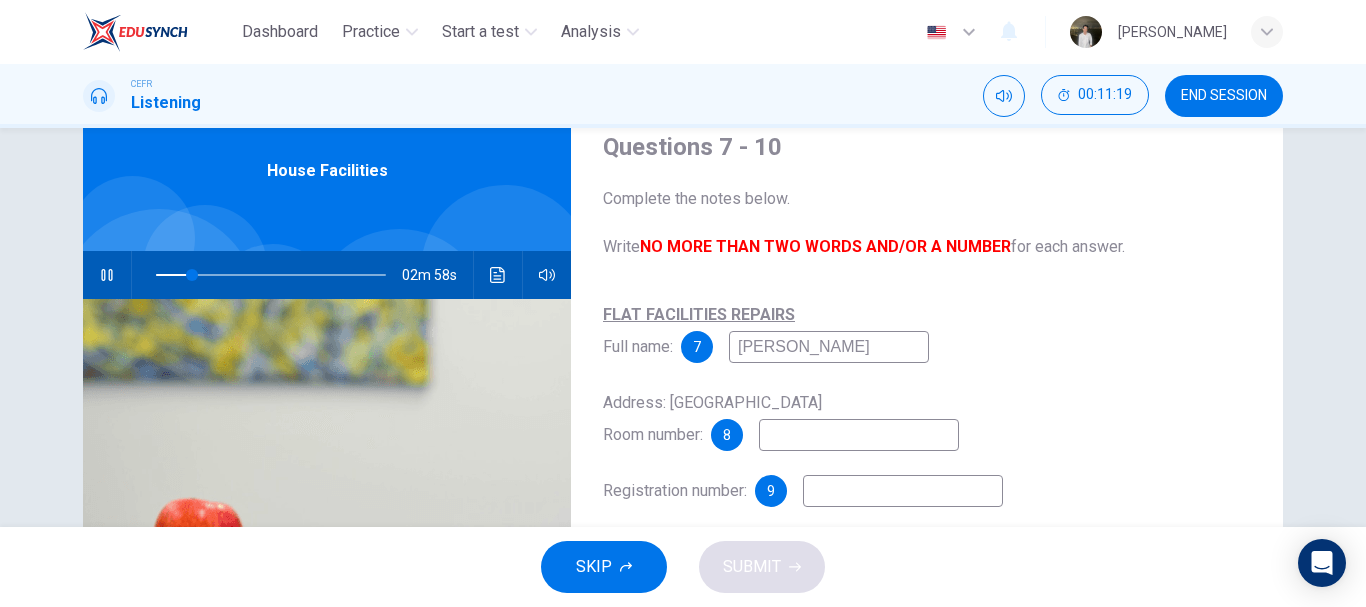 type on "Kevin Green" 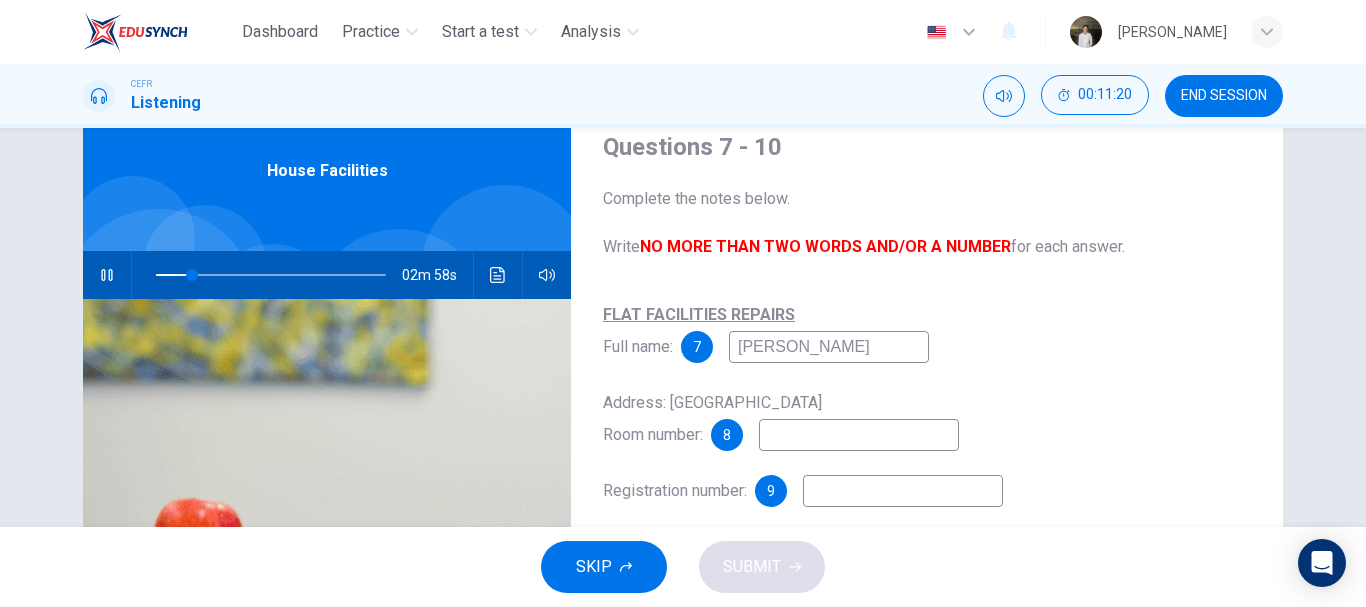 type on "16" 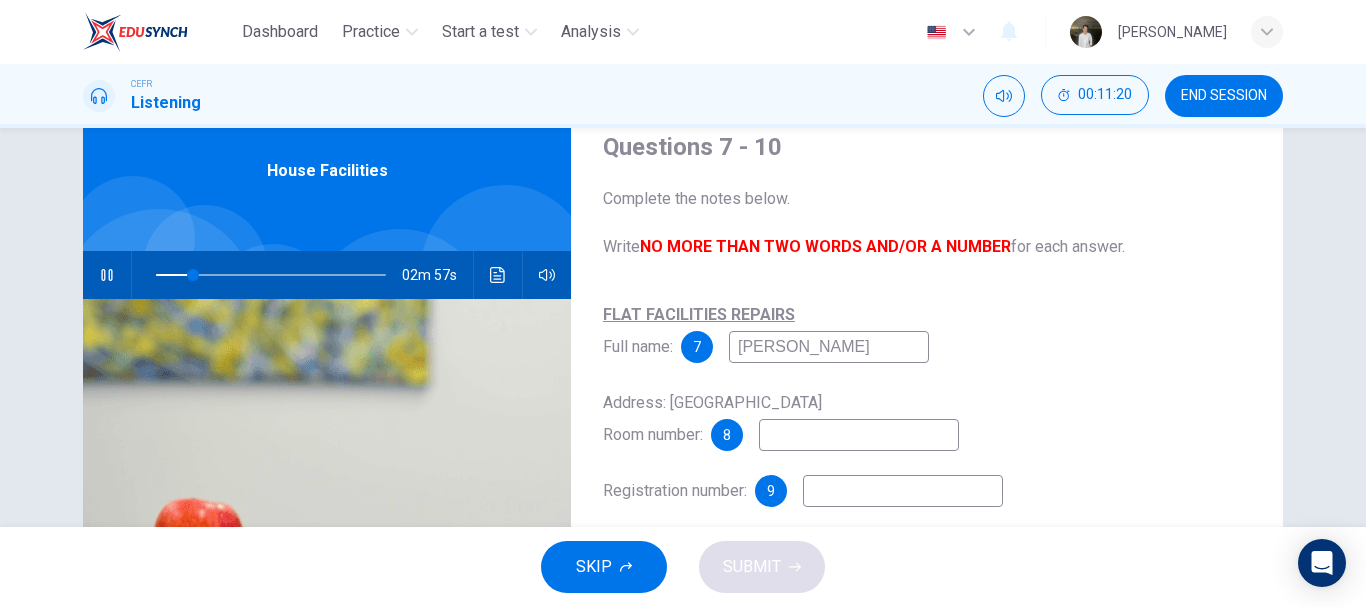 type on "Kevin Green" 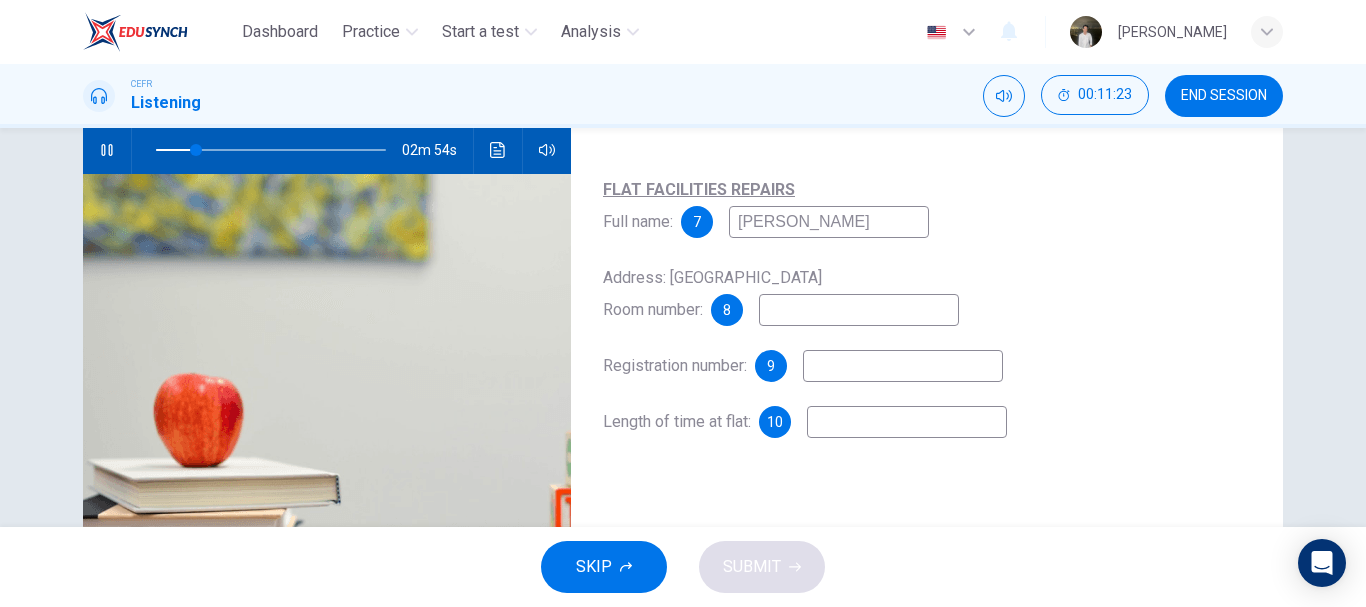 scroll, scrollTop: 204, scrollLeft: 0, axis: vertical 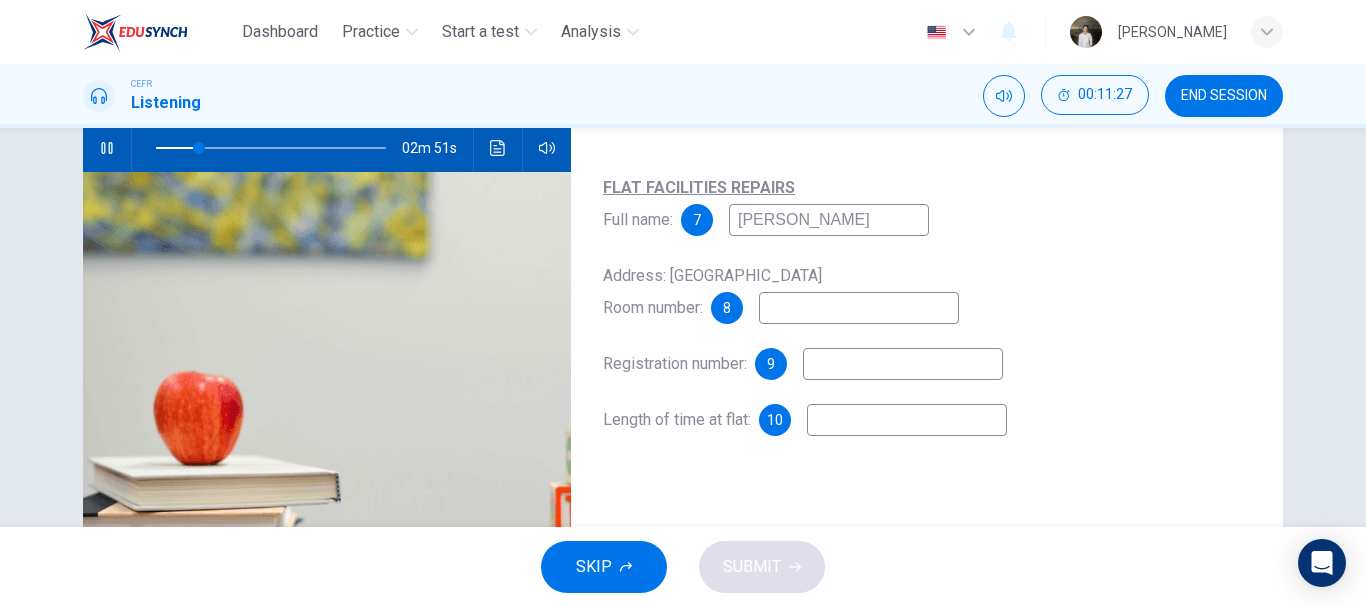 type on "19" 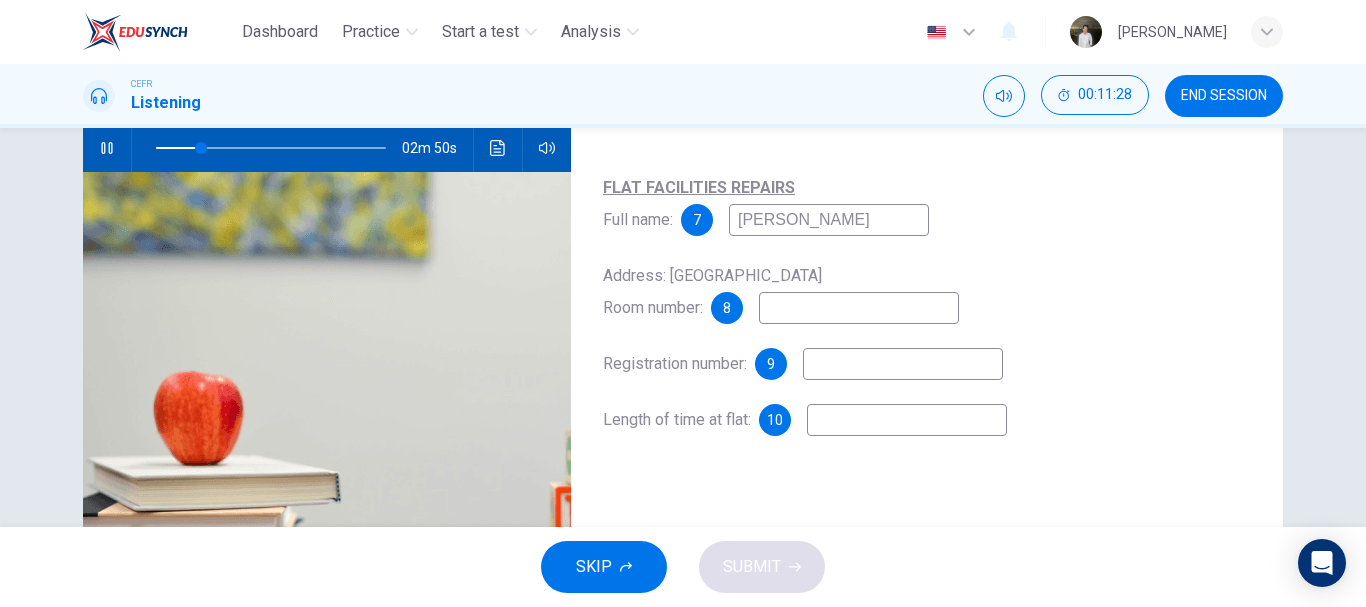 type on "1" 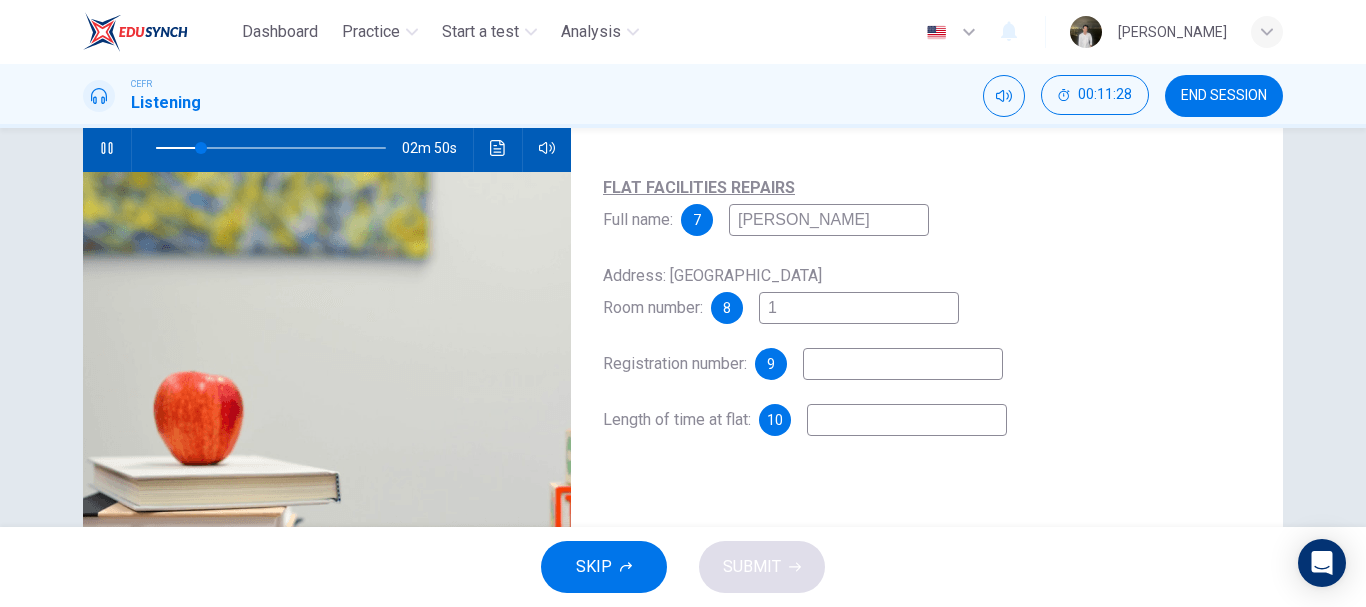 type on "20" 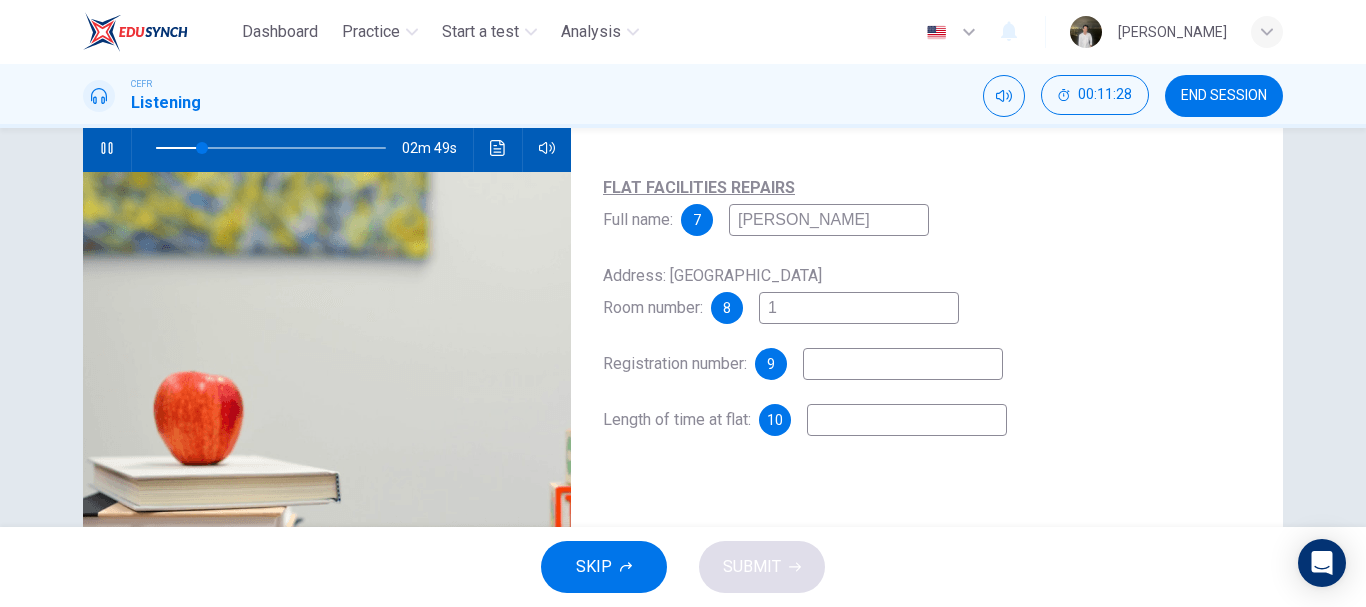 type on "16" 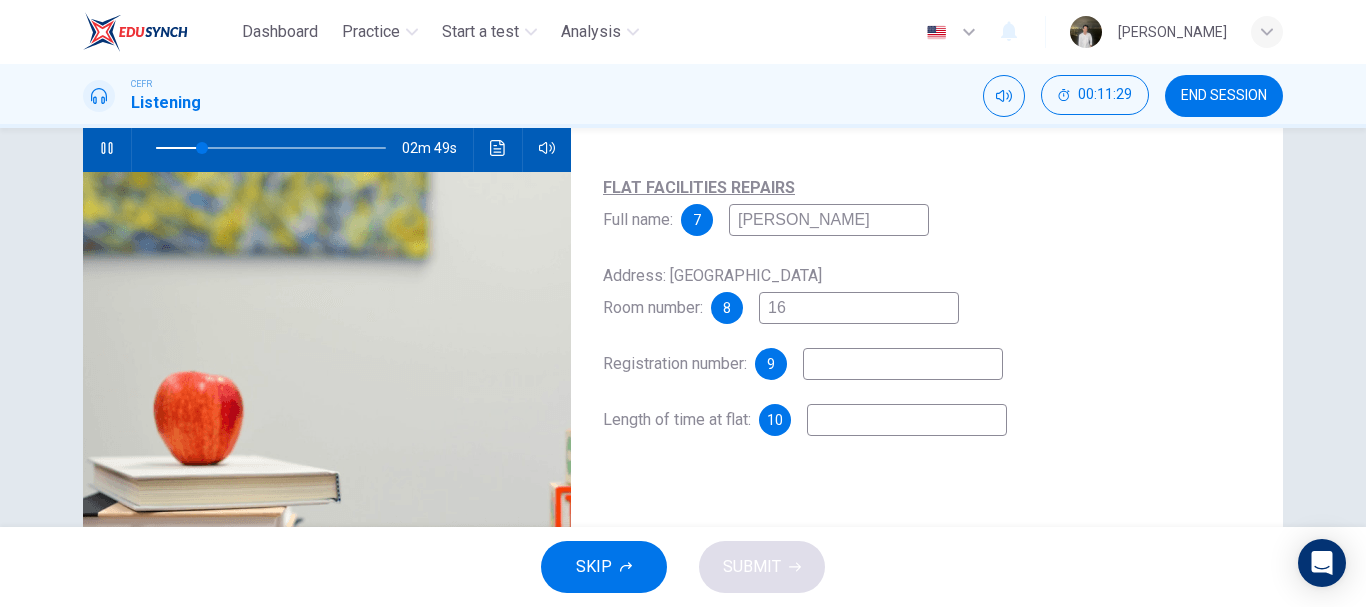 type on "20" 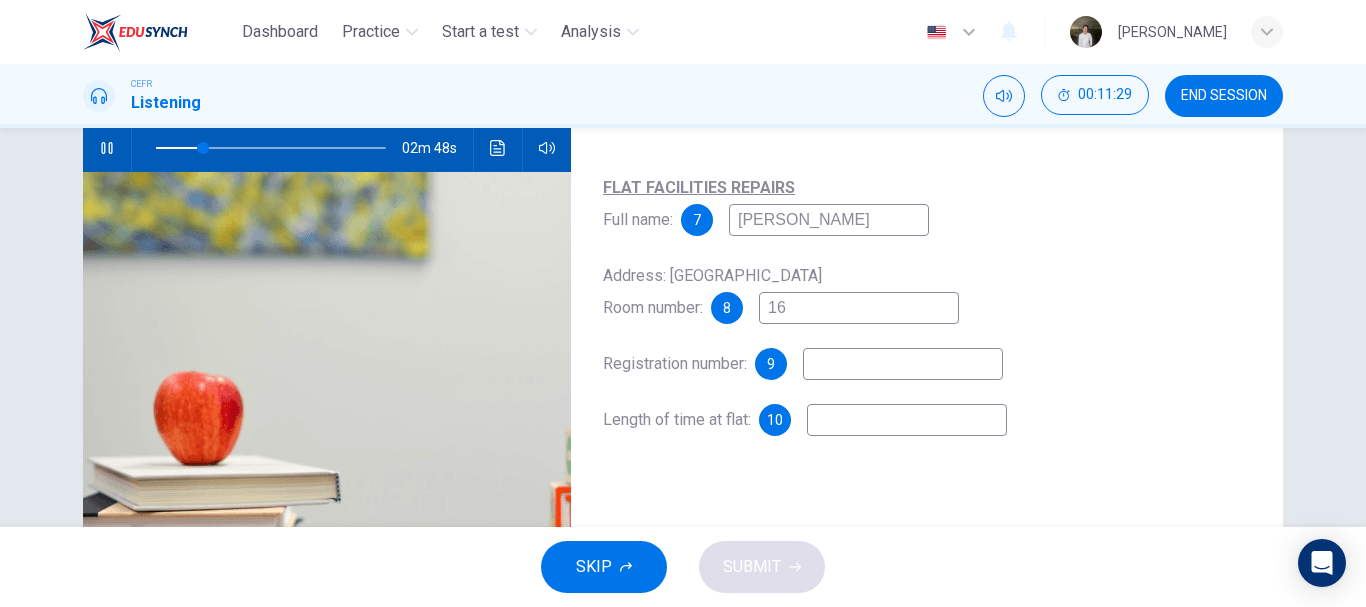 type on "16C" 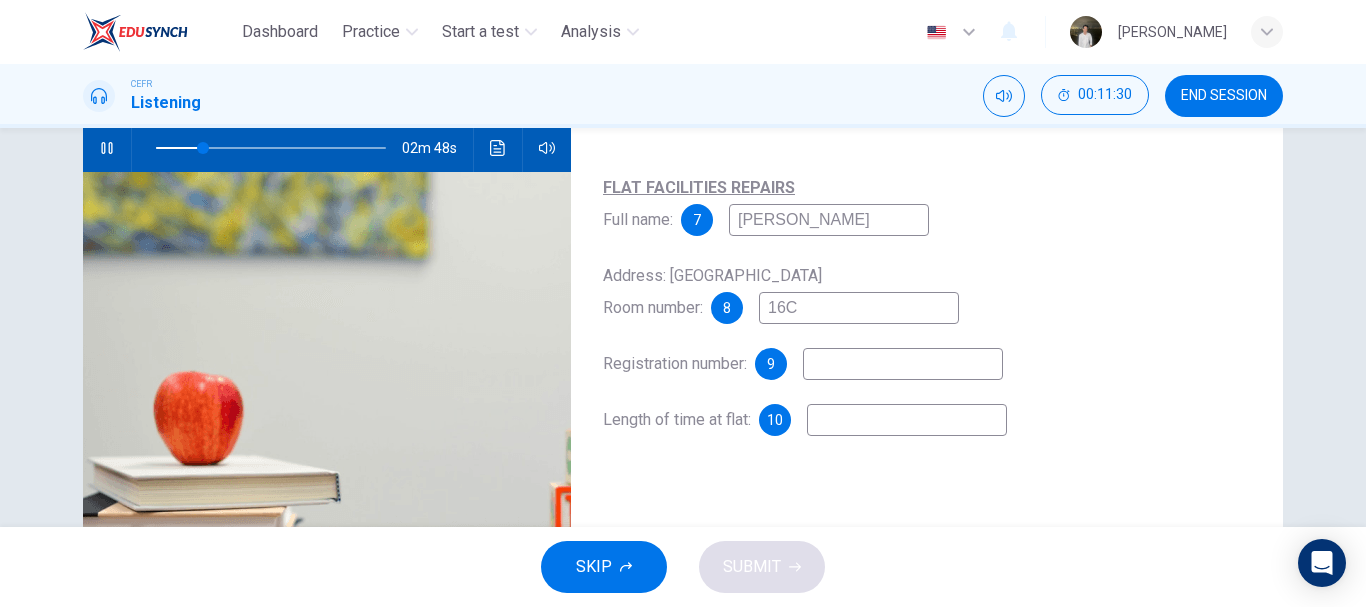 type on "21" 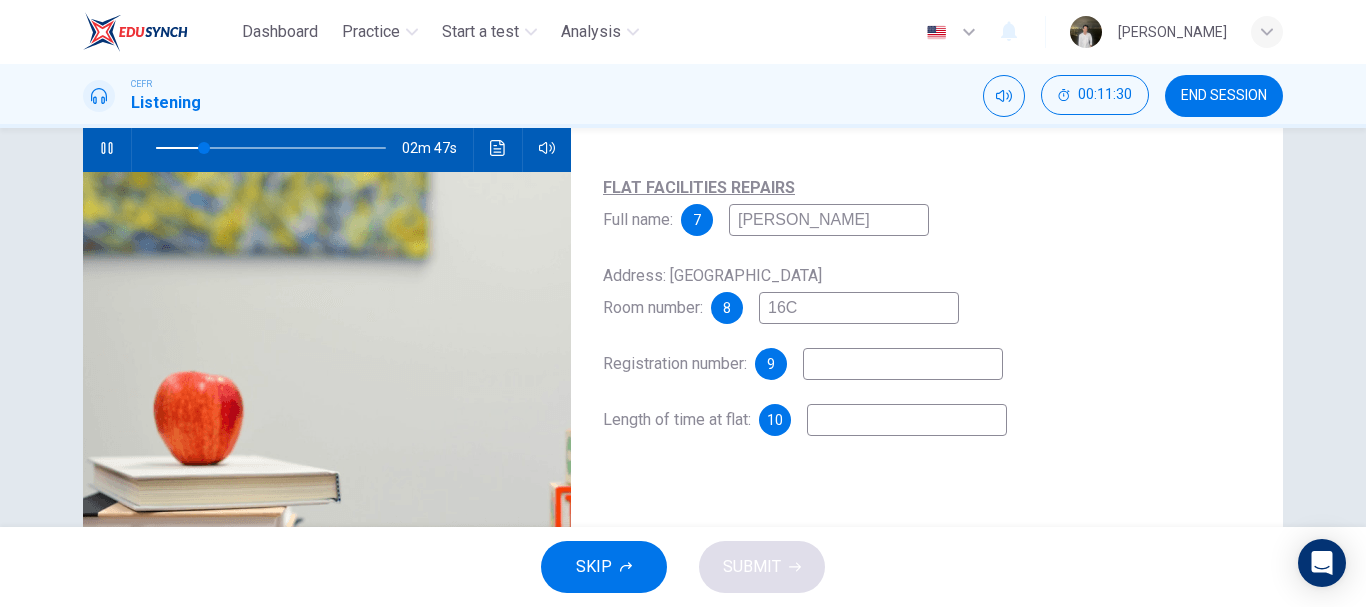 type on "16C" 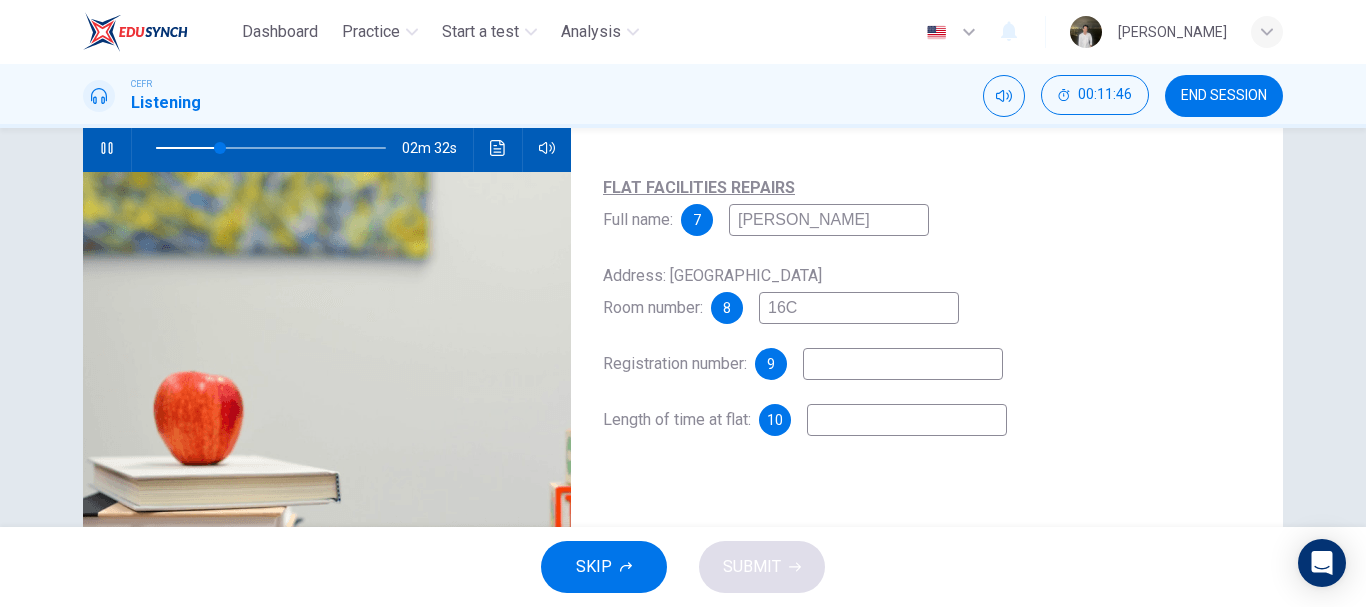 type on "28" 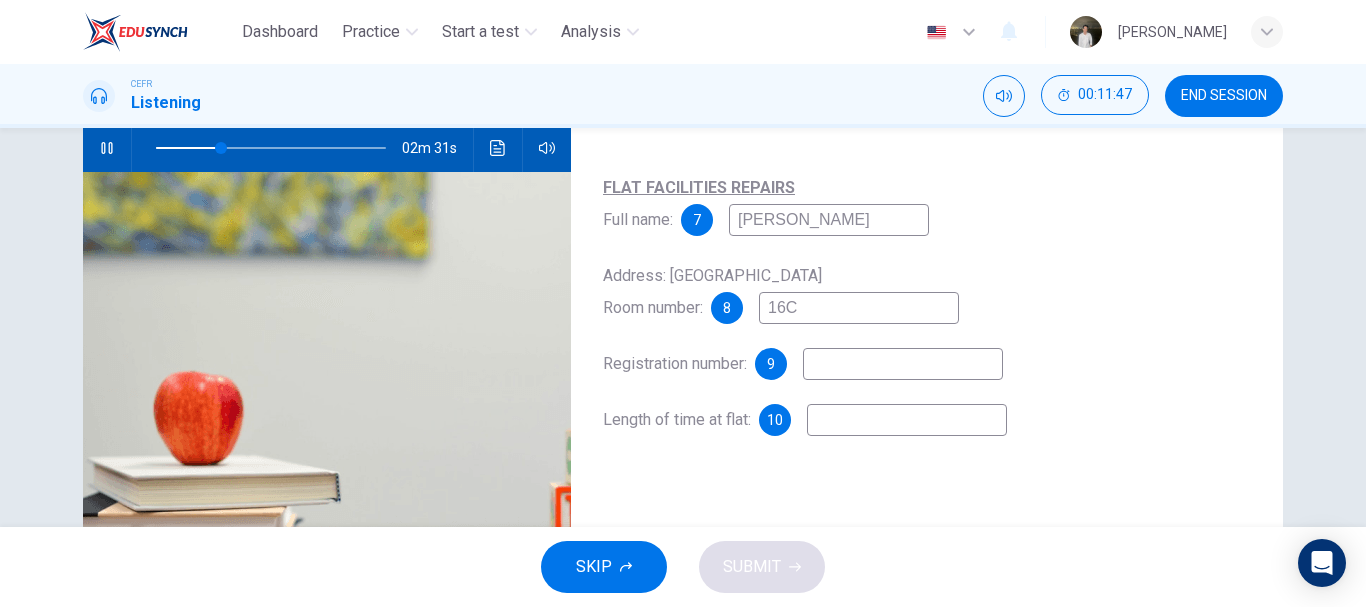 type on "K" 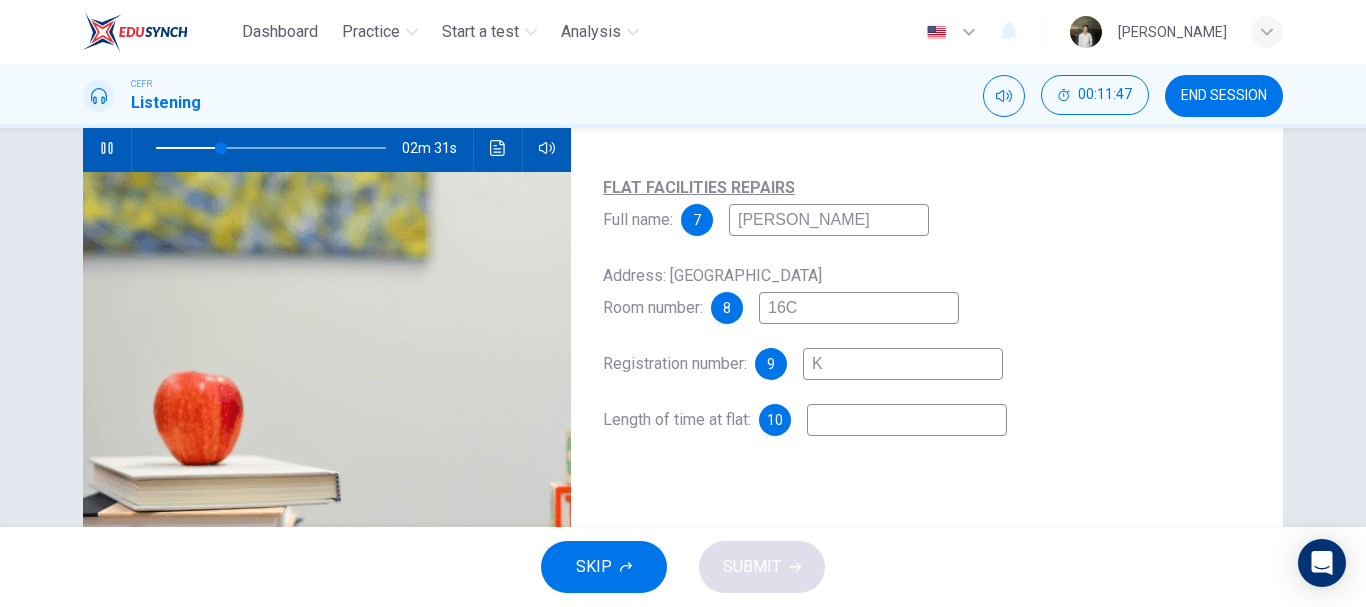 type on "29" 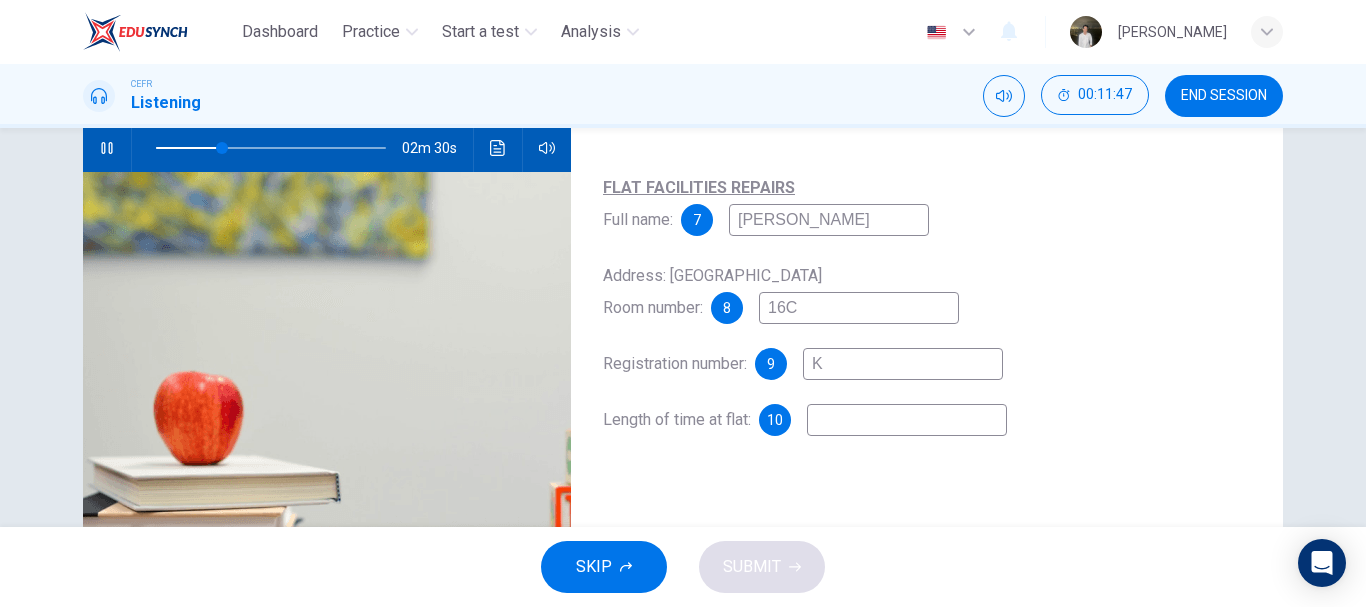 type on "KG" 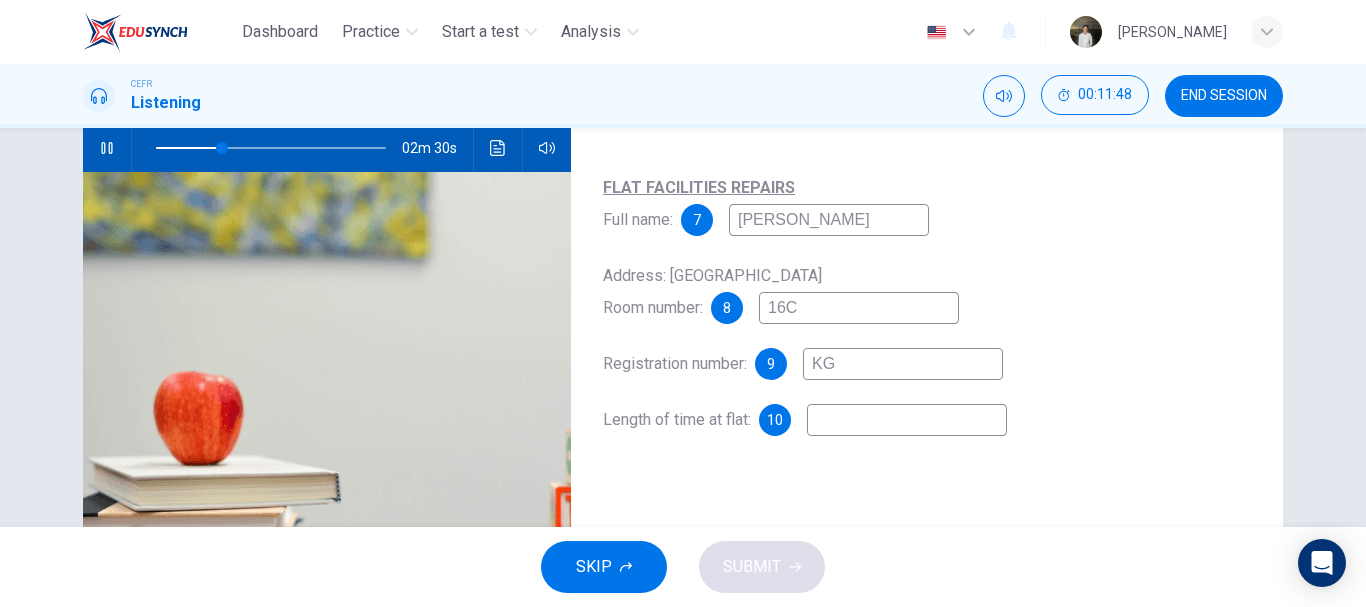 type on "29" 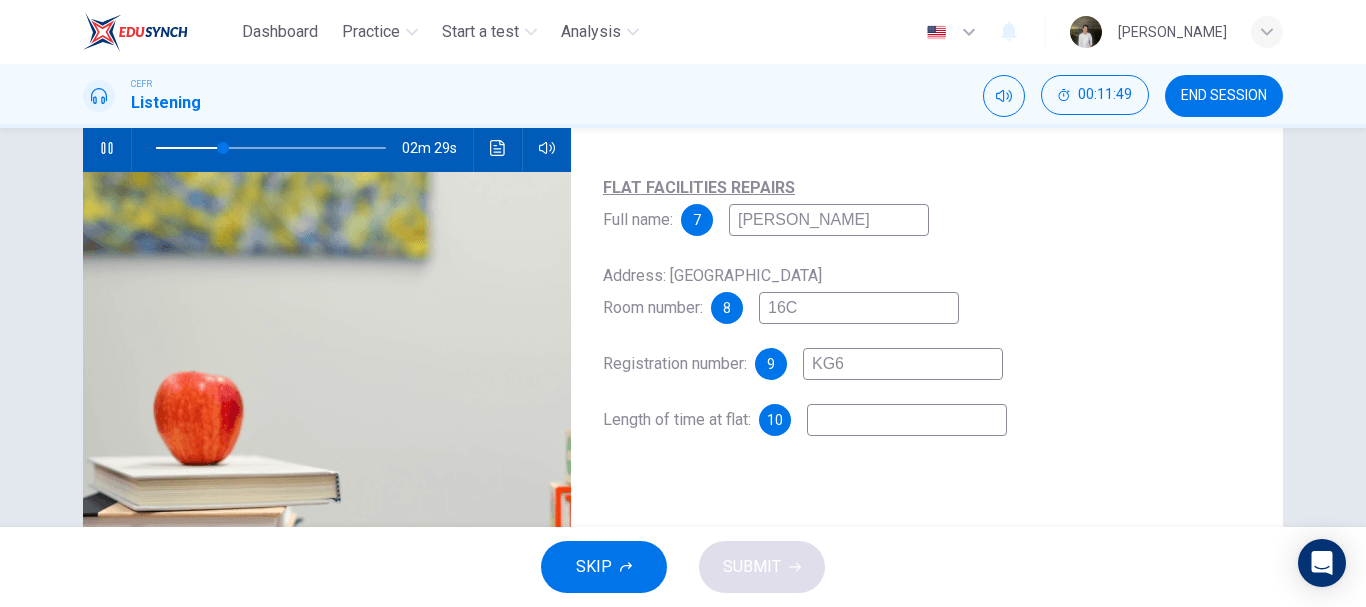 type on "KG60" 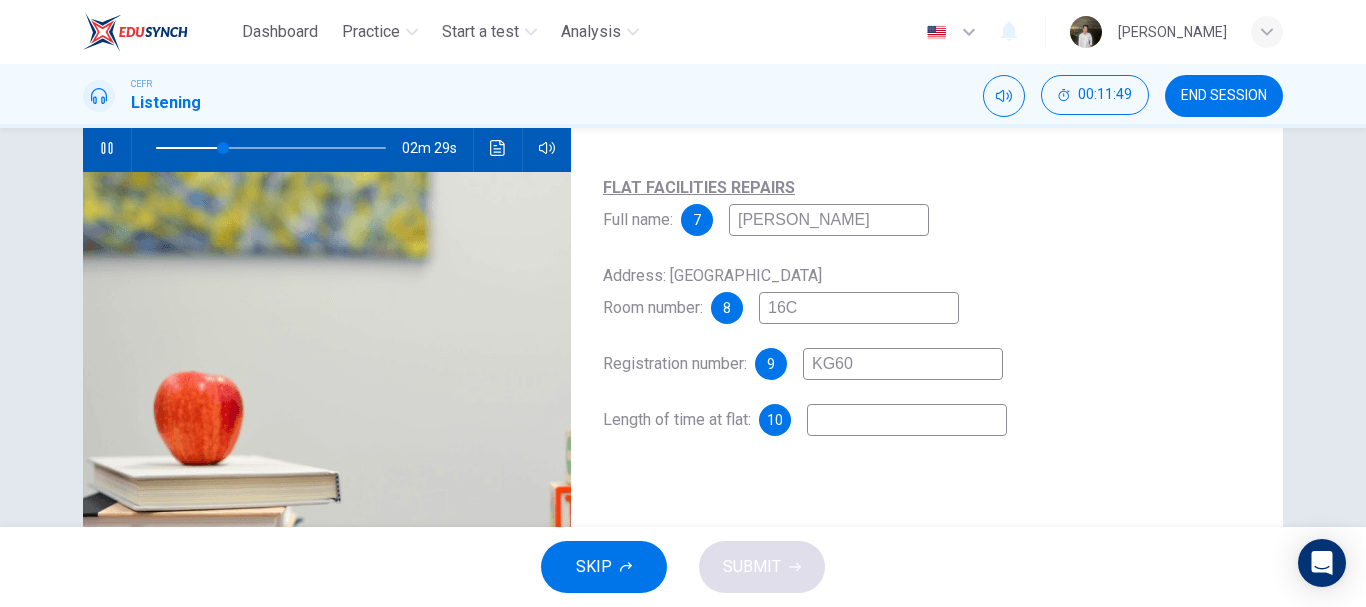 type on "30" 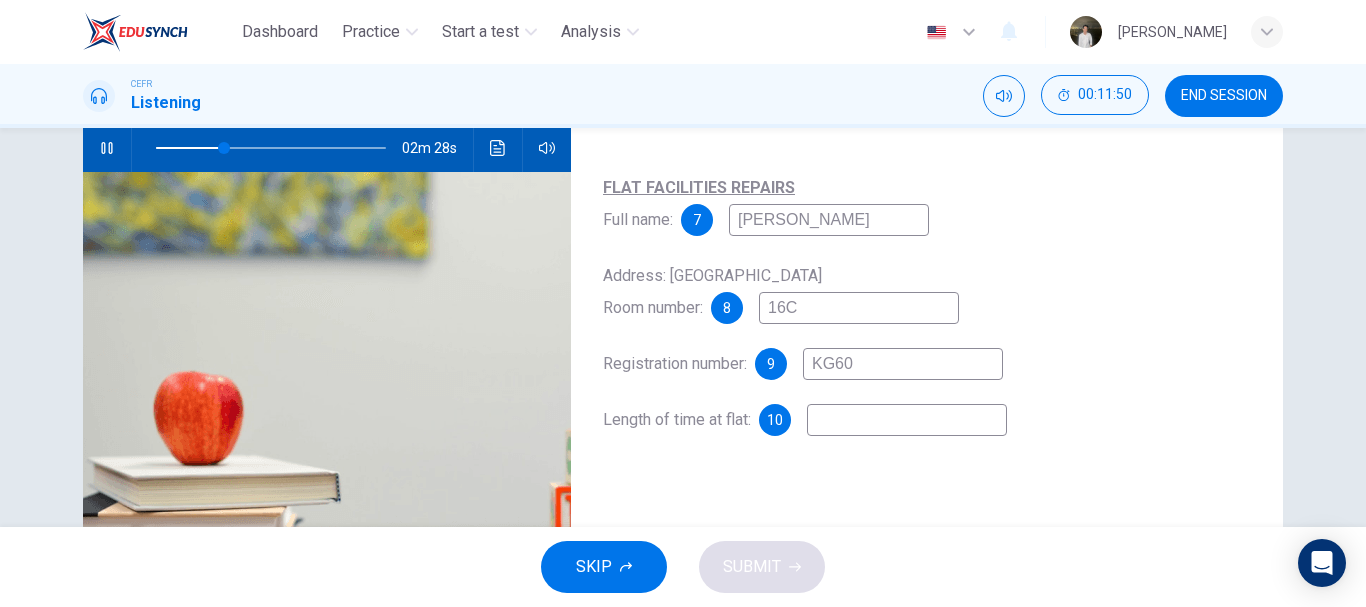 type on "KG603" 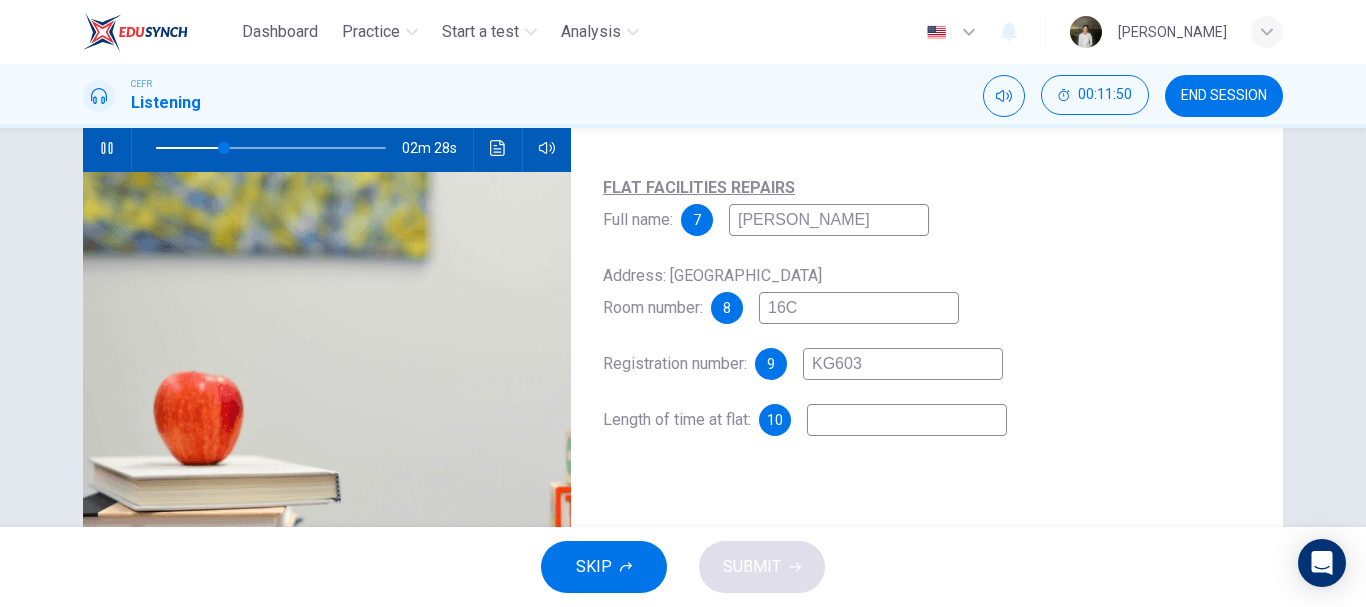 type on "30" 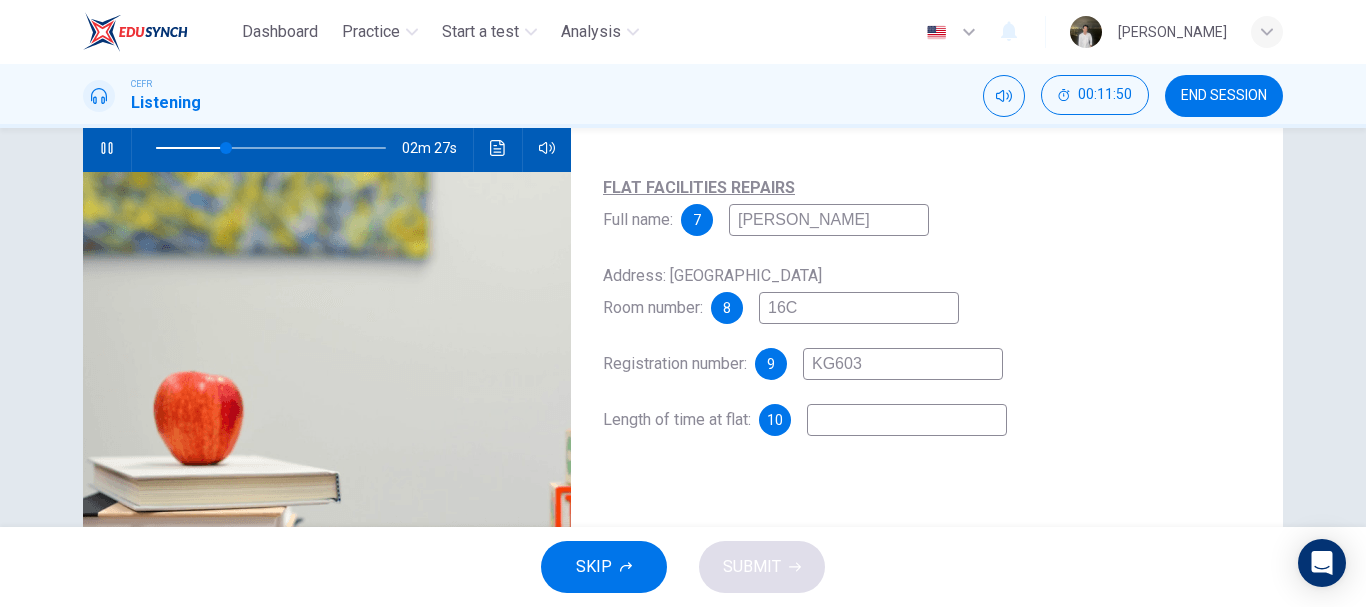 type on "KG6037" 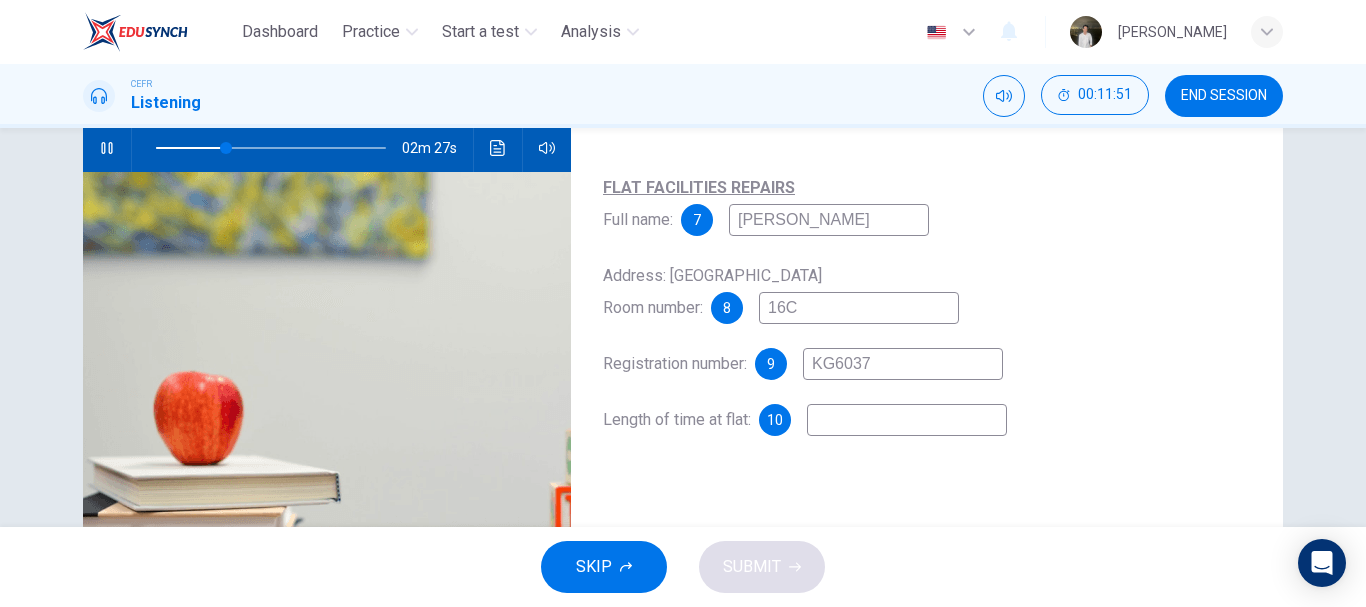 type on "31" 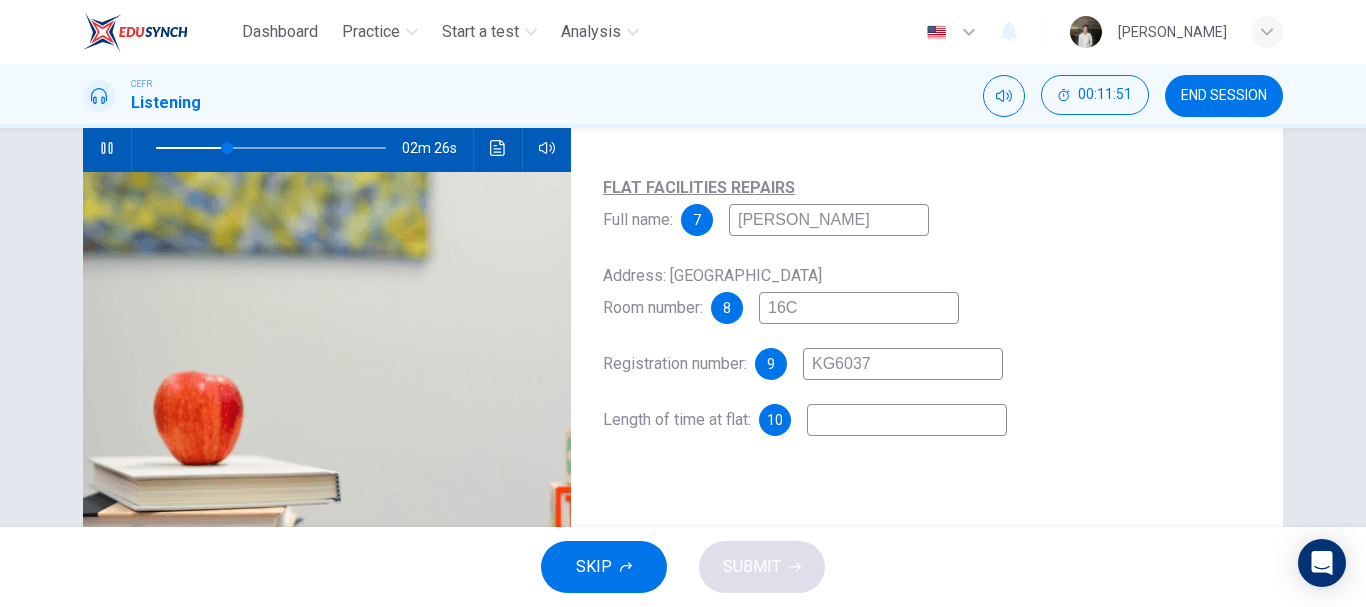 type on "KG6037" 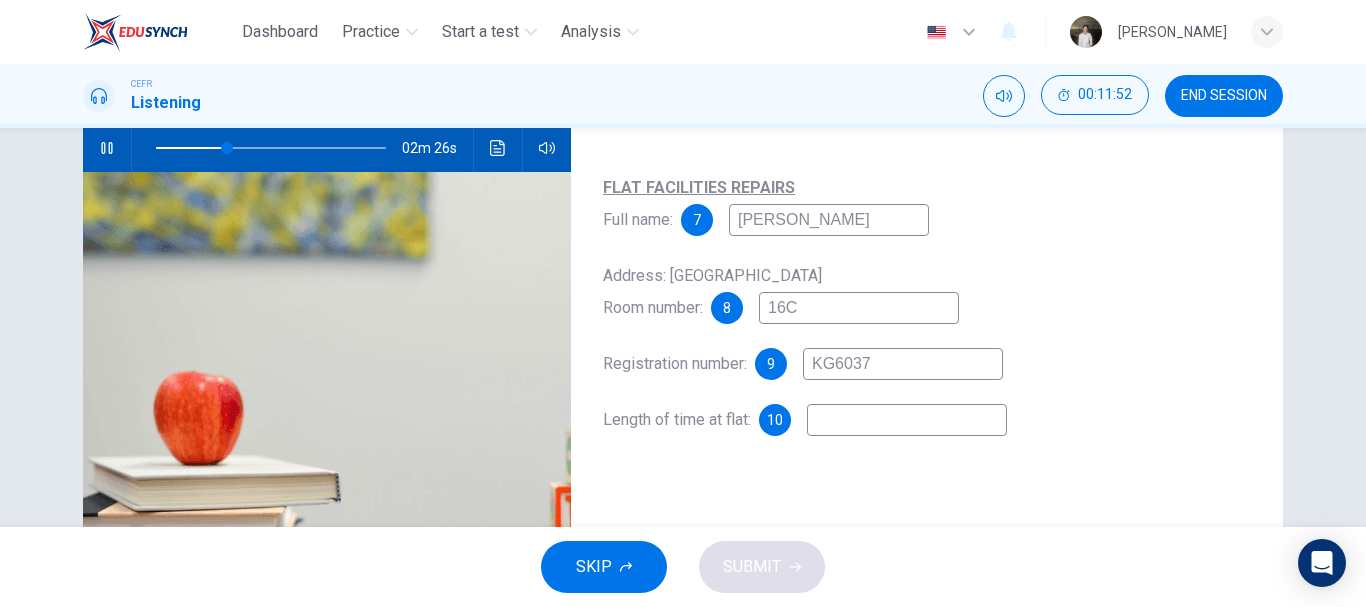 click at bounding box center [907, 420] 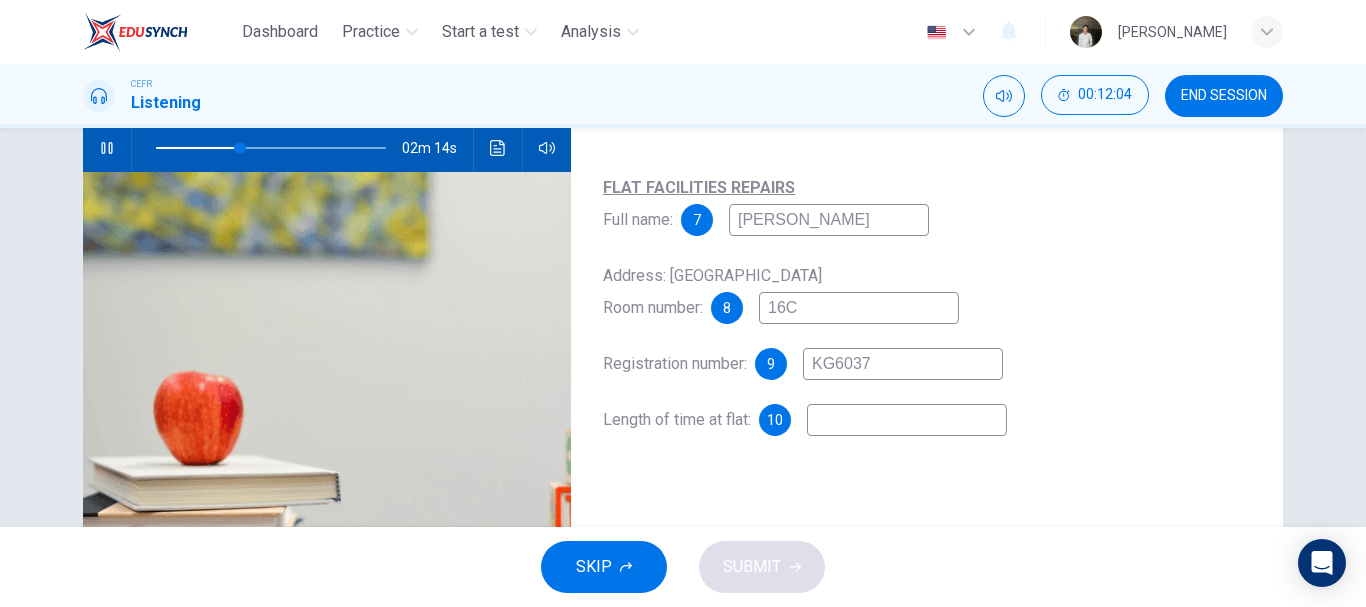 type on "37" 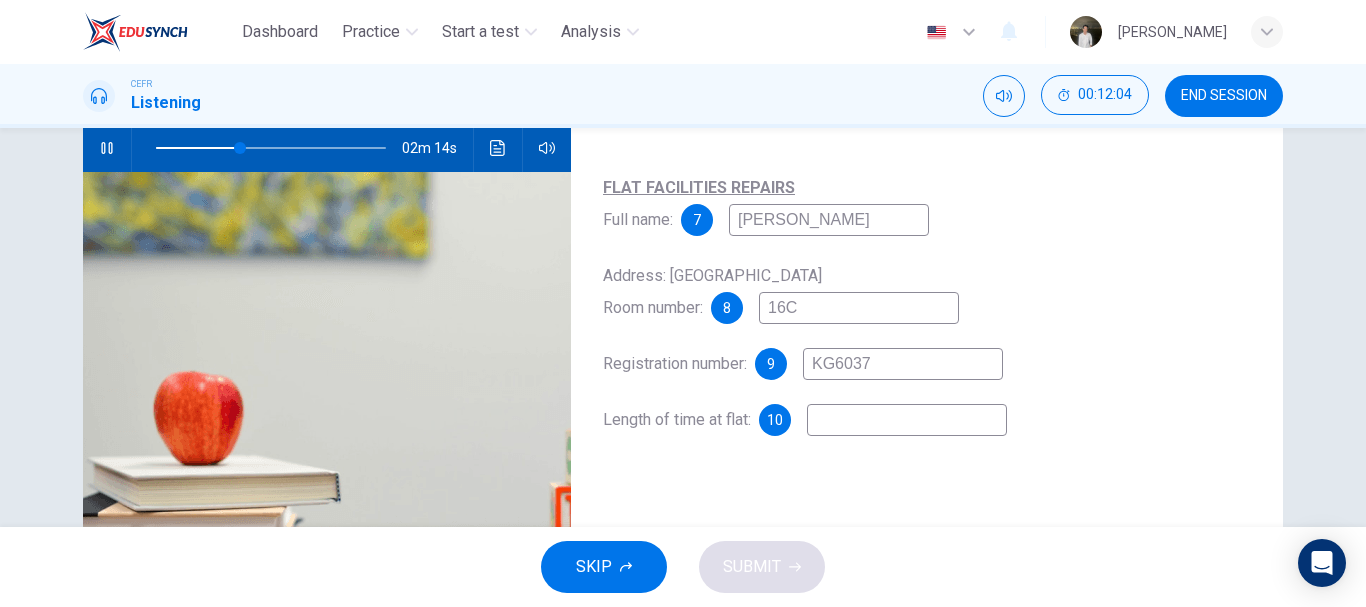 type on "1" 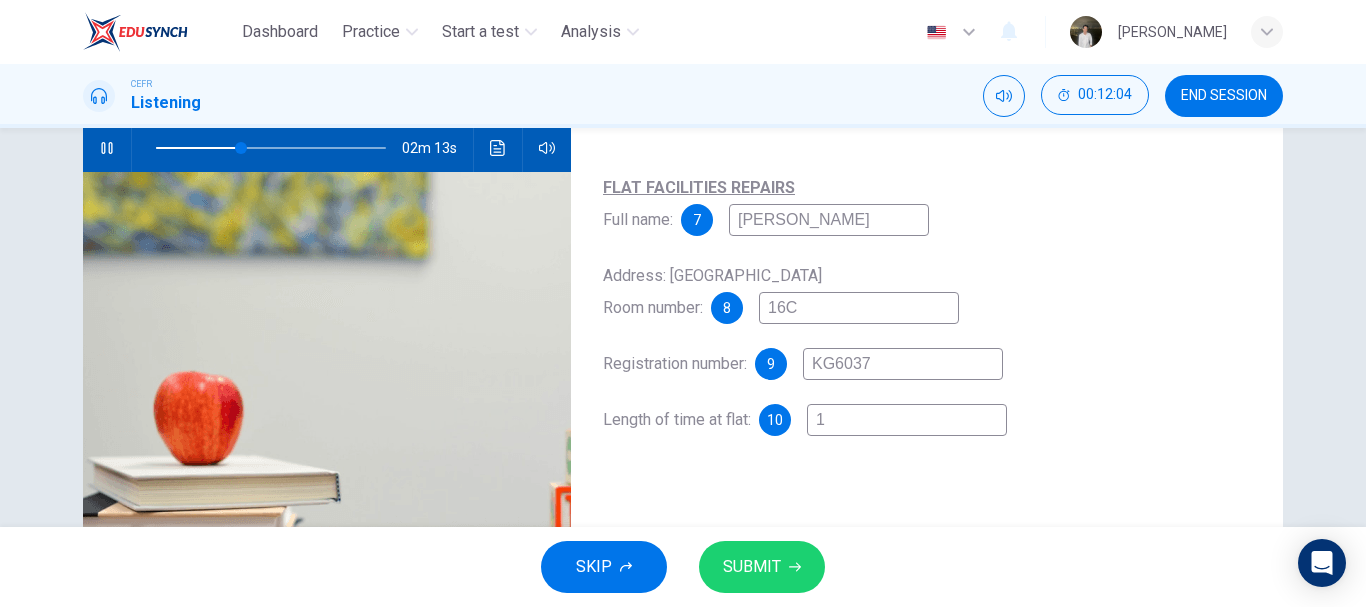 type on "1" 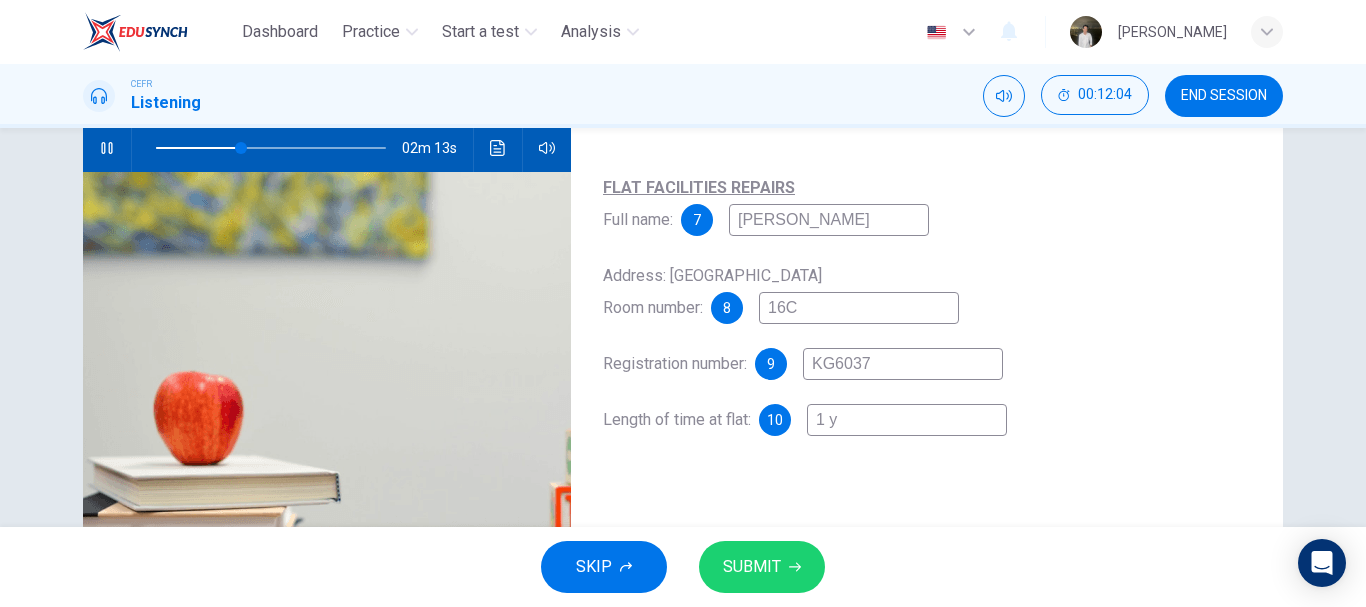type on "1 ye" 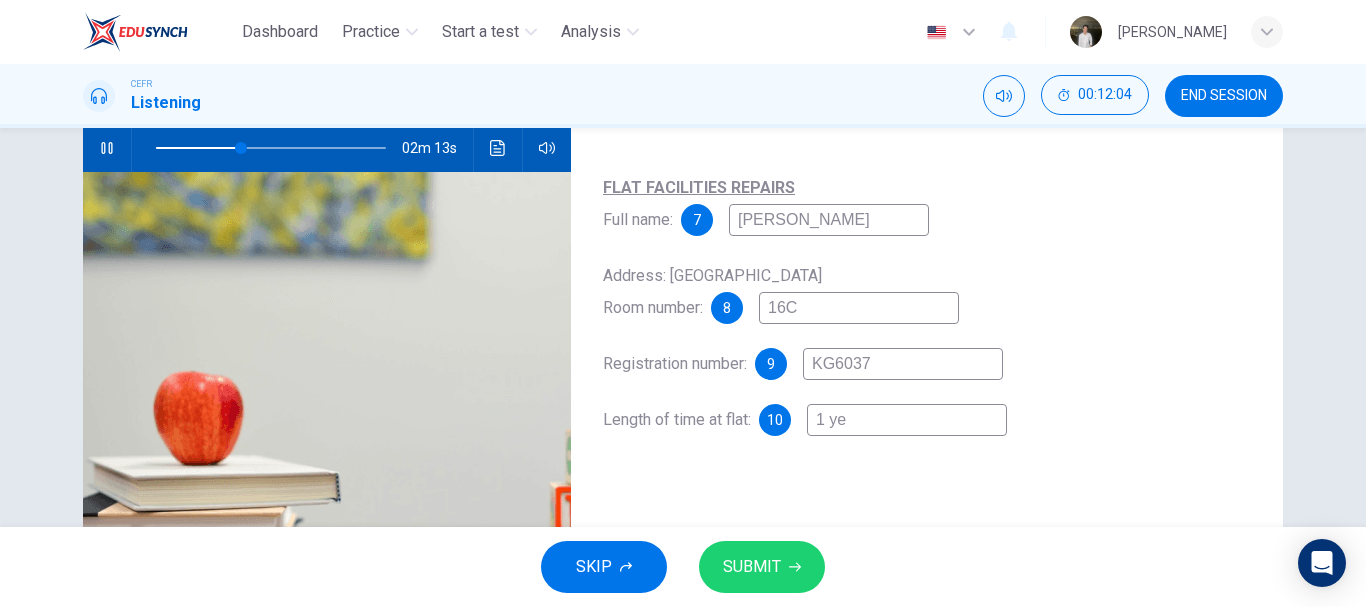 type on "37" 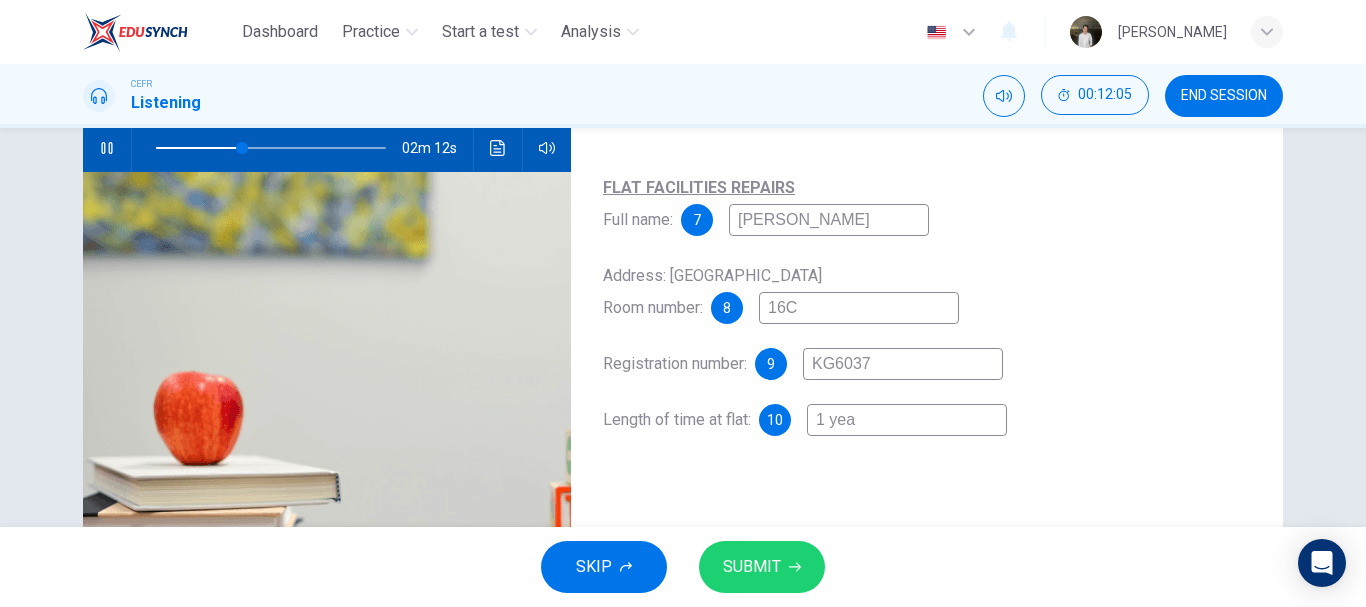 type on "1 year" 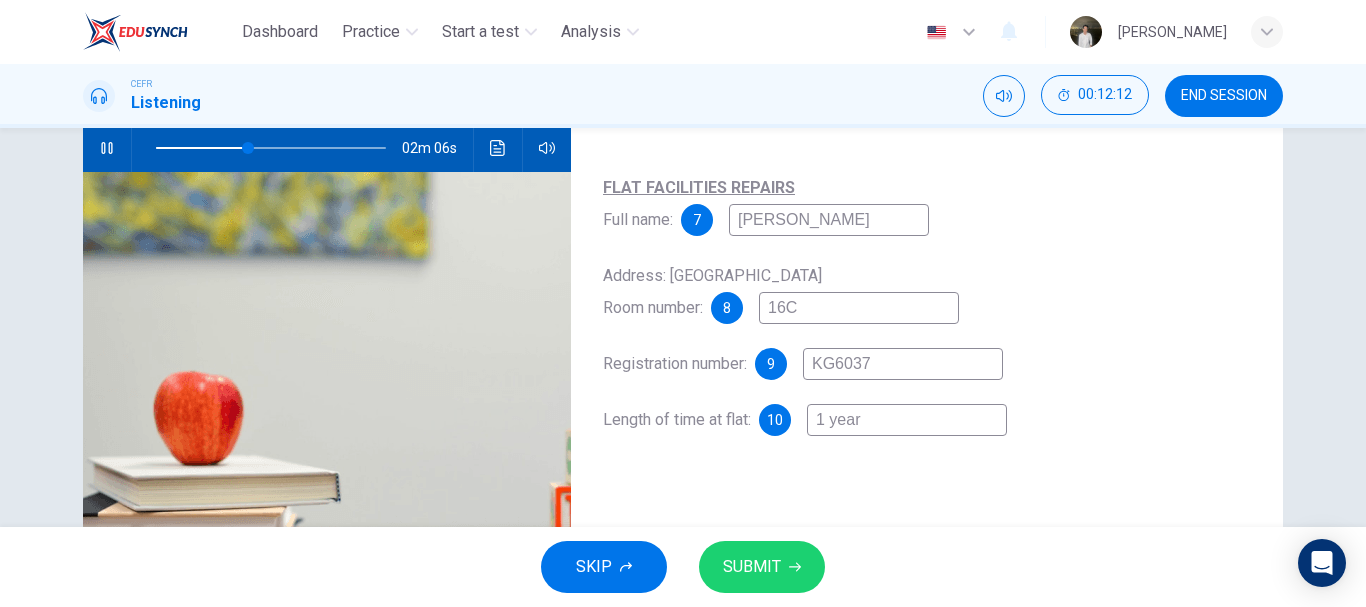 type on "41" 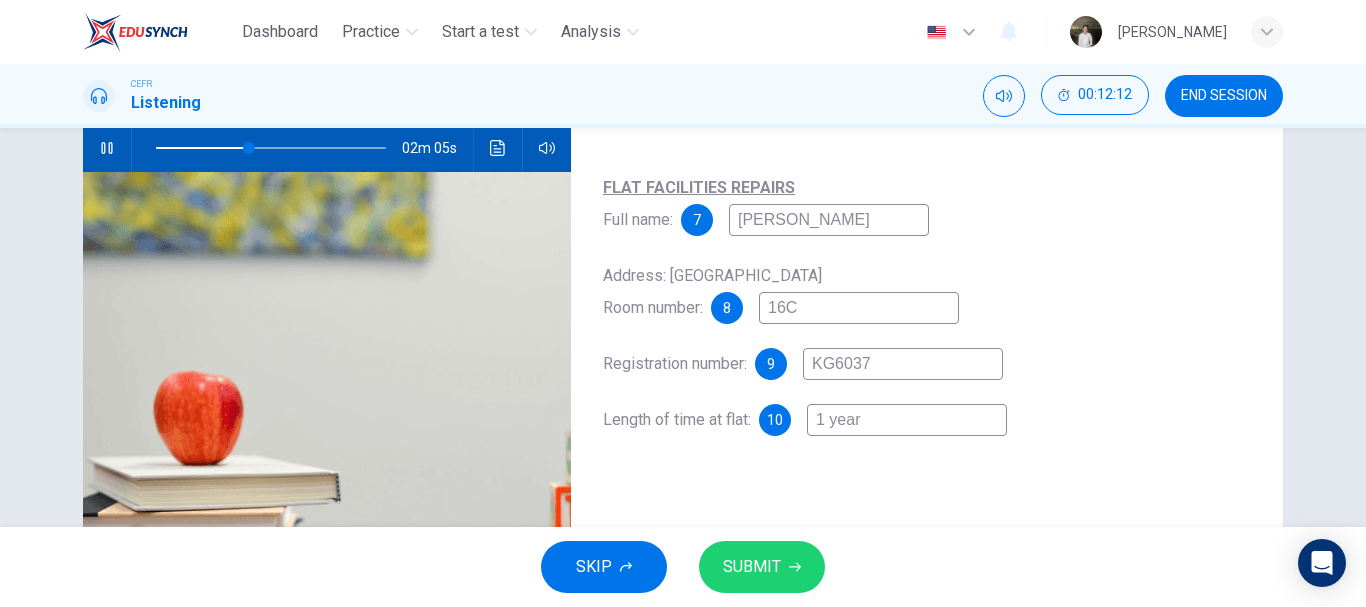 type on "1 year" 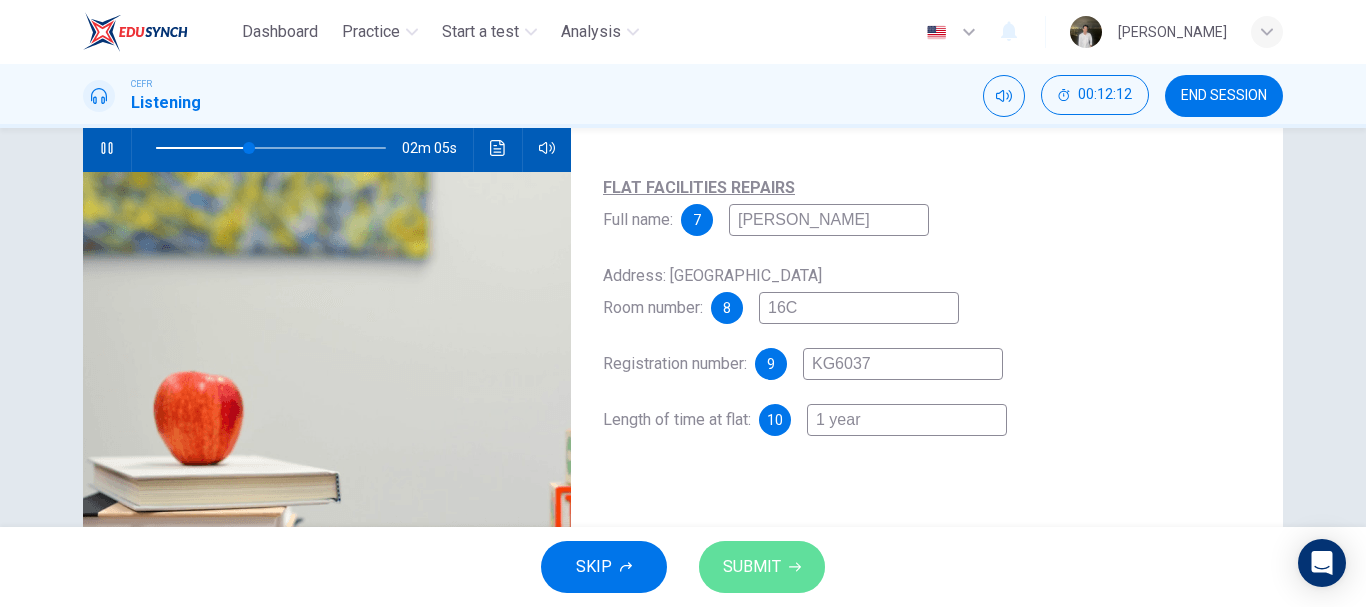 click on "SUBMIT" at bounding box center [752, 567] 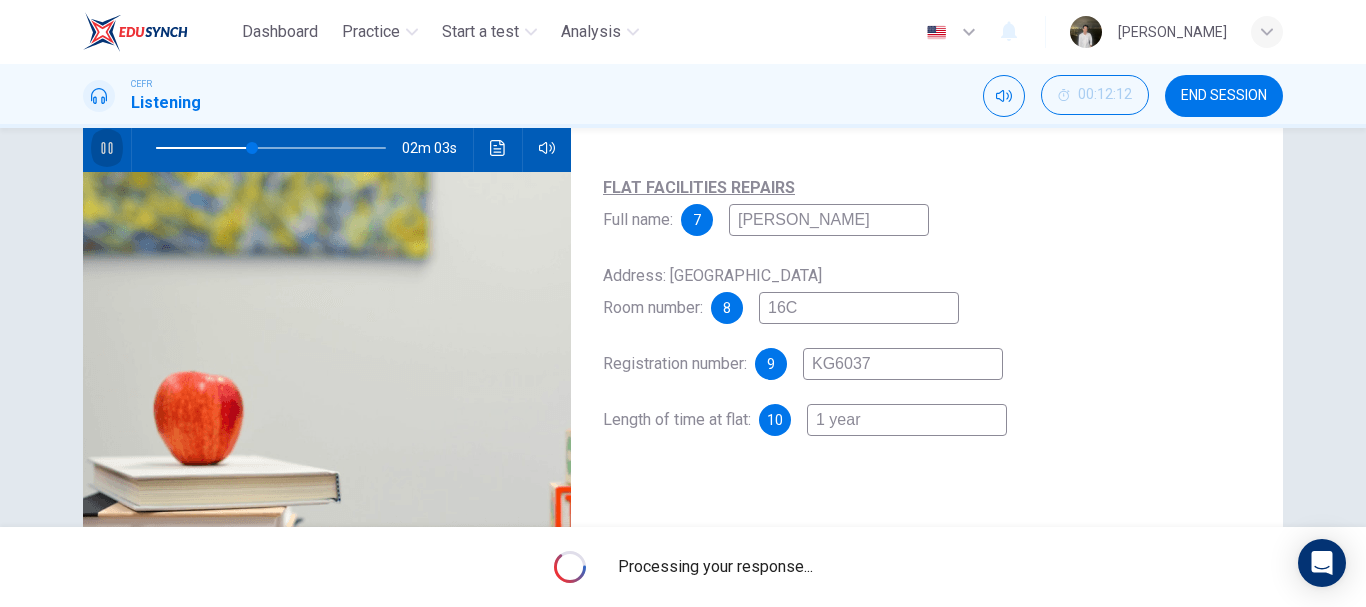 click 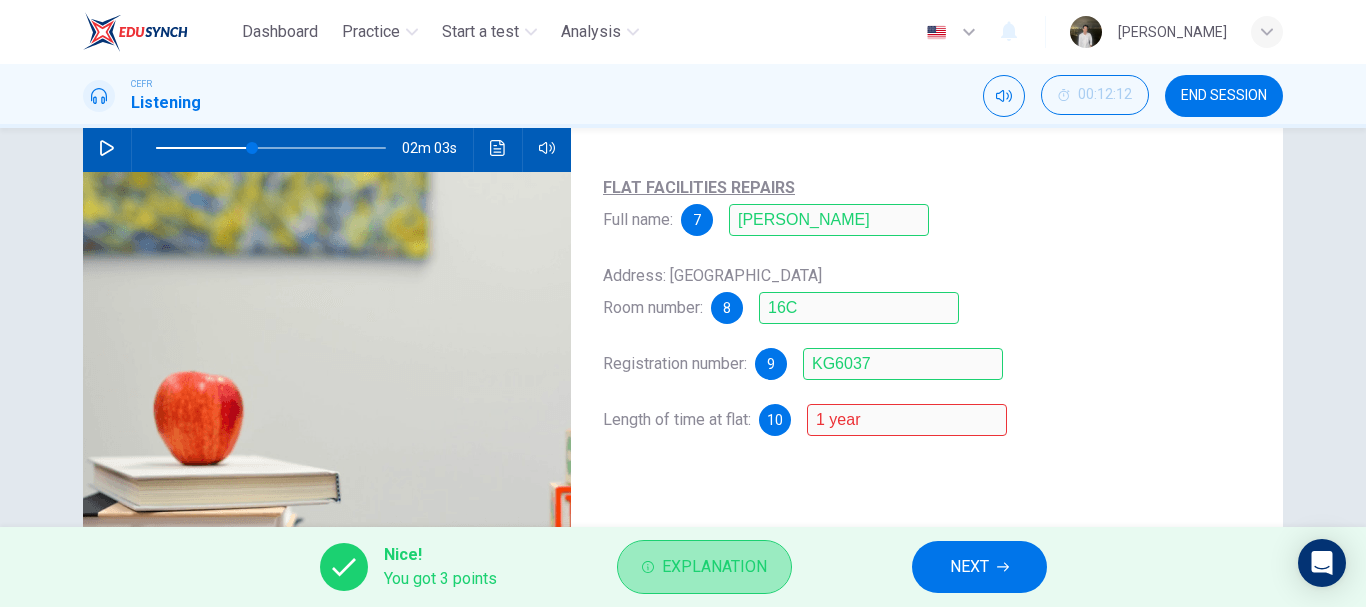click on "Explanation" at bounding box center (704, 567) 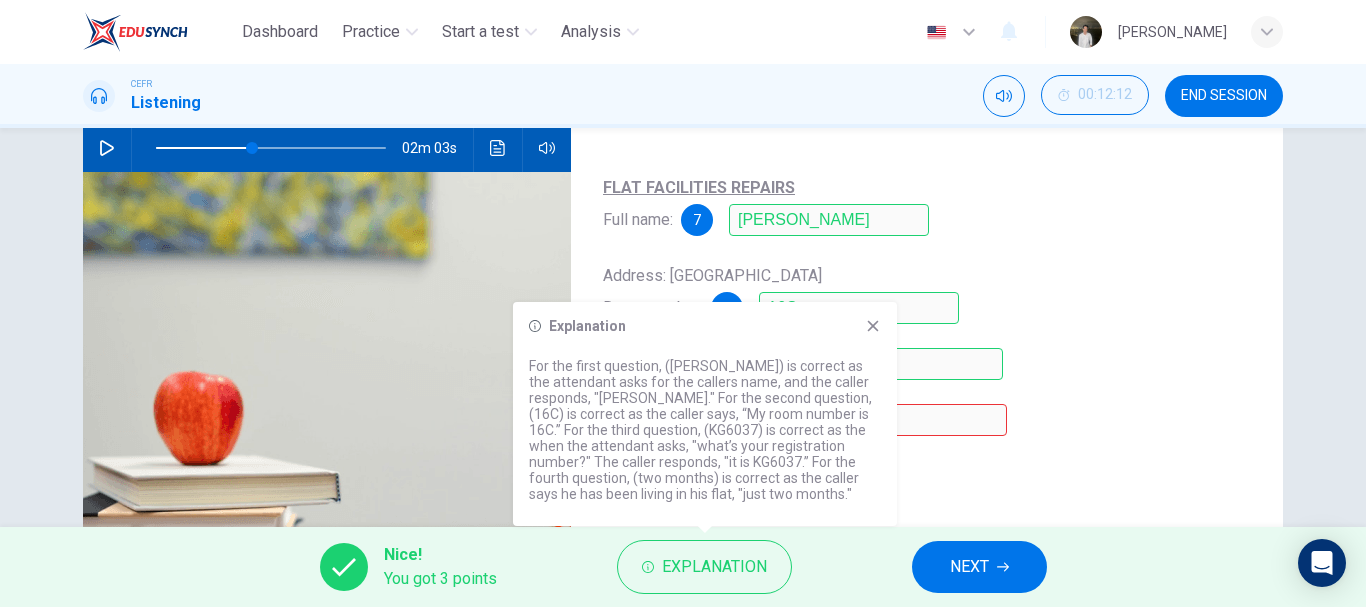 click 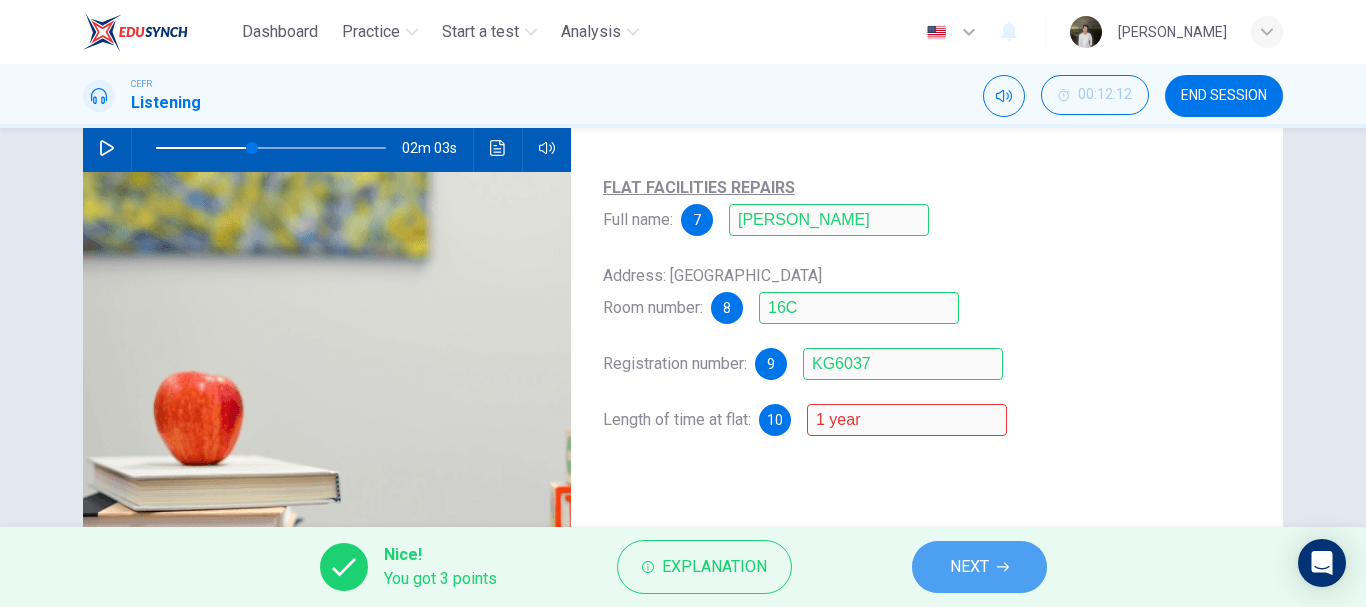 click on "NEXT" at bounding box center [979, 567] 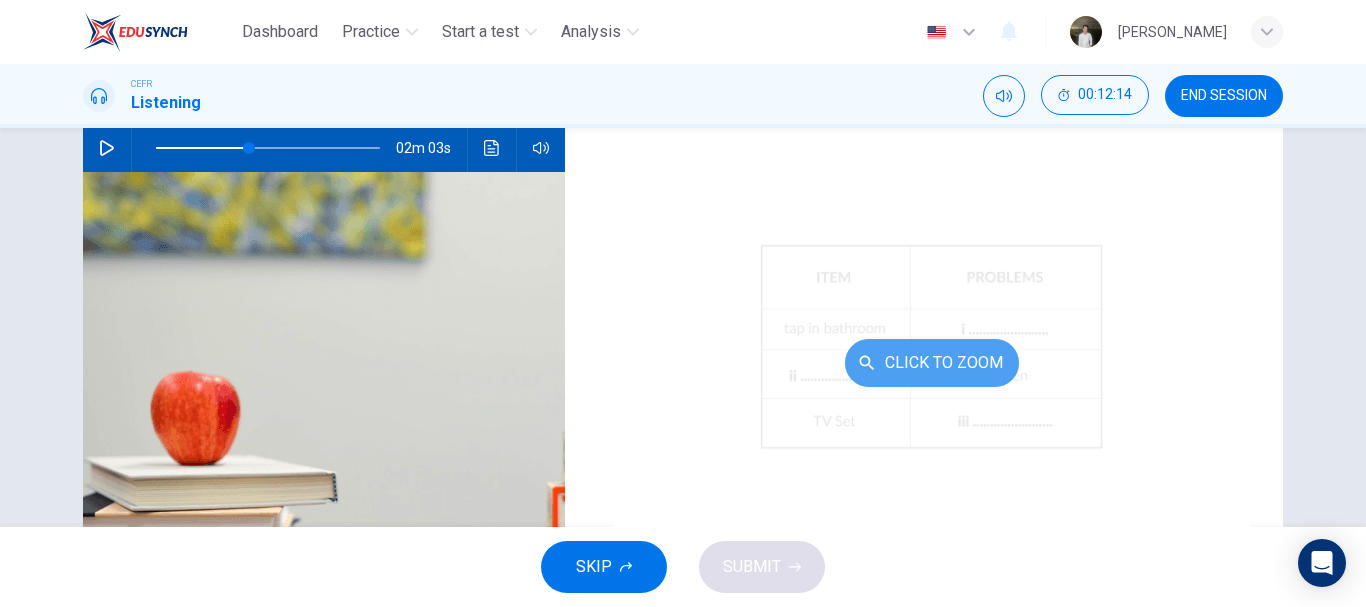 click on "Click to Zoom" at bounding box center (932, 363) 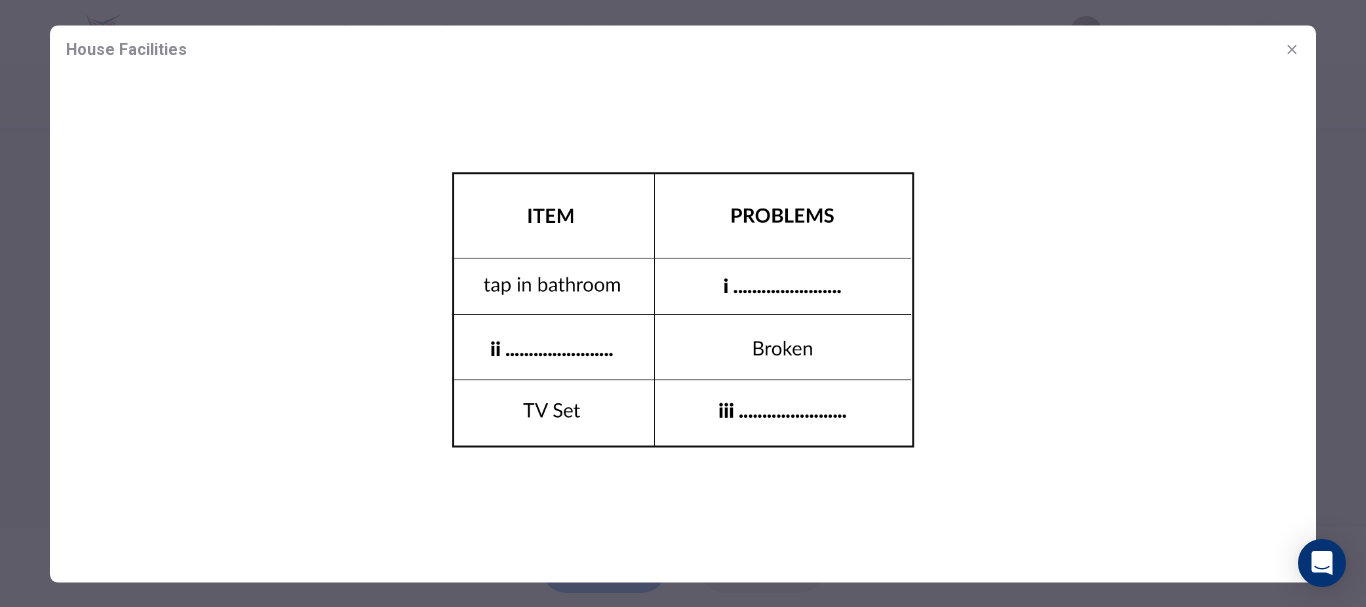 click at bounding box center [683, 309] 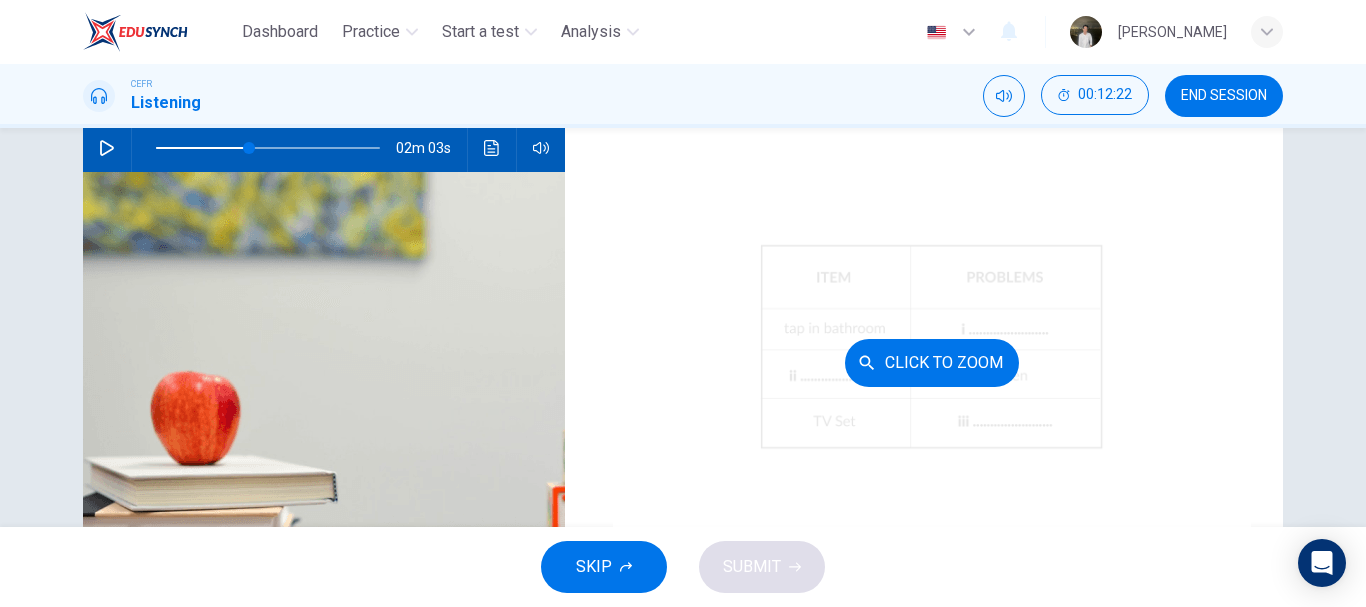scroll, scrollTop: 118, scrollLeft: 0, axis: vertical 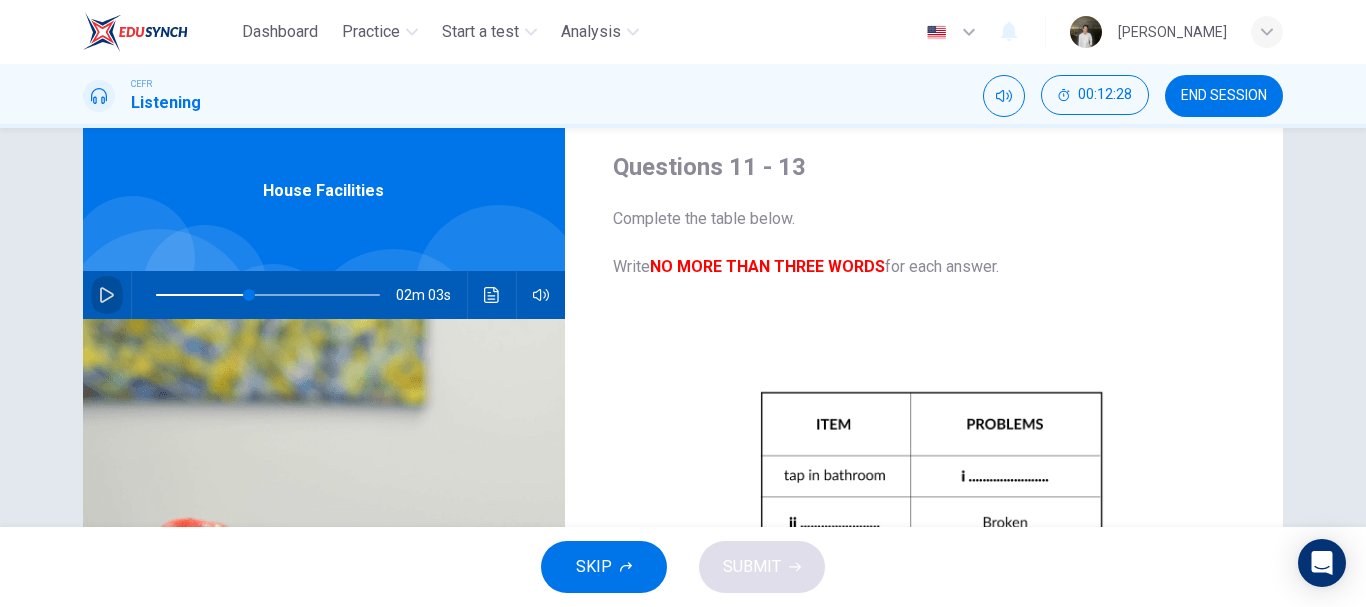 click at bounding box center (107, 295) 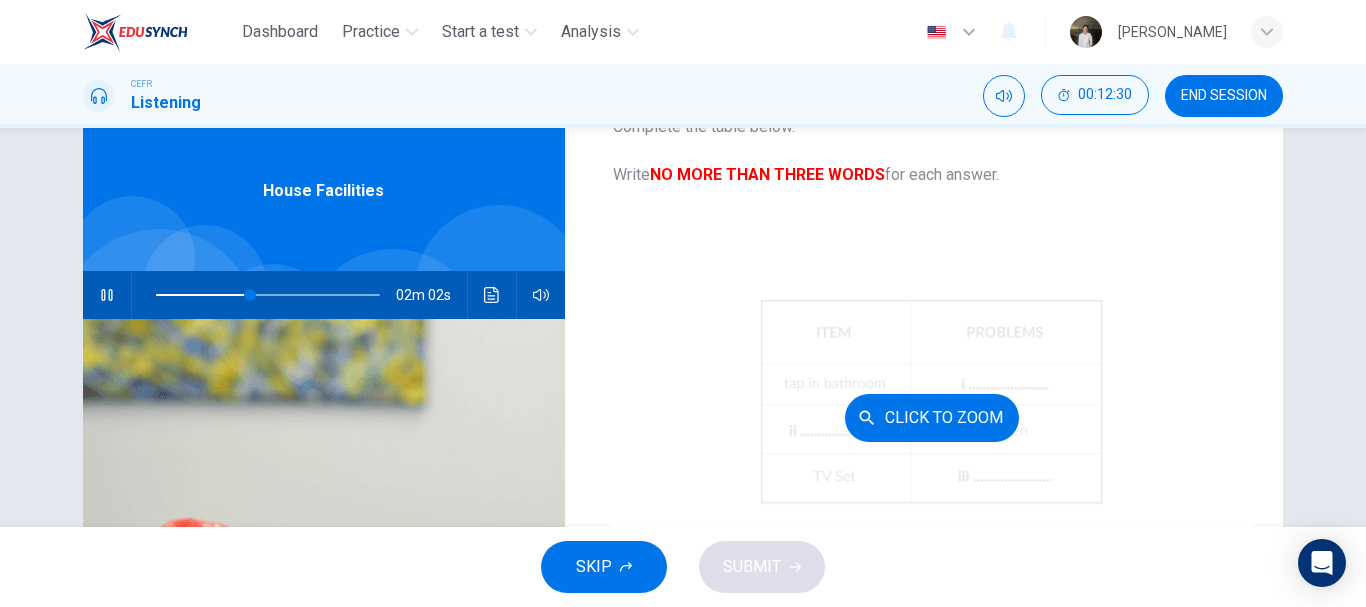 scroll, scrollTop: 118, scrollLeft: 0, axis: vertical 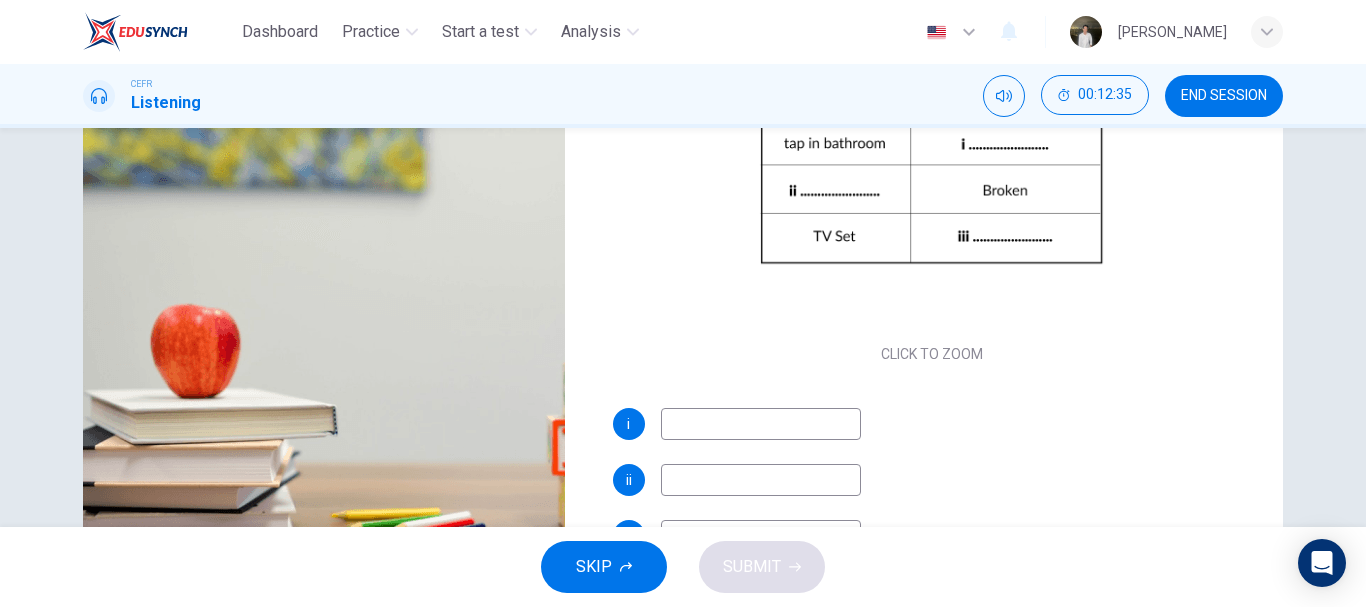 click at bounding box center (761, 424) 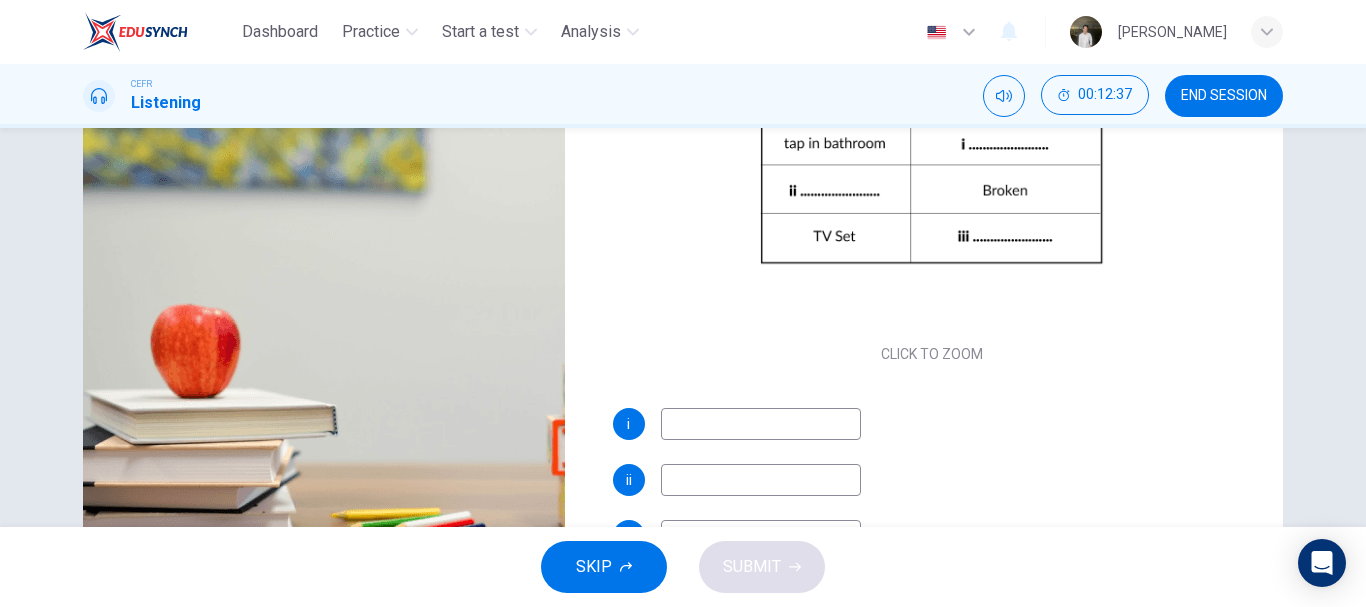 type on "45" 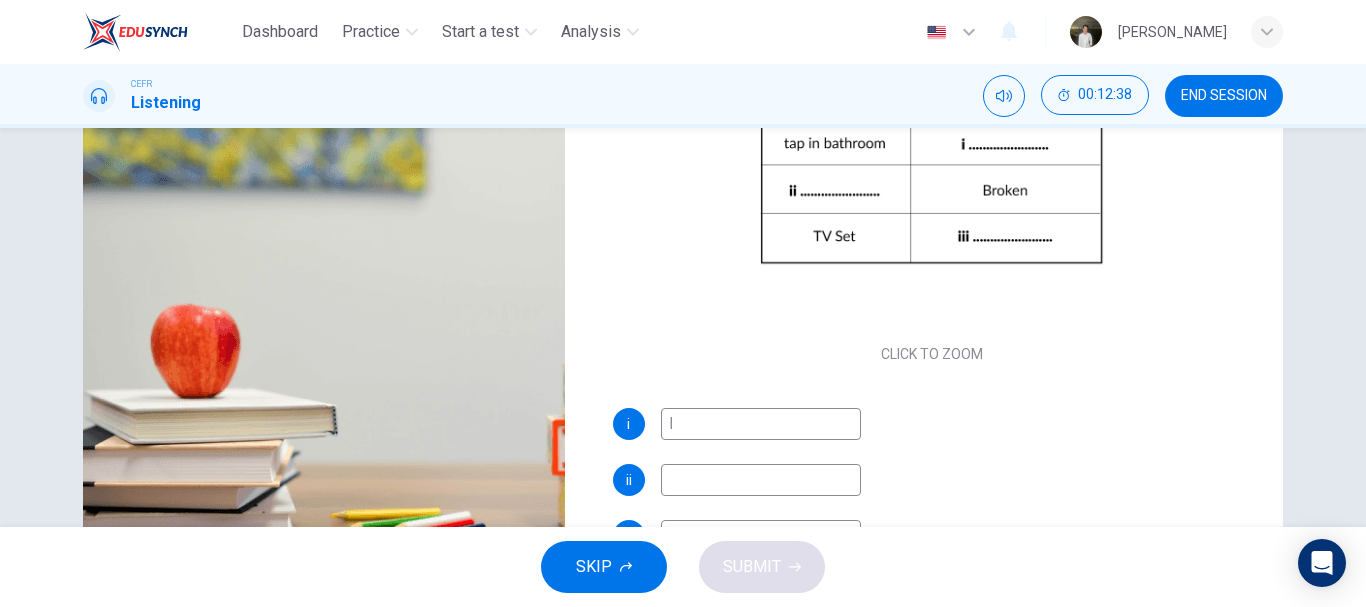 type on "le" 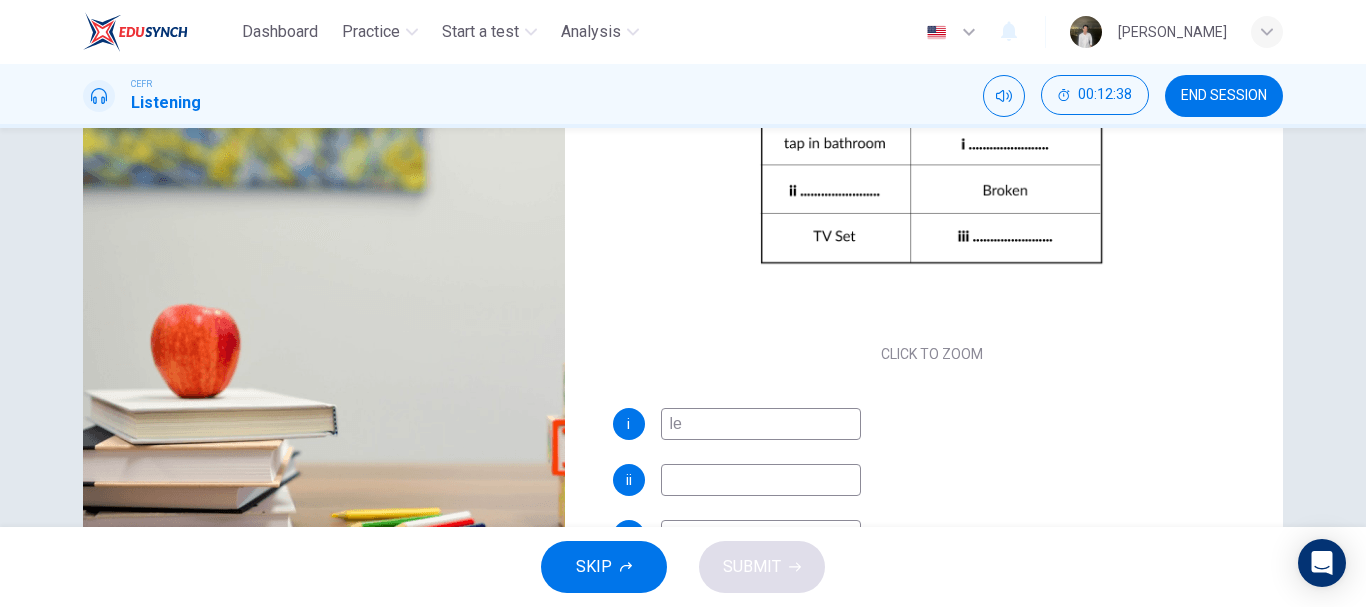 type on "46" 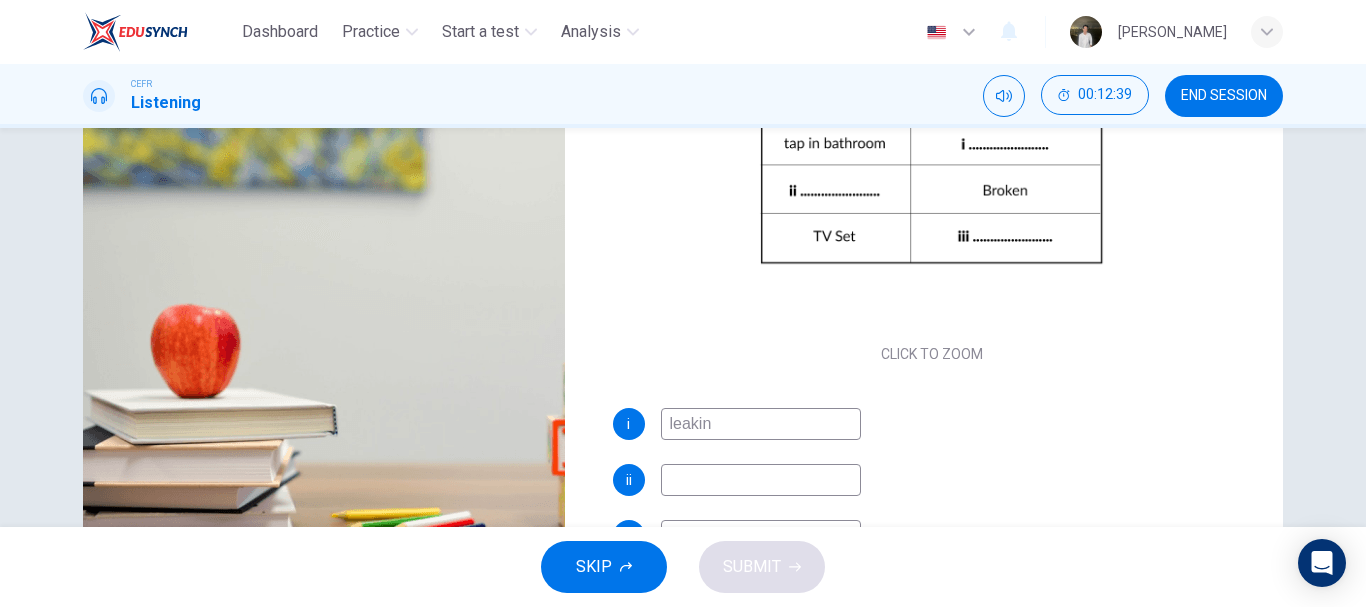 type on "leaking" 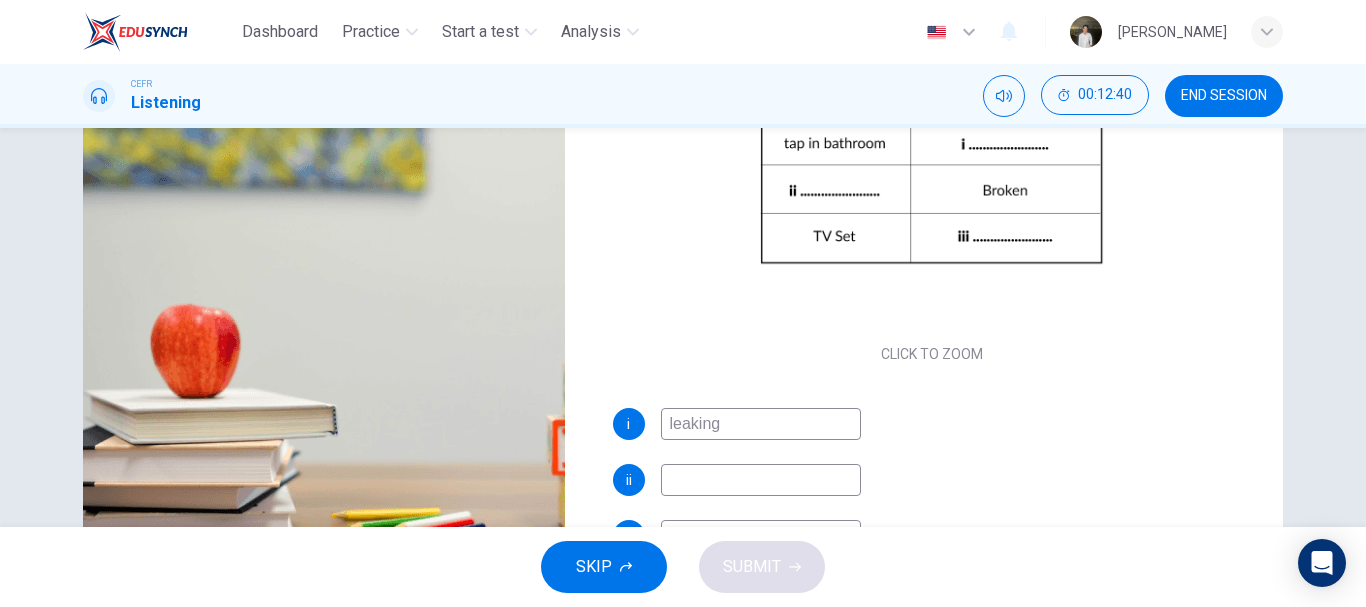type on "47" 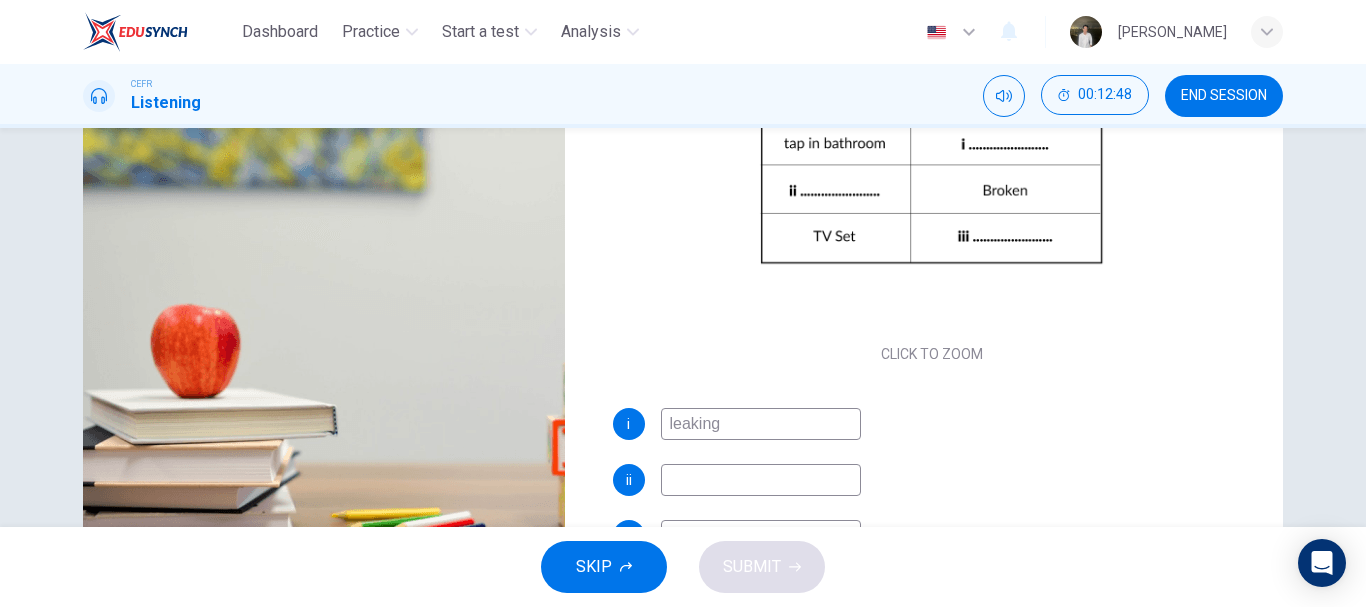 type on "51" 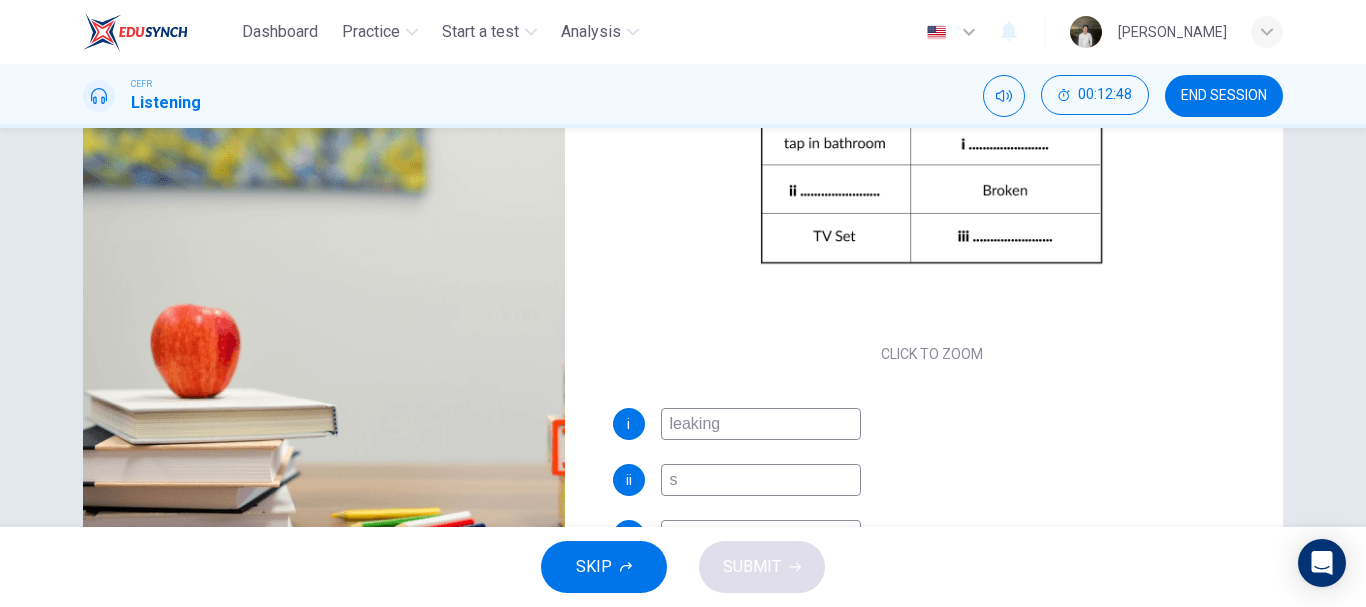type on "st" 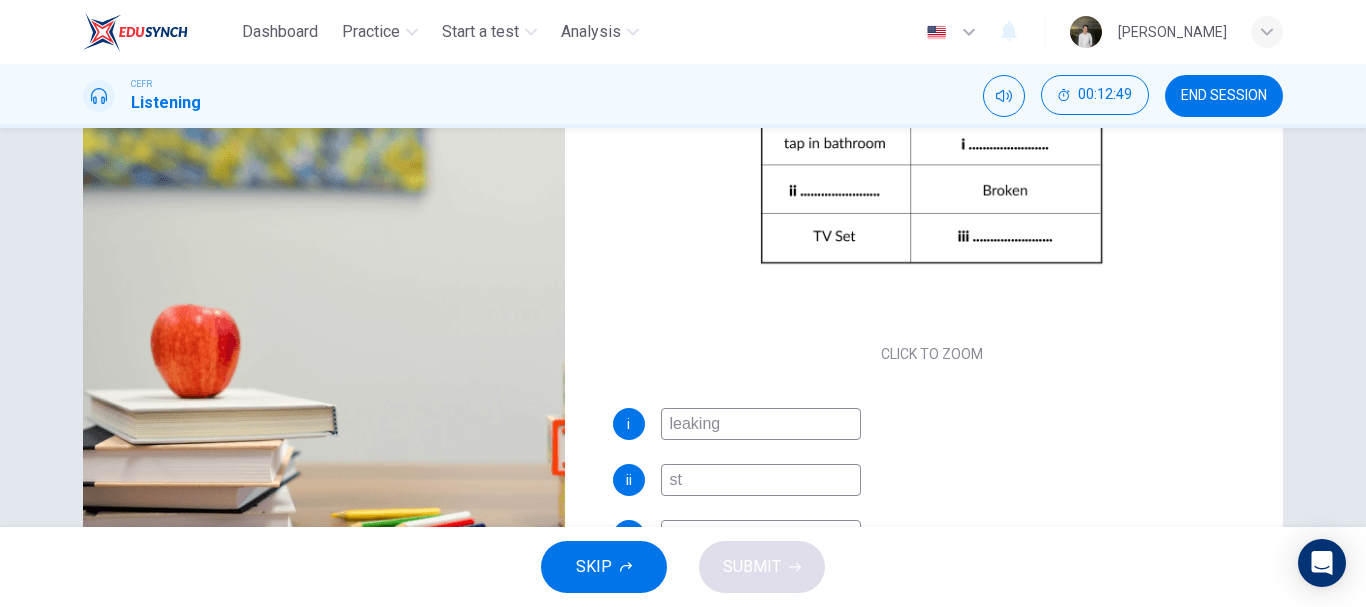type on "51" 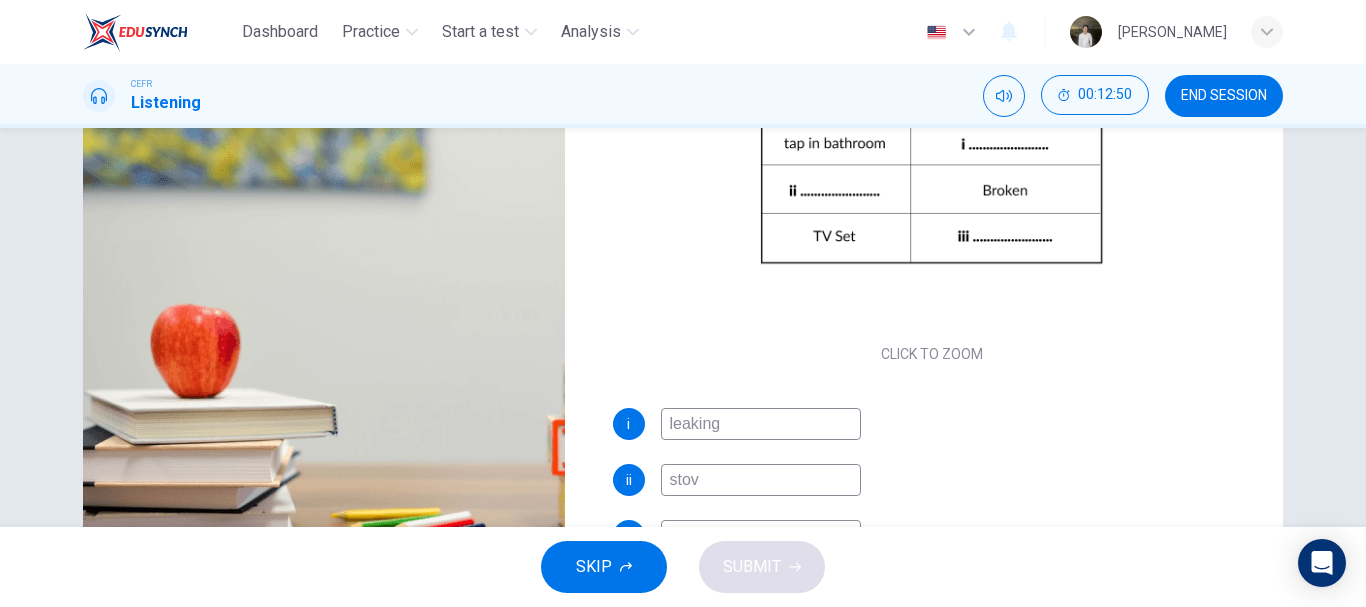 type on "stove" 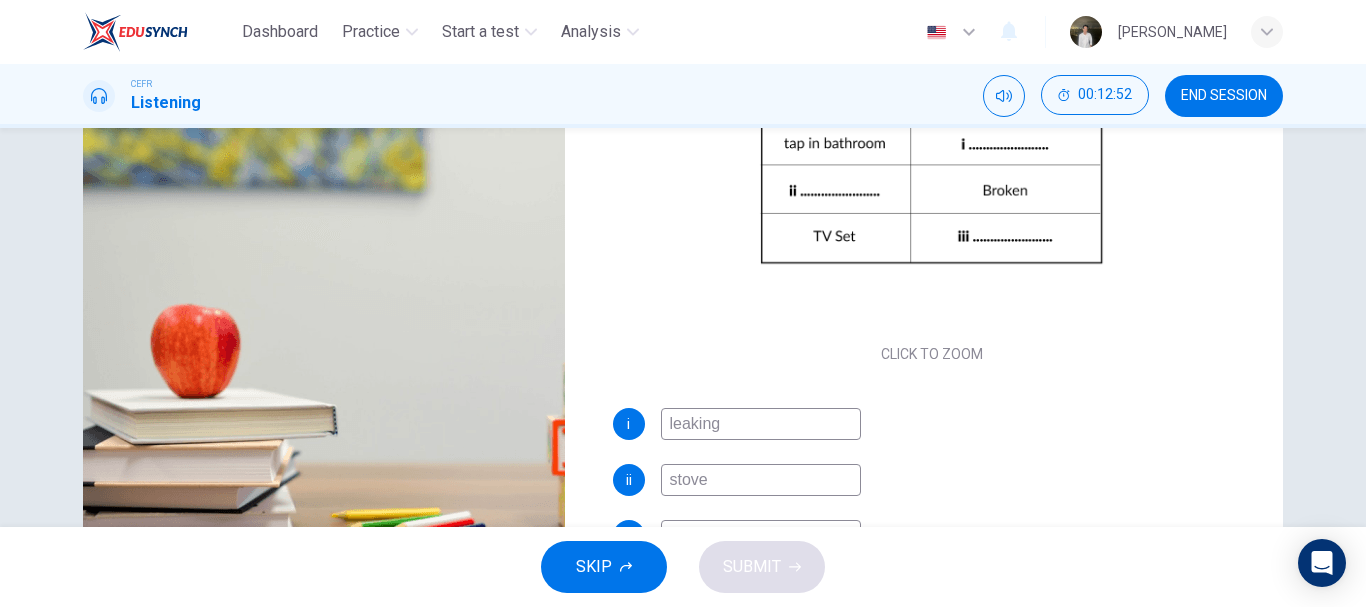 scroll, scrollTop: 322, scrollLeft: 0, axis: vertical 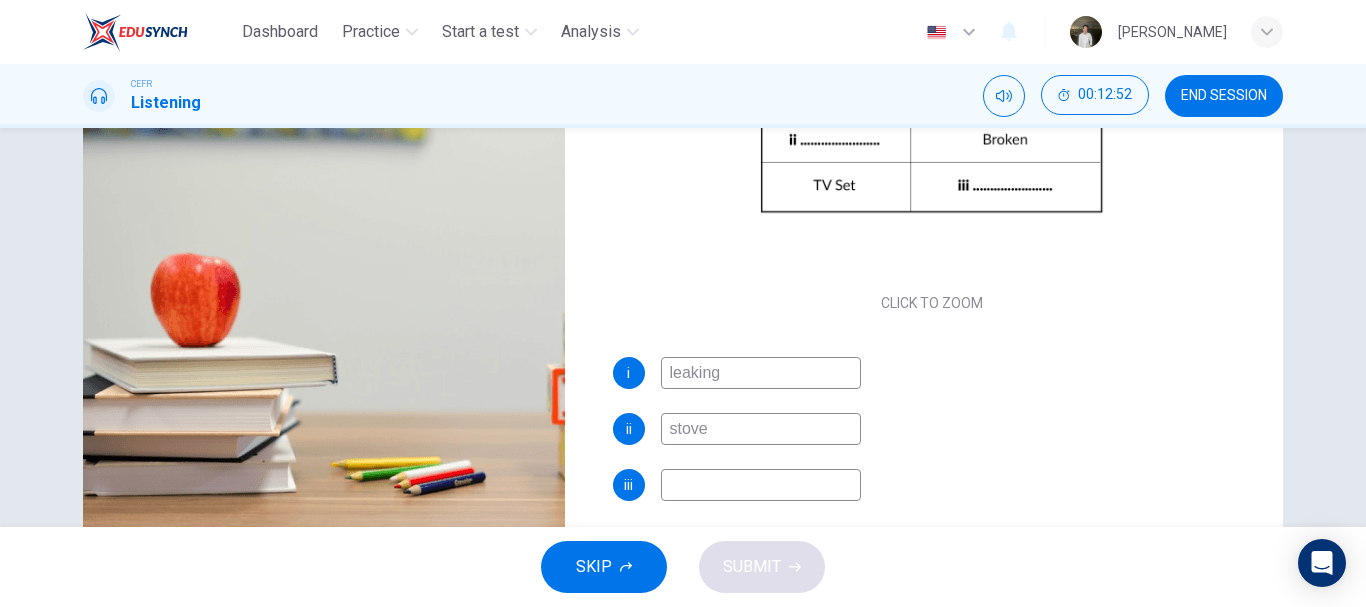 type on "52" 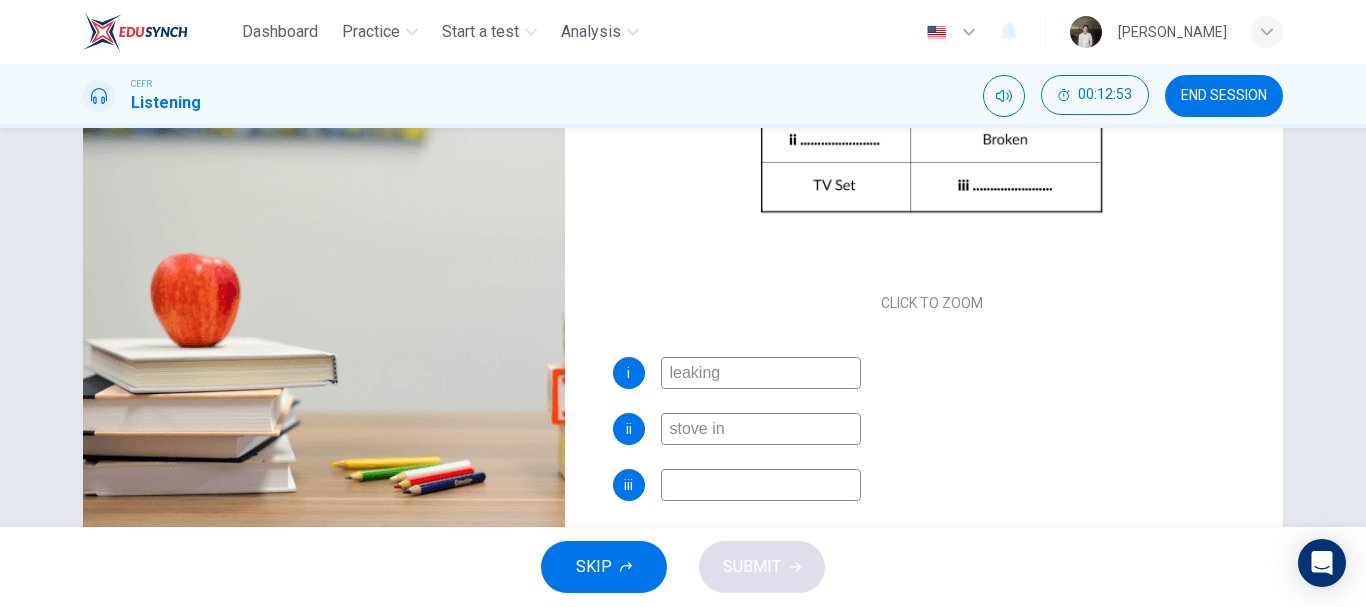 type on "stove in" 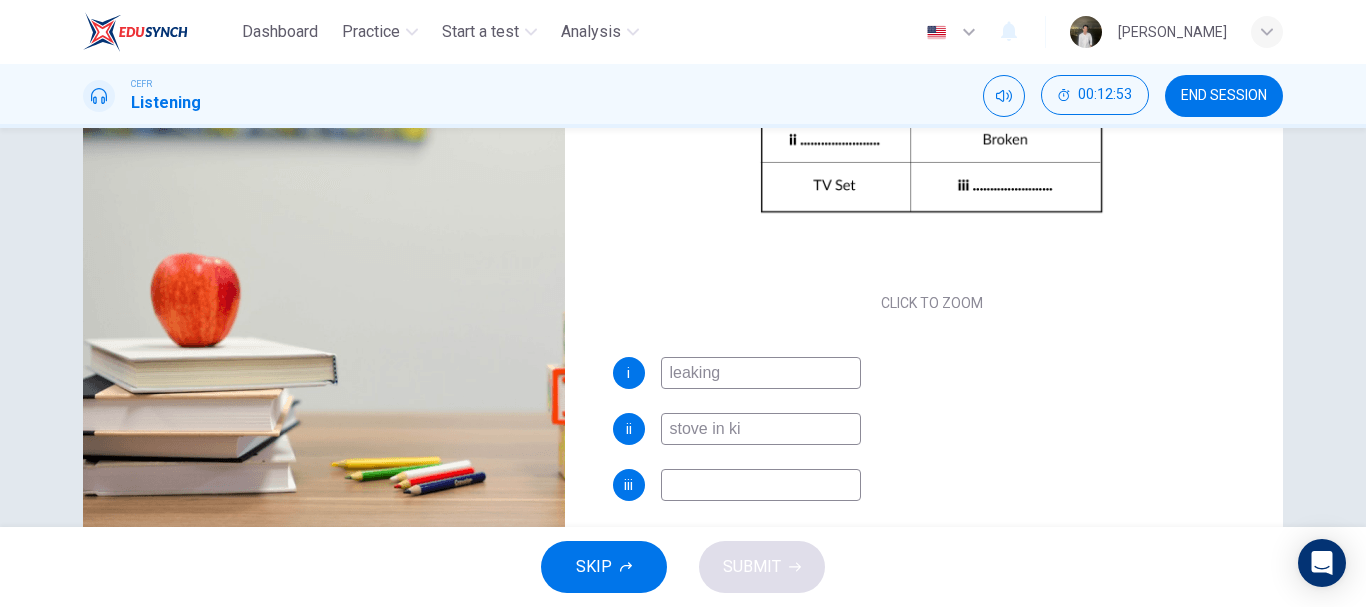 type on "stove in kit" 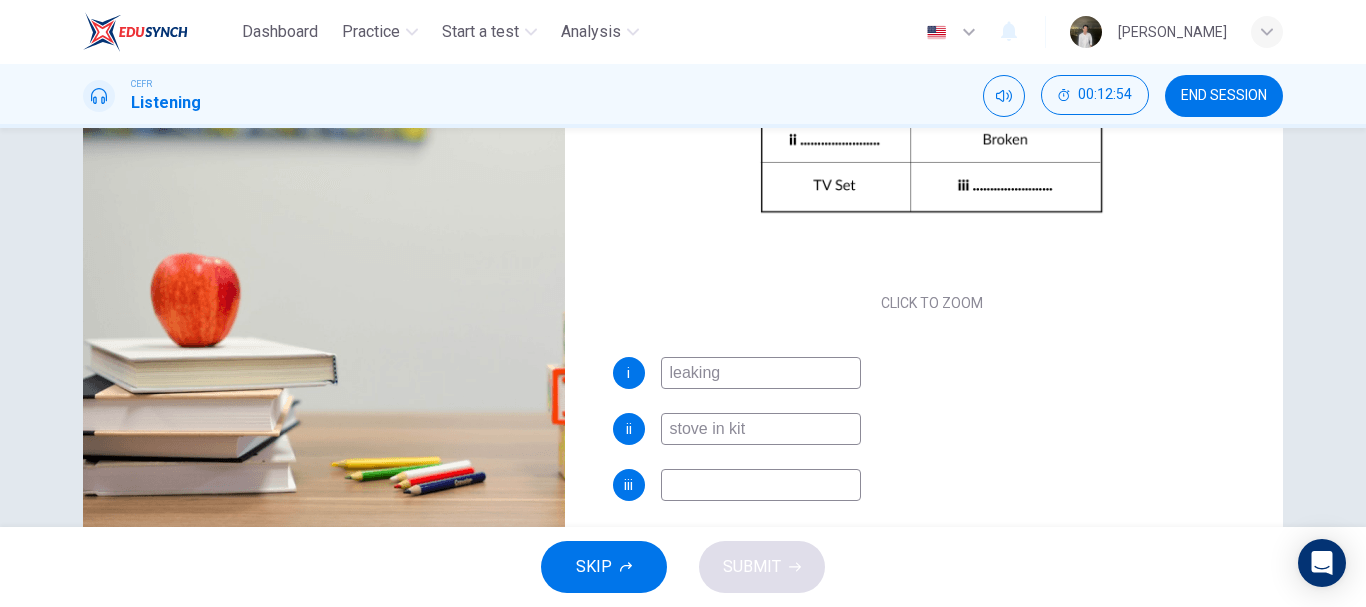 type on "53" 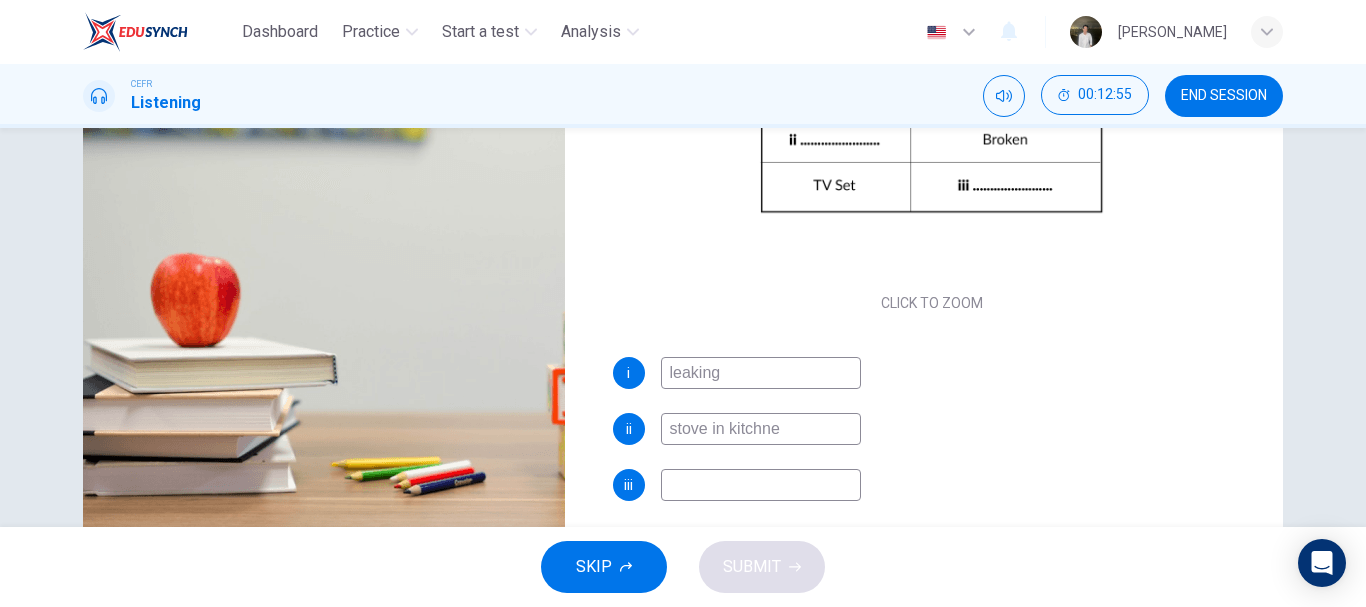 type on "stove in kitchne" 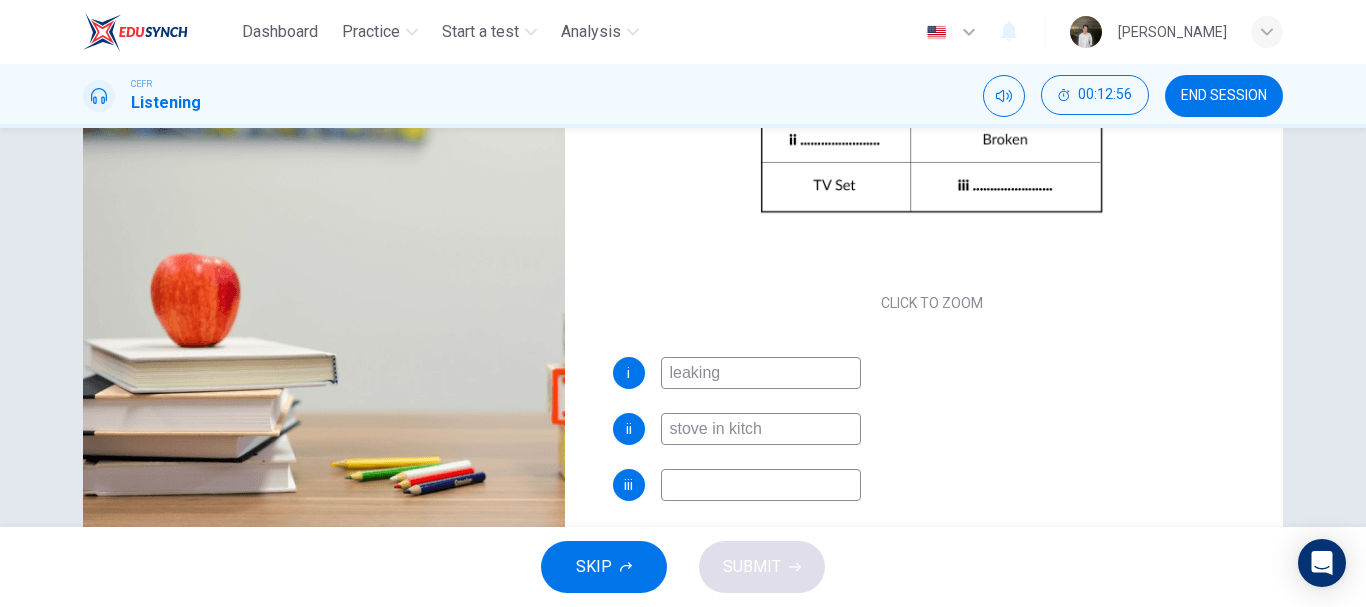 type on "stove in kitche" 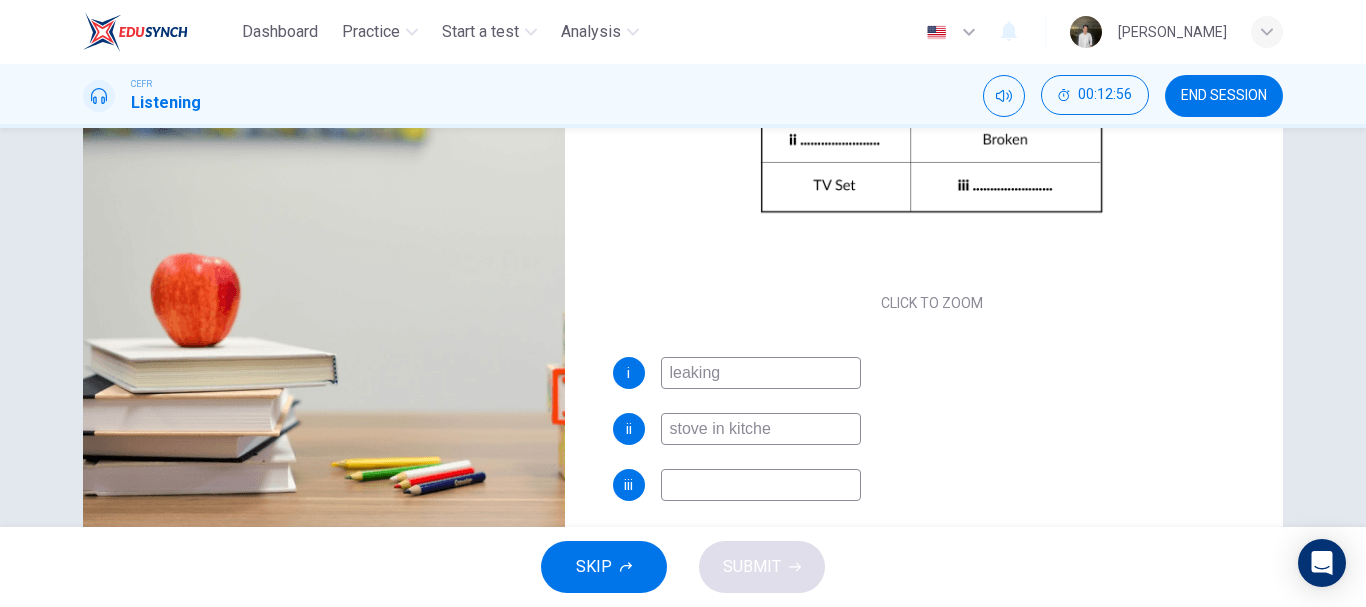 type on "54" 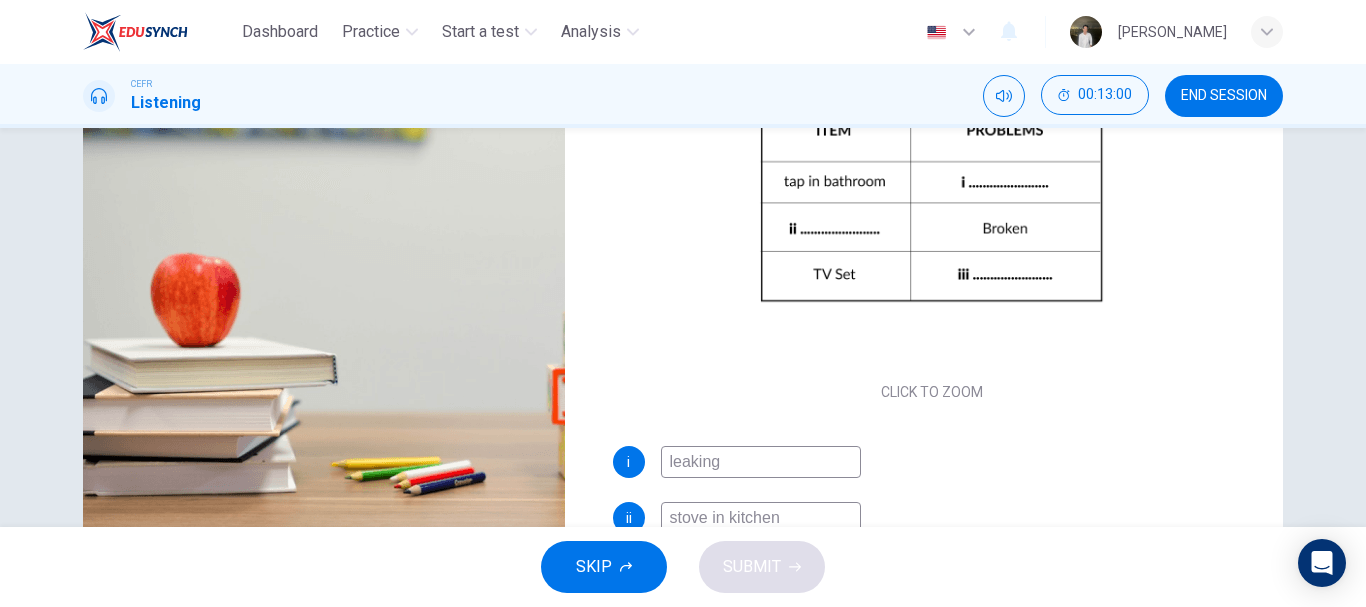 scroll, scrollTop: 118, scrollLeft: 0, axis: vertical 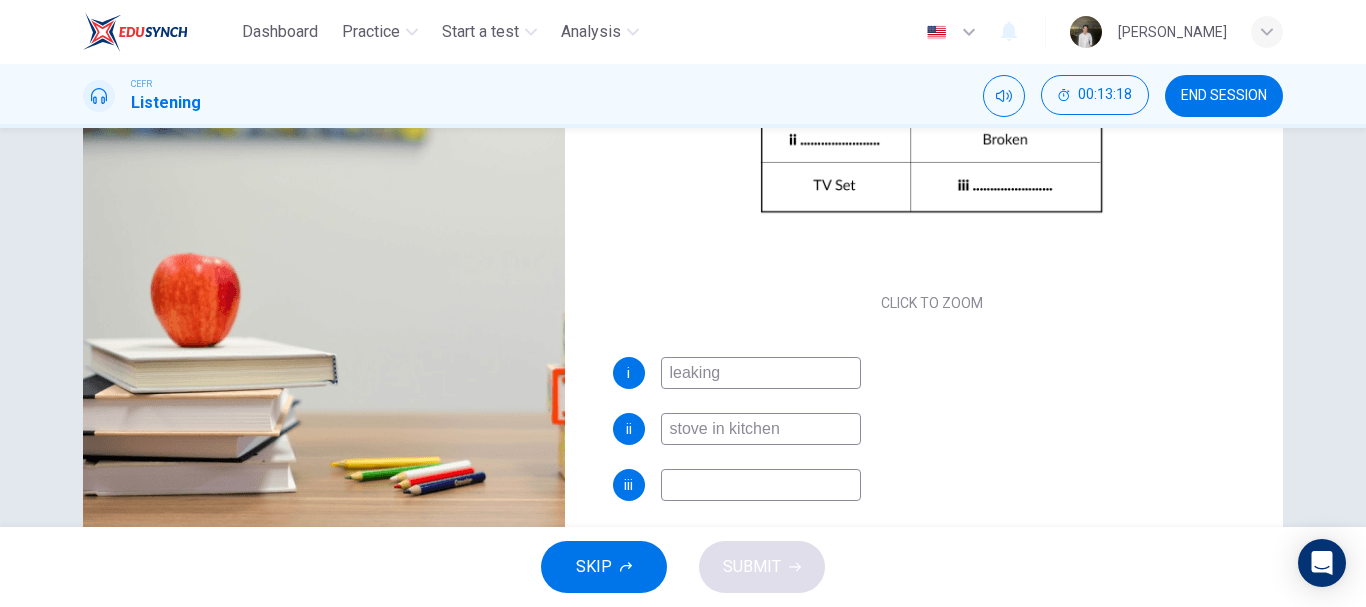 type on "65" 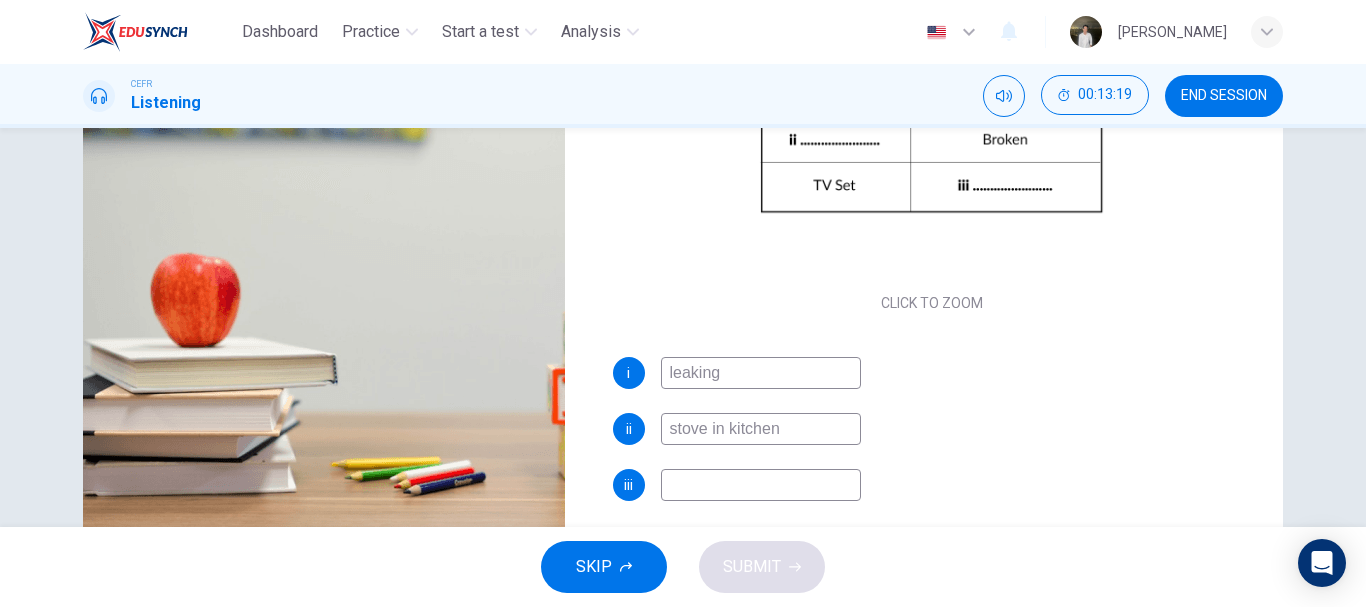 type on "stove in kitchen" 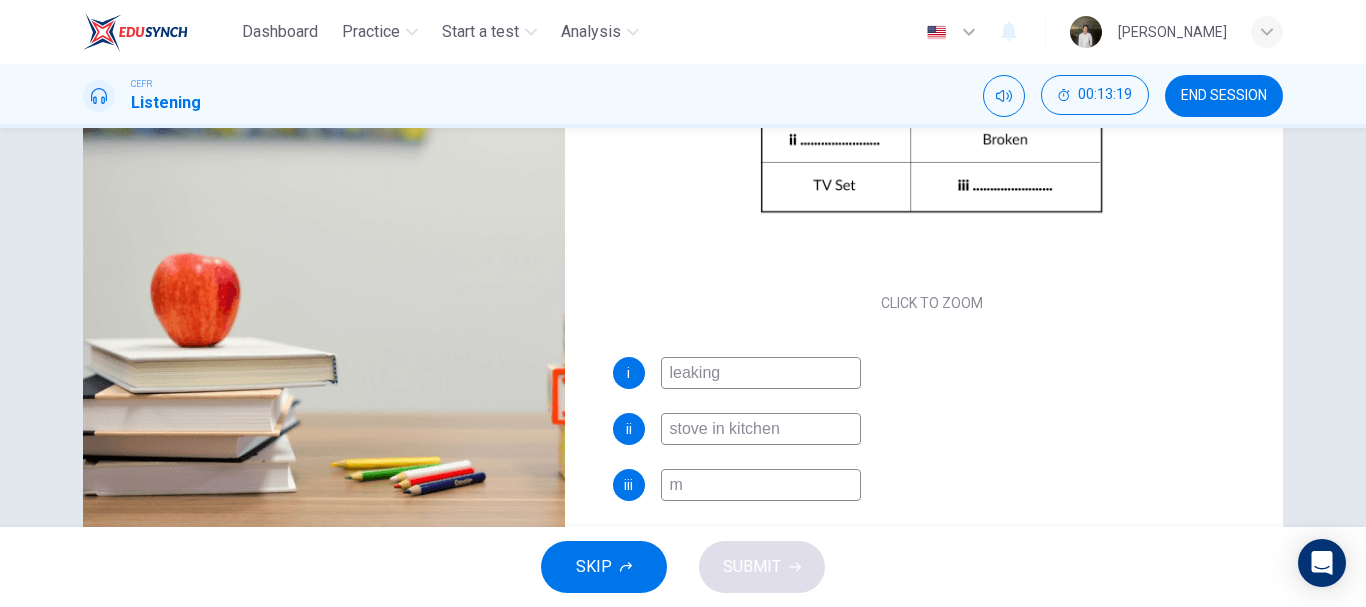 type on "65" 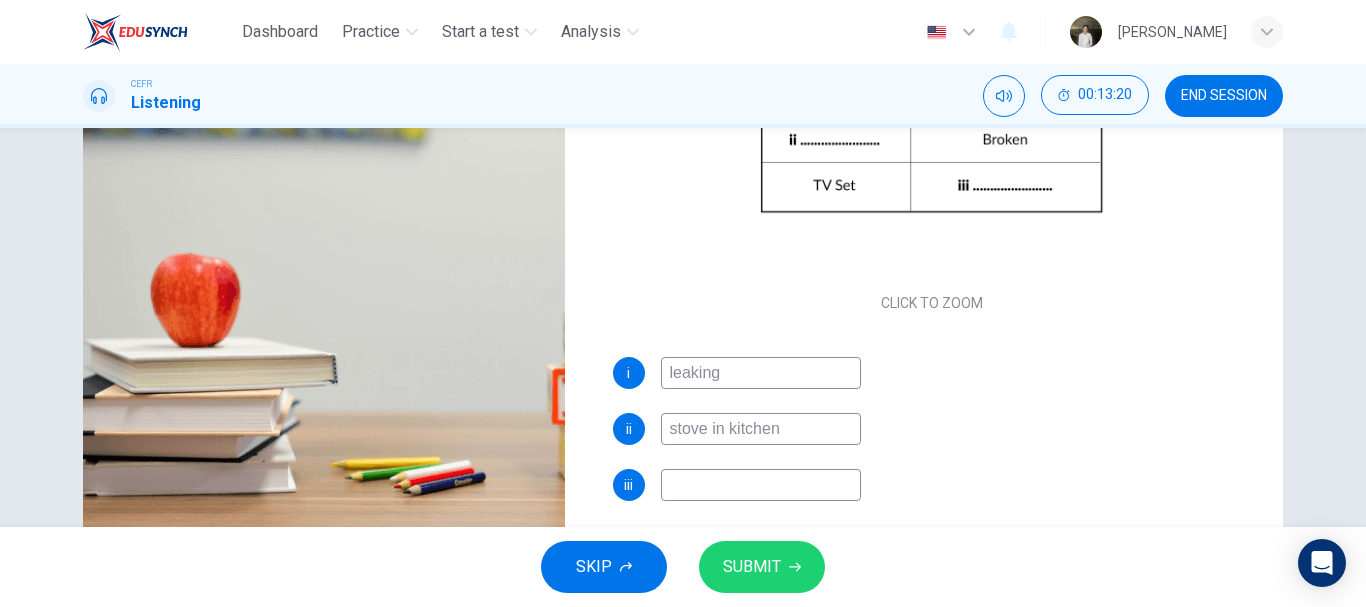 type on "n" 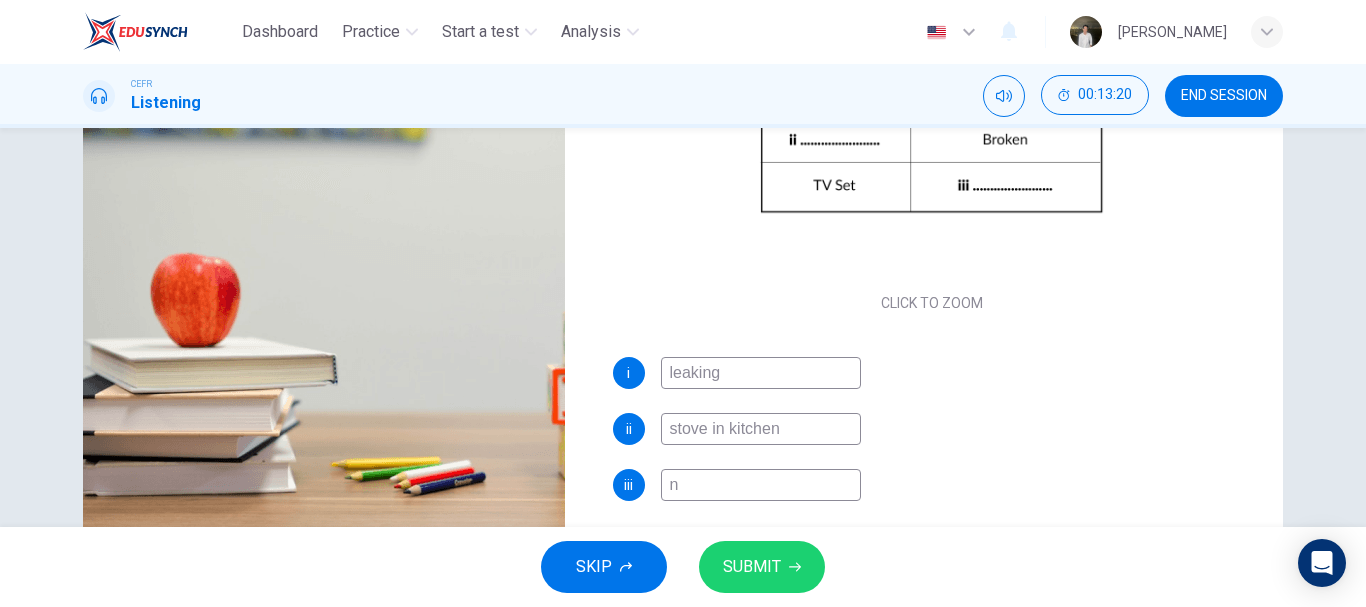 type on "65" 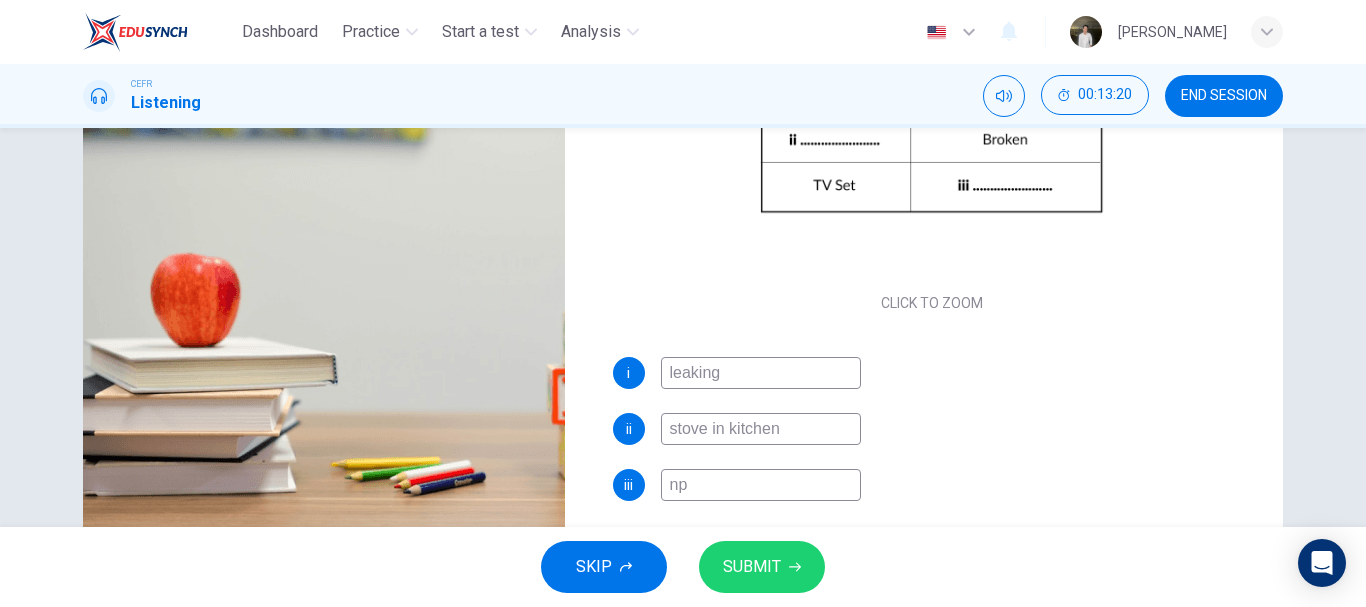 type on "66" 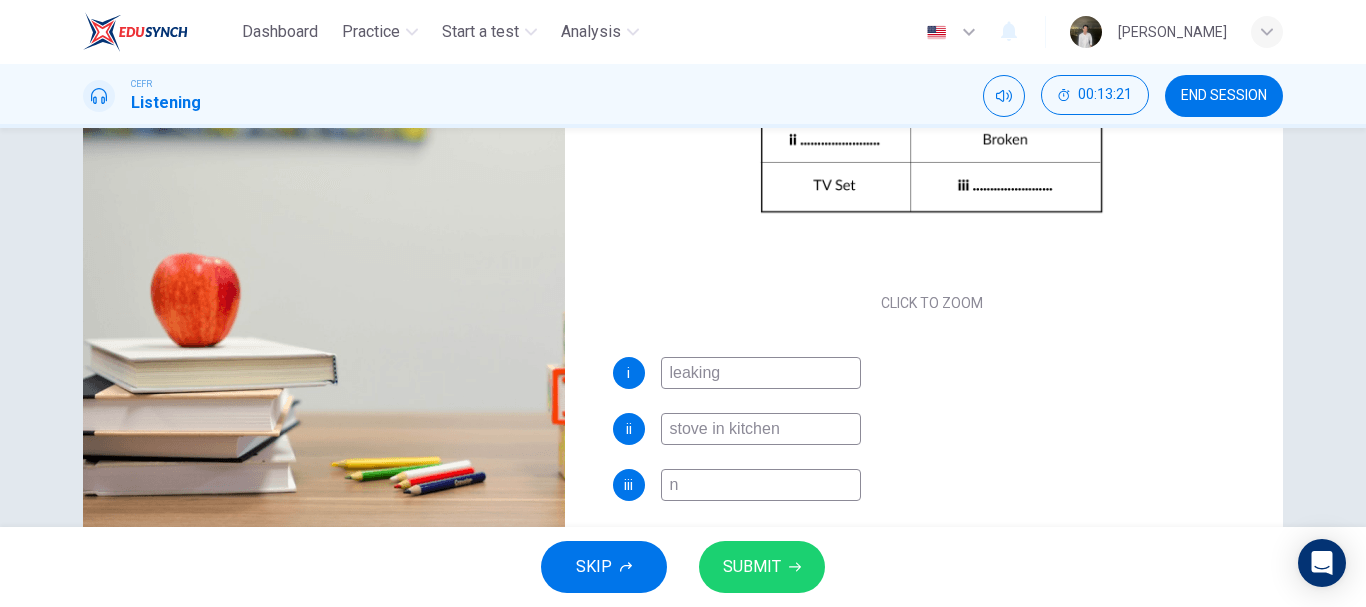type on "66" 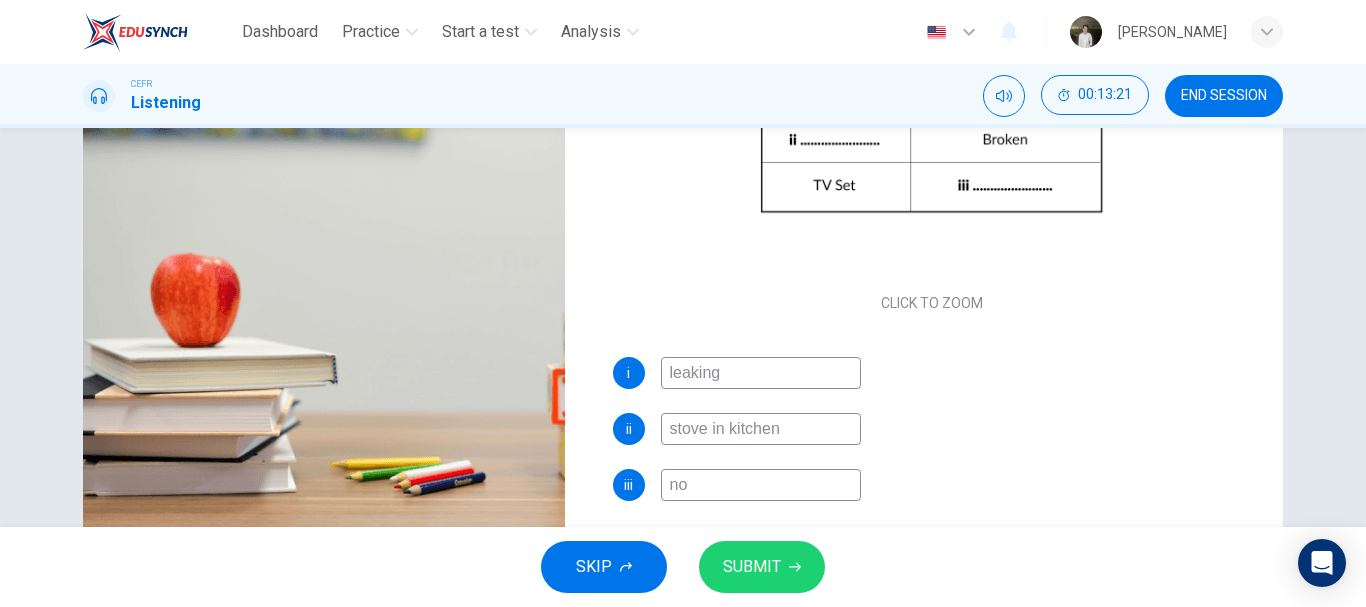 type on "66" 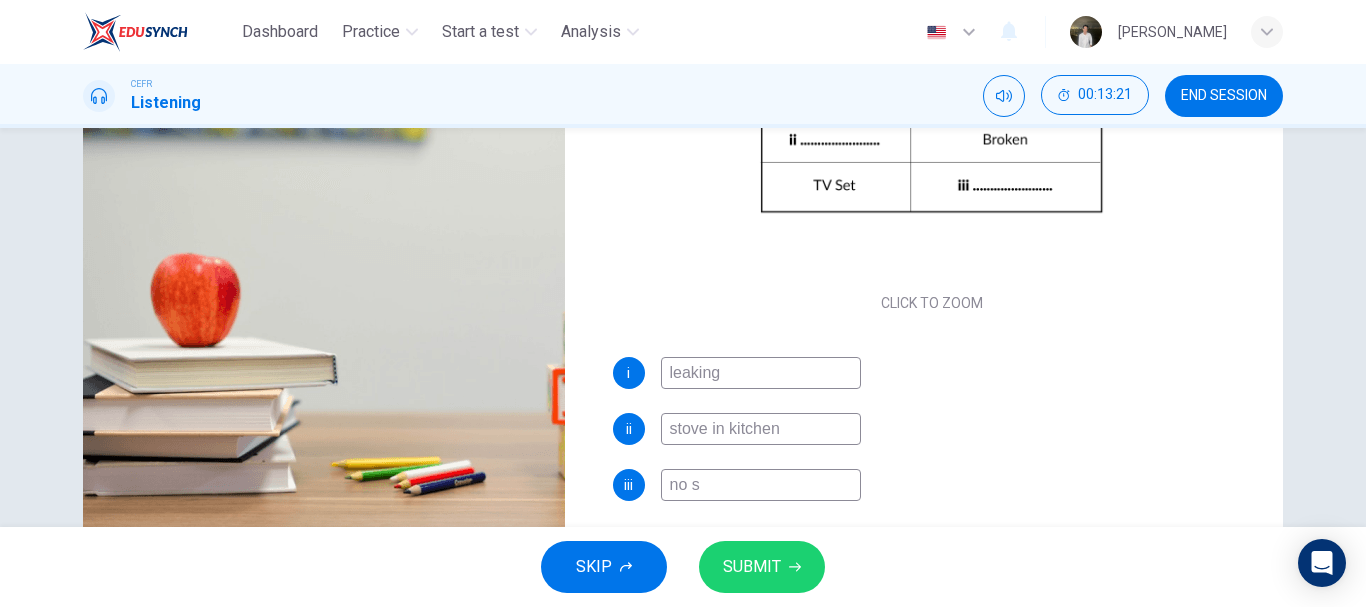 type on "no so" 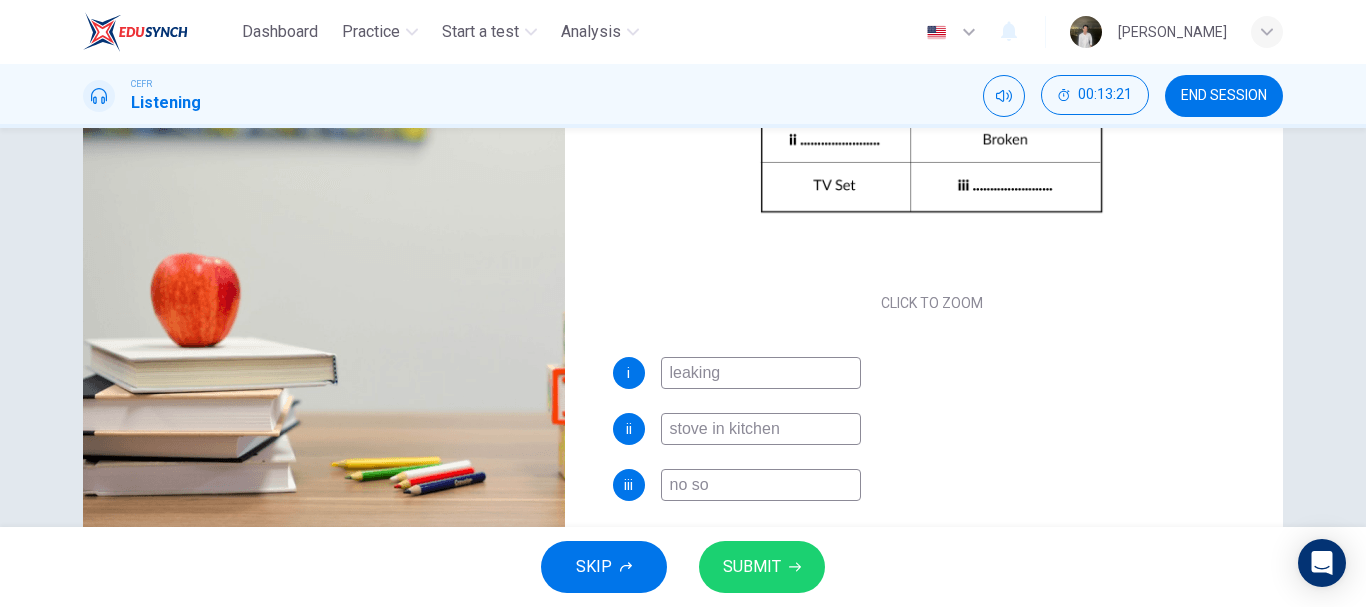type on "66" 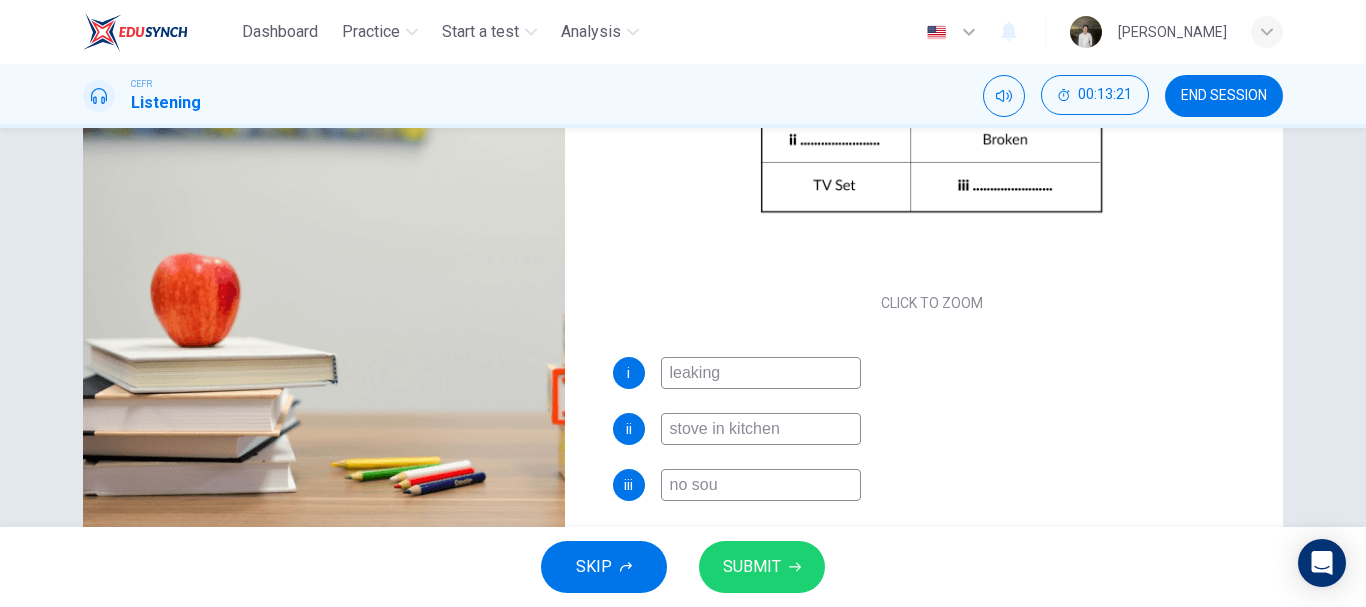 type on "66" 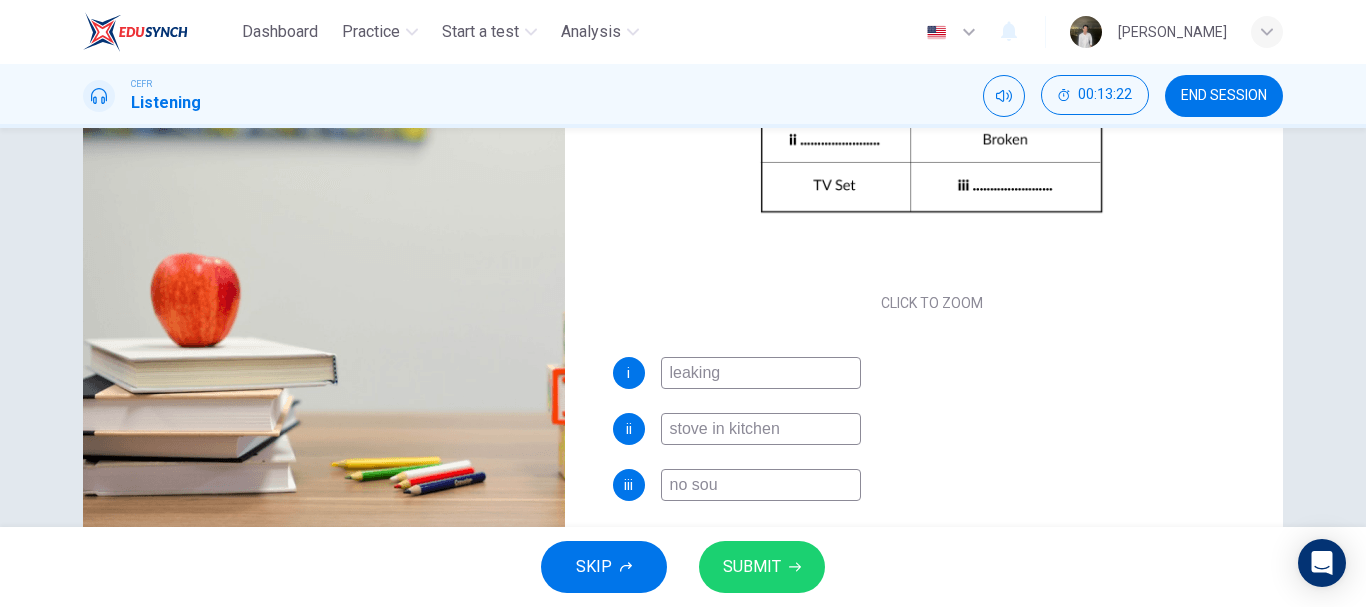 type on "no soun" 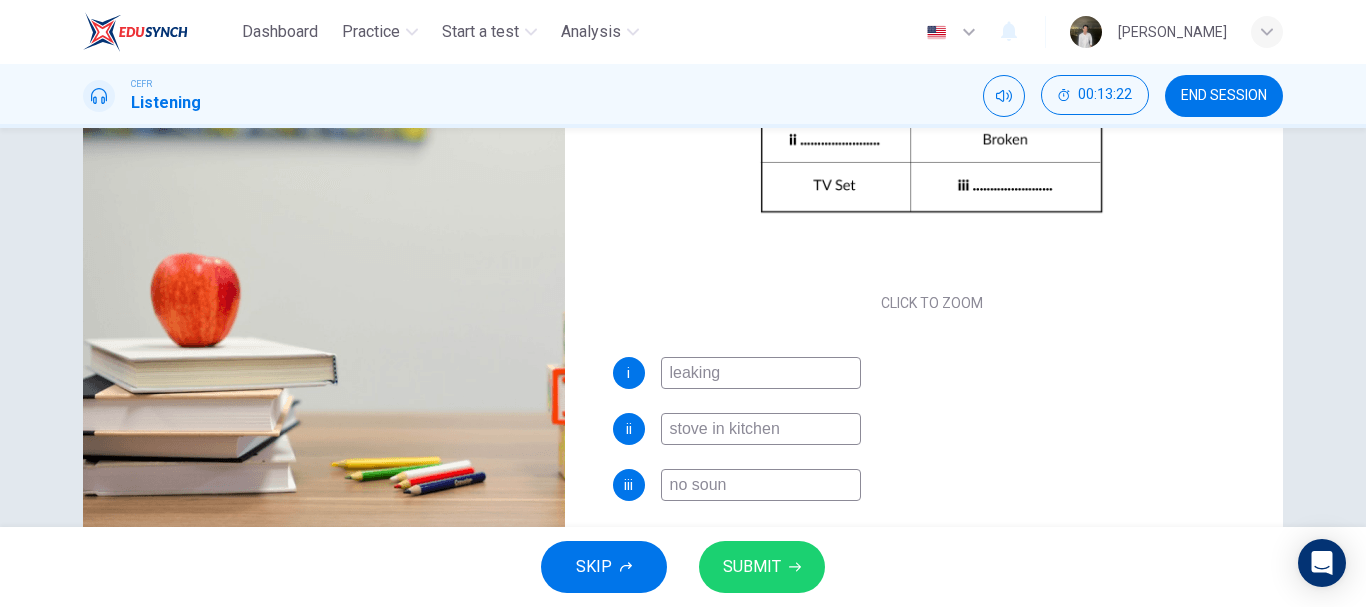 type on "66" 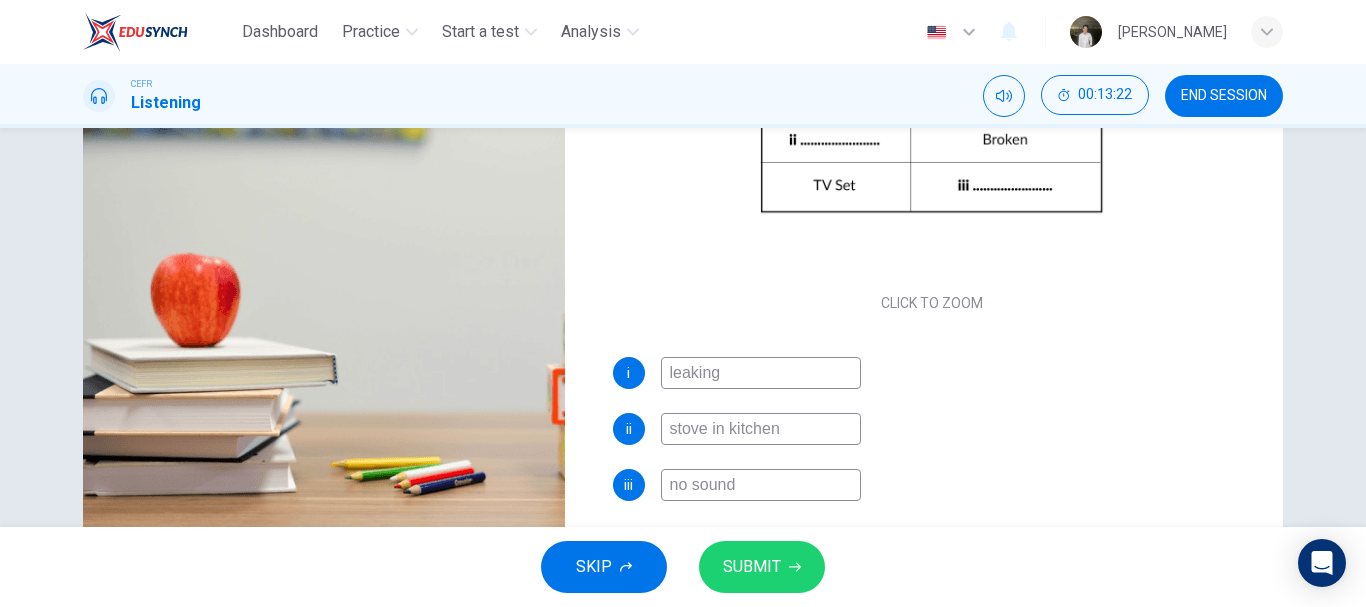 type on "67" 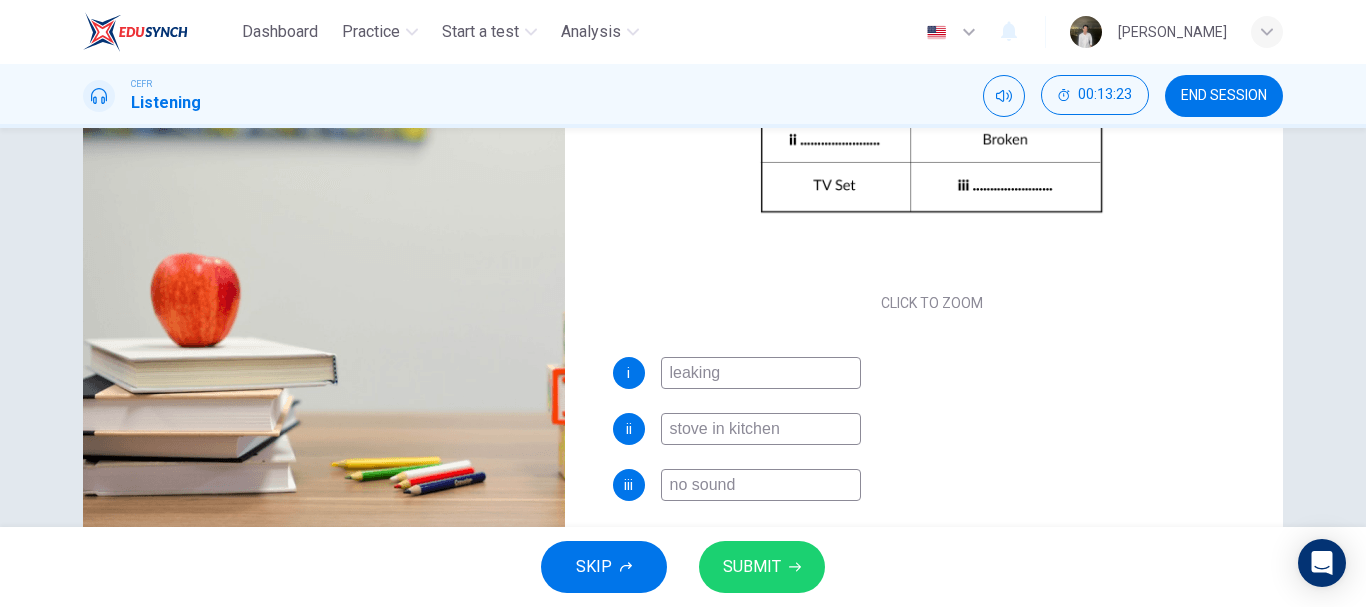 type on "no sound" 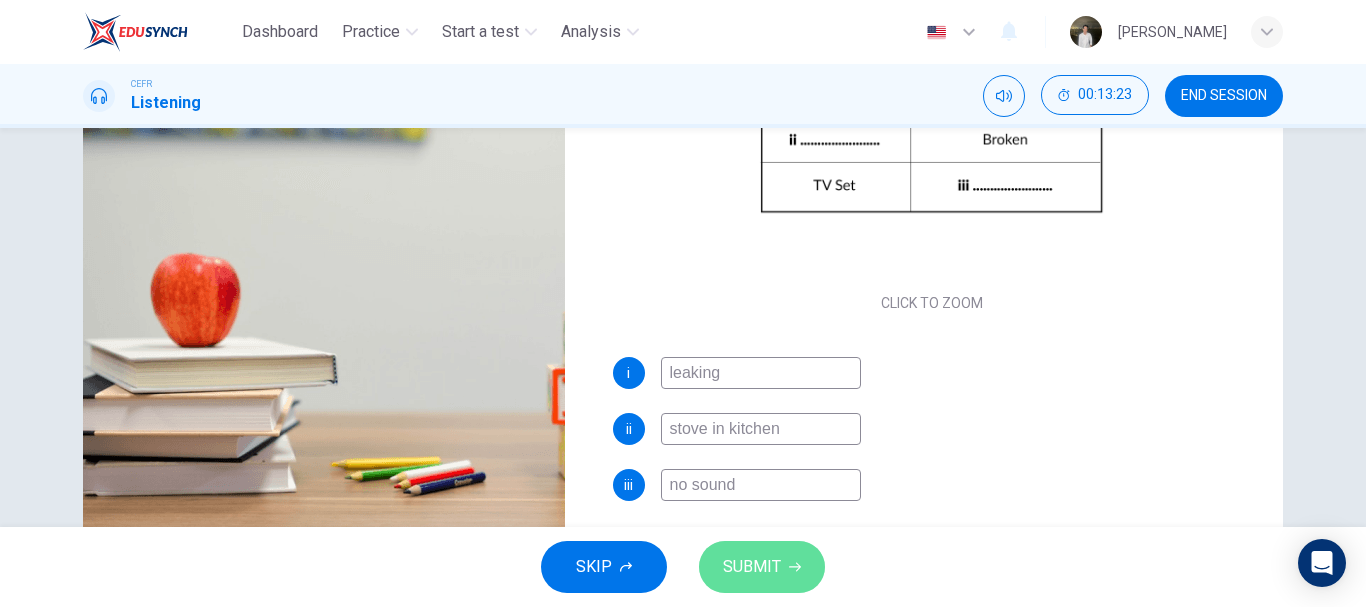 click on "SUBMIT" at bounding box center [752, 567] 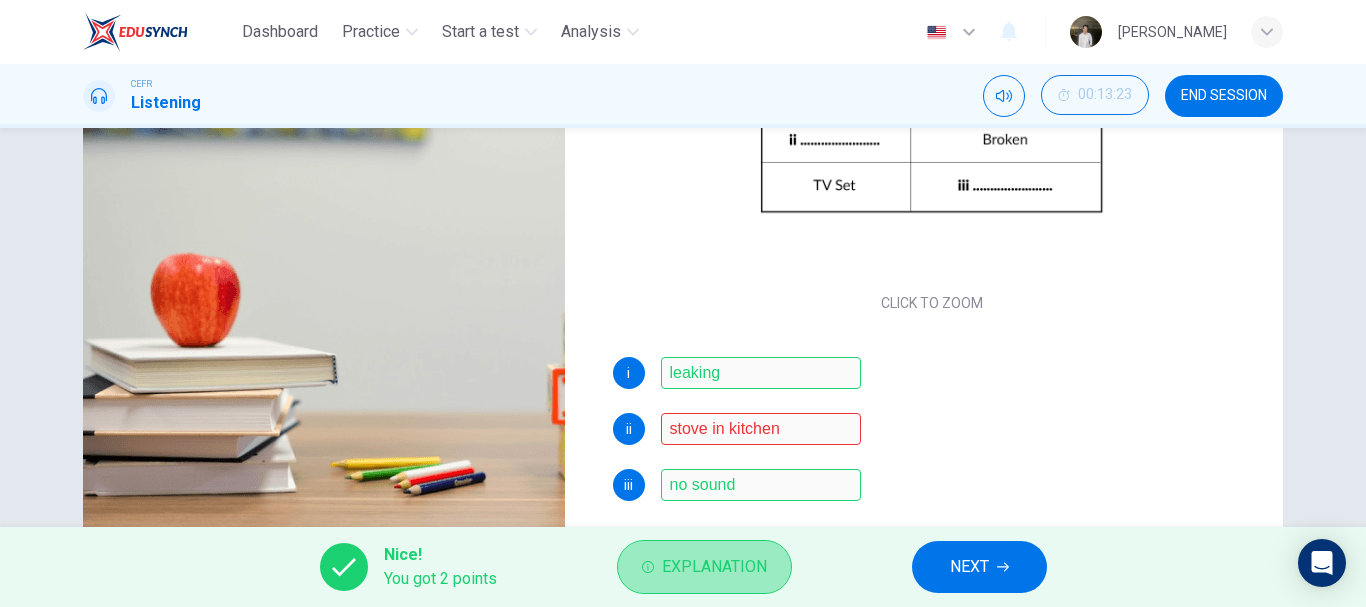 click on "Explanation" at bounding box center [714, 567] 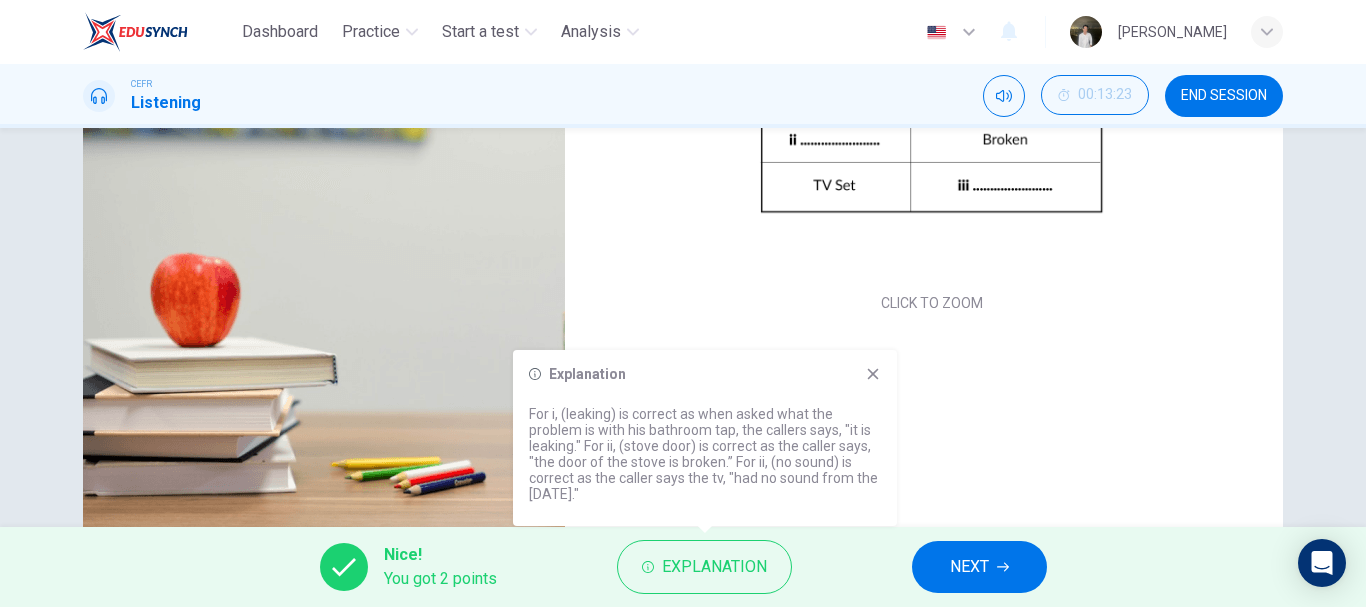 click 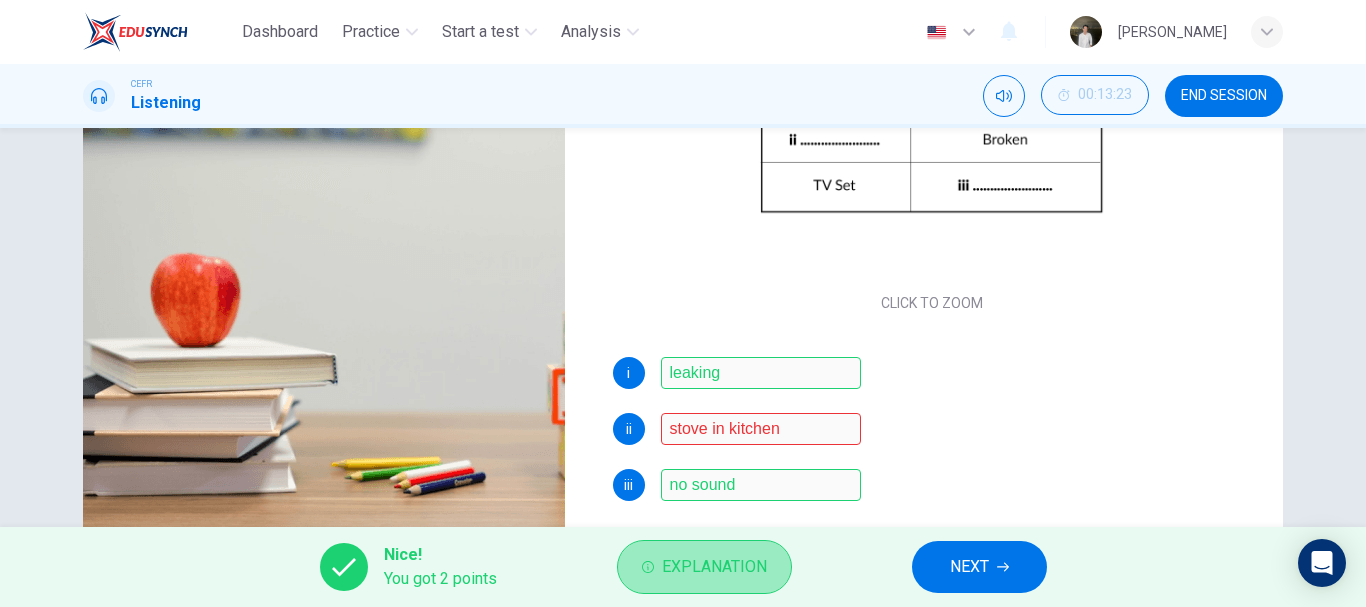 click on "Explanation" at bounding box center (714, 567) 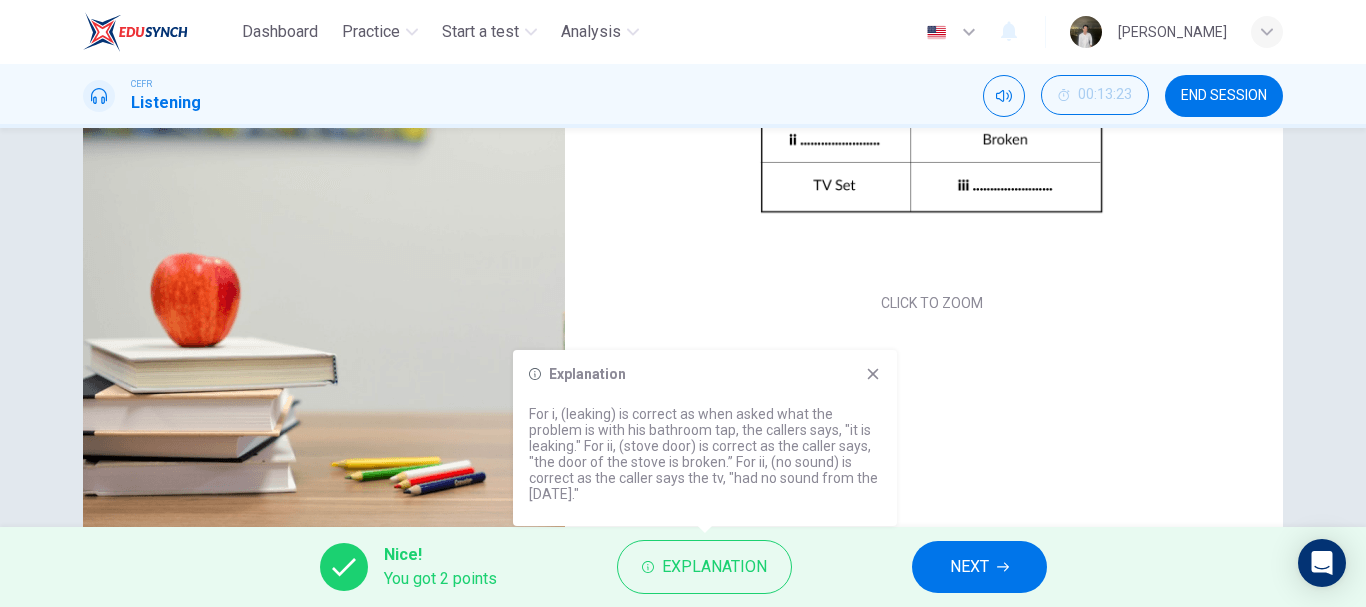 click 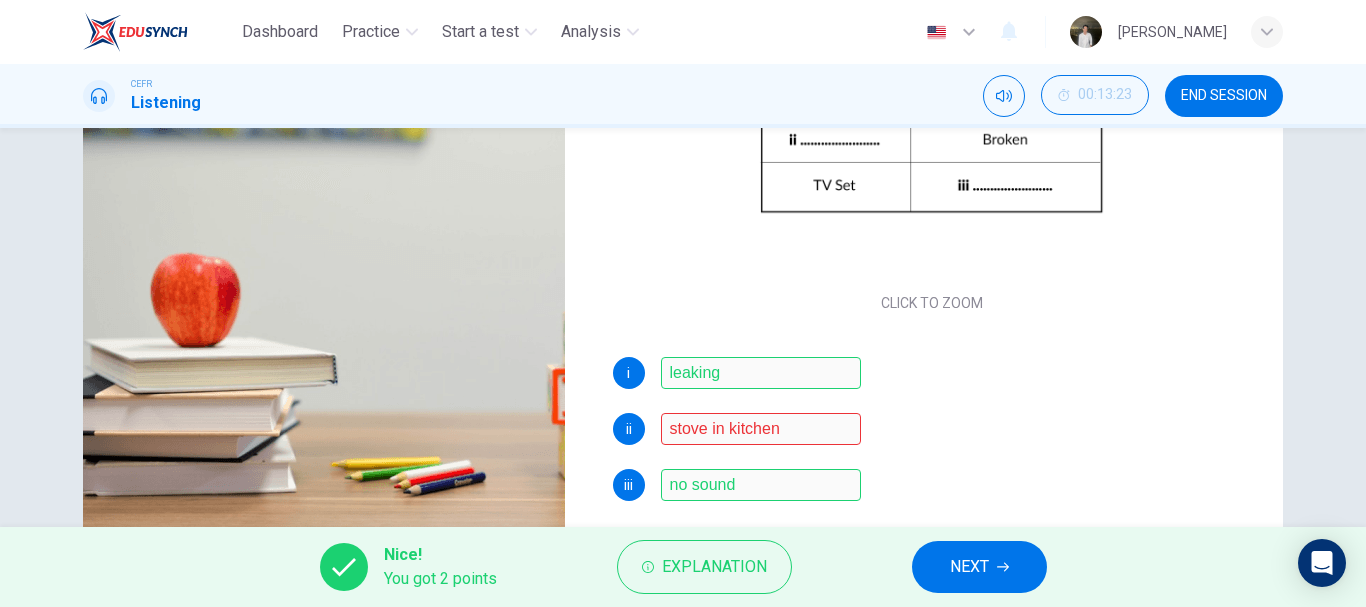 scroll, scrollTop: 0, scrollLeft: 0, axis: both 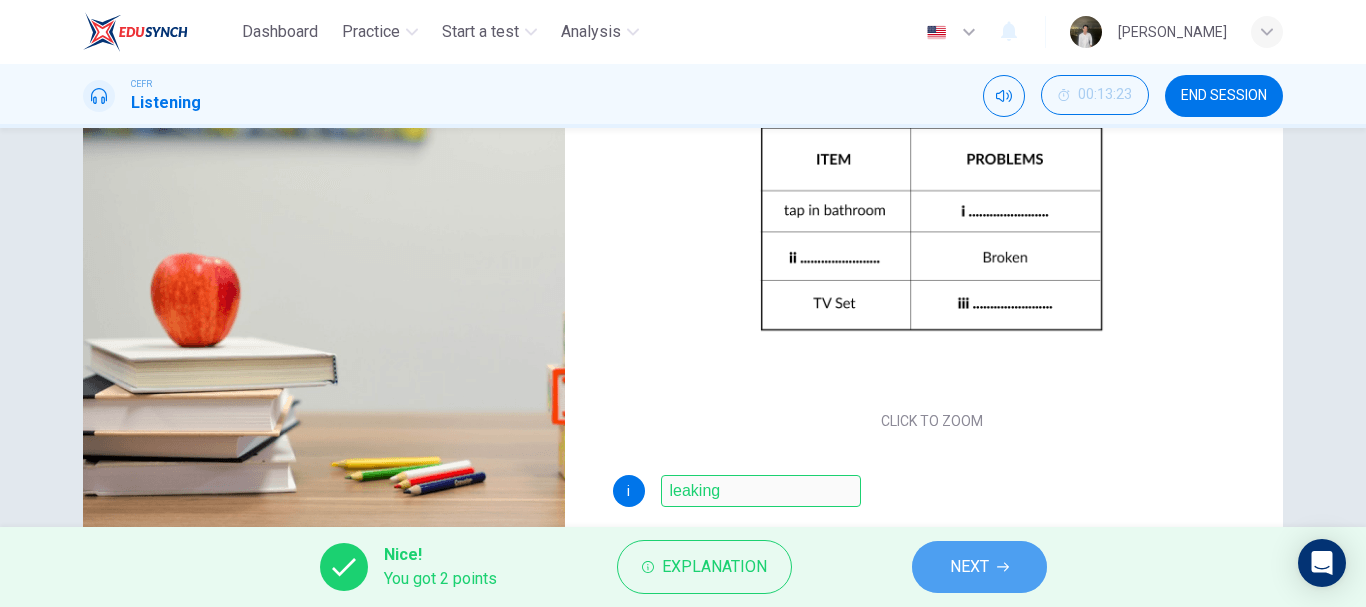 click on "NEXT" at bounding box center (979, 567) 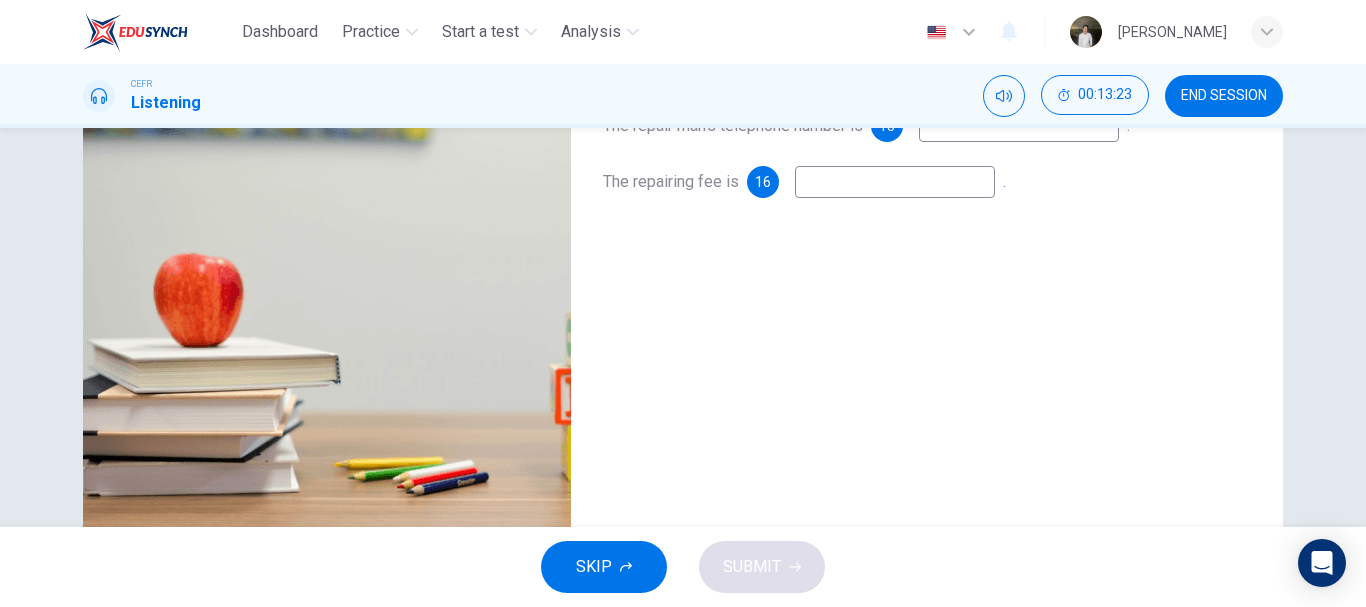 scroll, scrollTop: 0, scrollLeft: 0, axis: both 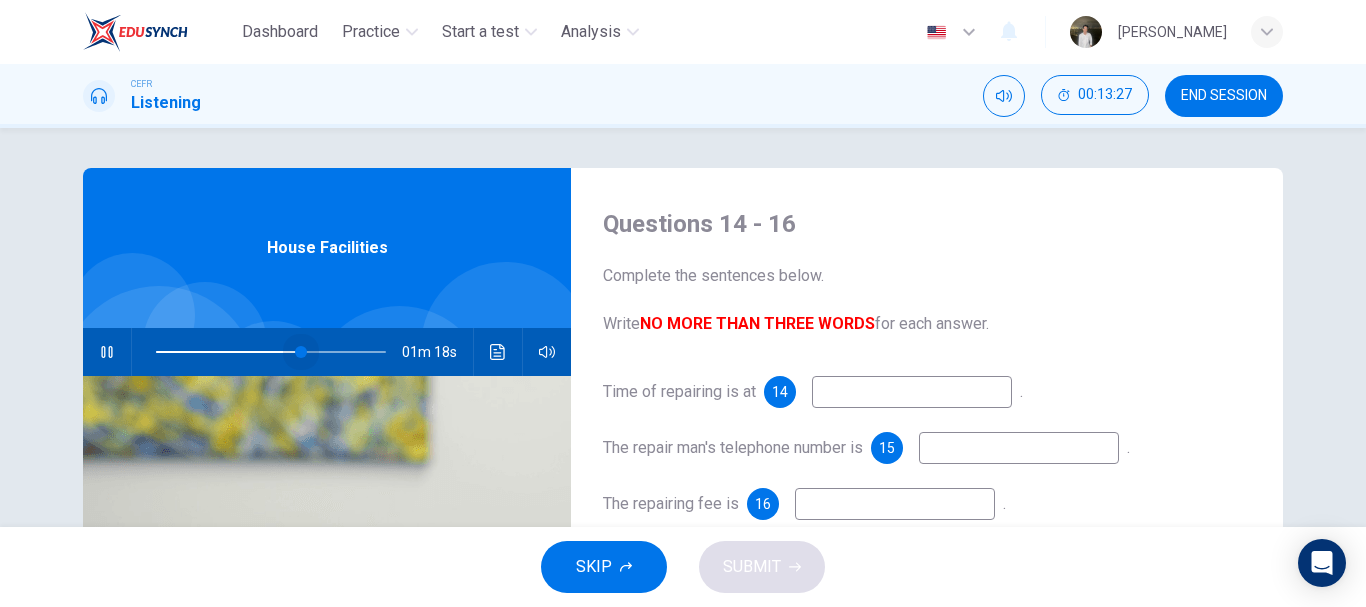 click at bounding box center [271, 352] 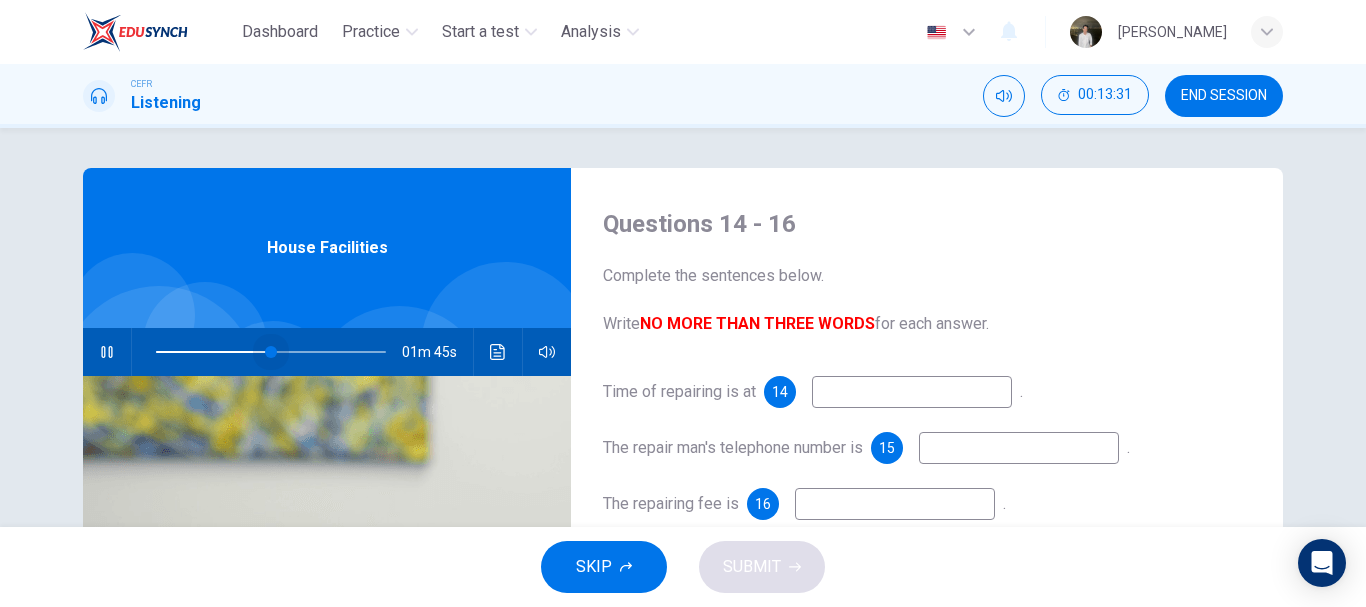 click at bounding box center (271, 352) 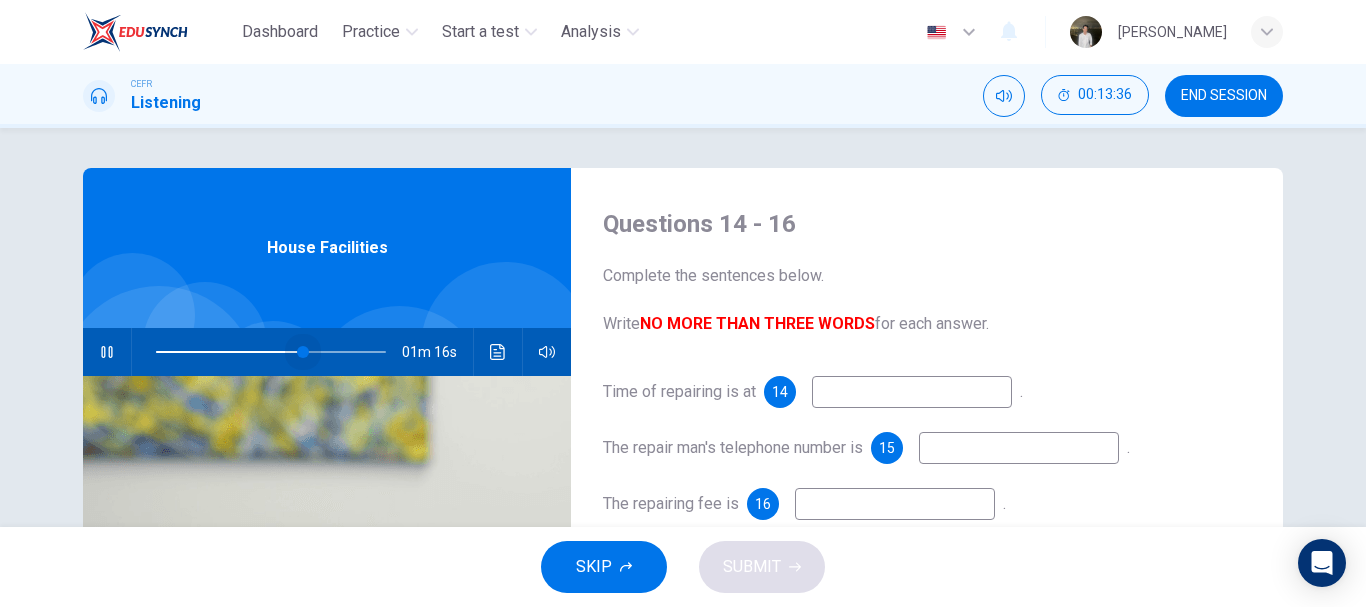 click at bounding box center [271, 352] 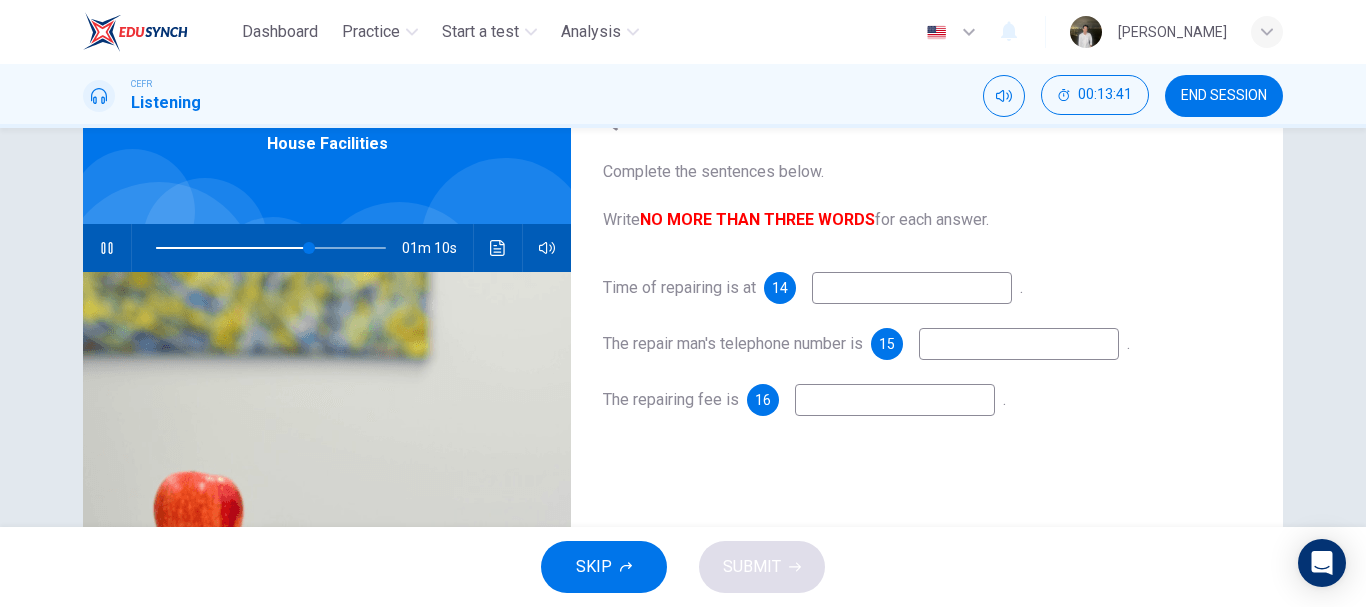 scroll, scrollTop: 129, scrollLeft: 0, axis: vertical 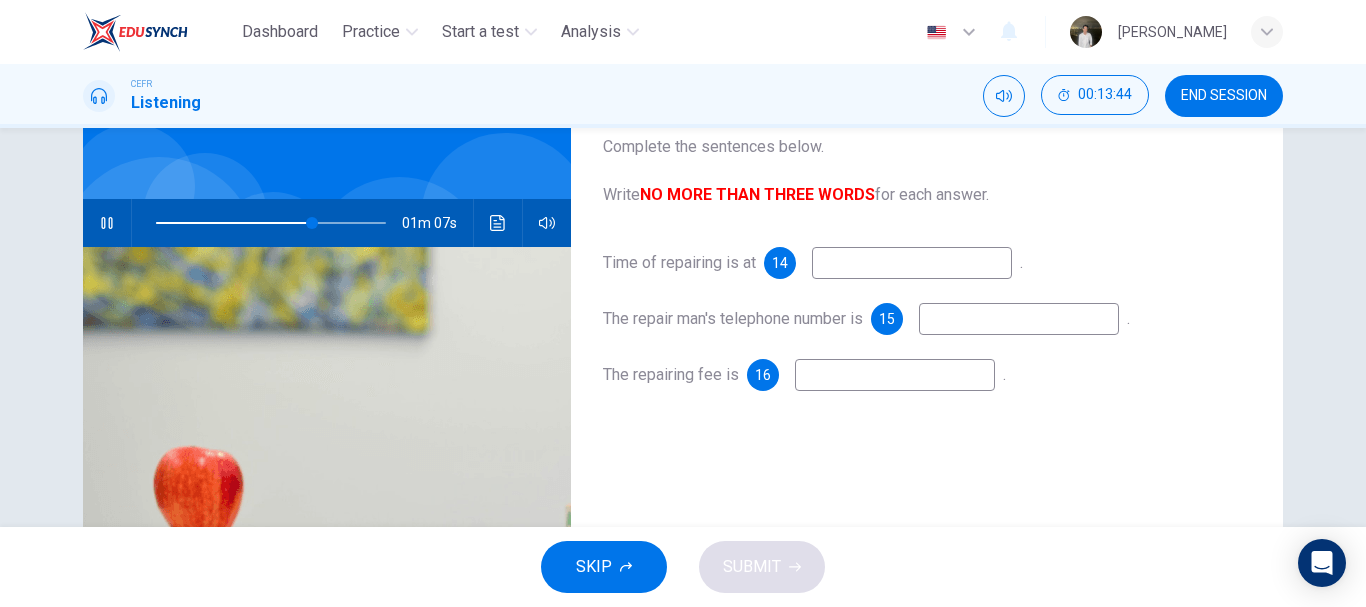 click at bounding box center (912, 263) 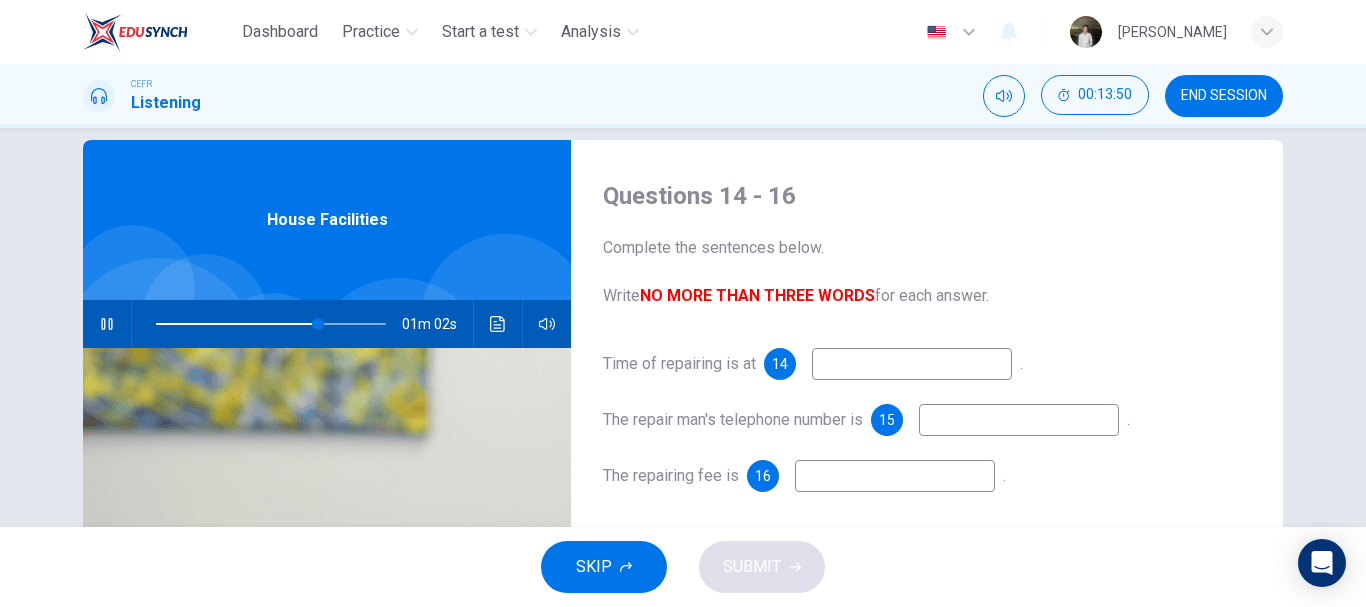 scroll, scrollTop: 102, scrollLeft: 0, axis: vertical 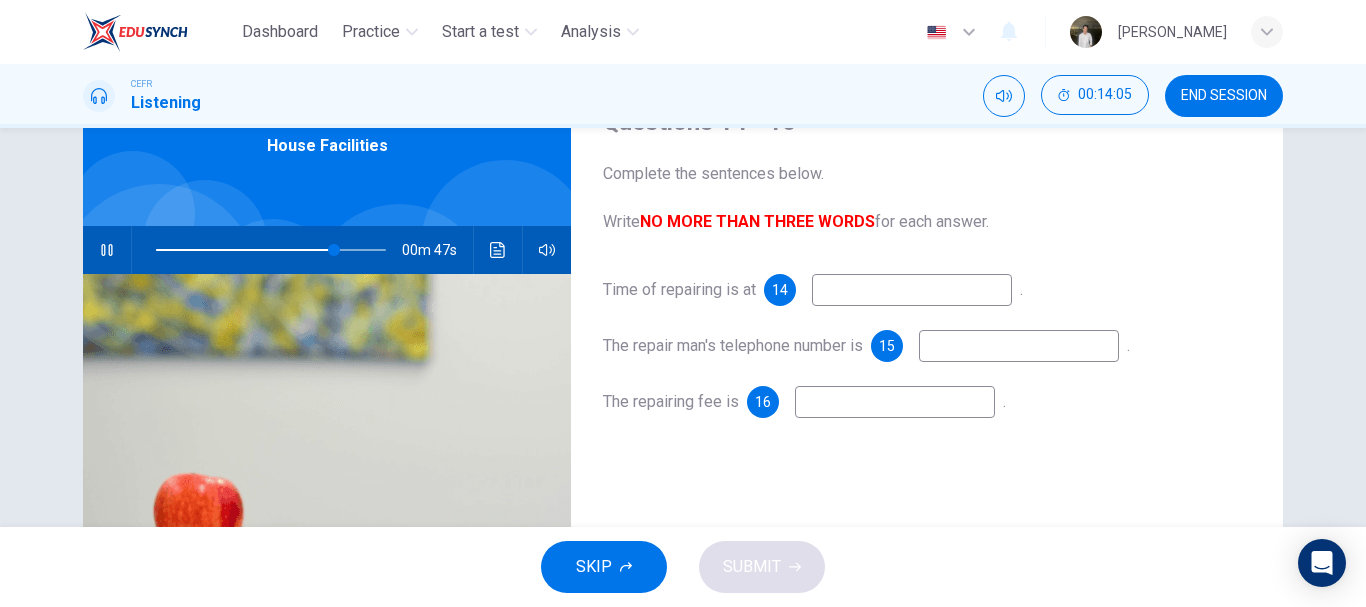 type on "78" 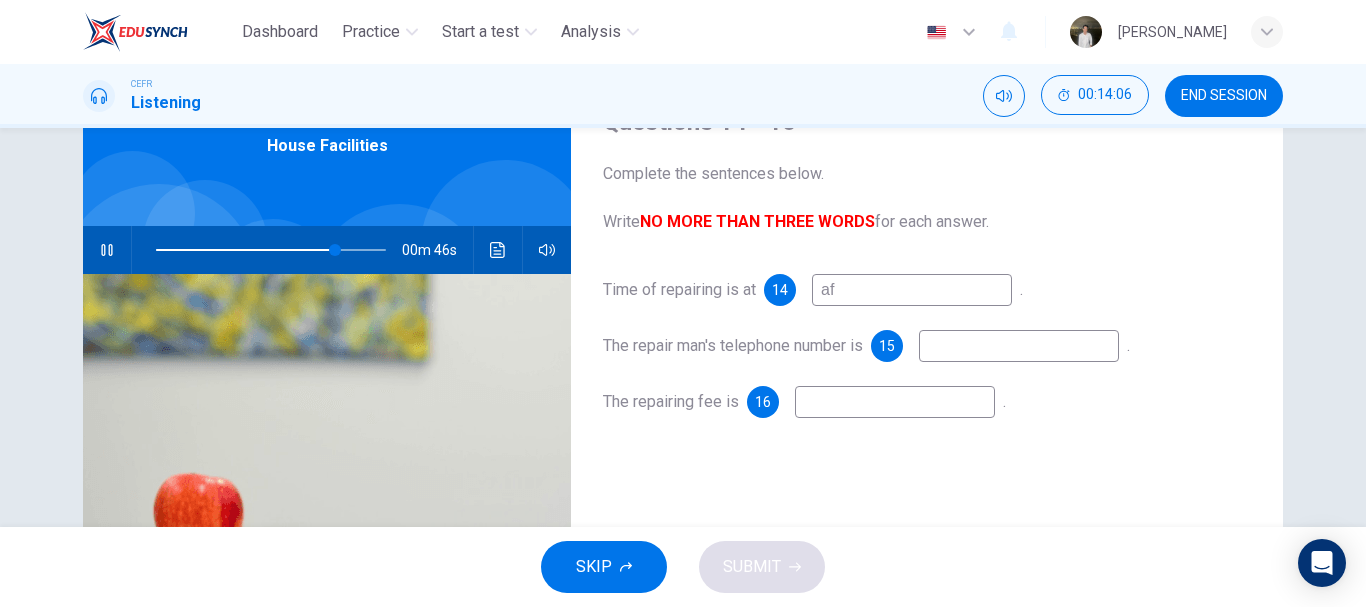type on "aft" 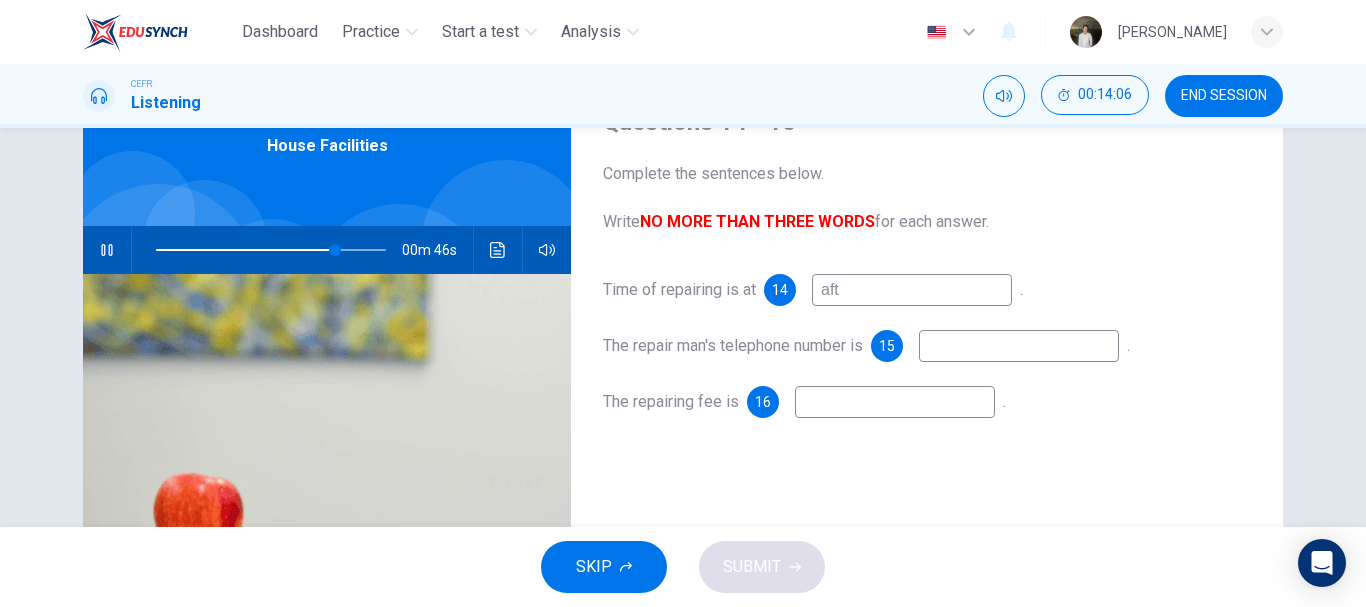 type on "78" 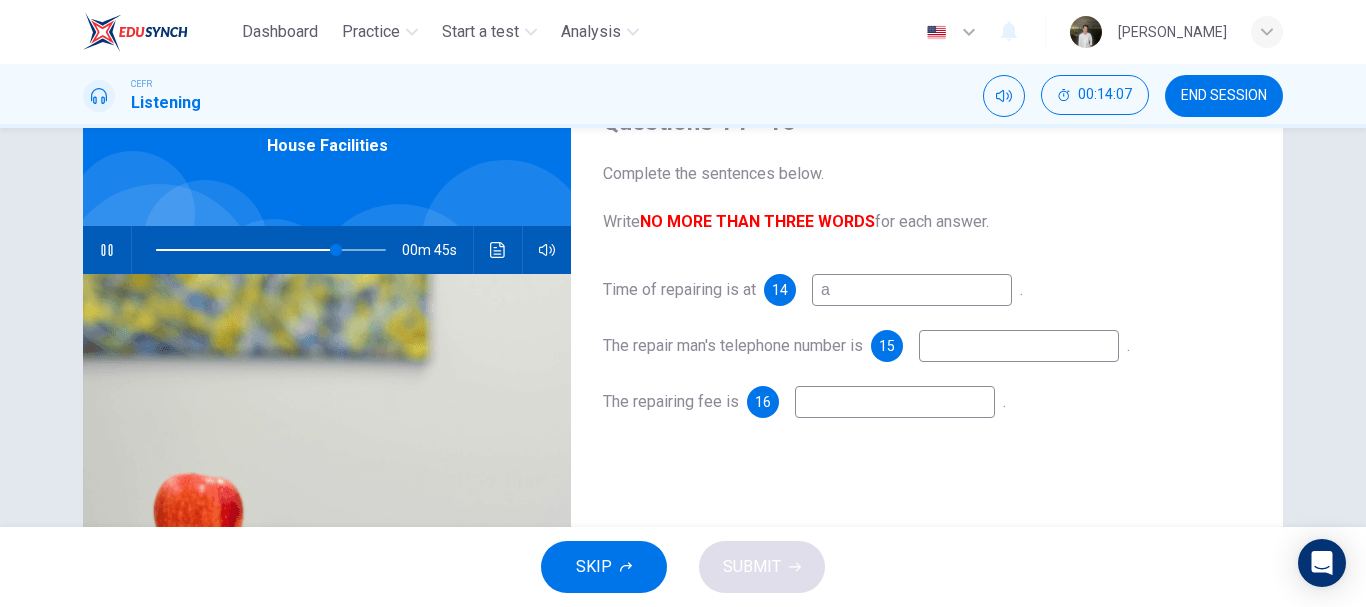 type on "af" 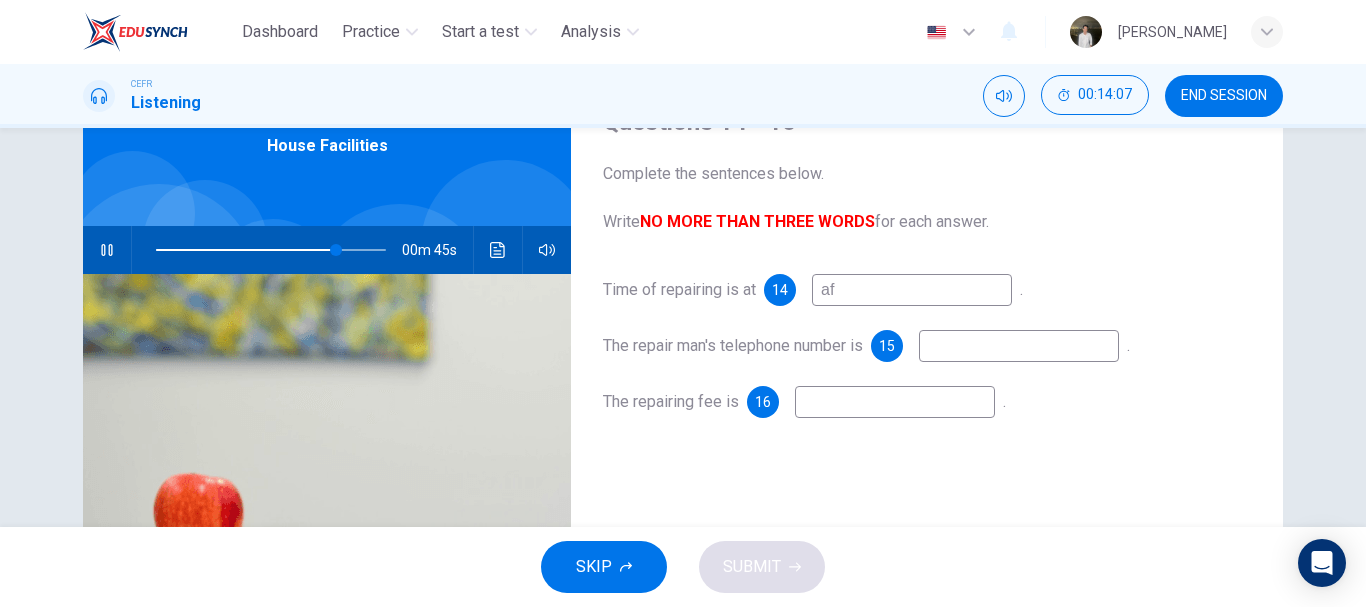 type on "79" 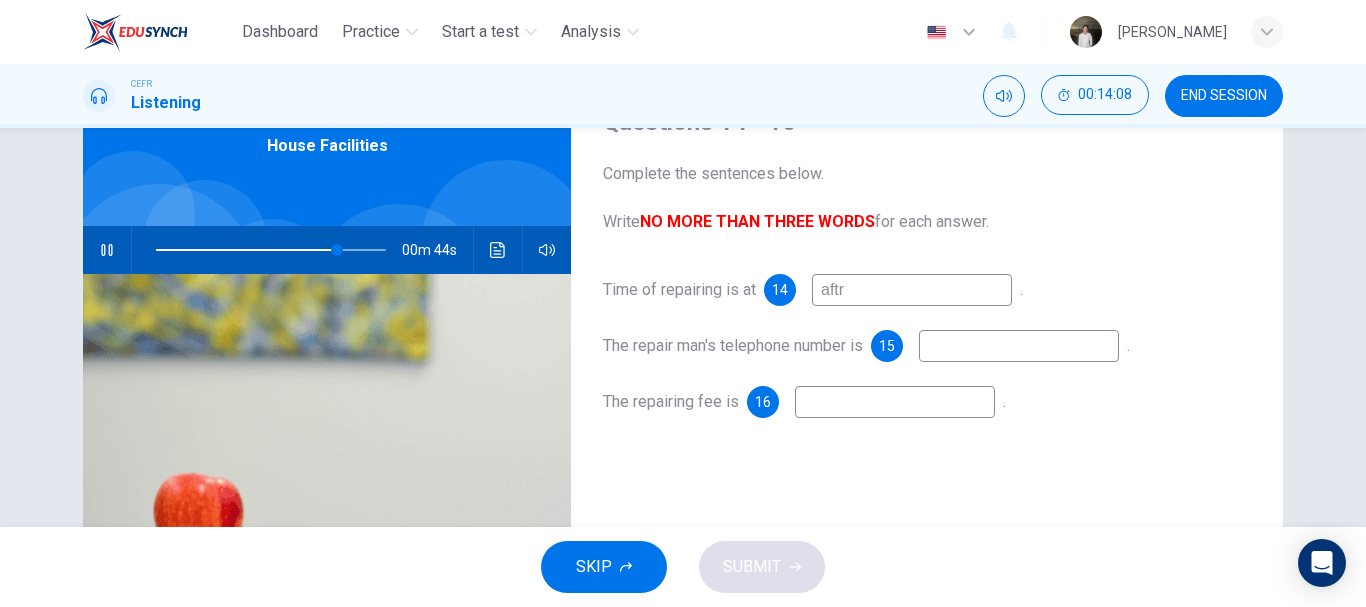 type on "aftr=" 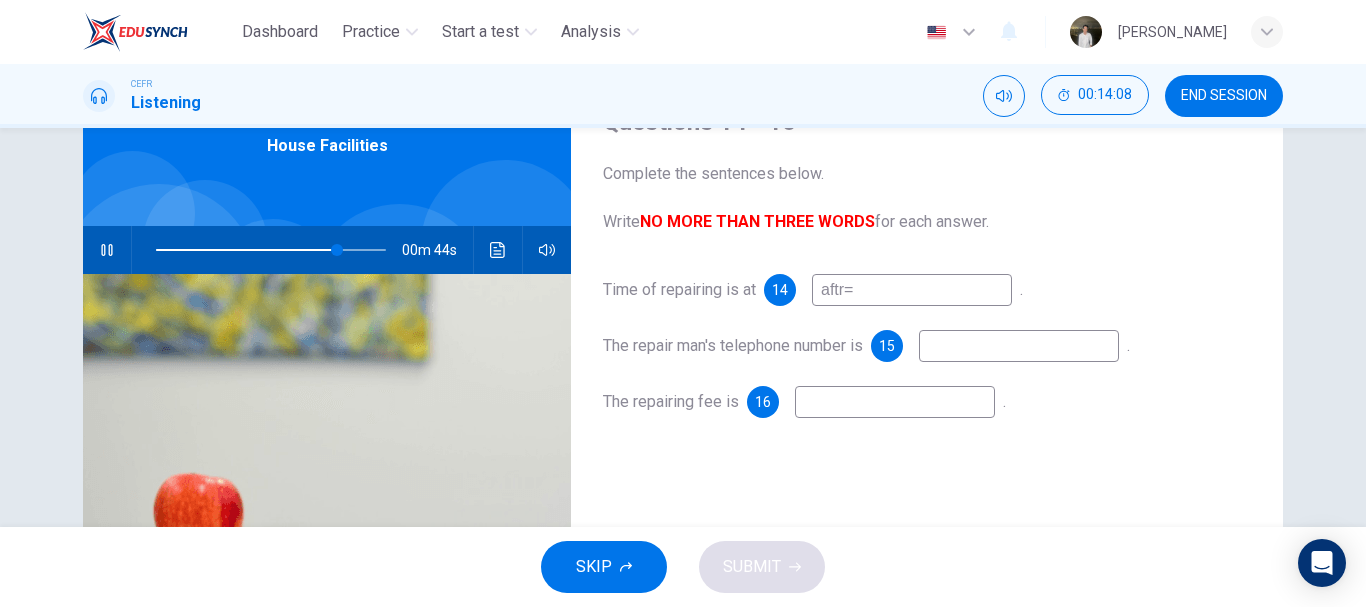 type on "79" 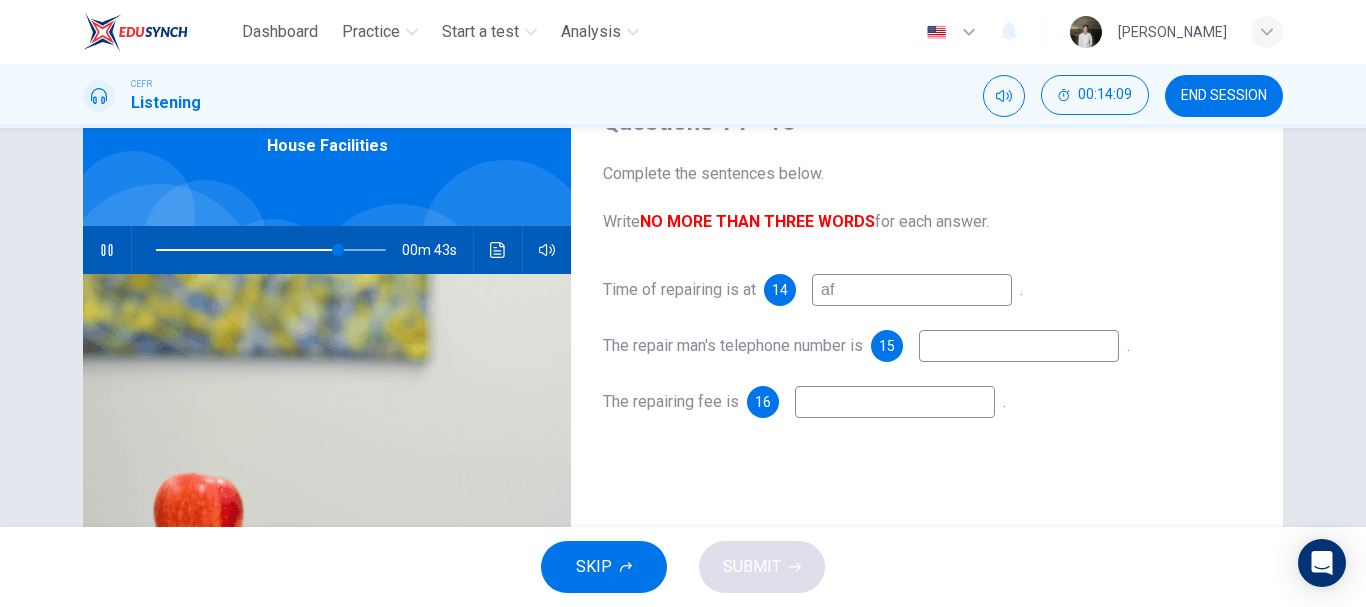 type on "a" 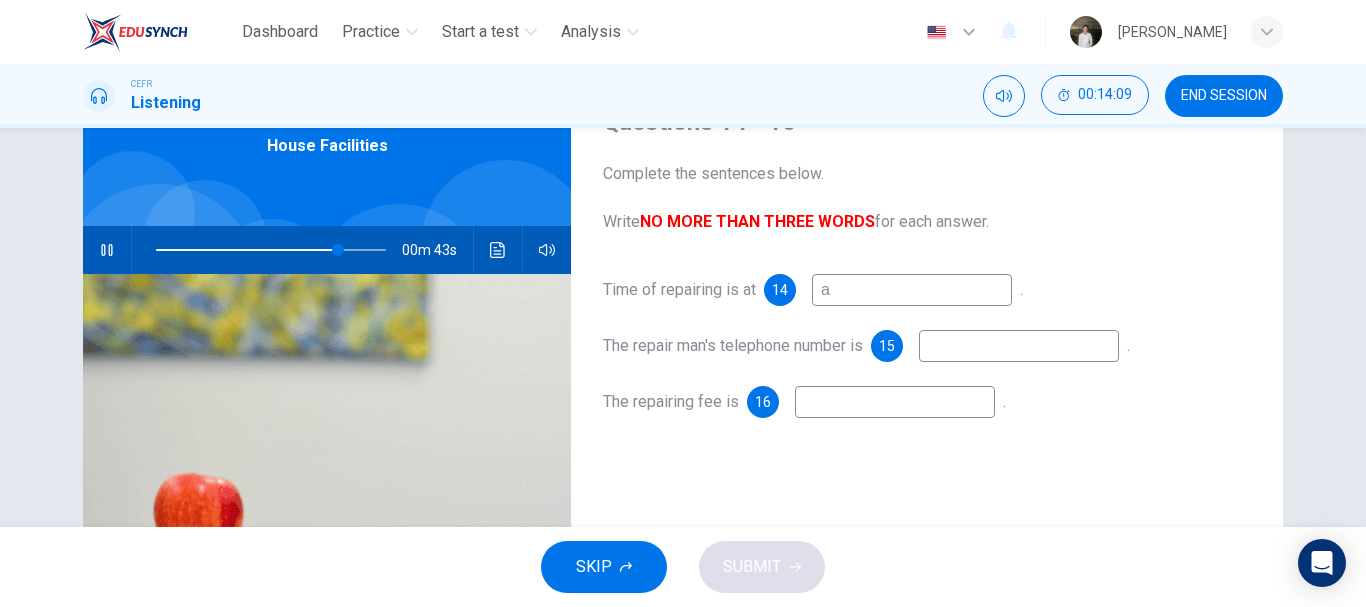 type 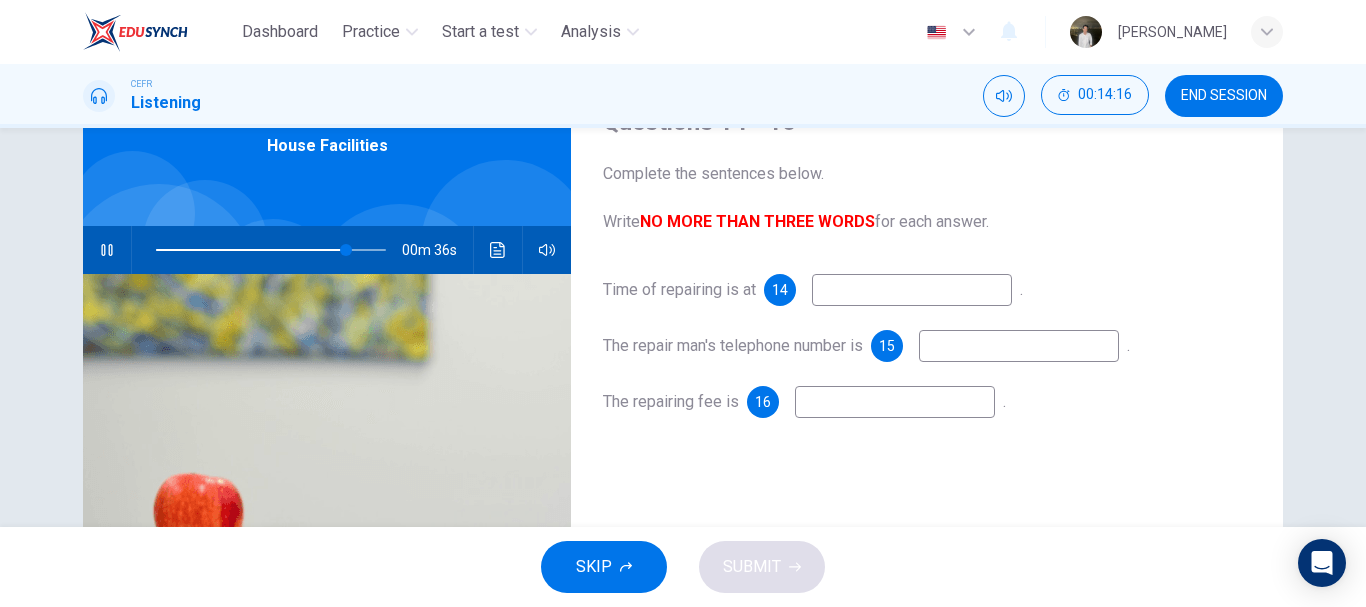 type on "83" 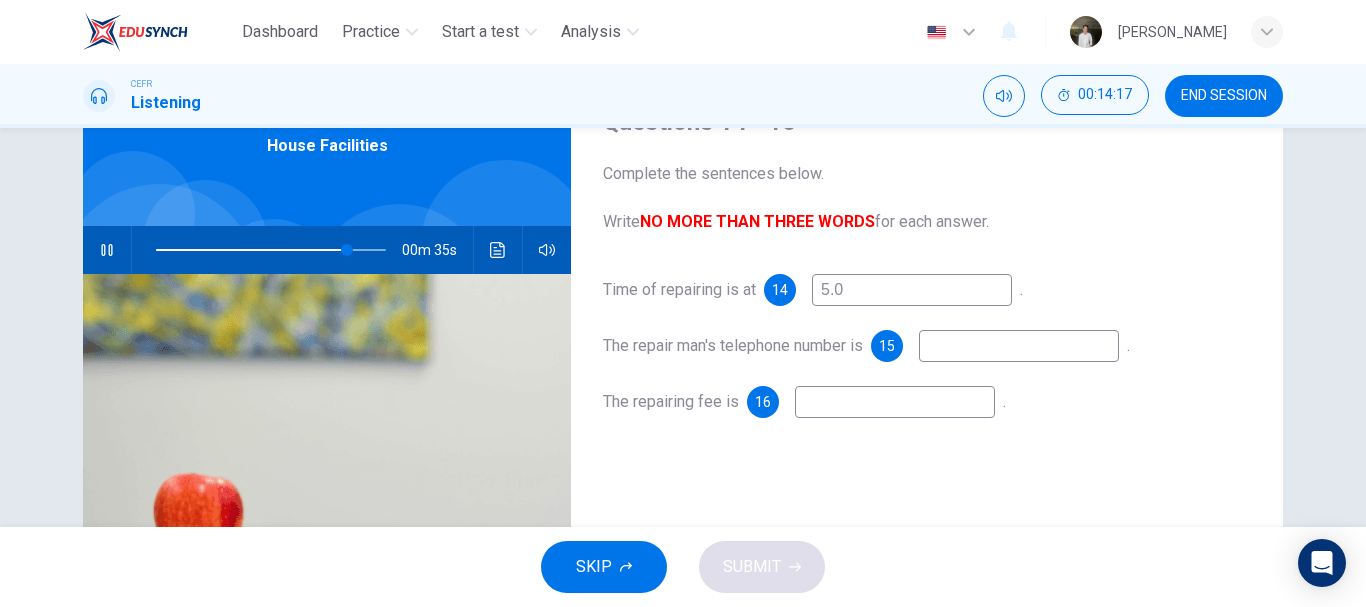 type on "5.00" 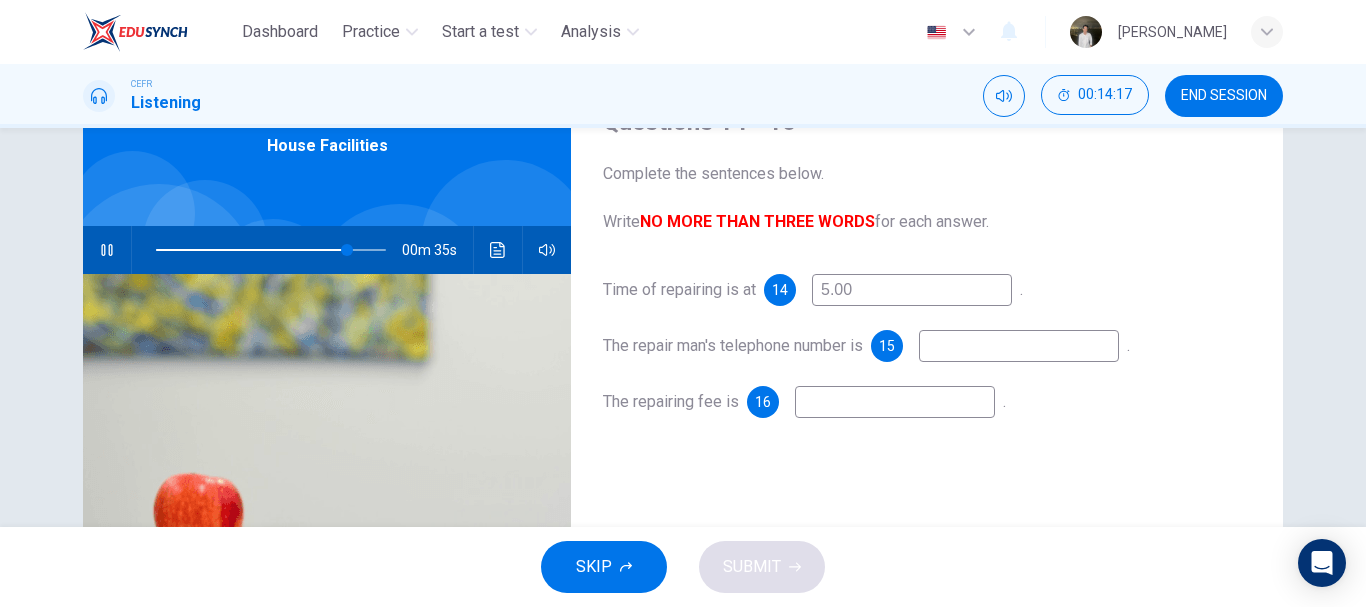 type on "84" 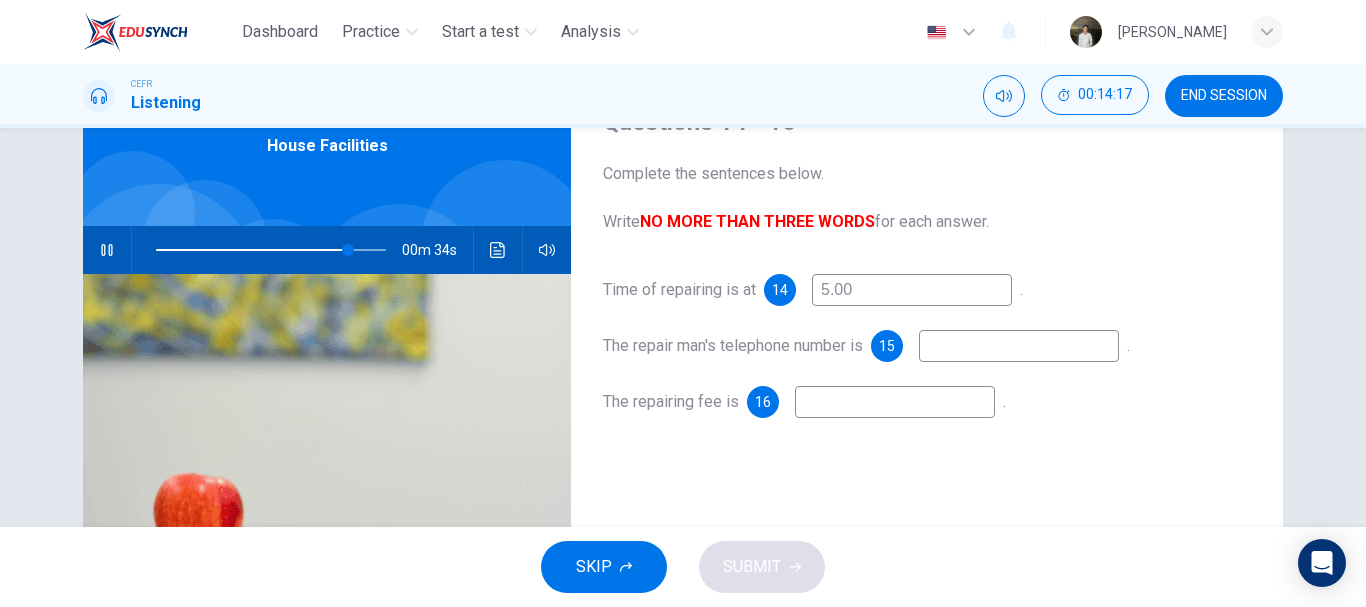 type on "5.00" 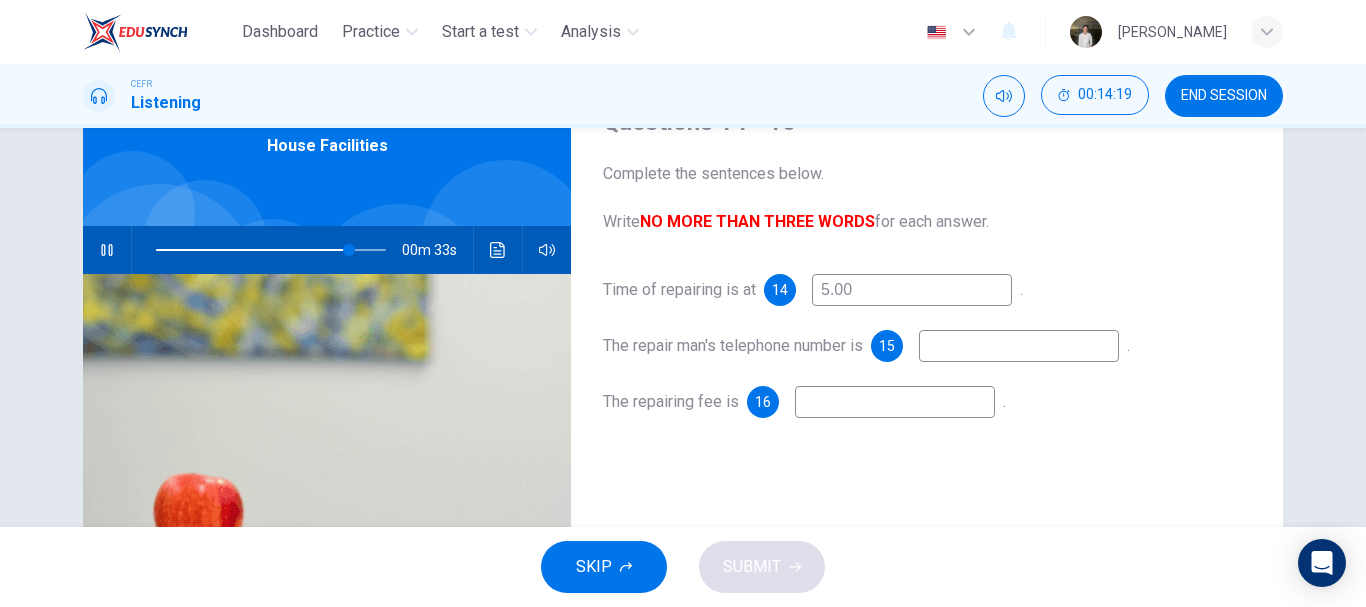 type on "85" 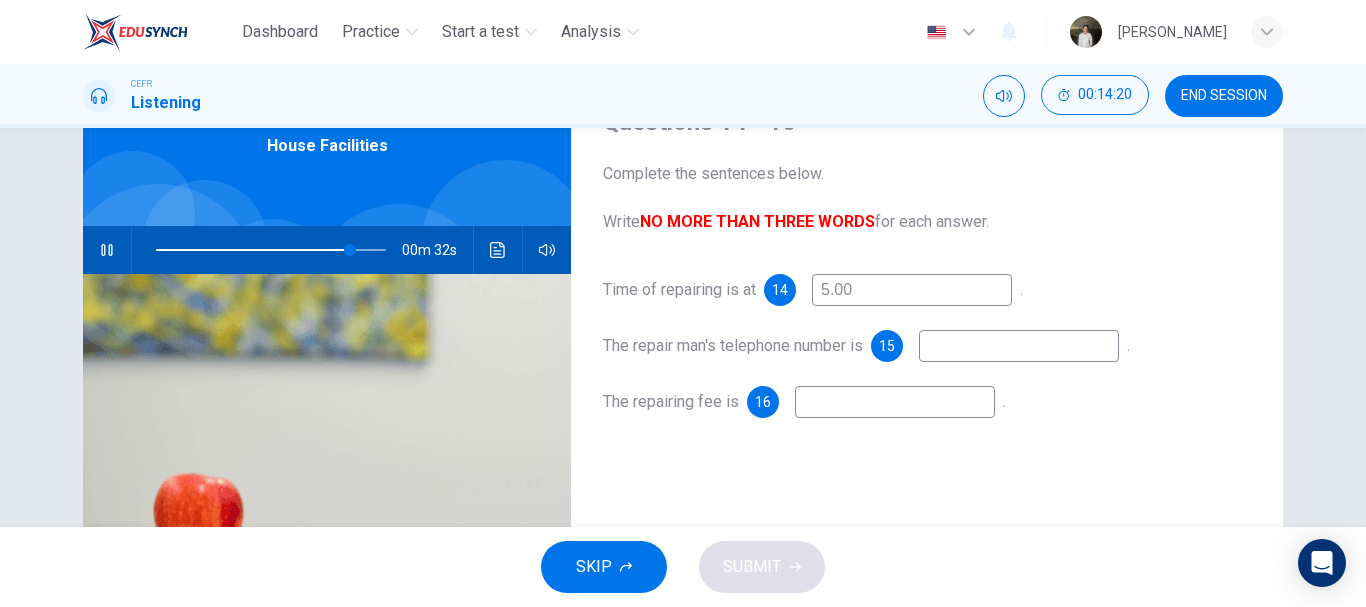 type on "5.00 o" 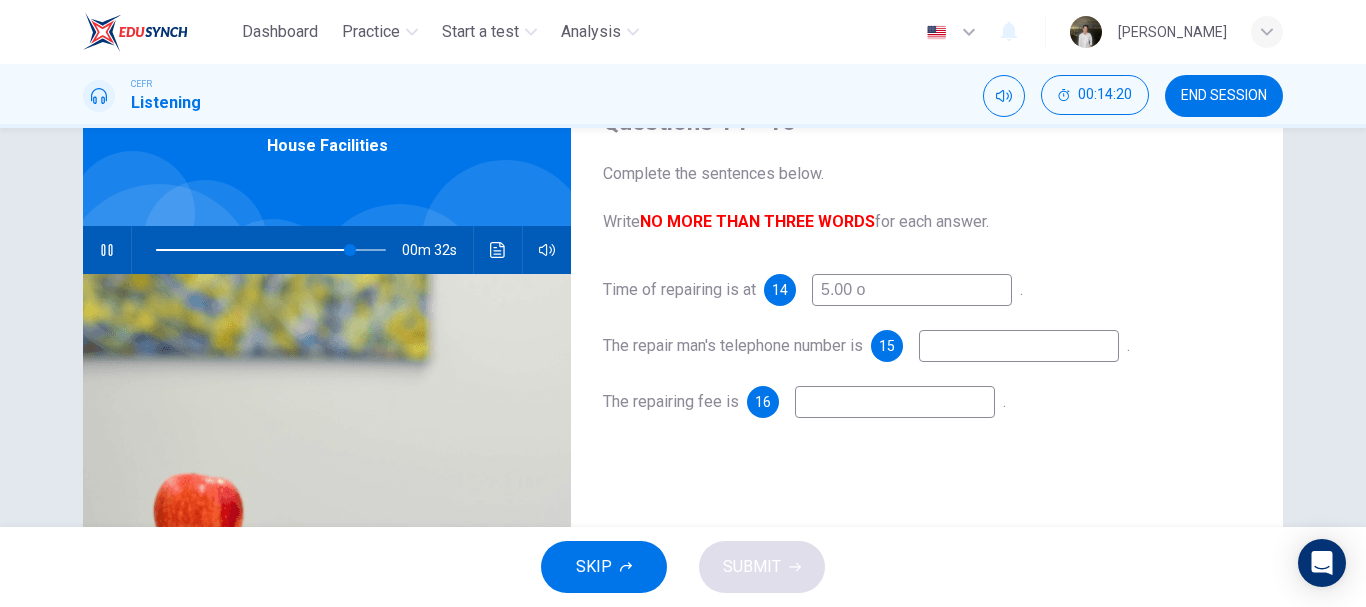 type on "85" 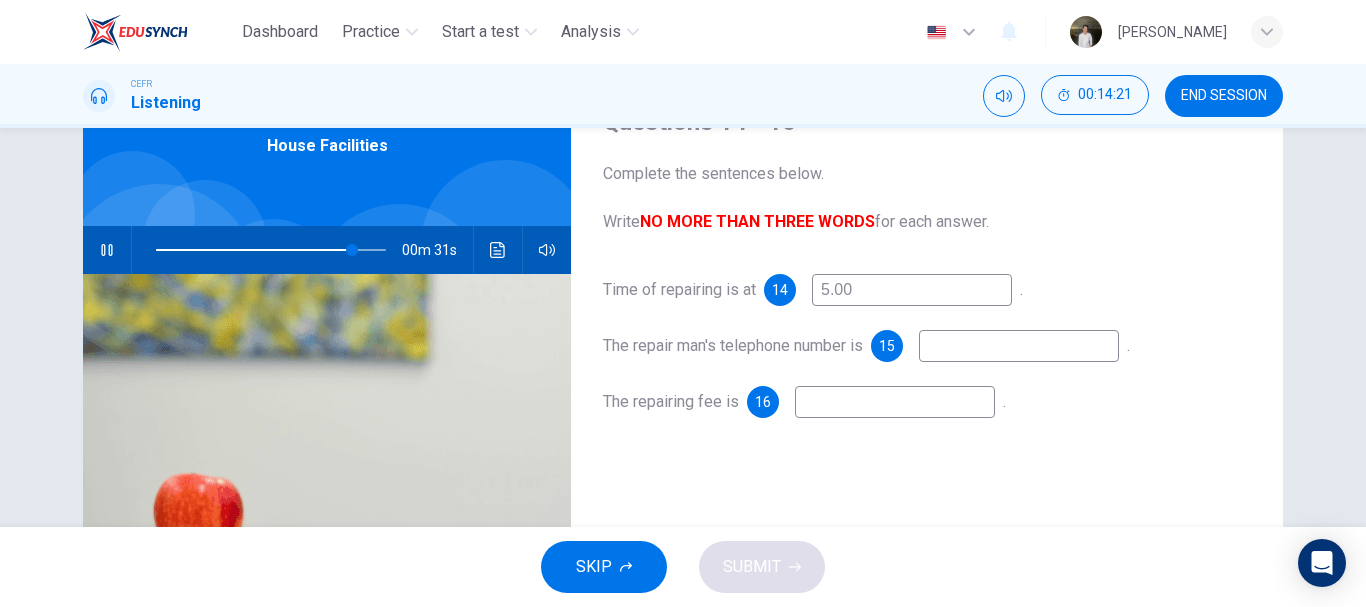 type on "5.00 p" 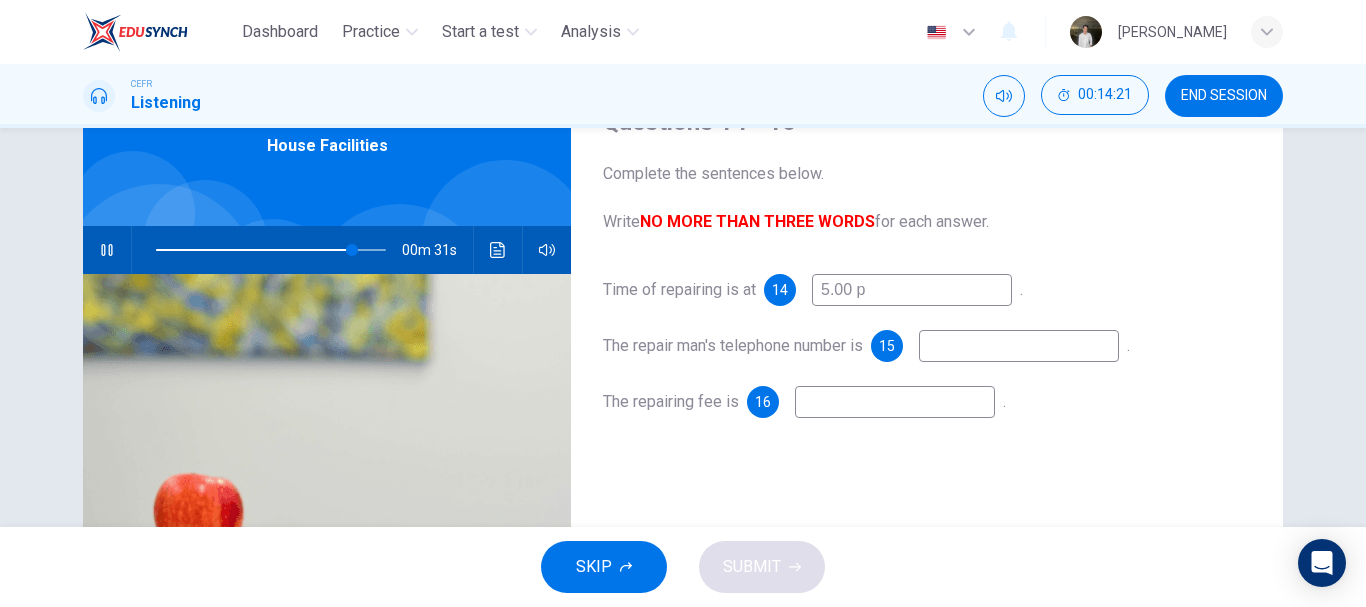 type on "85" 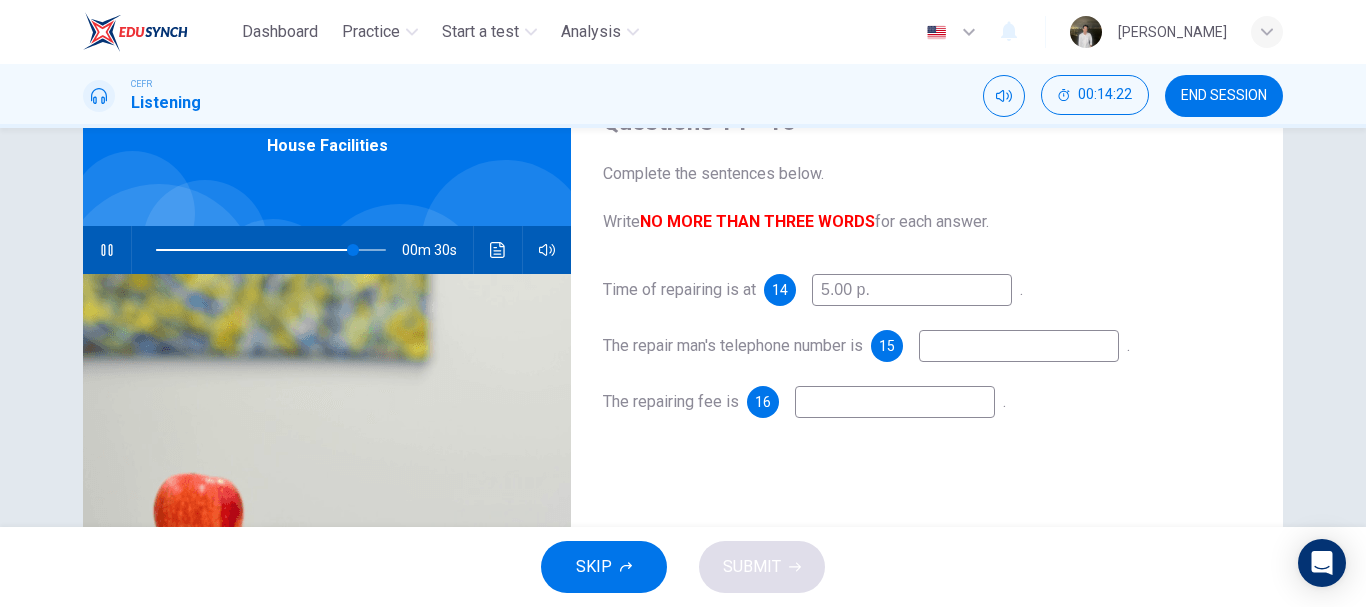 type on "5.00 p.m" 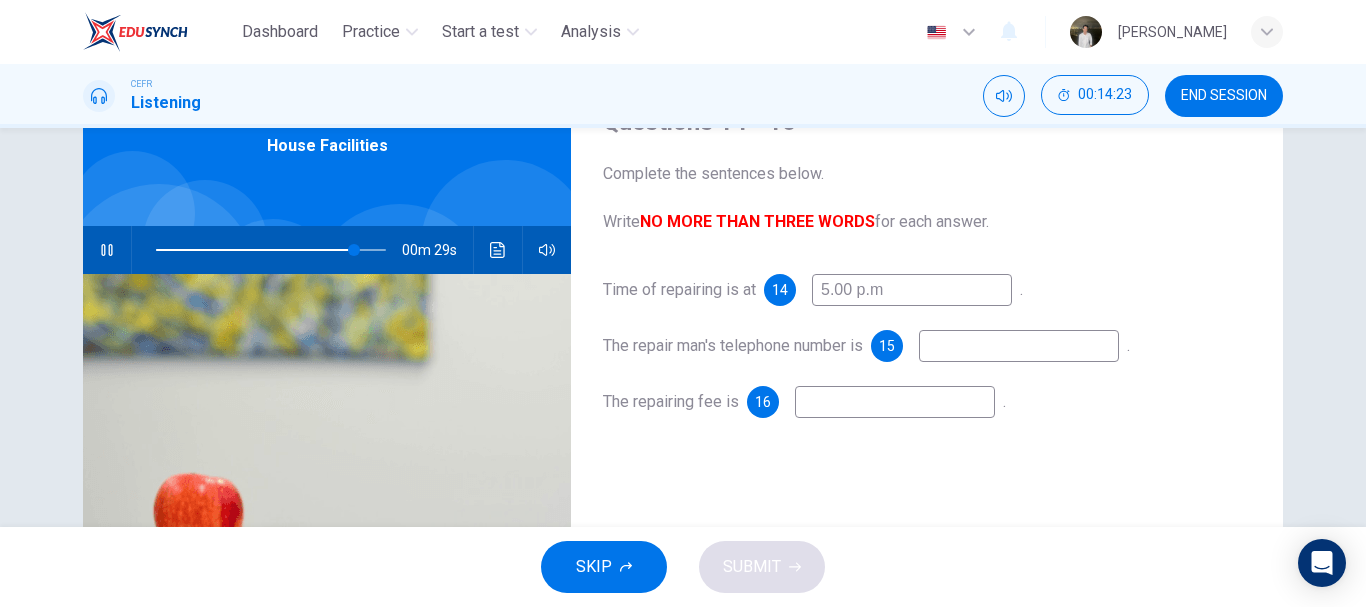 type on "86" 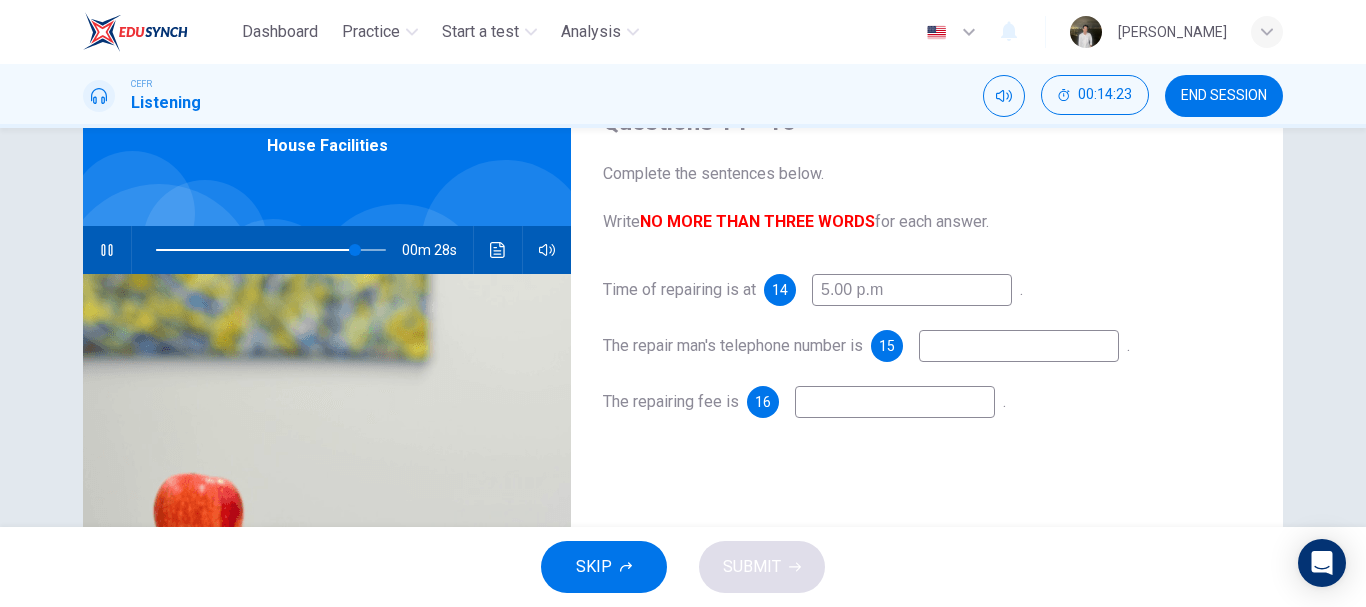 type on "5.00 p.m" 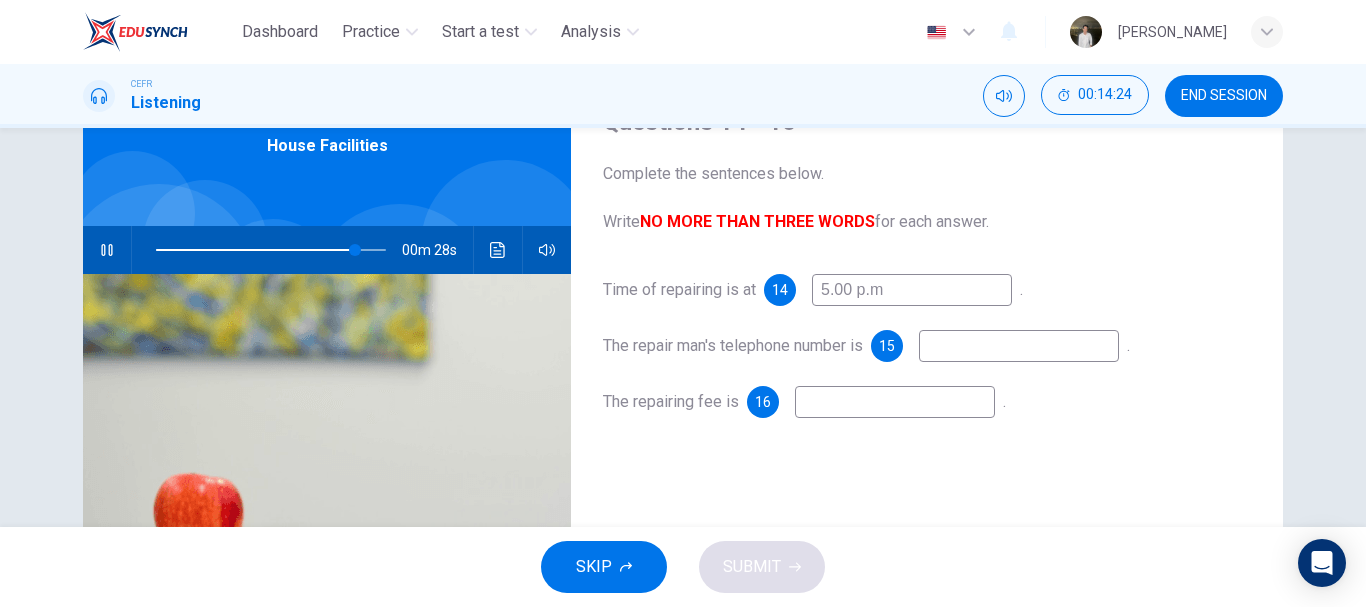 type on "5" 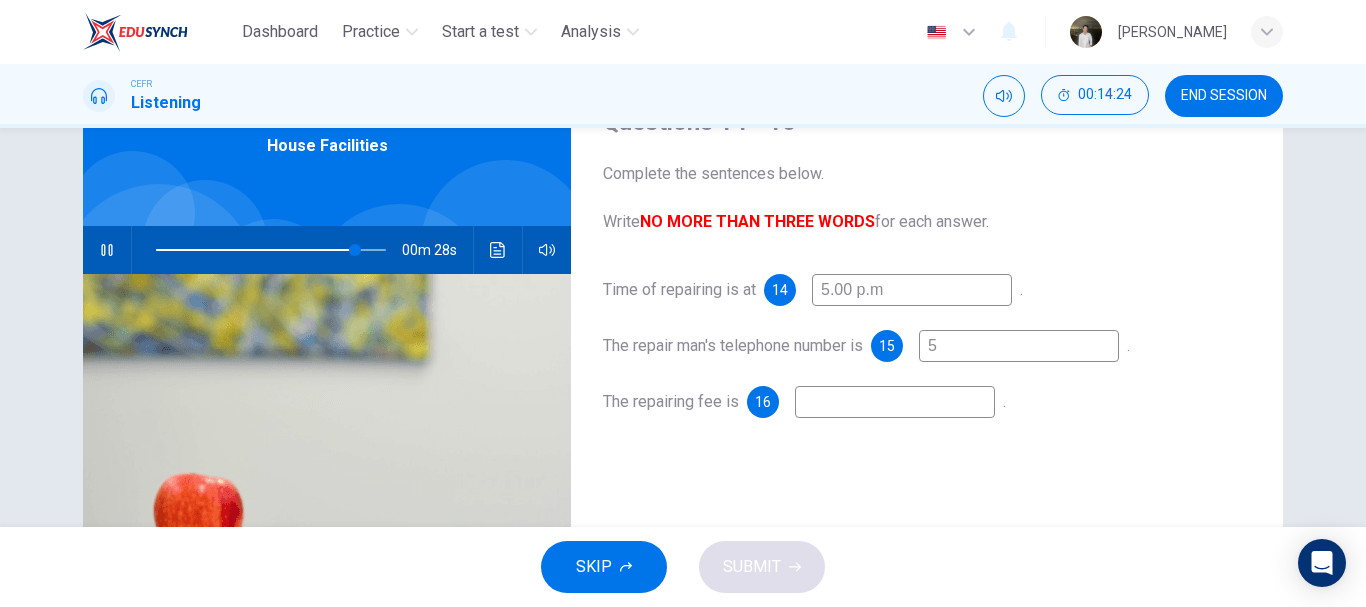type on "87" 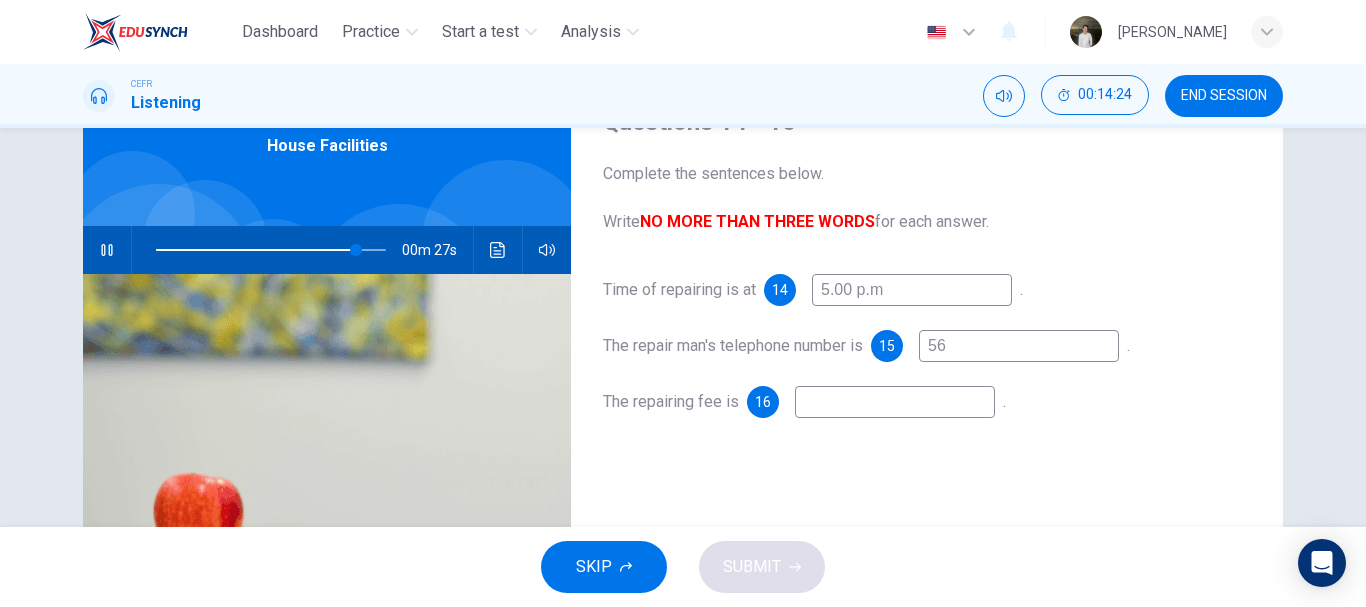 type on "5" 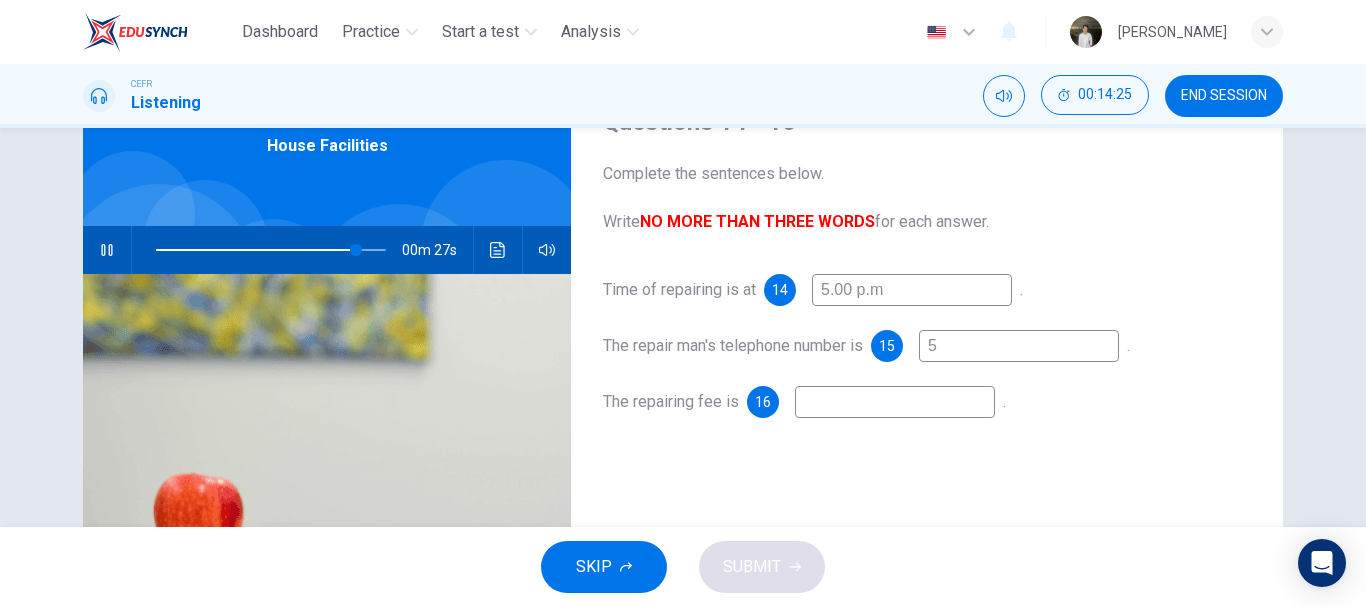 type on "87" 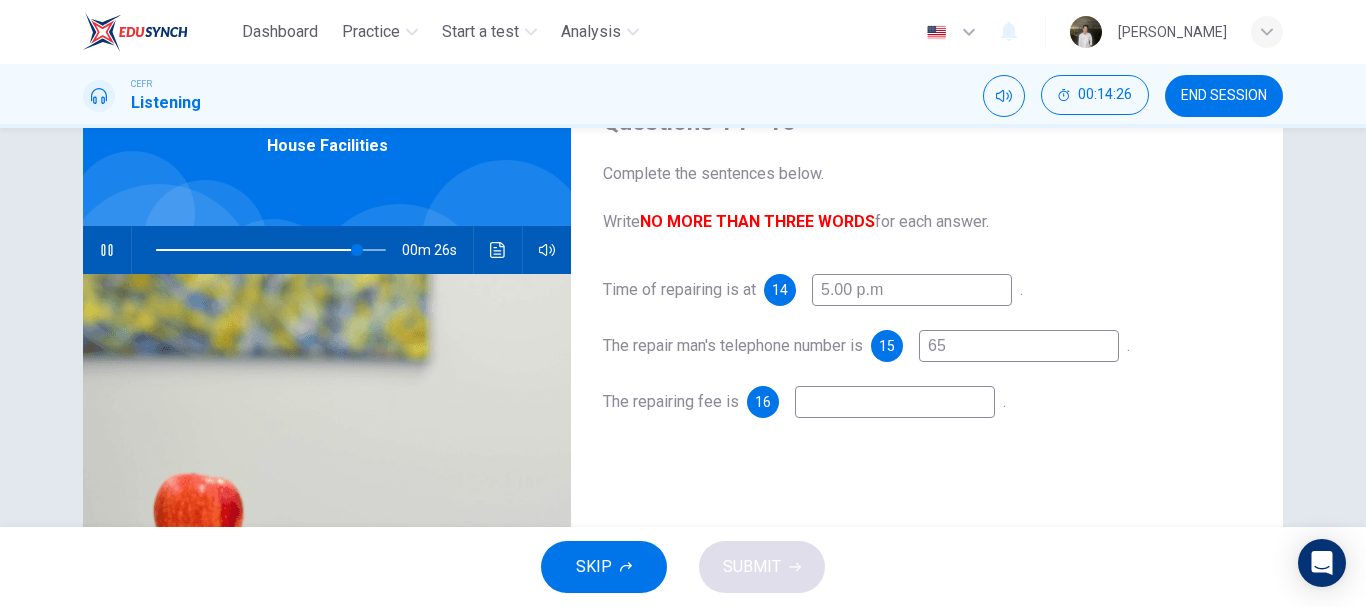 type on "654" 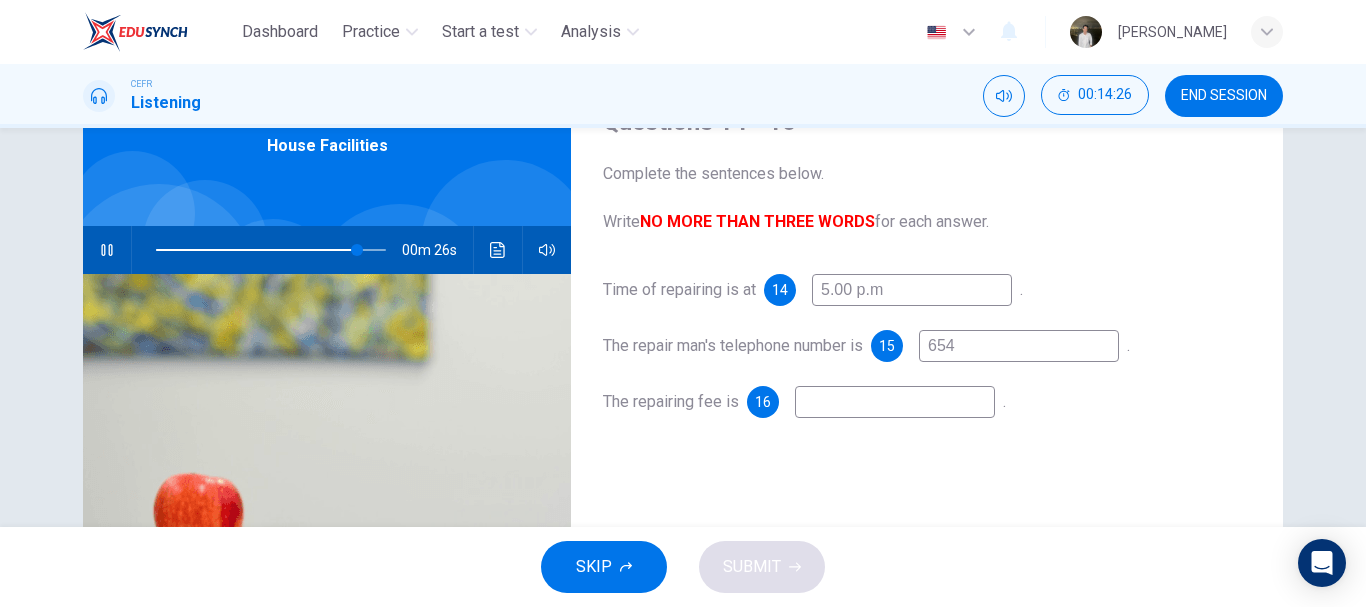 type on "88" 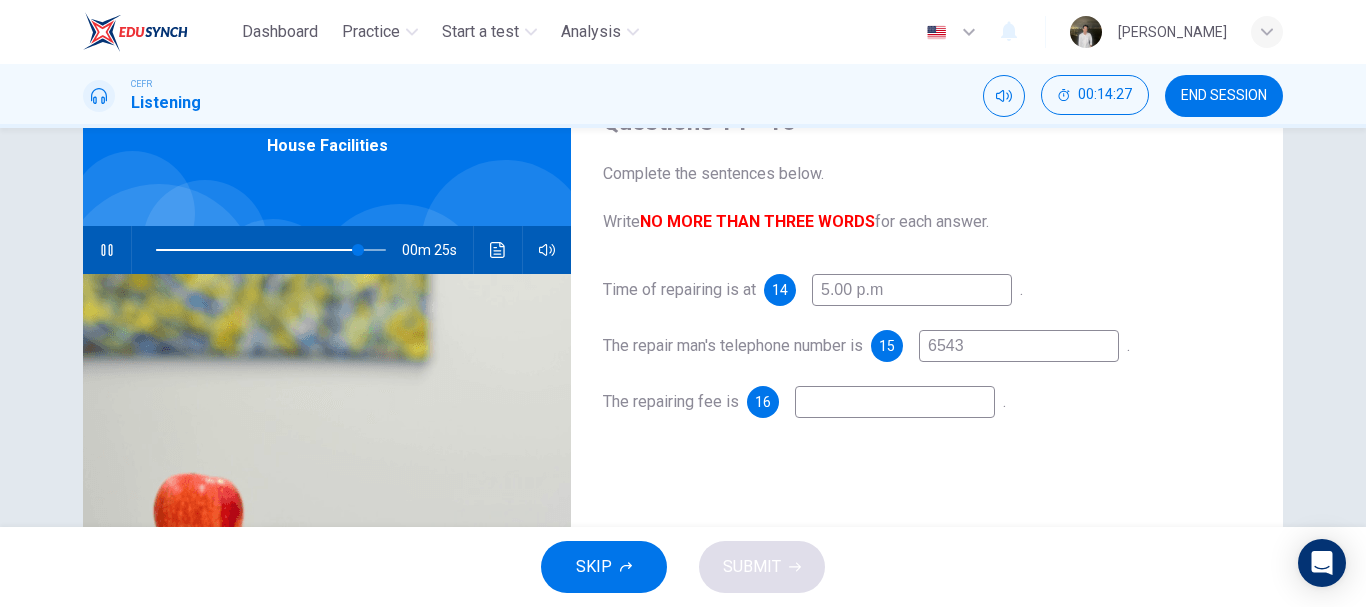 type on "65433" 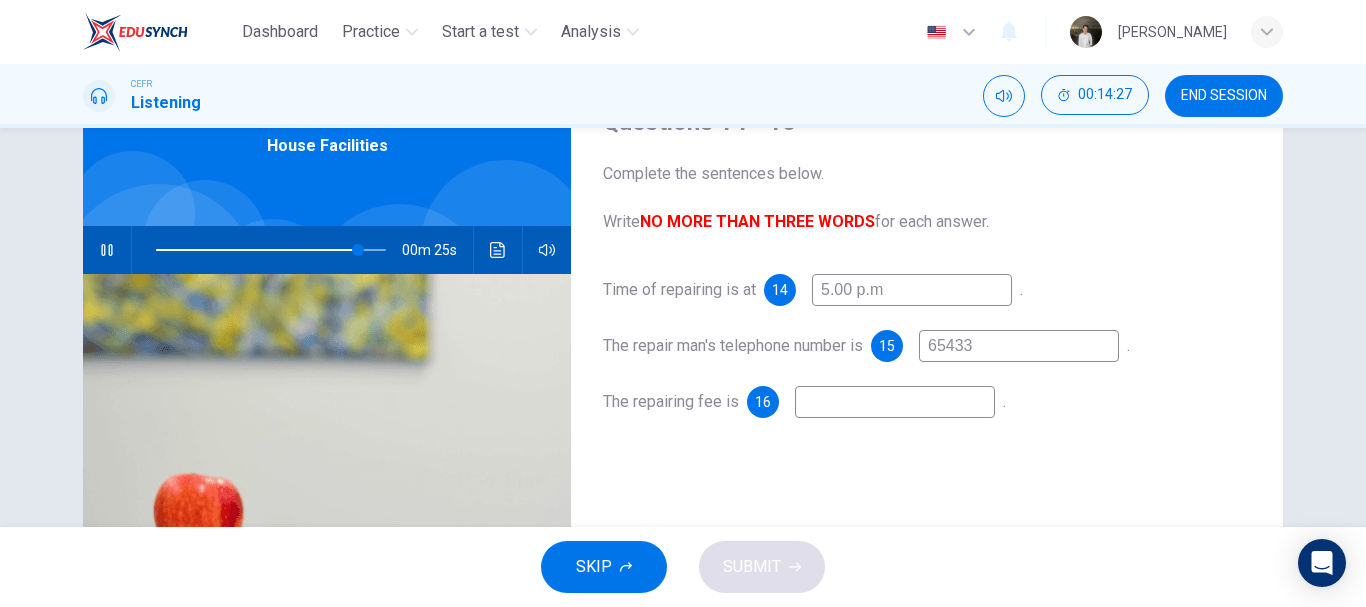 type on "88" 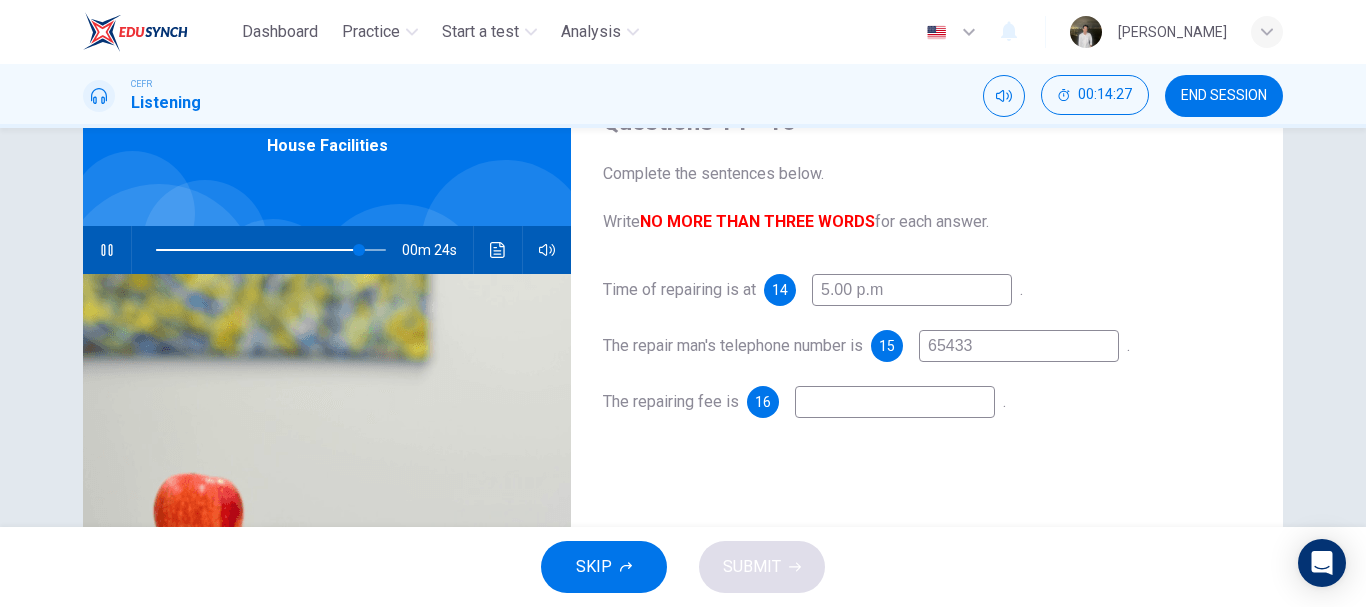 type on "654337" 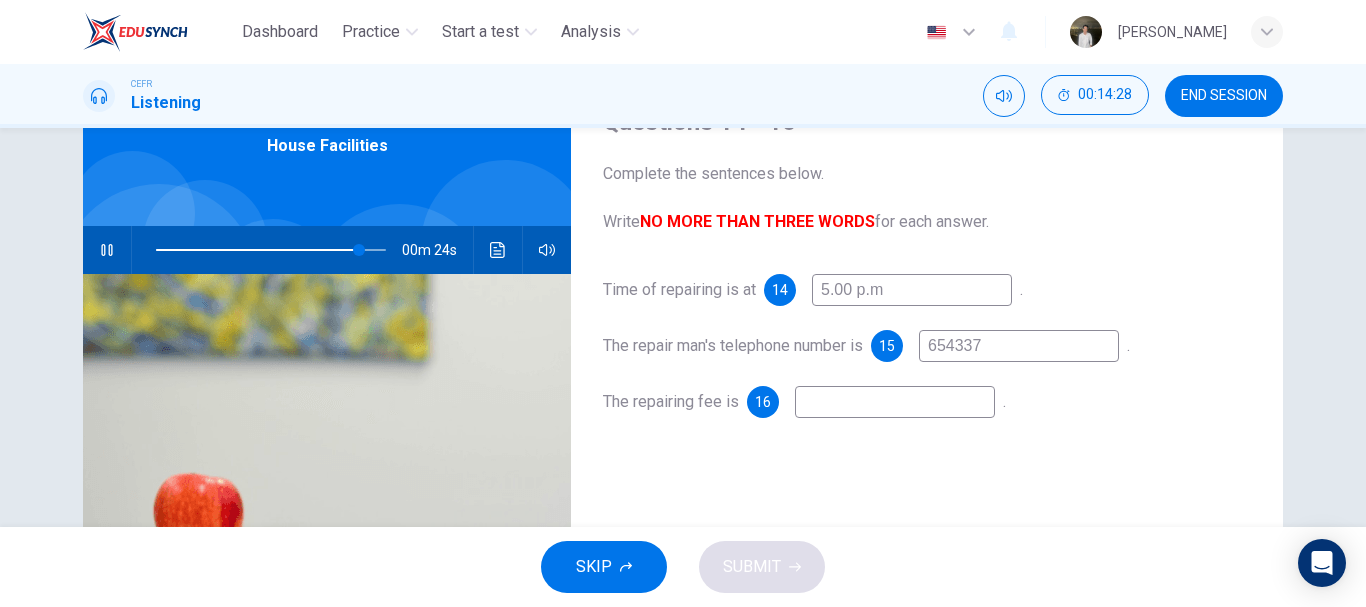type on "89" 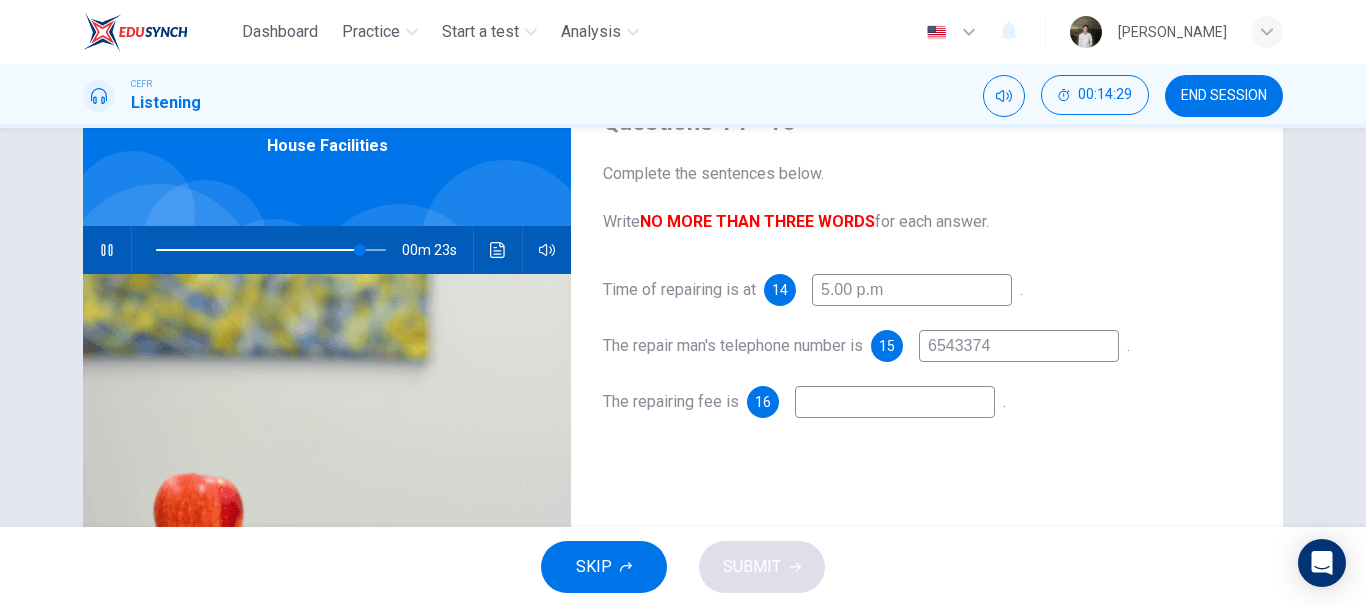 type on "65433747" 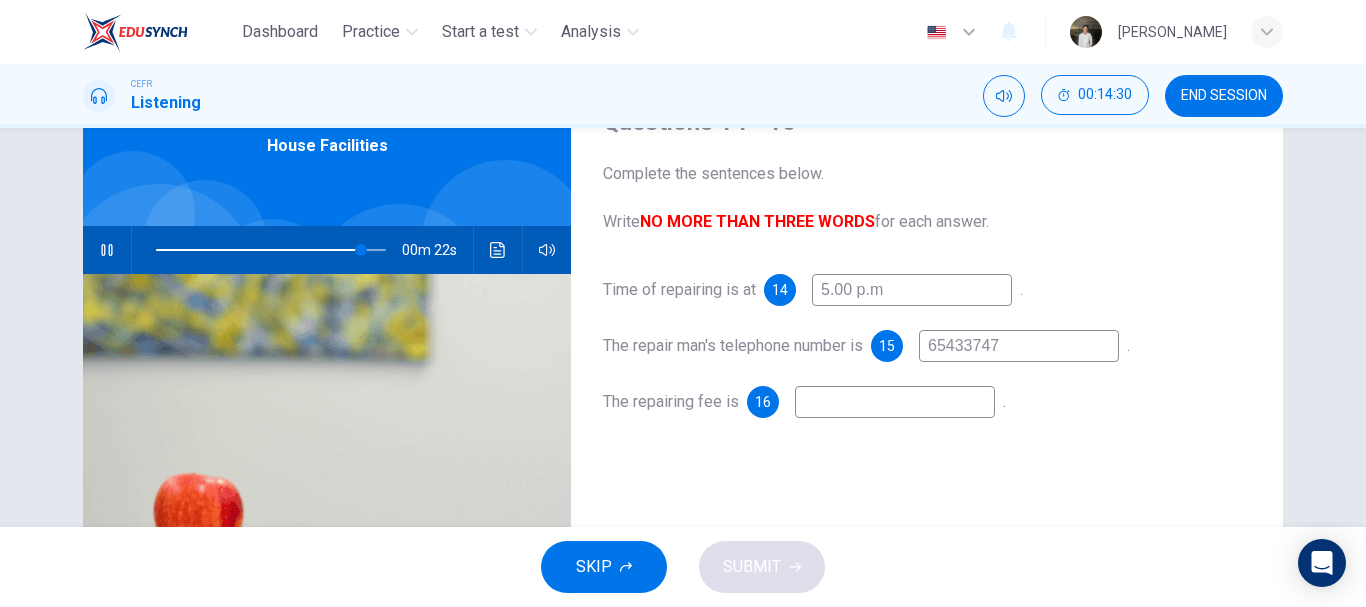 type on "90" 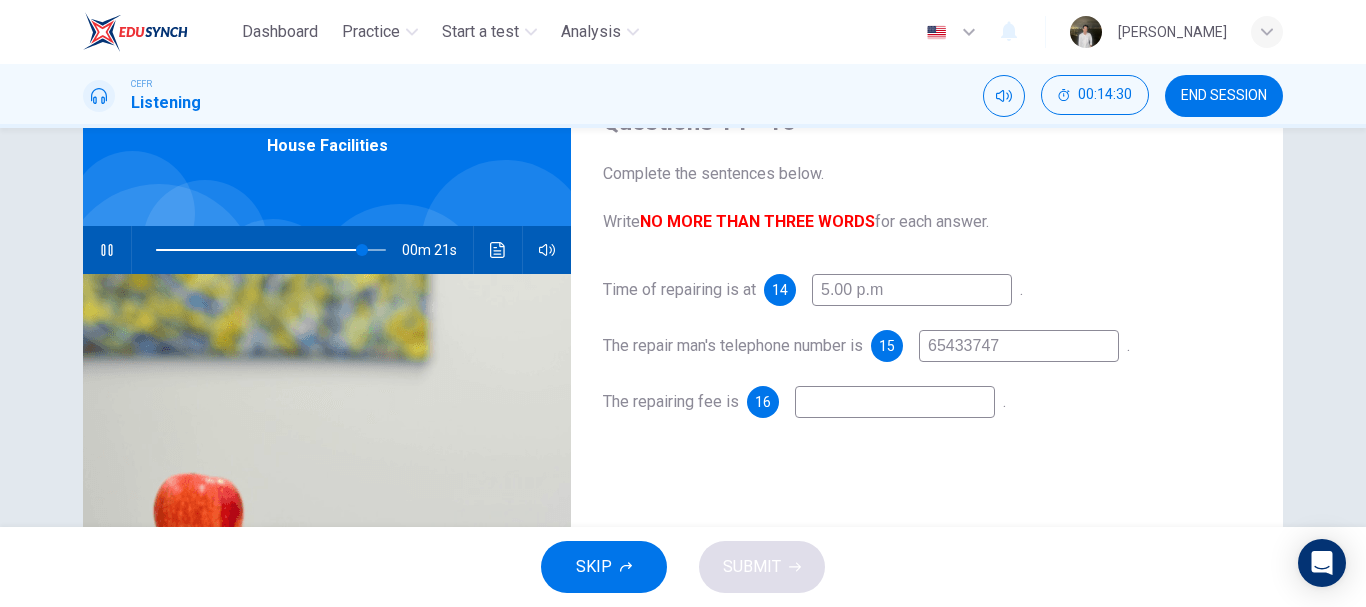 type on "65433747" 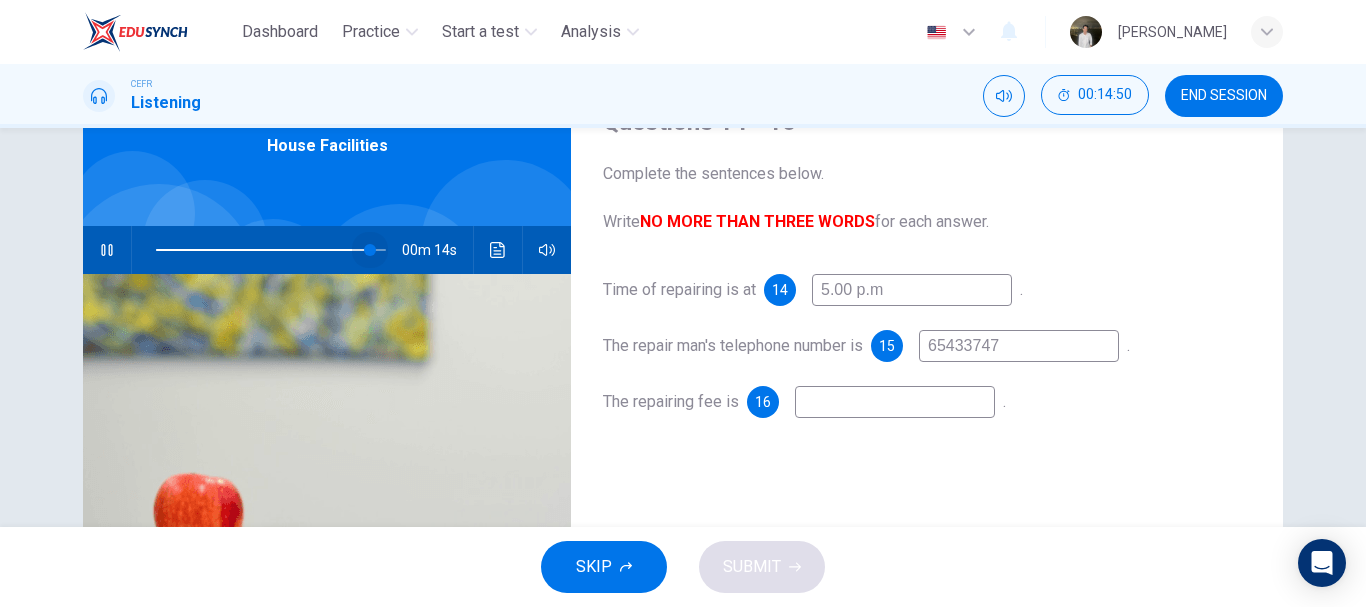 click at bounding box center (370, 250) 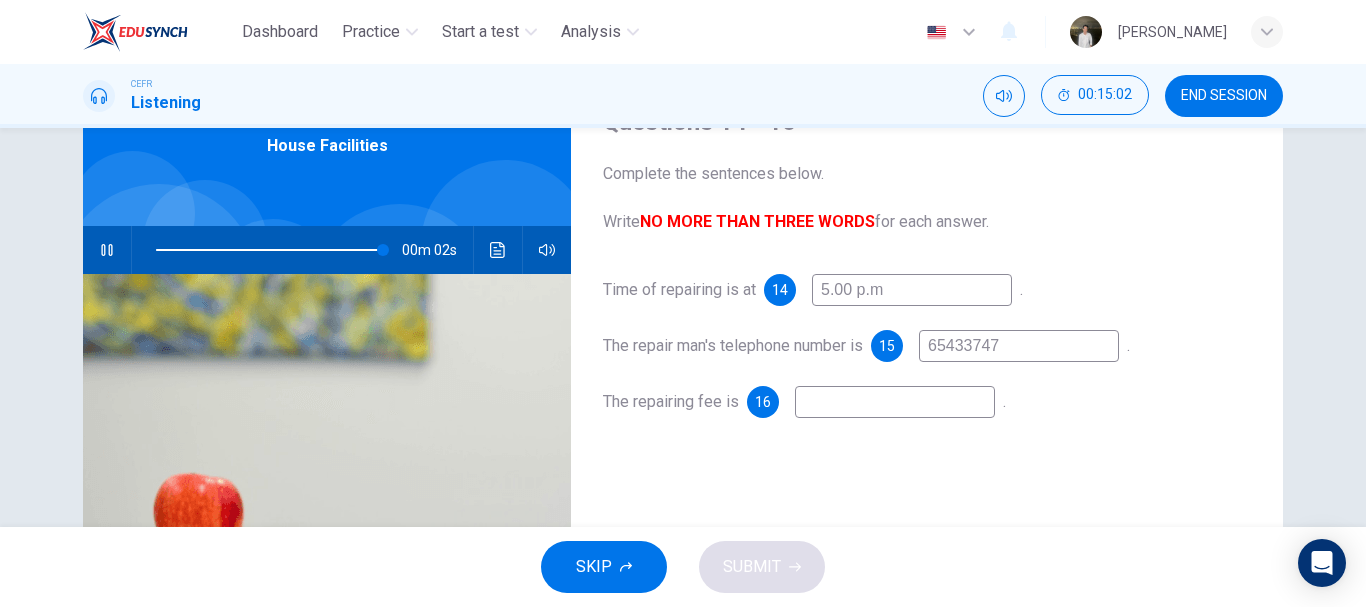 click at bounding box center [895, 402] 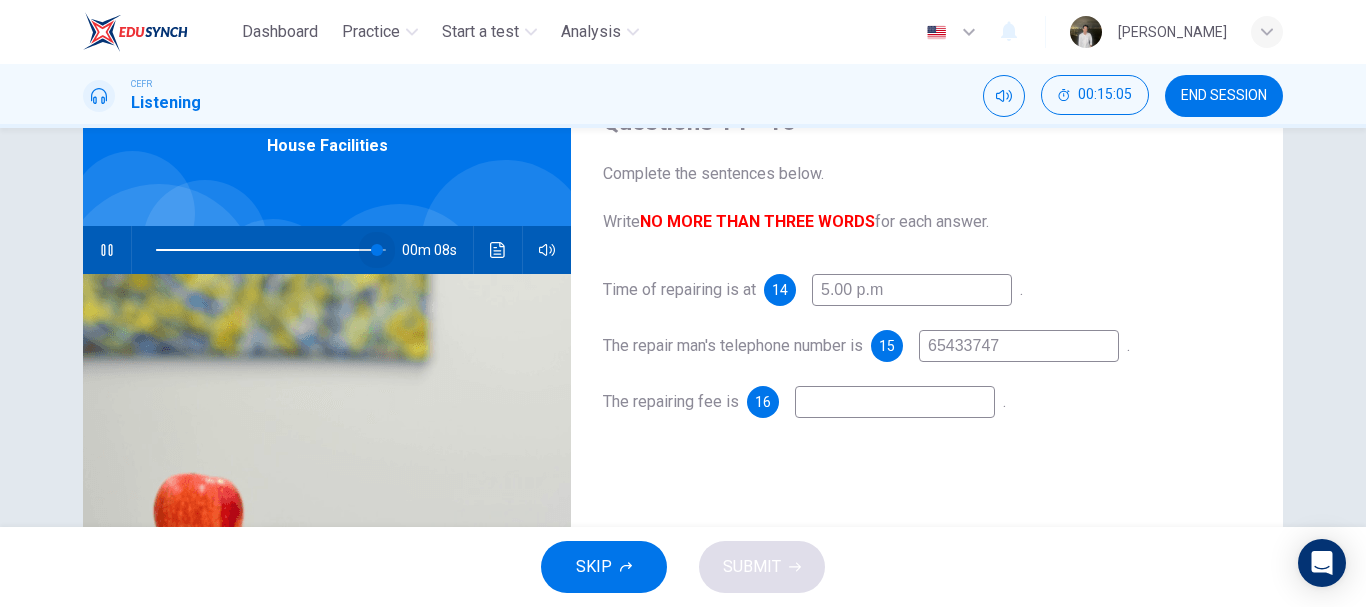 click at bounding box center (377, 250) 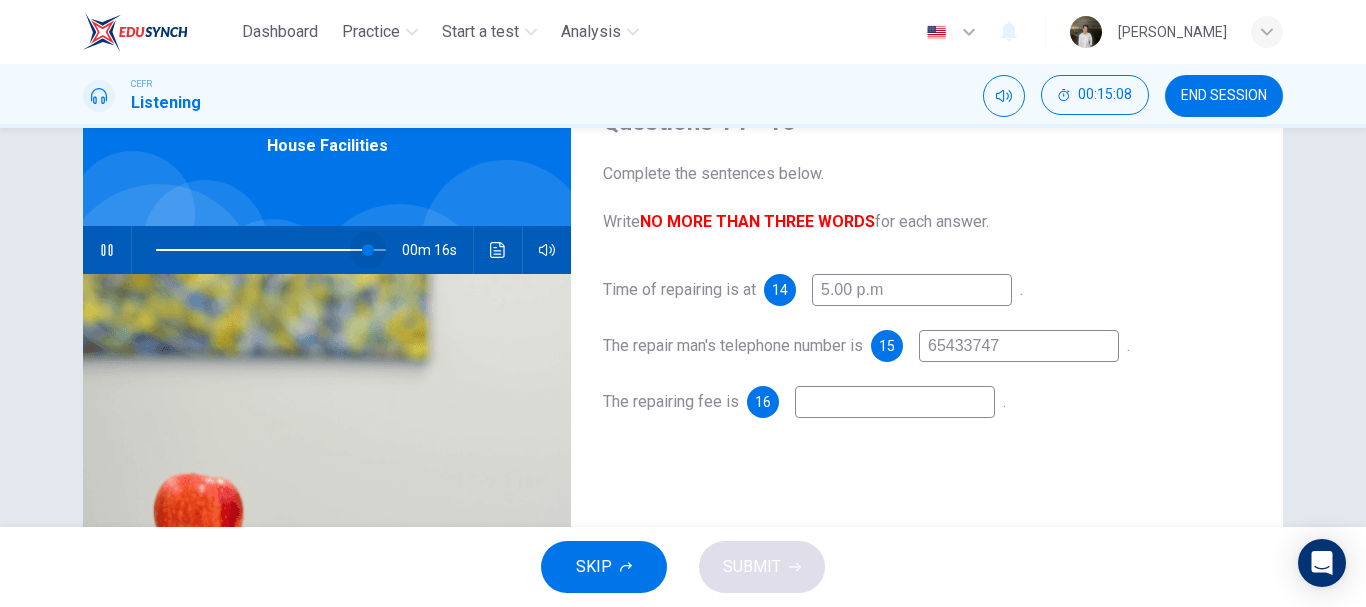 click at bounding box center [368, 250] 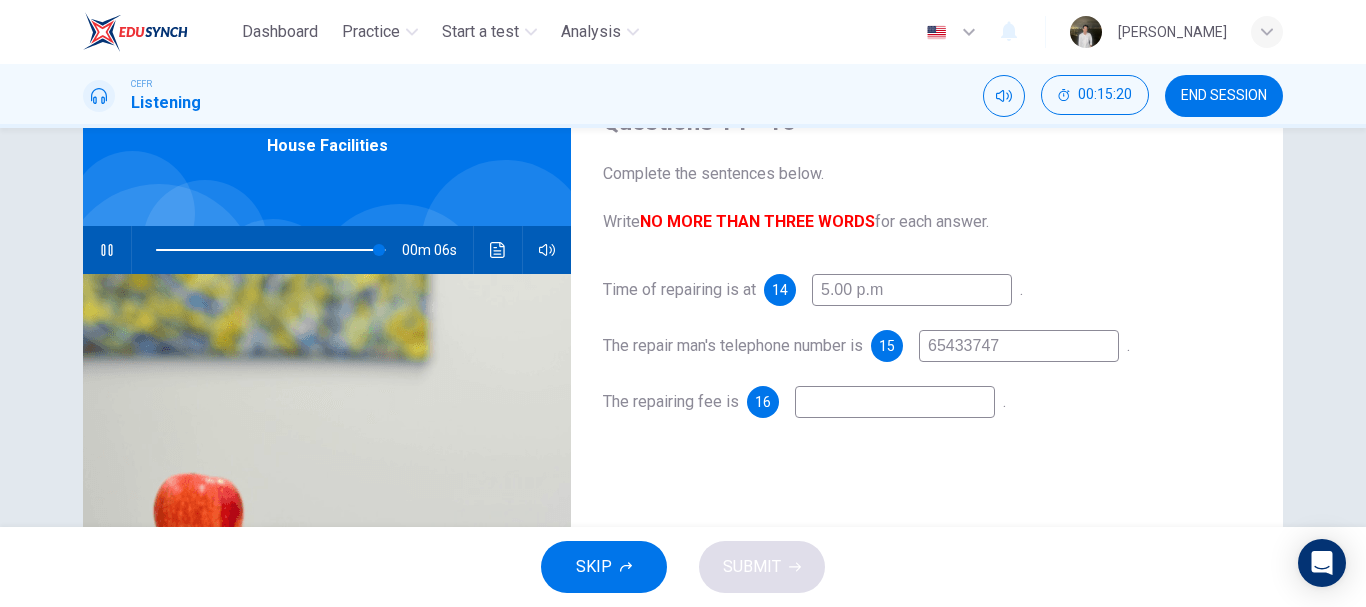 drag, startPoint x: 878, startPoint y: 476, endPoint x: 829, endPoint y: 405, distance: 86.26703 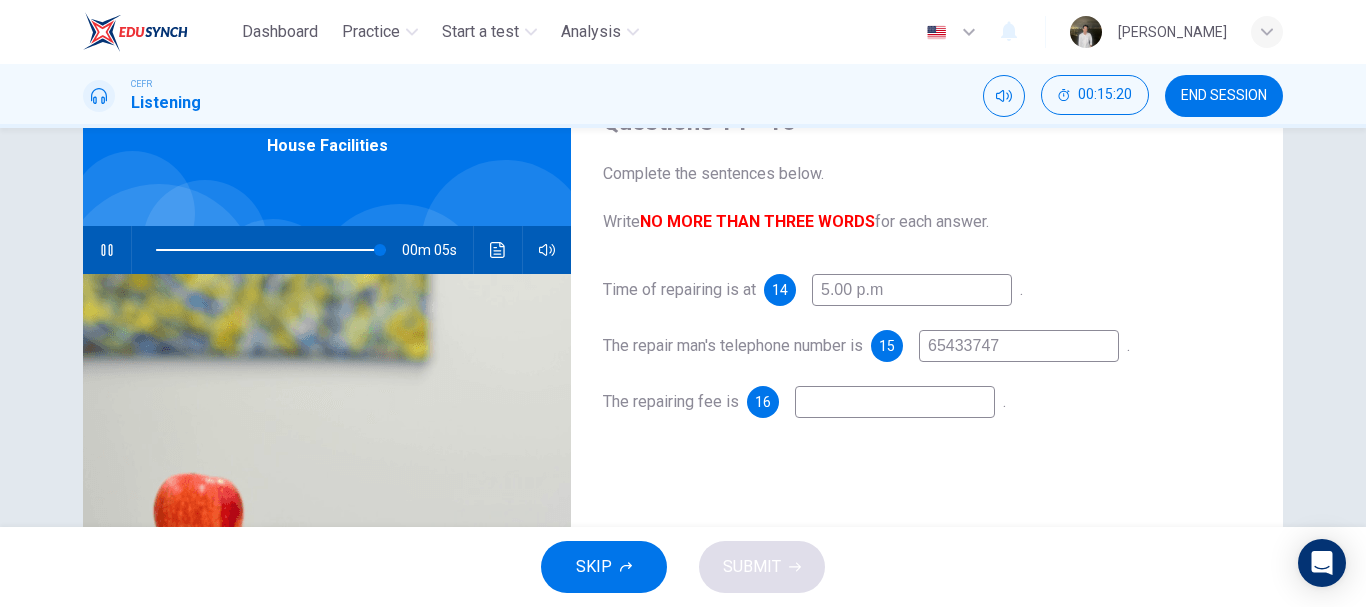 click at bounding box center [895, 402] 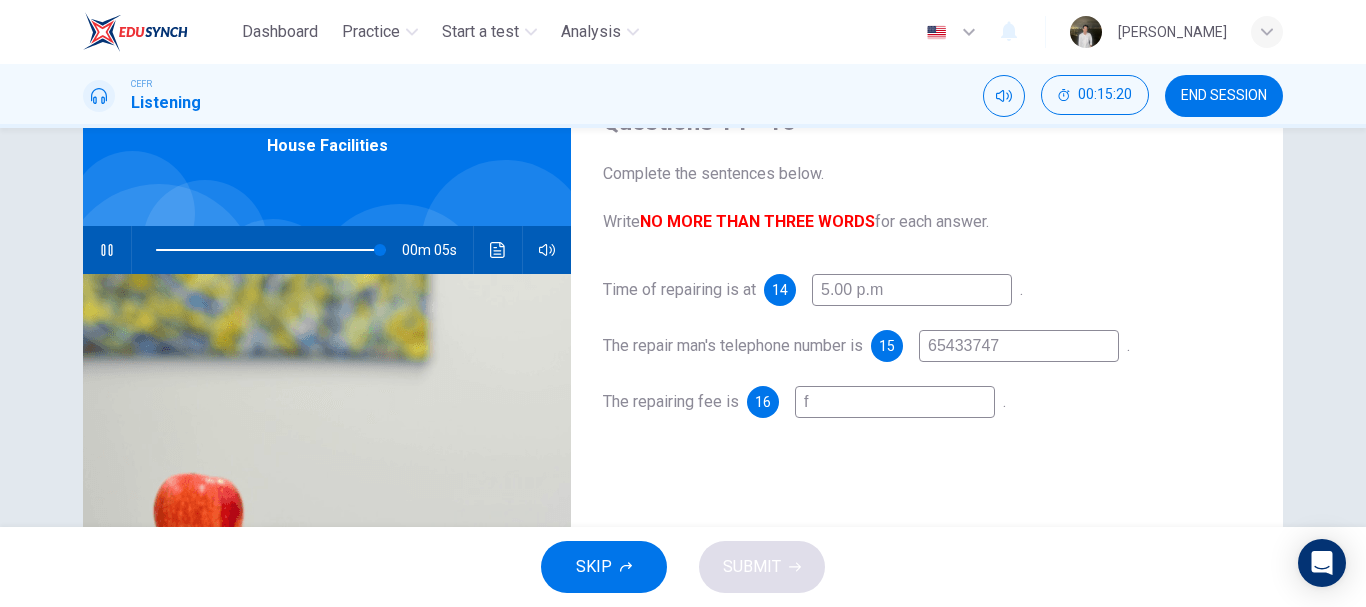type on "97" 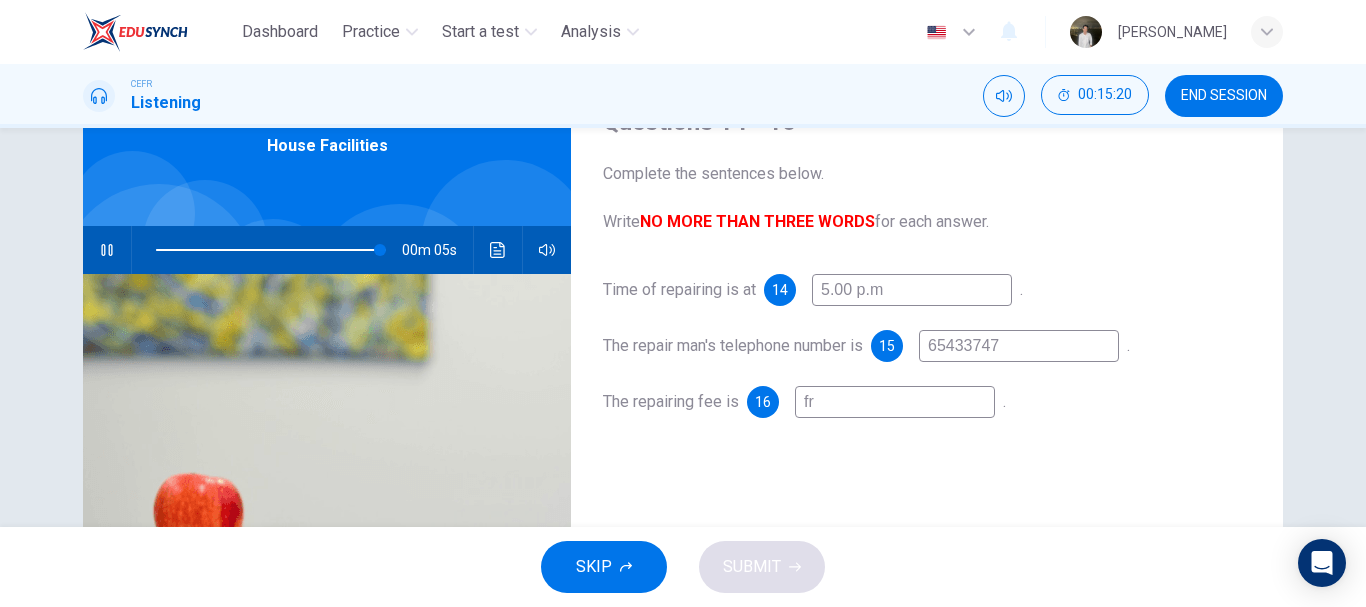 type on "97" 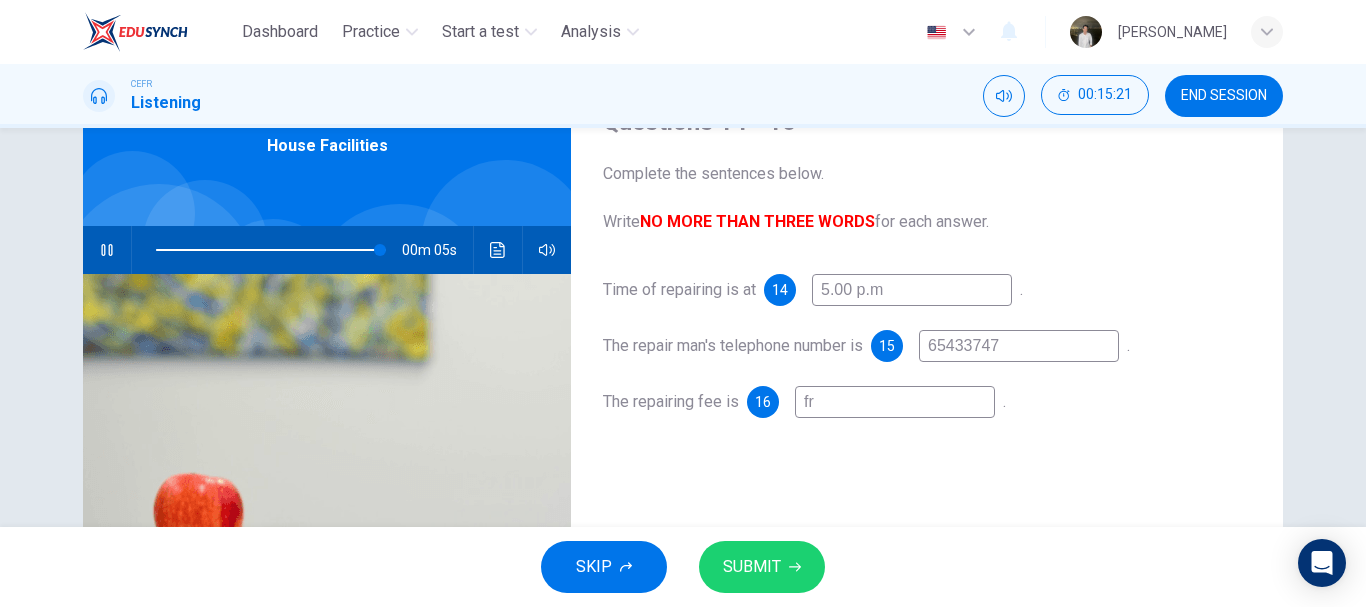 type on "fre" 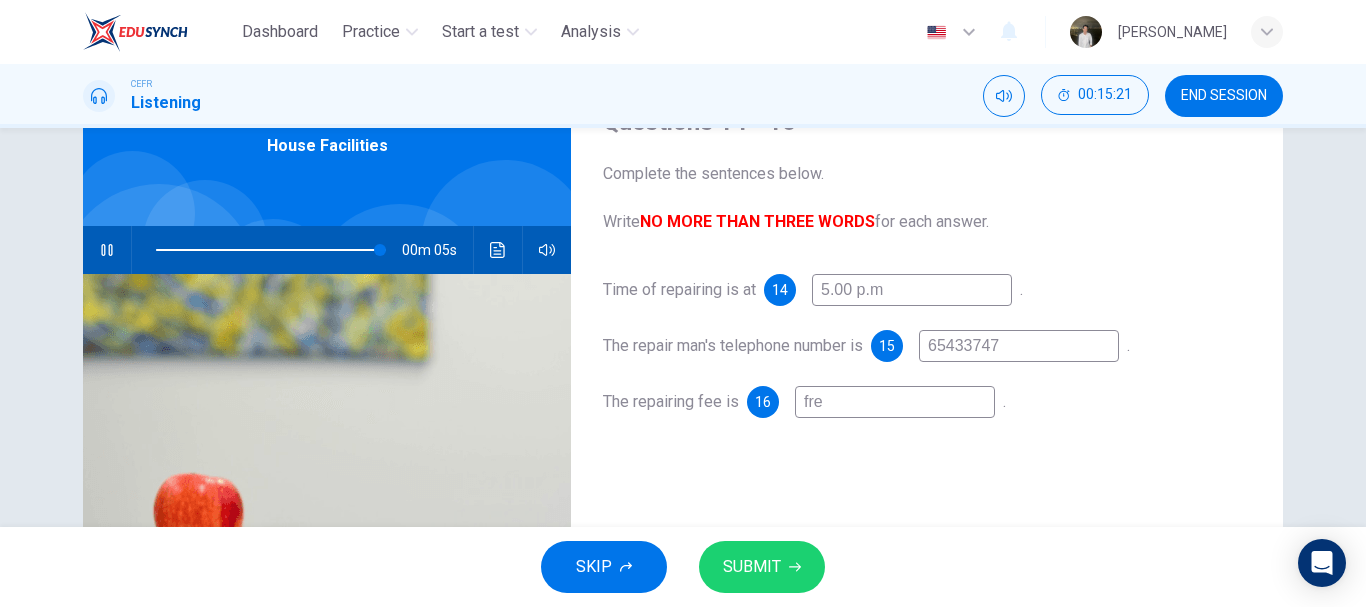 type on "97" 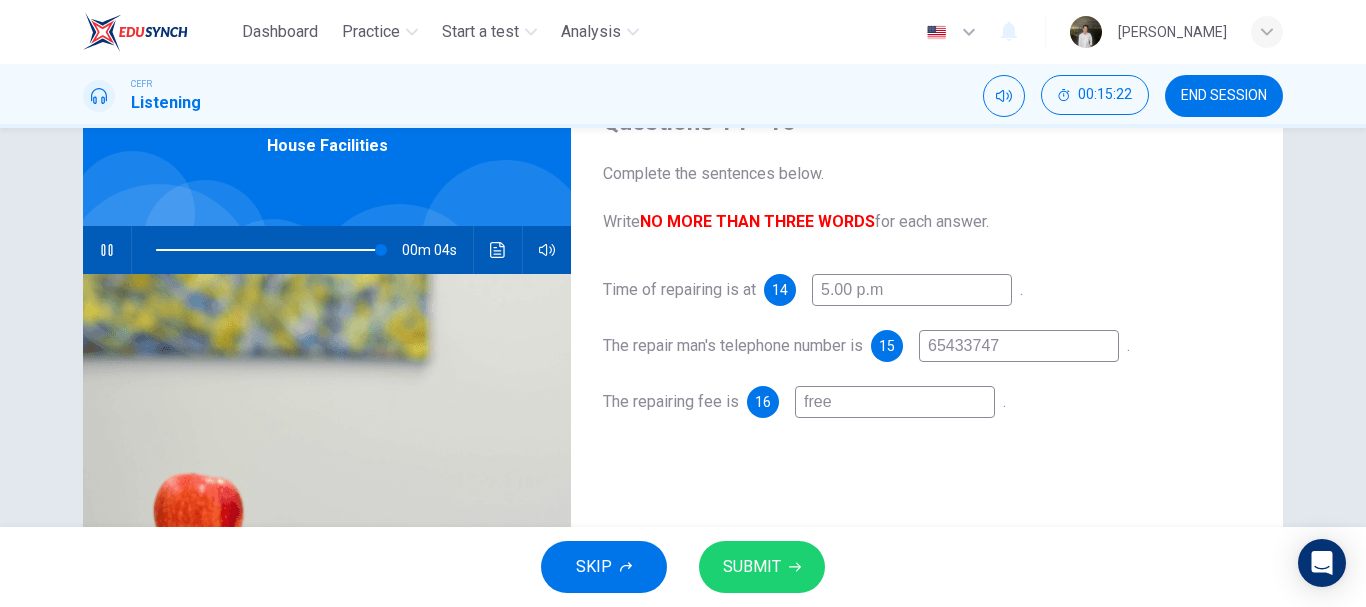 type on "98" 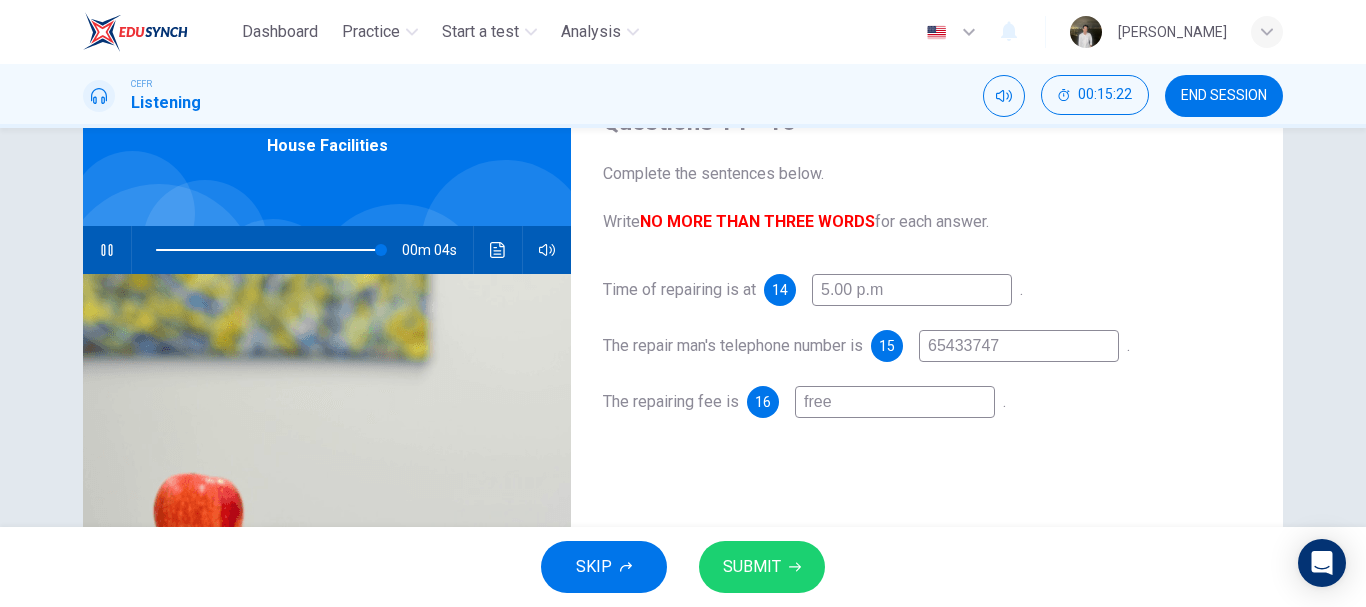 type on "free" 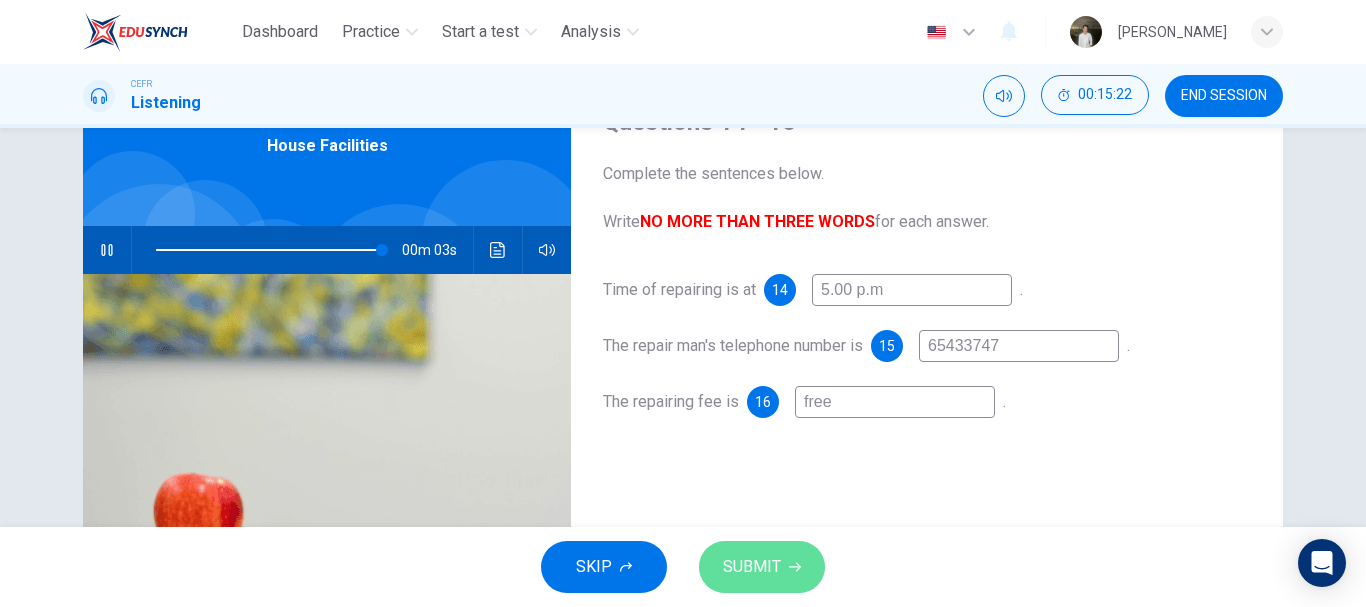 click on "SUBMIT" at bounding box center (762, 567) 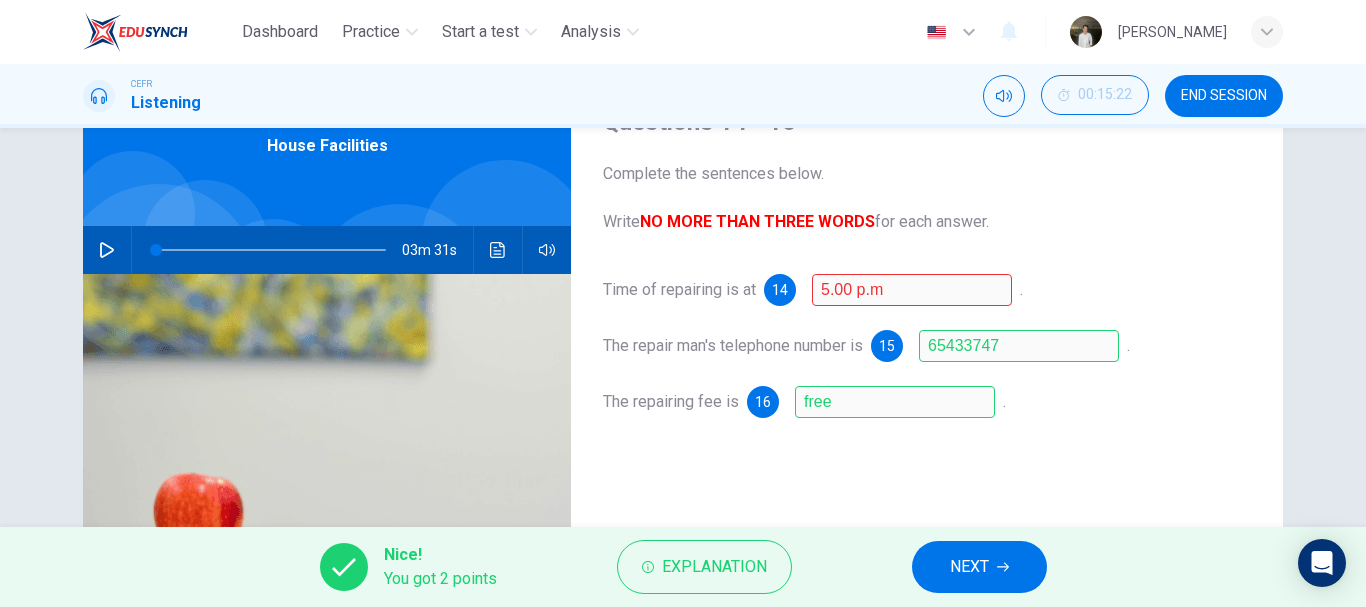 type on "0" 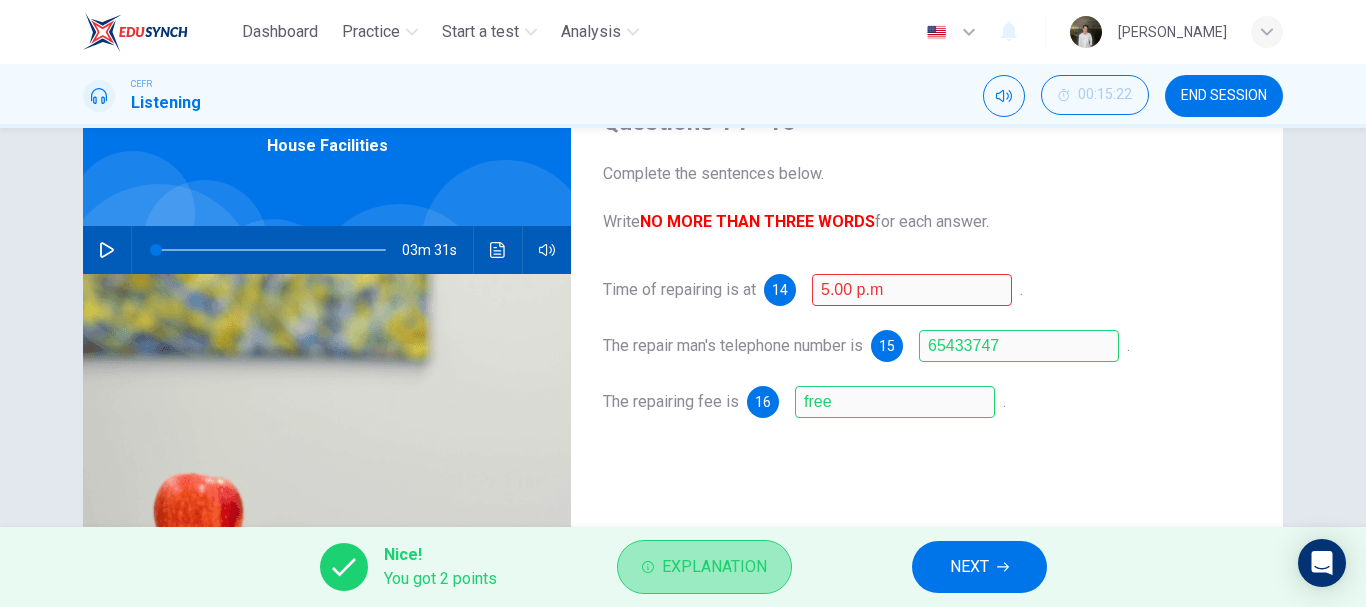 click on "Explanation" at bounding box center (704, 567) 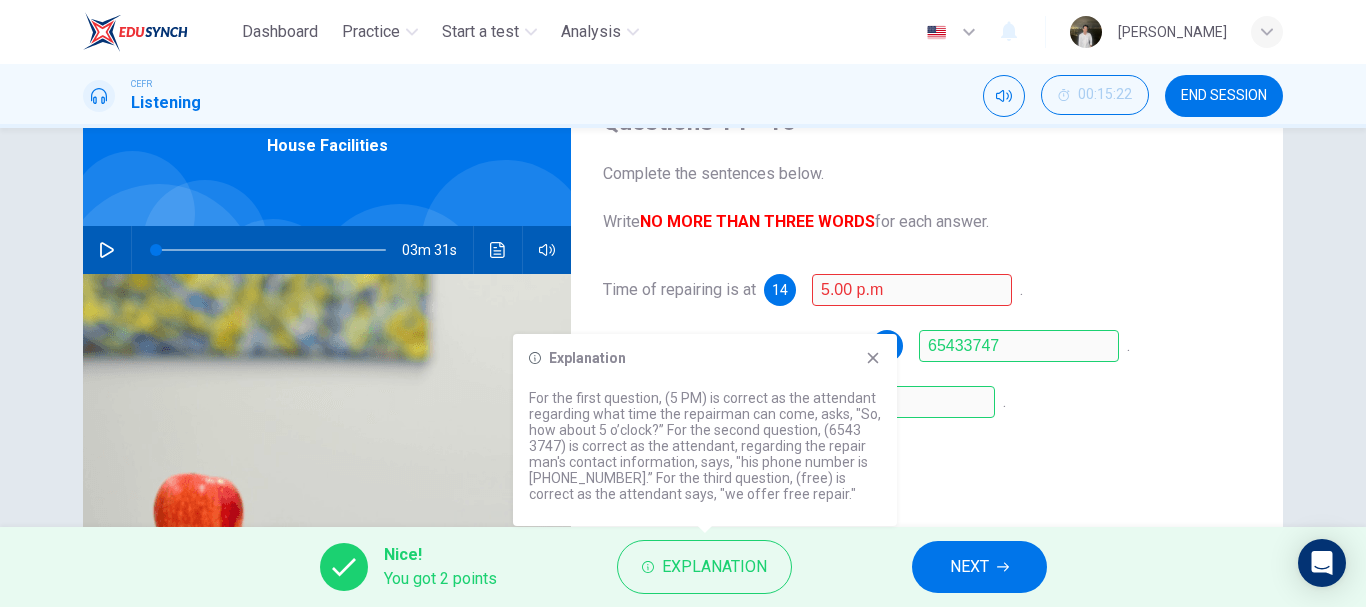 click 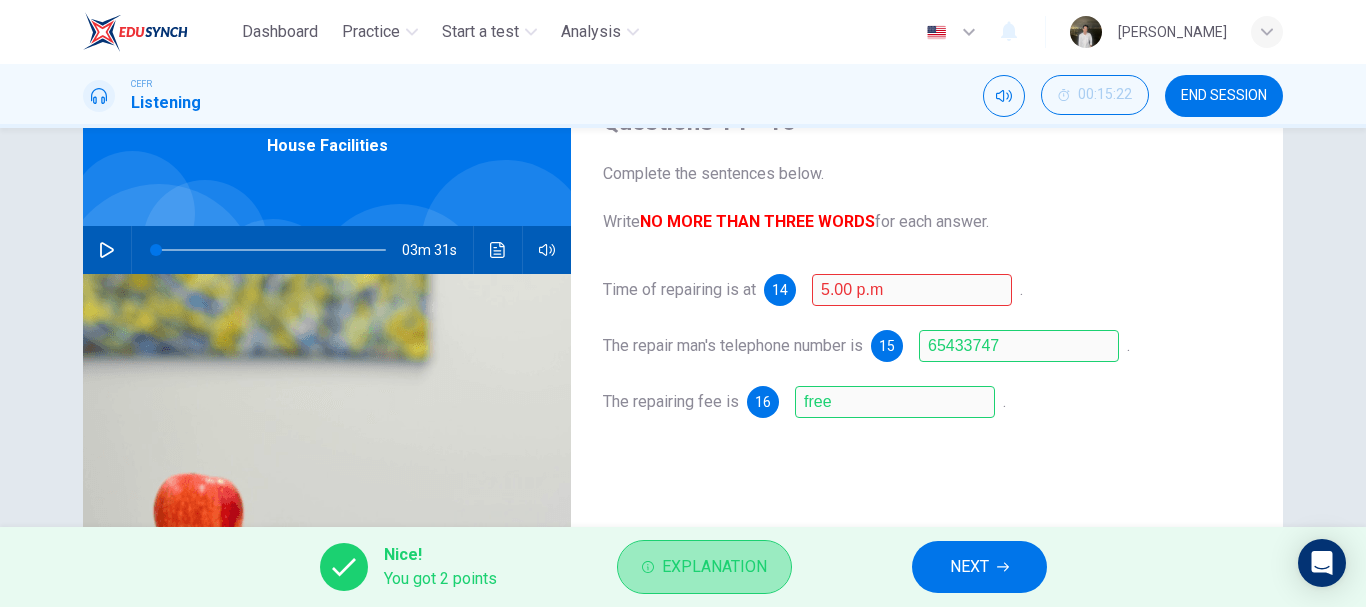 click on "Explanation" at bounding box center (704, 567) 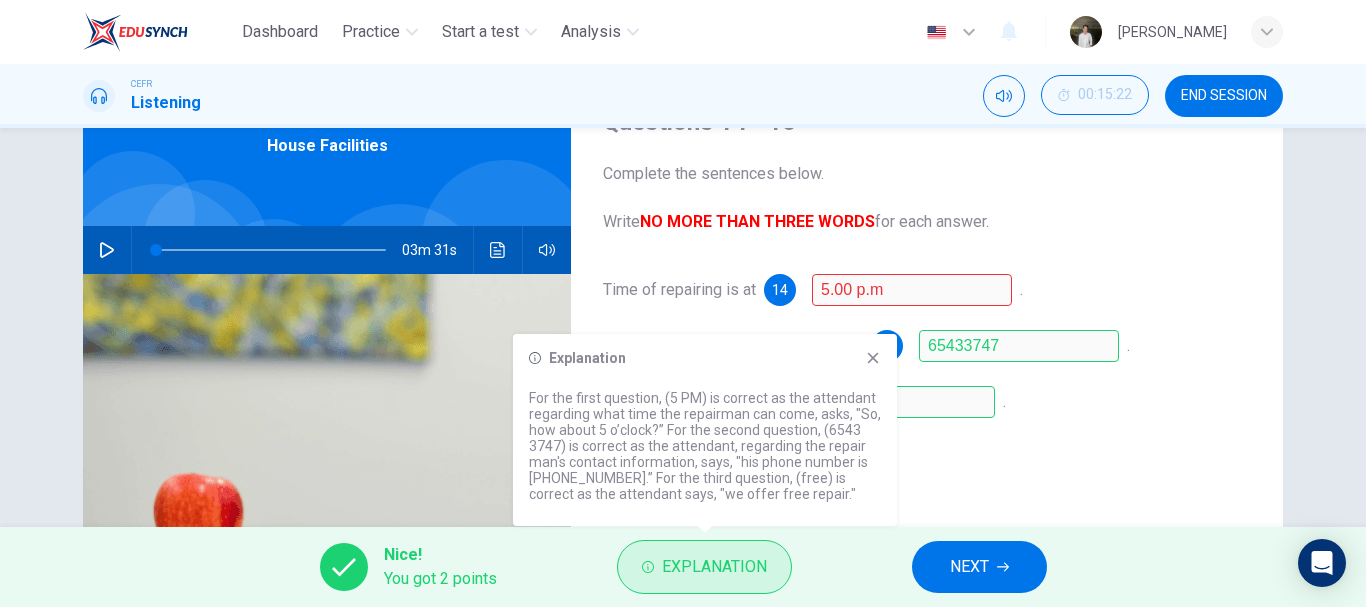 type 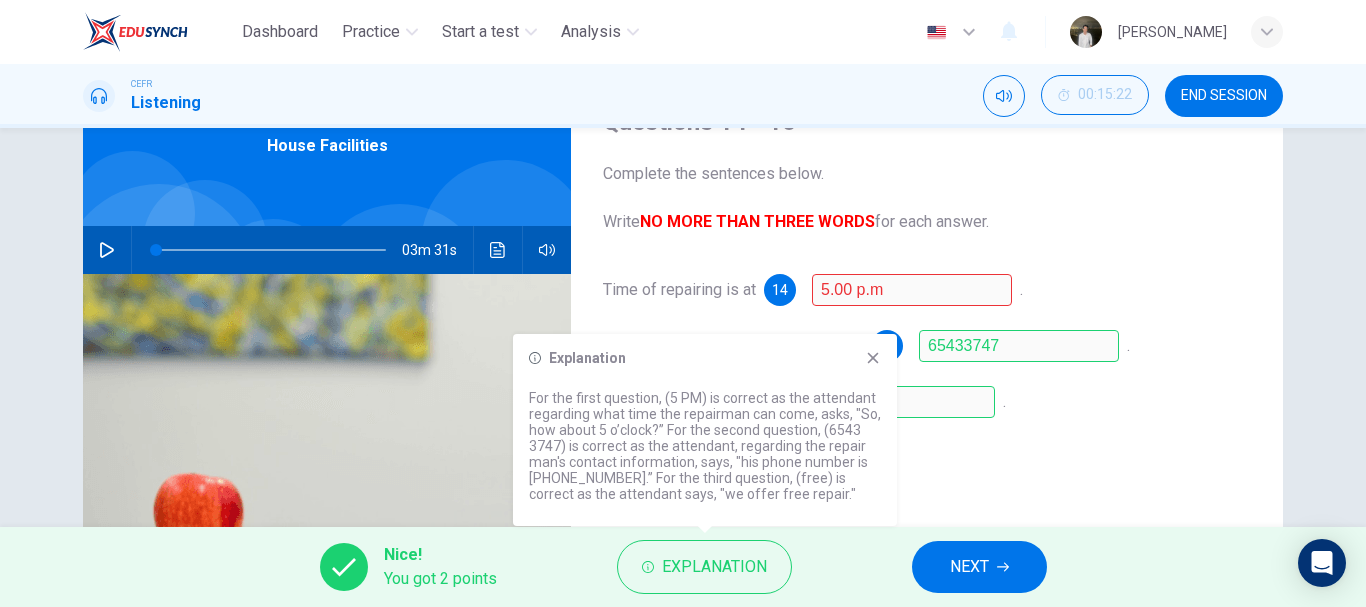 drag, startPoint x: 874, startPoint y: 456, endPoint x: 883, endPoint y: 380, distance: 76.53104 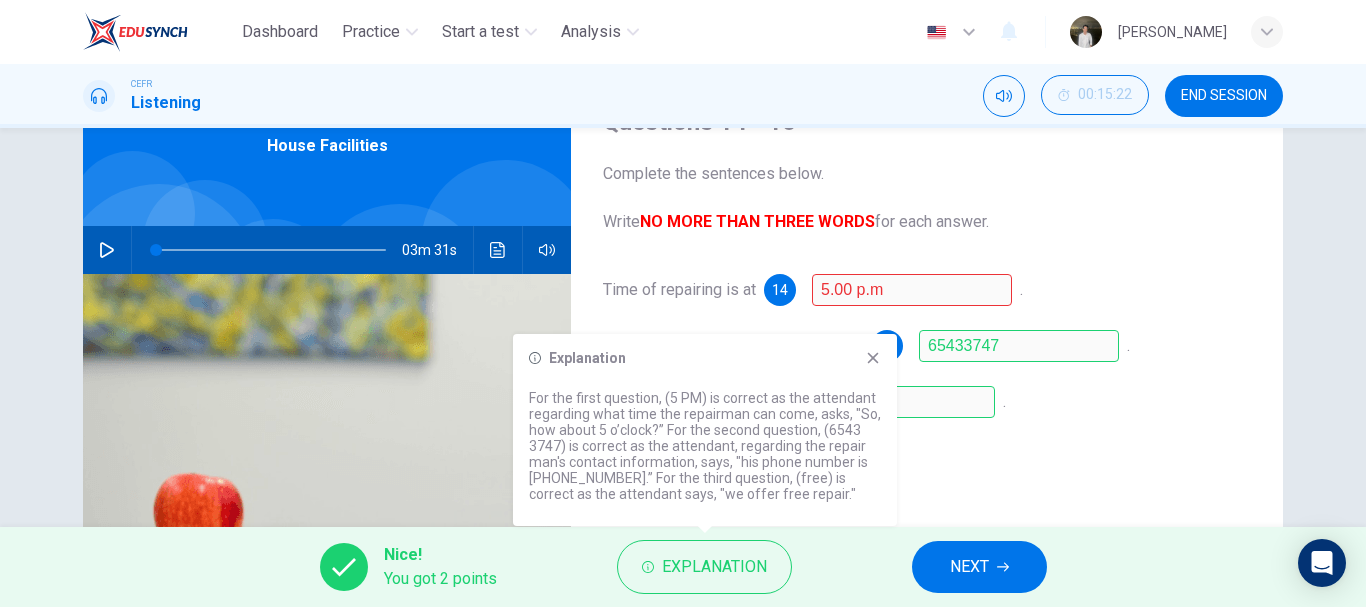 click on "Explanation For the first question, (5 PM) is correct as the attendant regarding what time the repairman can come, asks, "So, how about 5 o’clock?”
For the second question, (6543 3747) is correct as the attendant, regarding the repair man's contact information, says, "his phone number is 65433747.”
For the third question, (free) is correct as the attendant says, "we offer free repair."" at bounding box center [705, 430] 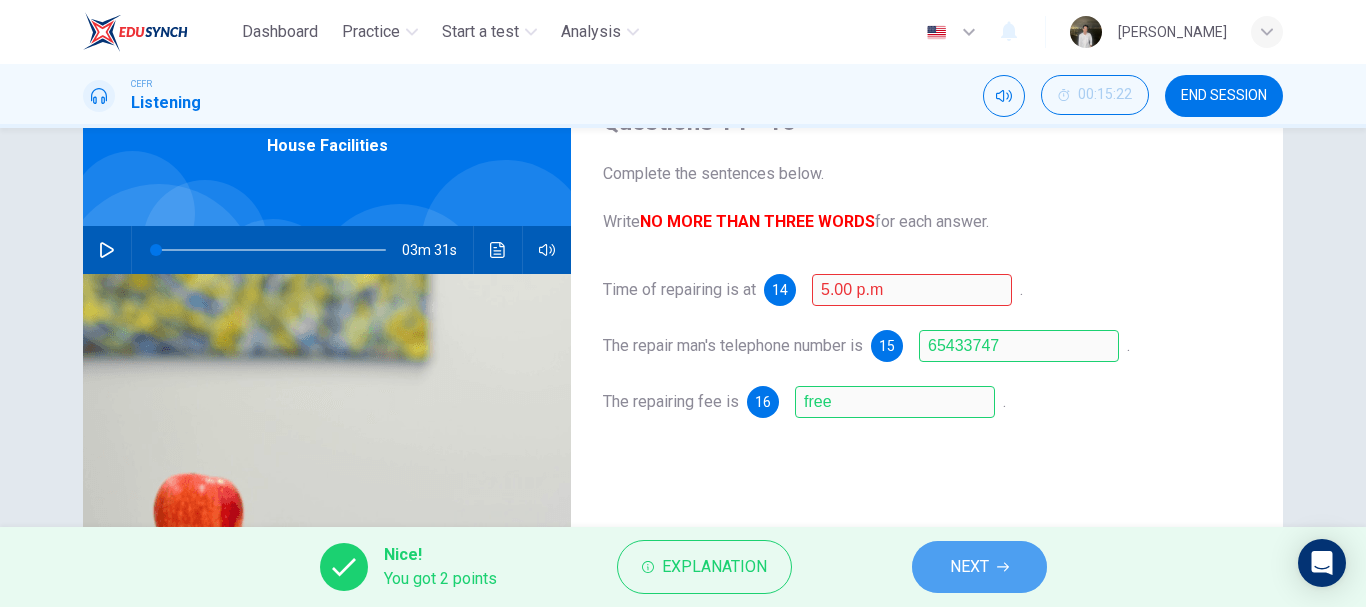click on "NEXT" at bounding box center (979, 567) 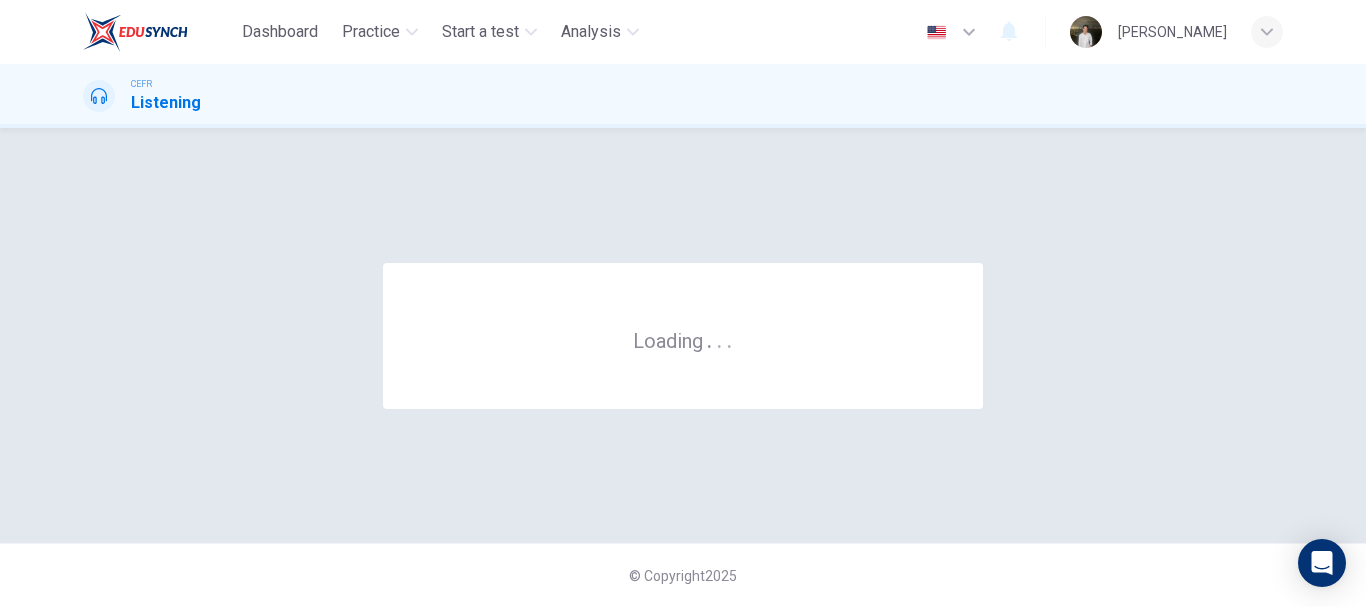 scroll, scrollTop: 0, scrollLeft: 0, axis: both 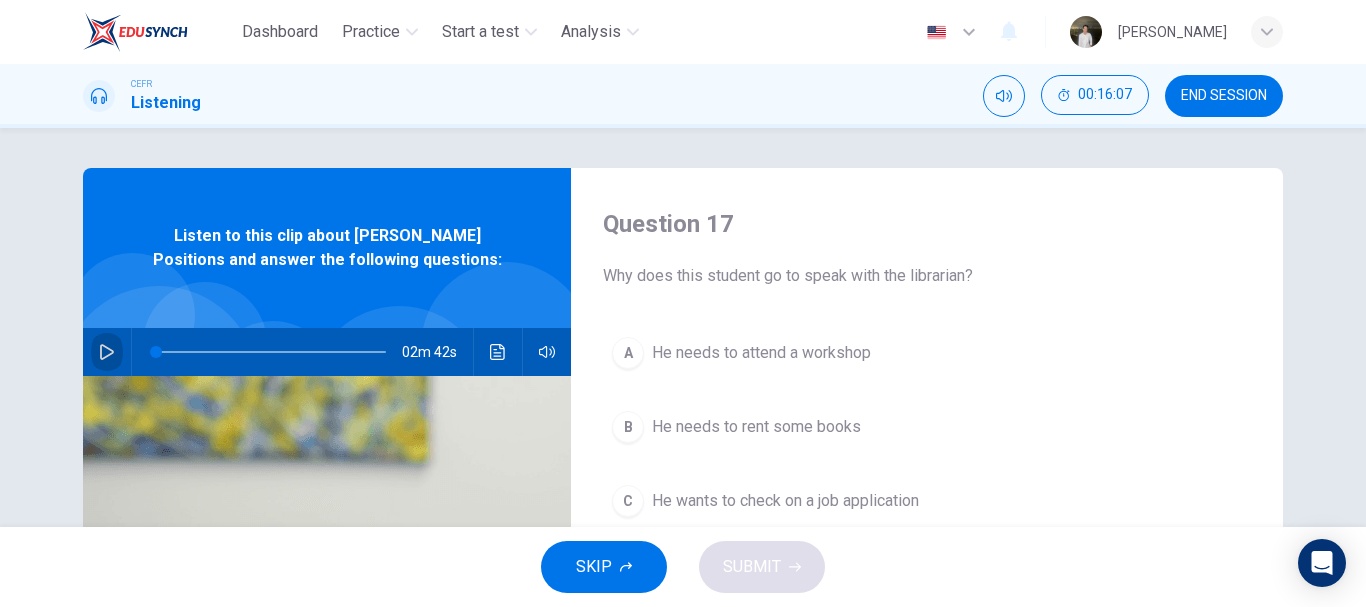 click at bounding box center (107, 352) 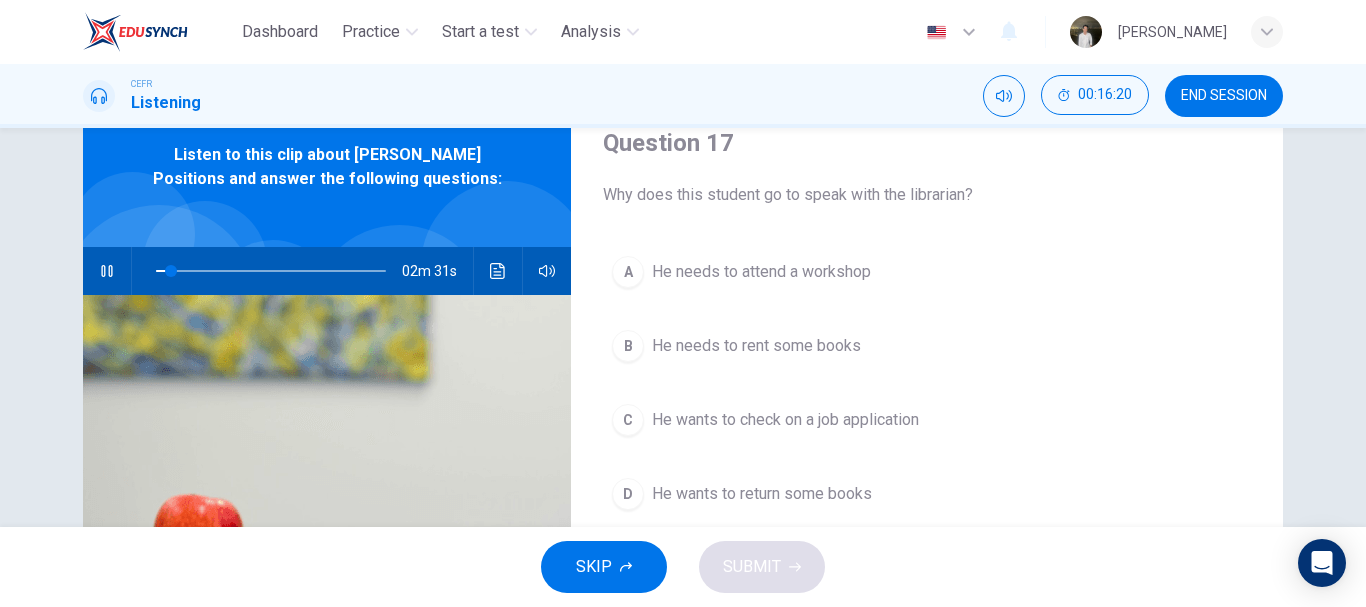 scroll, scrollTop: 0, scrollLeft: 0, axis: both 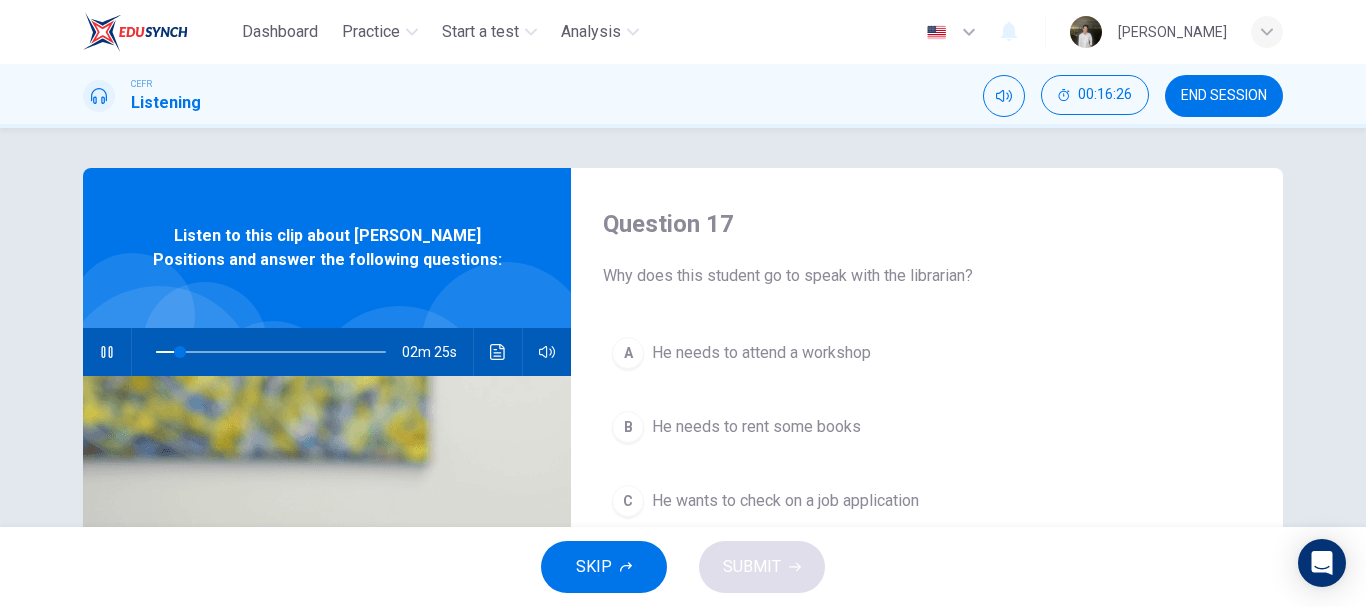 click on "He needs to rent some books" at bounding box center (756, 427) 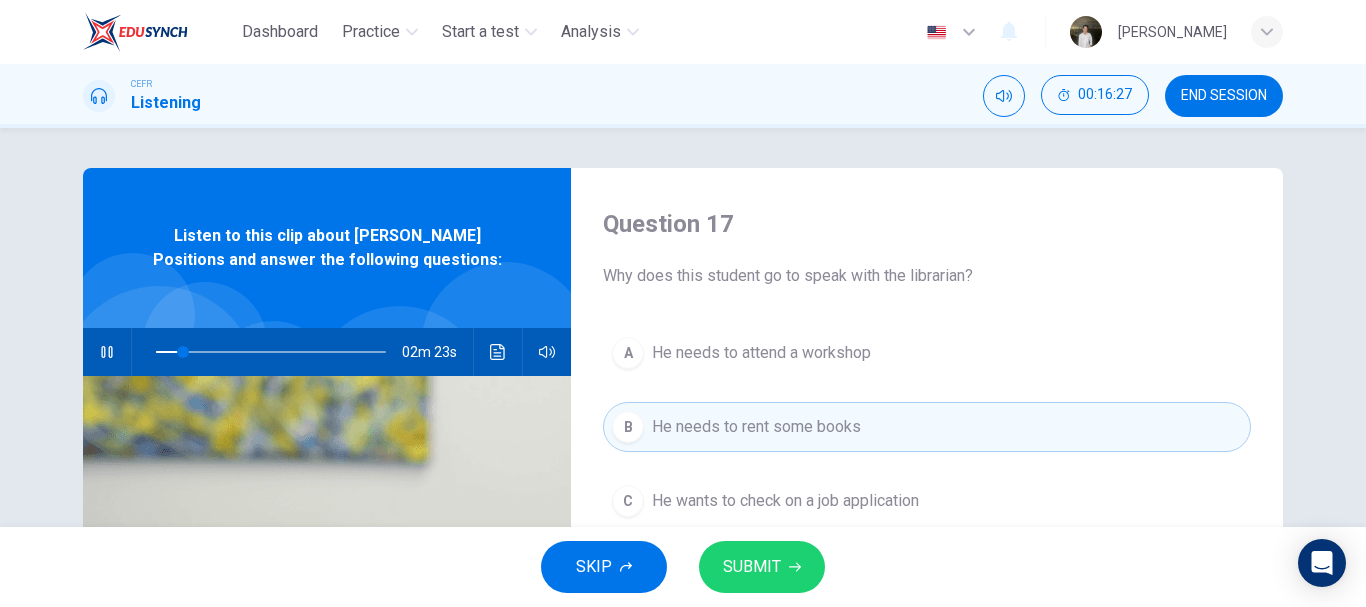 click on "He needs to attend a workshop" at bounding box center [761, 353] 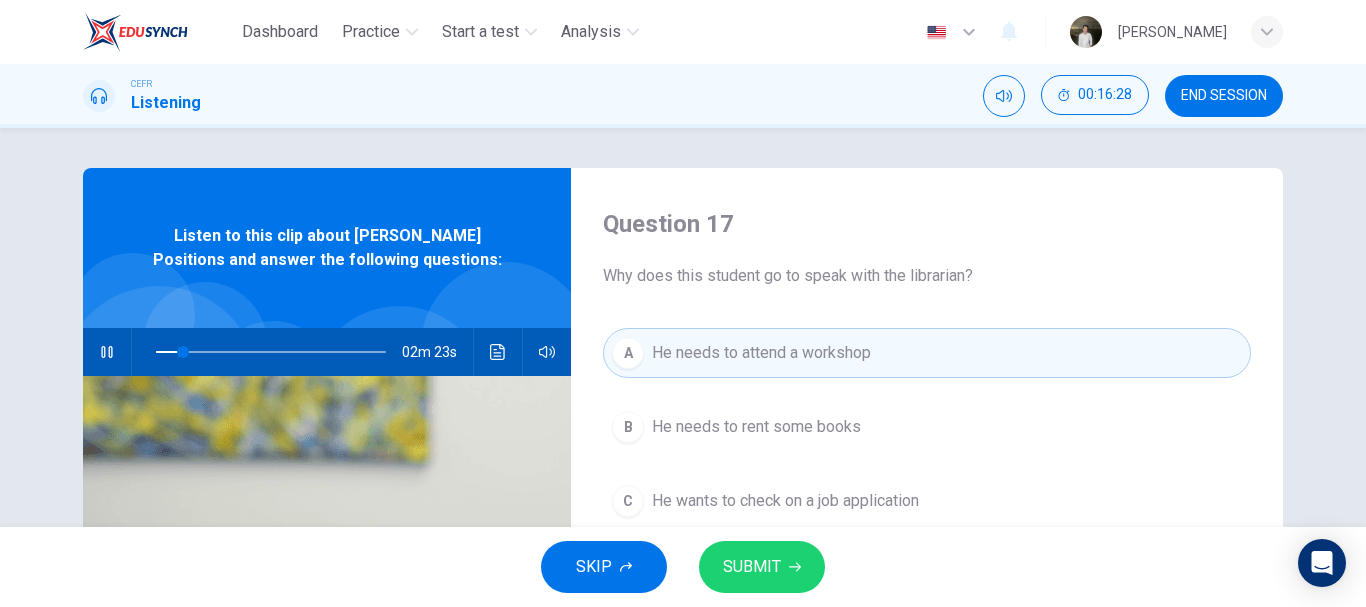click on "Question 17 Why does this student go to speak with the librarian? A He needs to attend a workshop B He needs to rent some books C He wants to check on a job application D He wants to return some books" at bounding box center [927, 515] 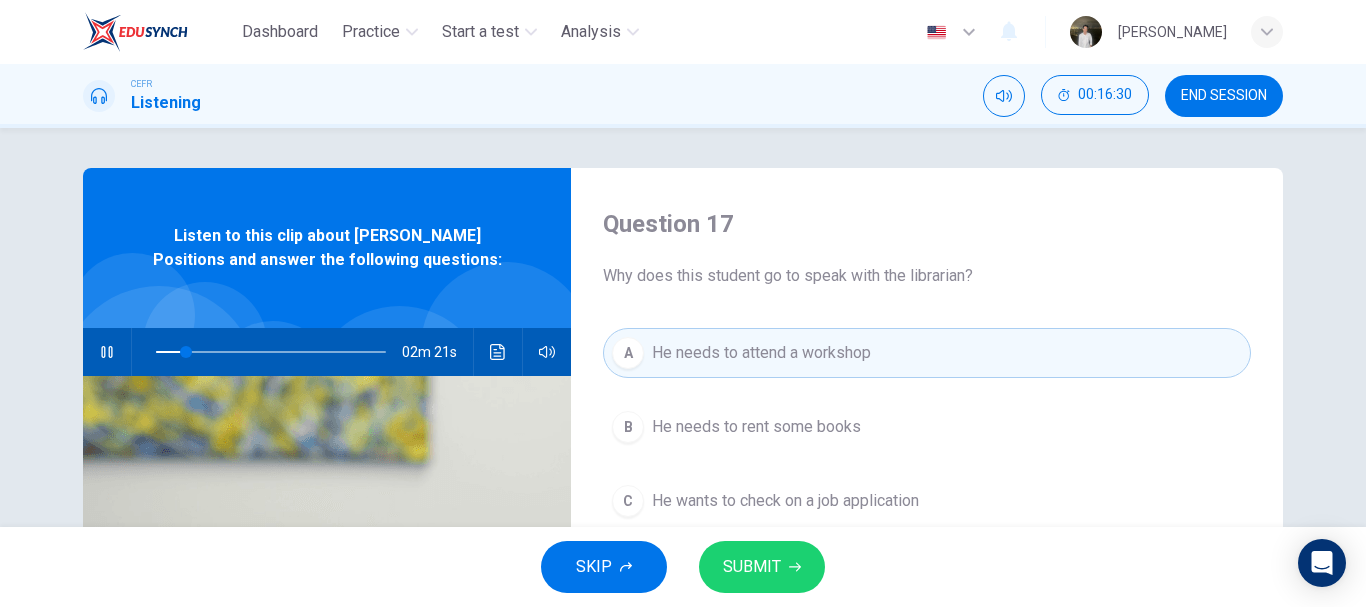 click on "A He needs to attend a workshop B He needs to rent some books C He wants to check on a job application D He wants to return some books" at bounding box center [927, 484] 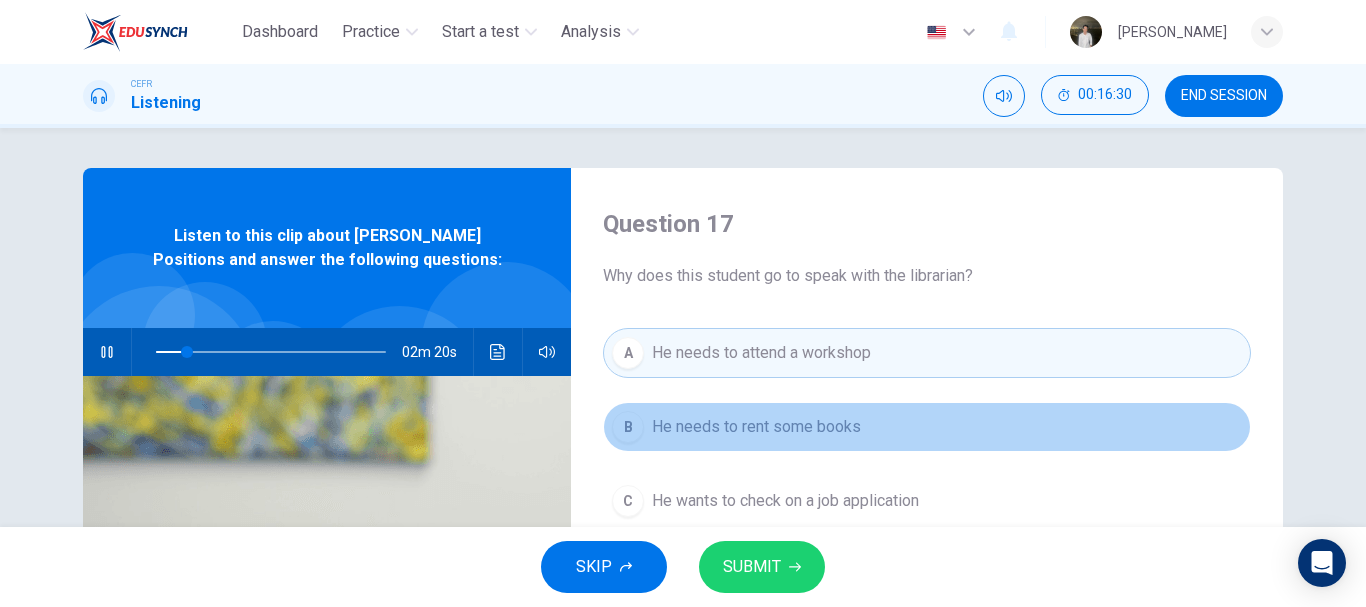 click on "B He needs to rent some books" at bounding box center [927, 427] 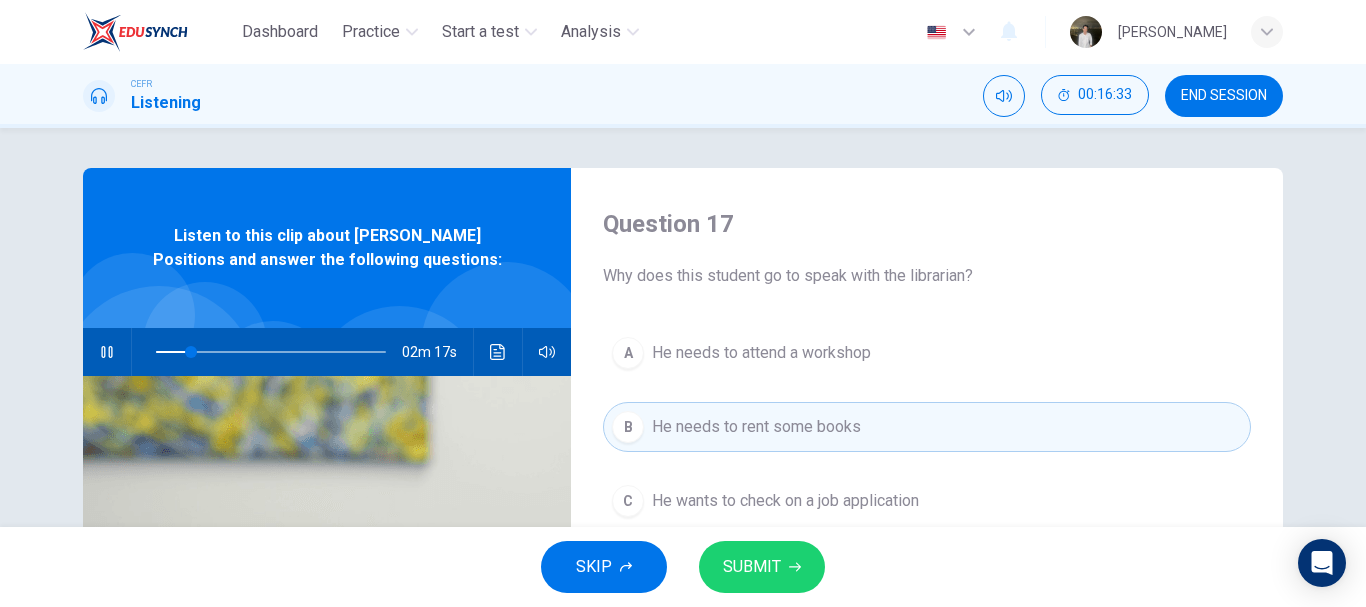 click on "B He needs to rent some books" at bounding box center [927, 427] 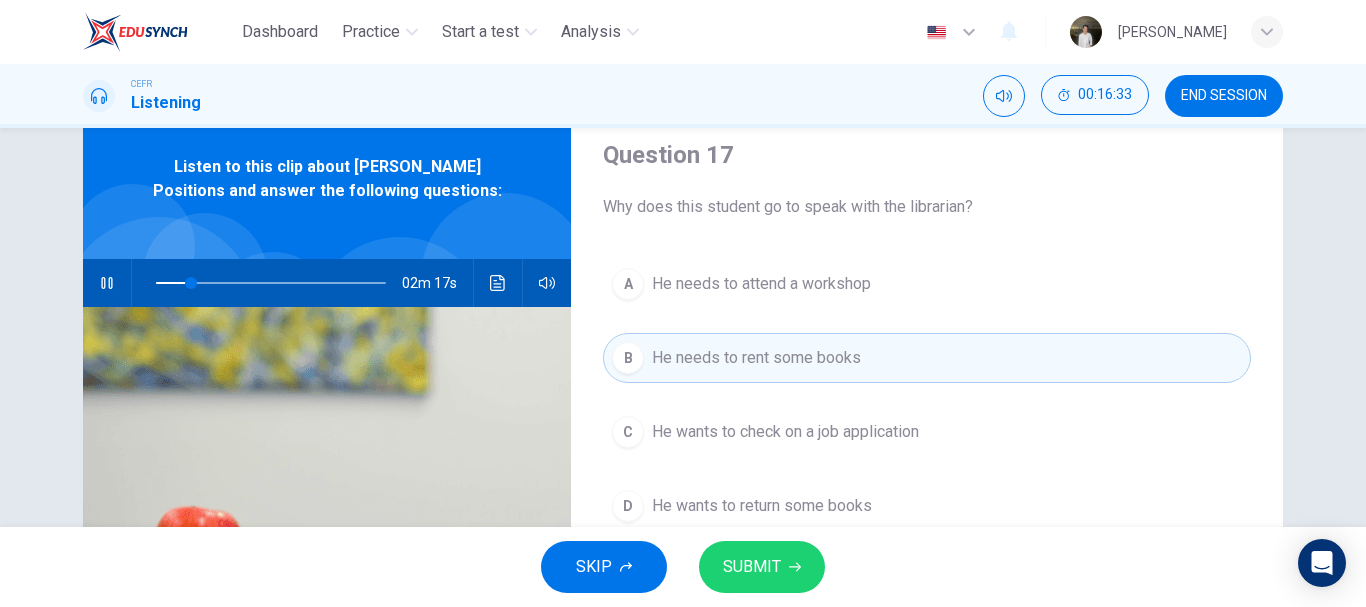 scroll, scrollTop: 69, scrollLeft: 0, axis: vertical 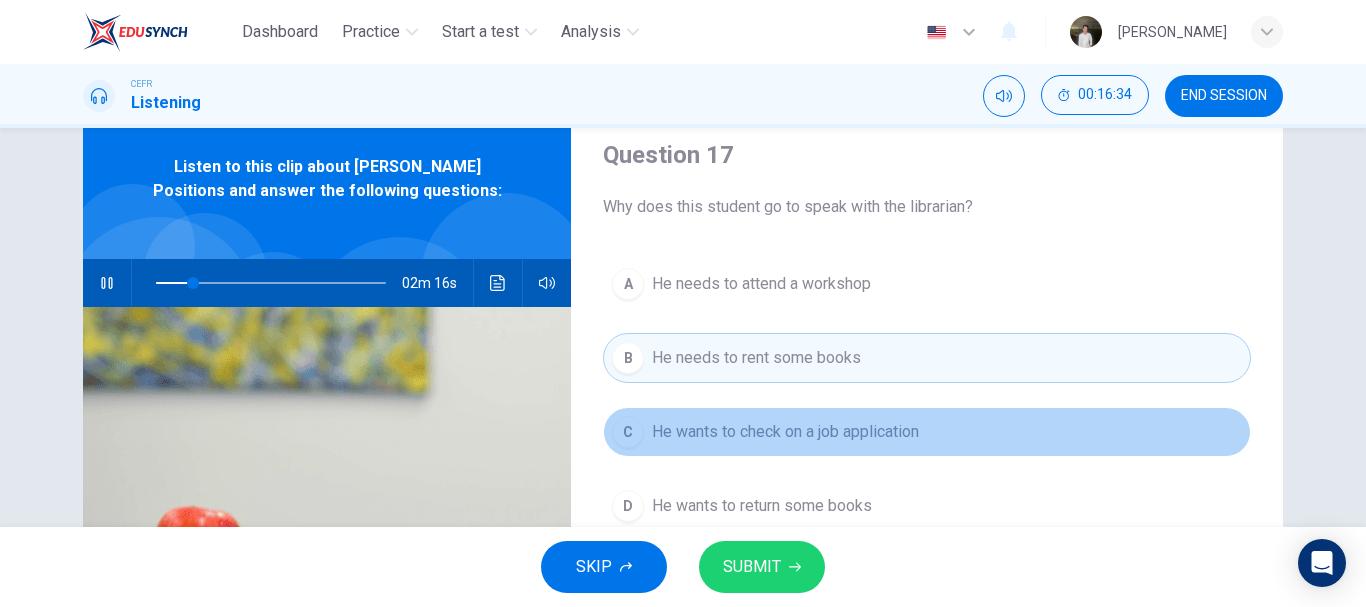 click on "C He wants to check on a job application" at bounding box center [927, 432] 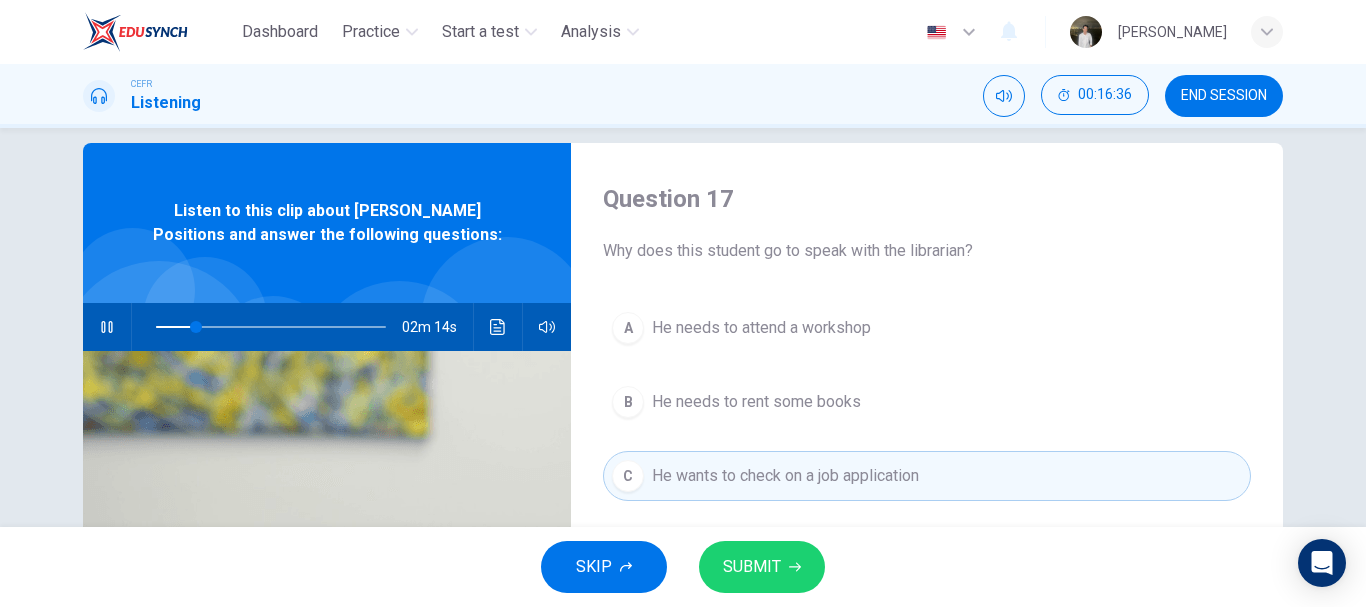scroll, scrollTop: 0, scrollLeft: 0, axis: both 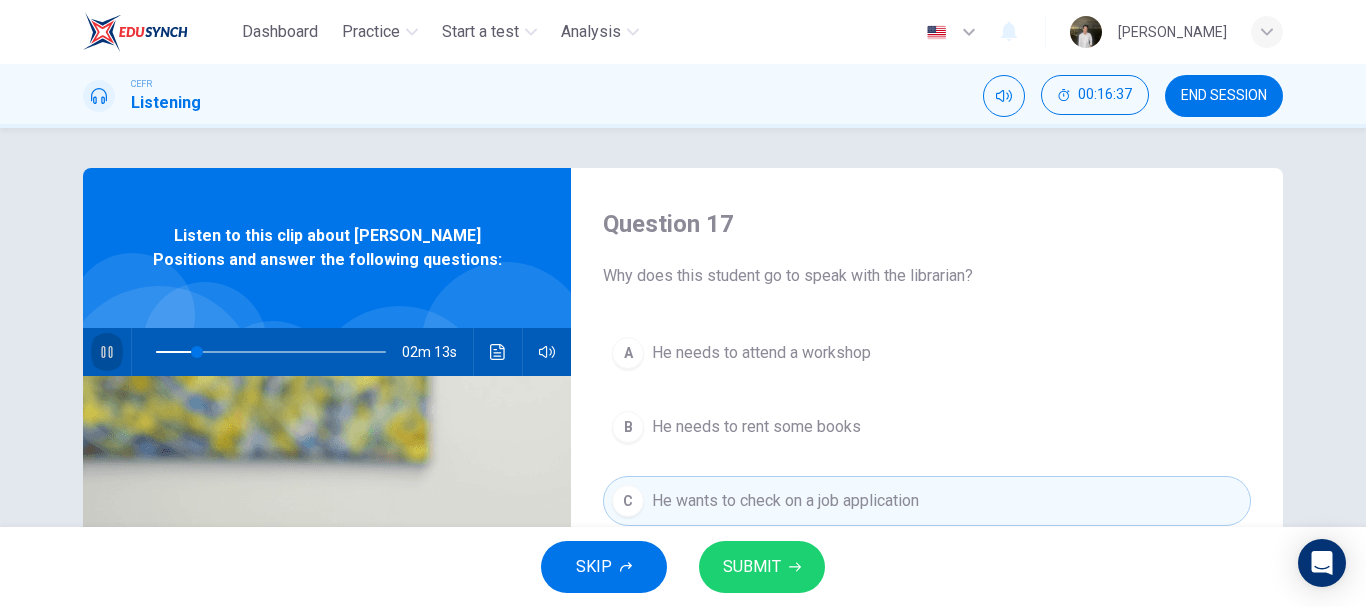 click at bounding box center (107, 352) 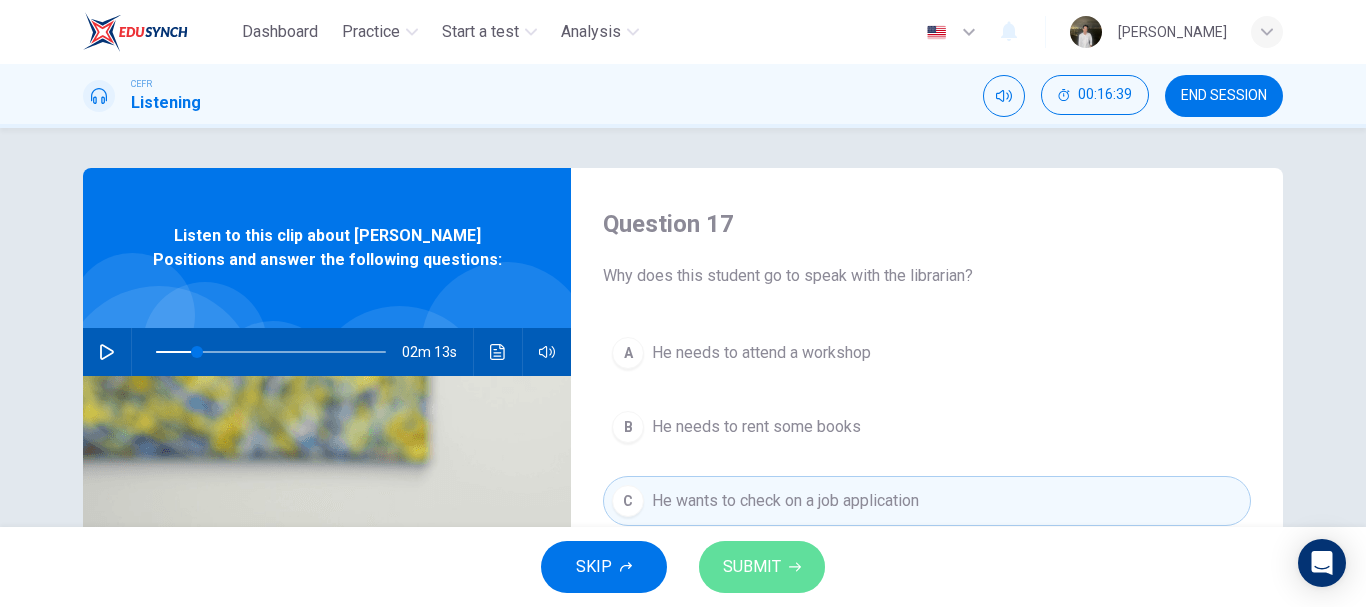 click on "SUBMIT" at bounding box center [762, 567] 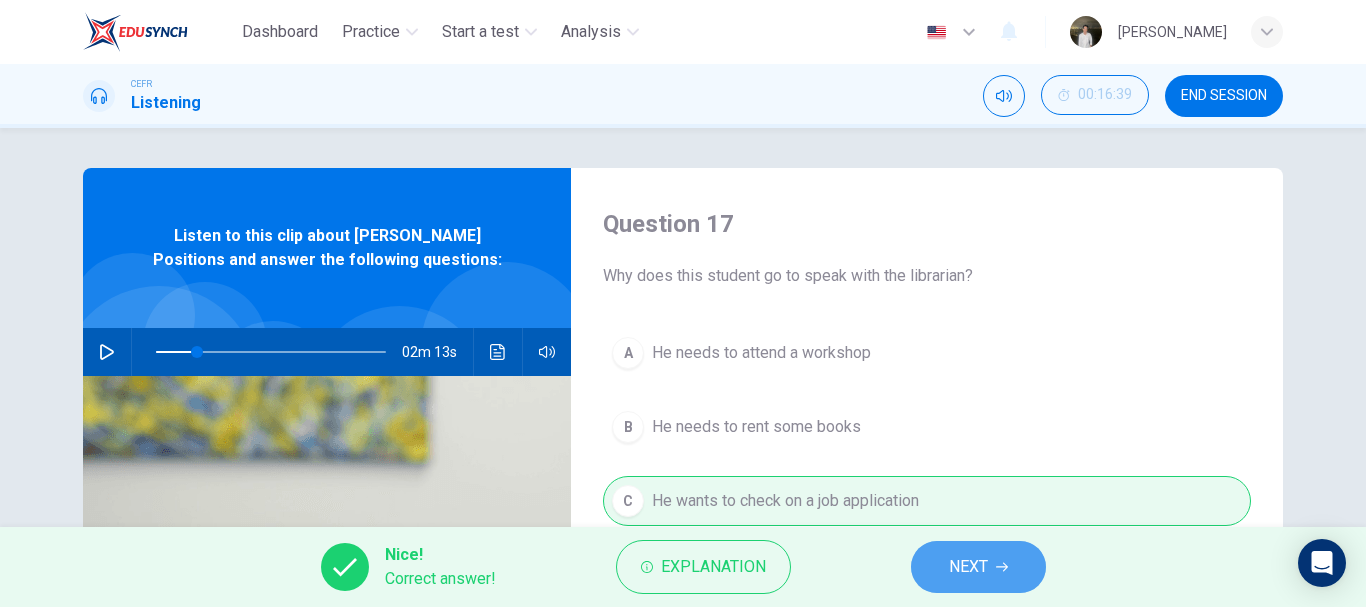 click on "NEXT" at bounding box center [968, 567] 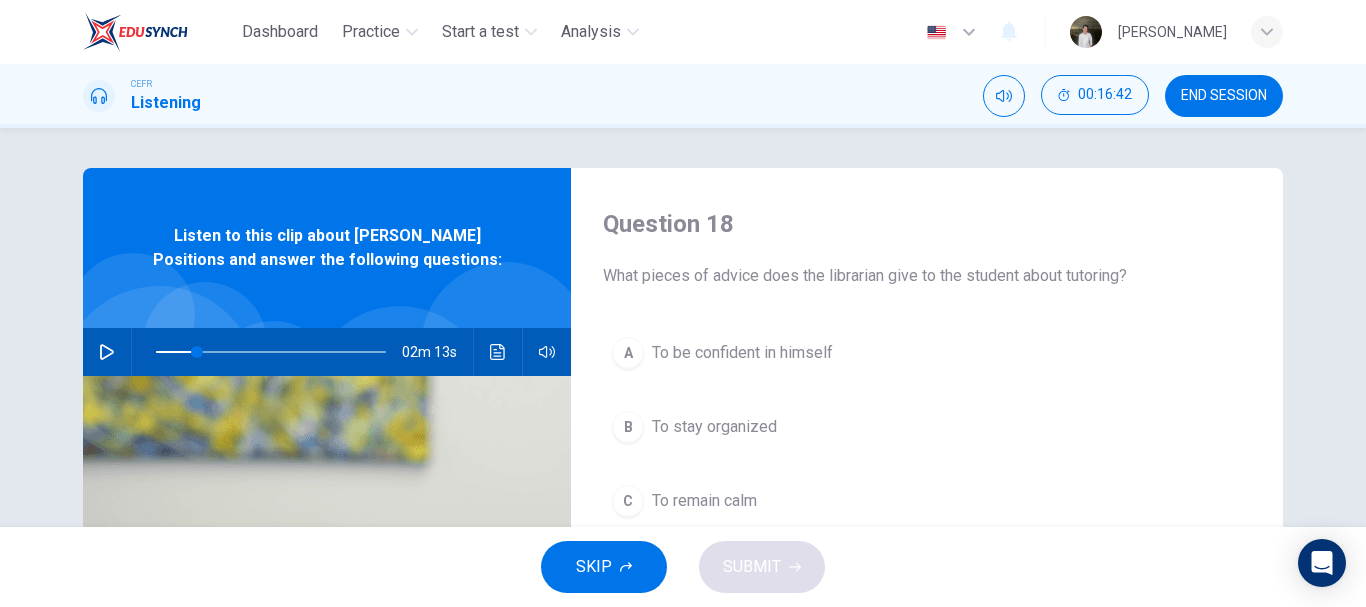 click on "02m 13s" at bounding box center [327, 352] 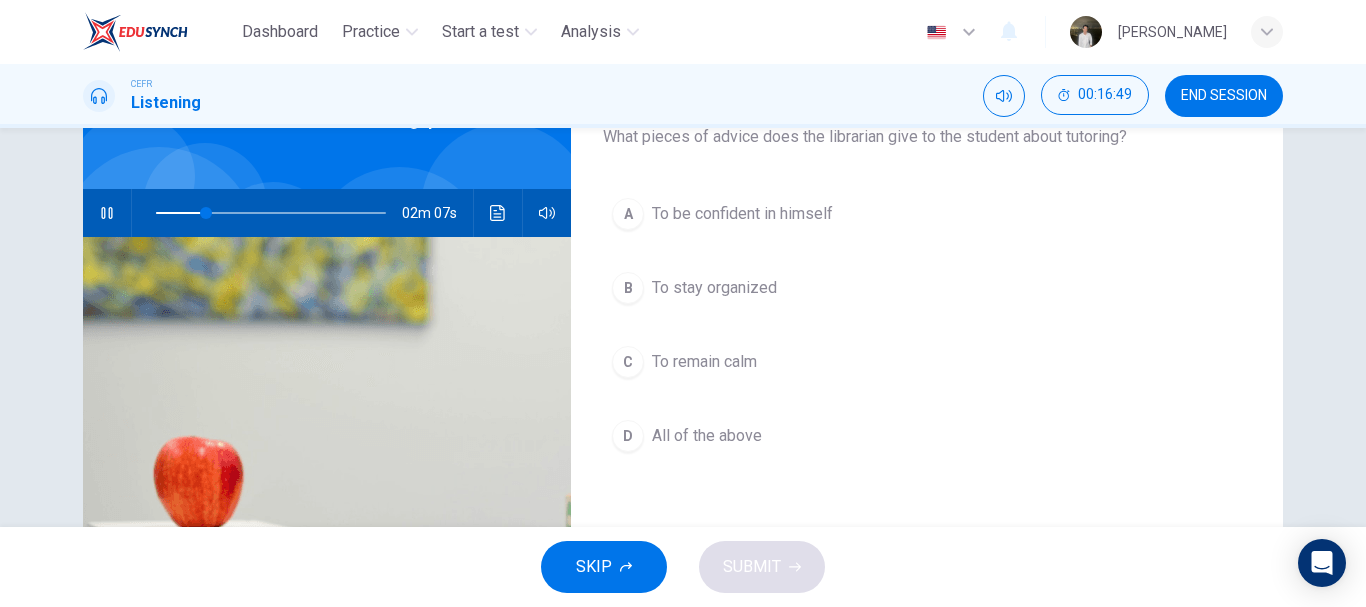 scroll, scrollTop: 0, scrollLeft: 0, axis: both 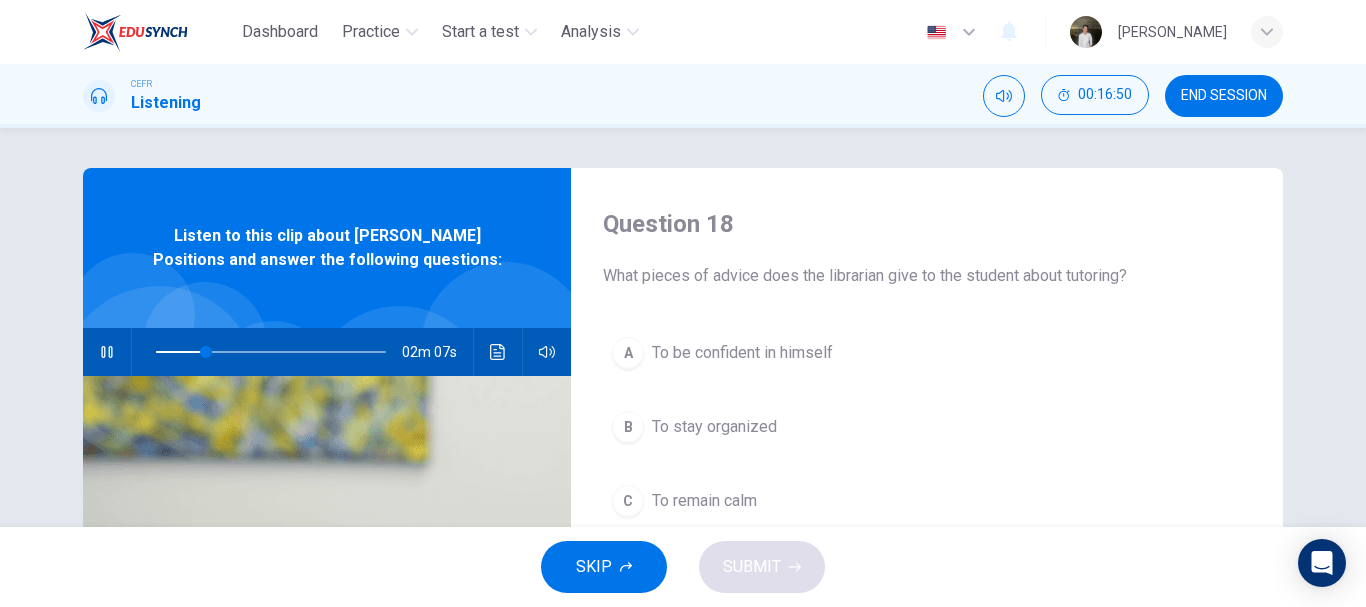 type on "22" 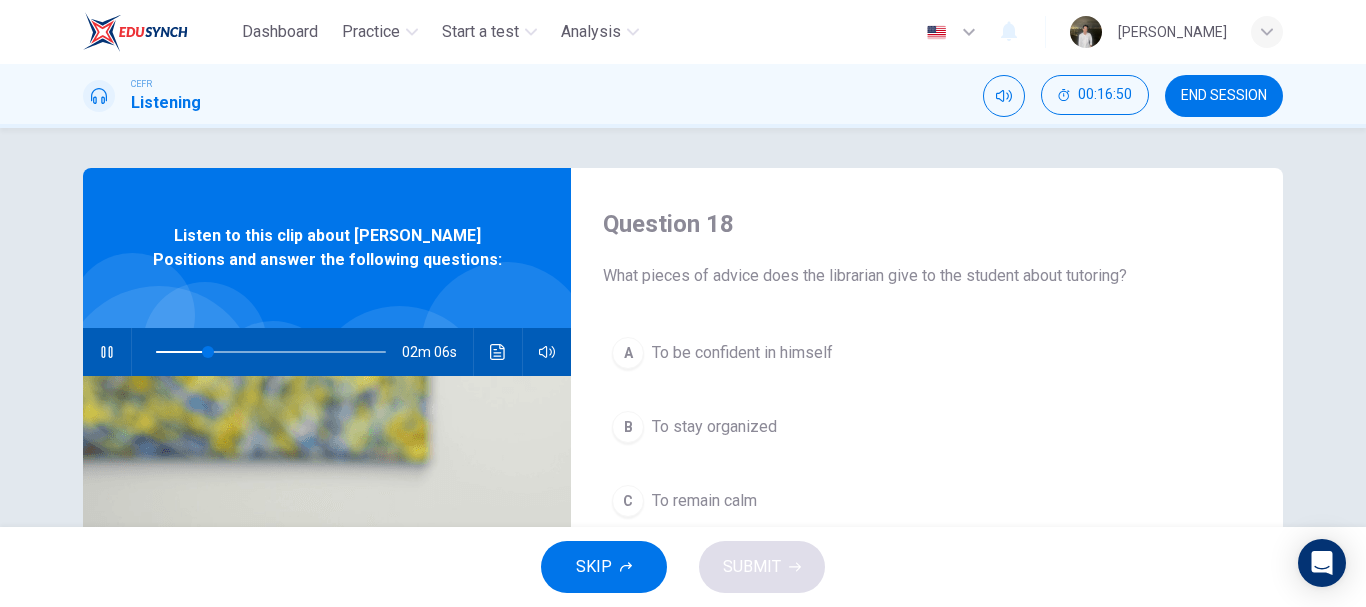 type 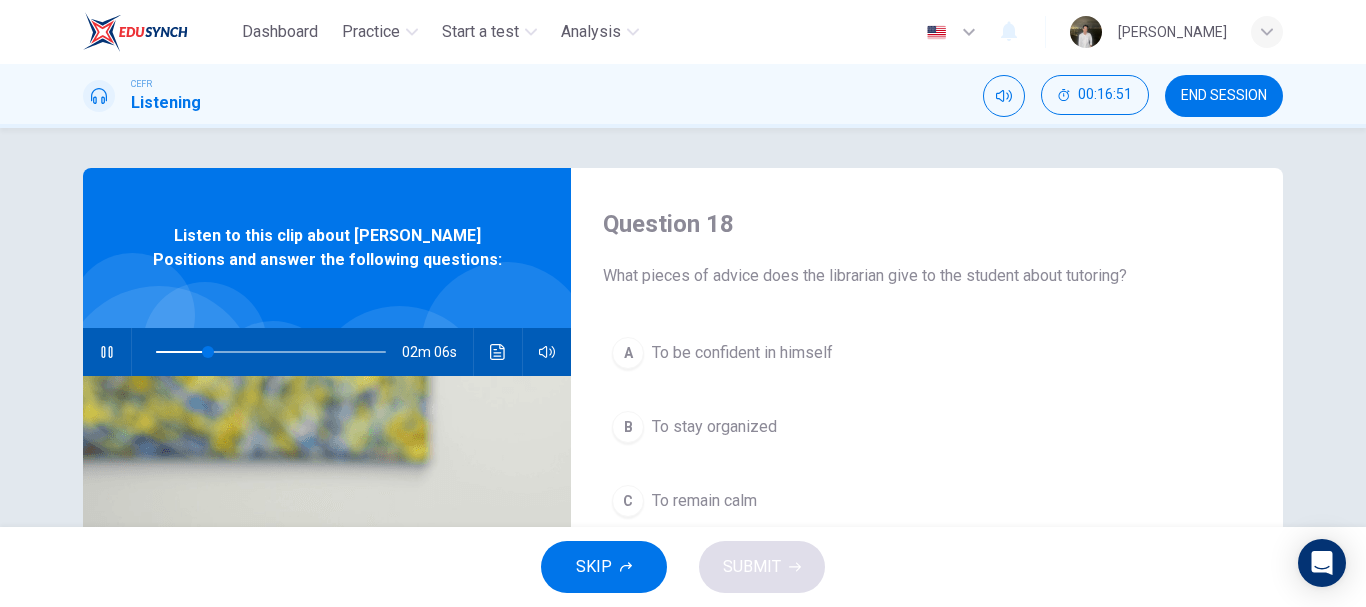 type 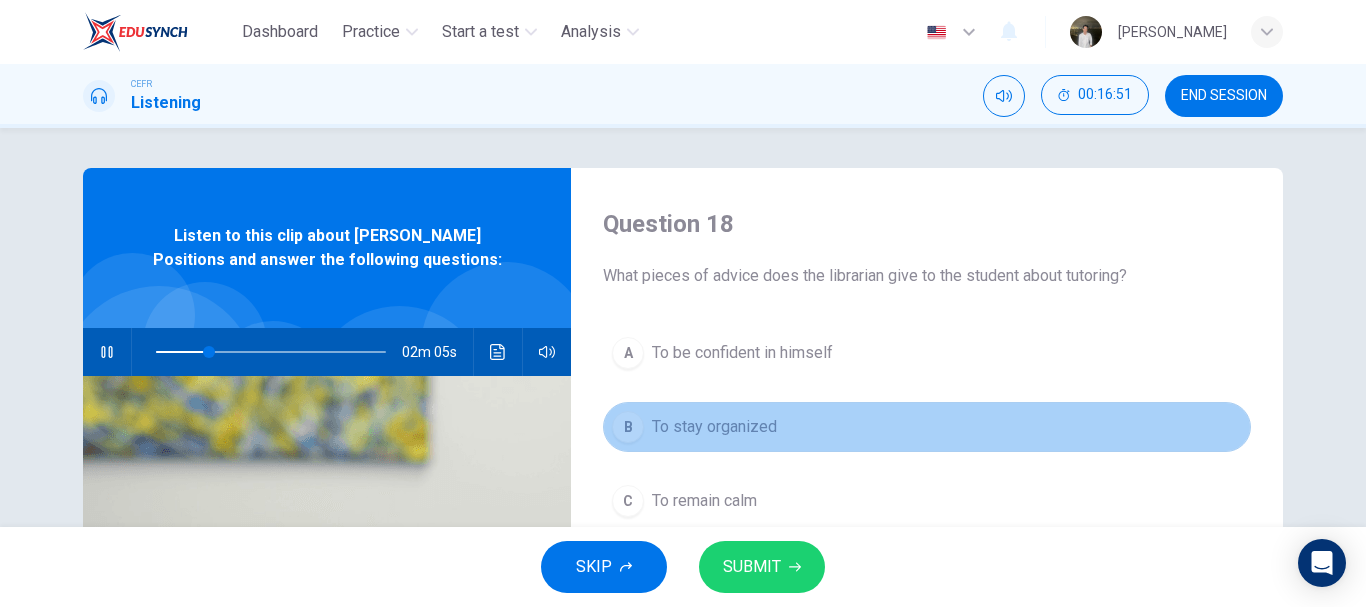 click on "B To stay organized" at bounding box center [927, 427] 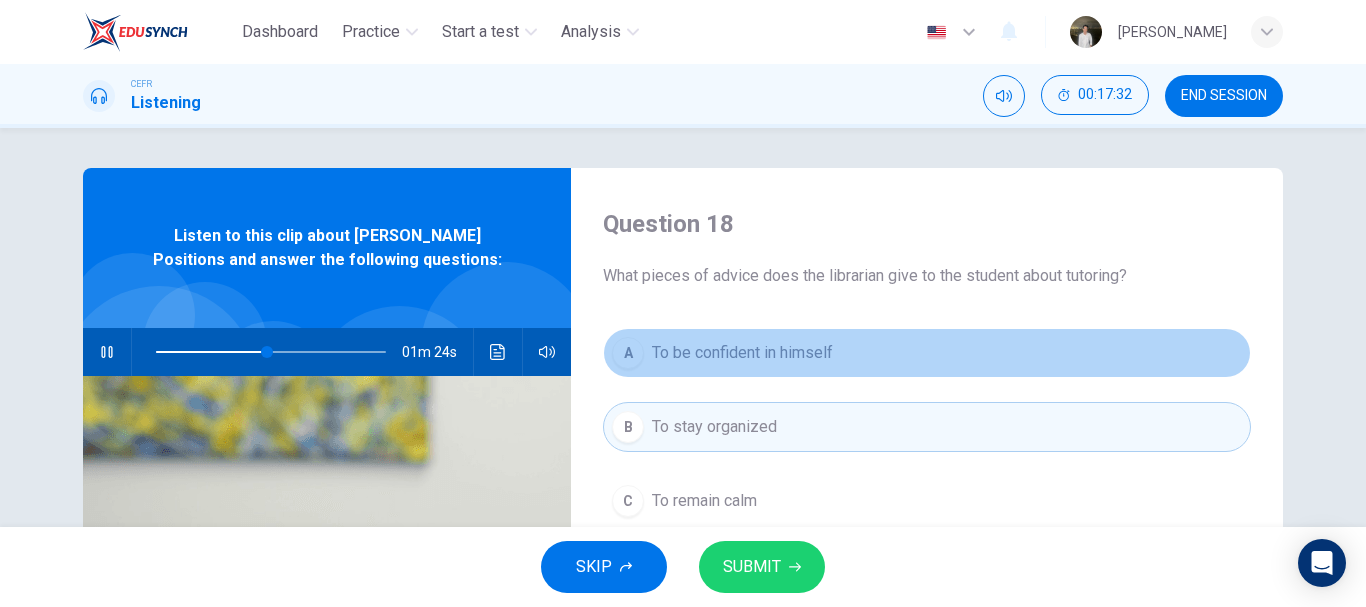 click on "A To be confident in himself" at bounding box center [927, 353] 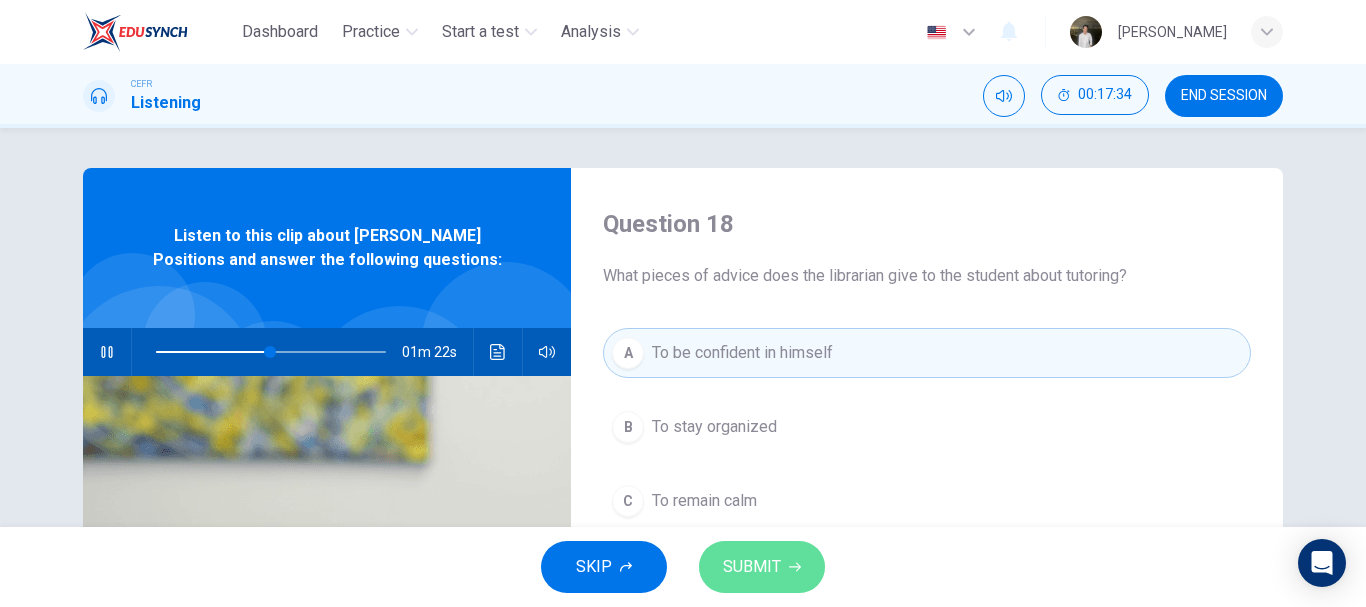 click on "SUBMIT" at bounding box center (762, 567) 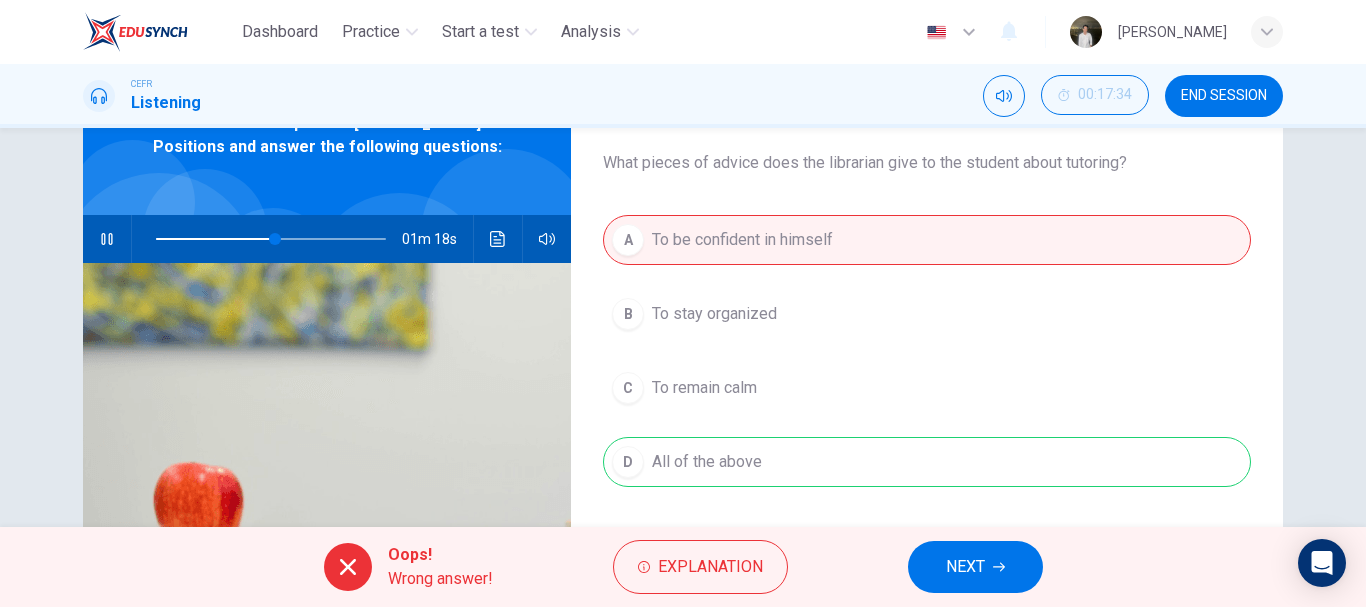 scroll, scrollTop: 112, scrollLeft: 0, axis: vertical 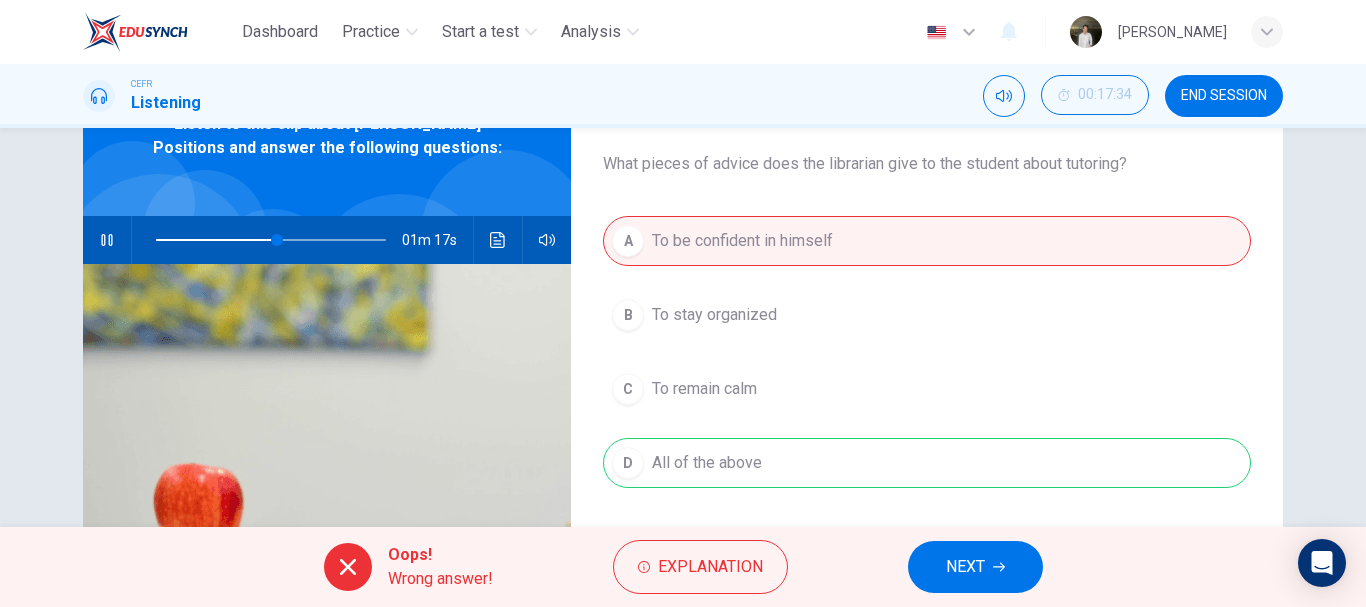 click on "01m 17s" at bounding box center (327, 240) 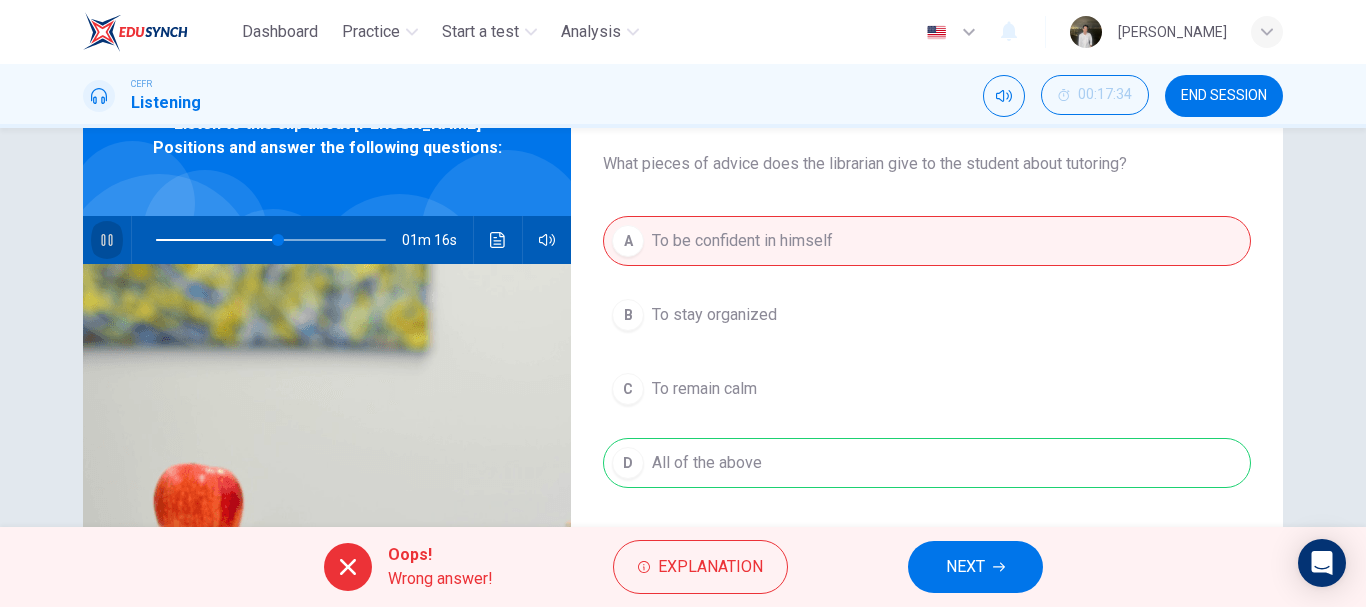 click 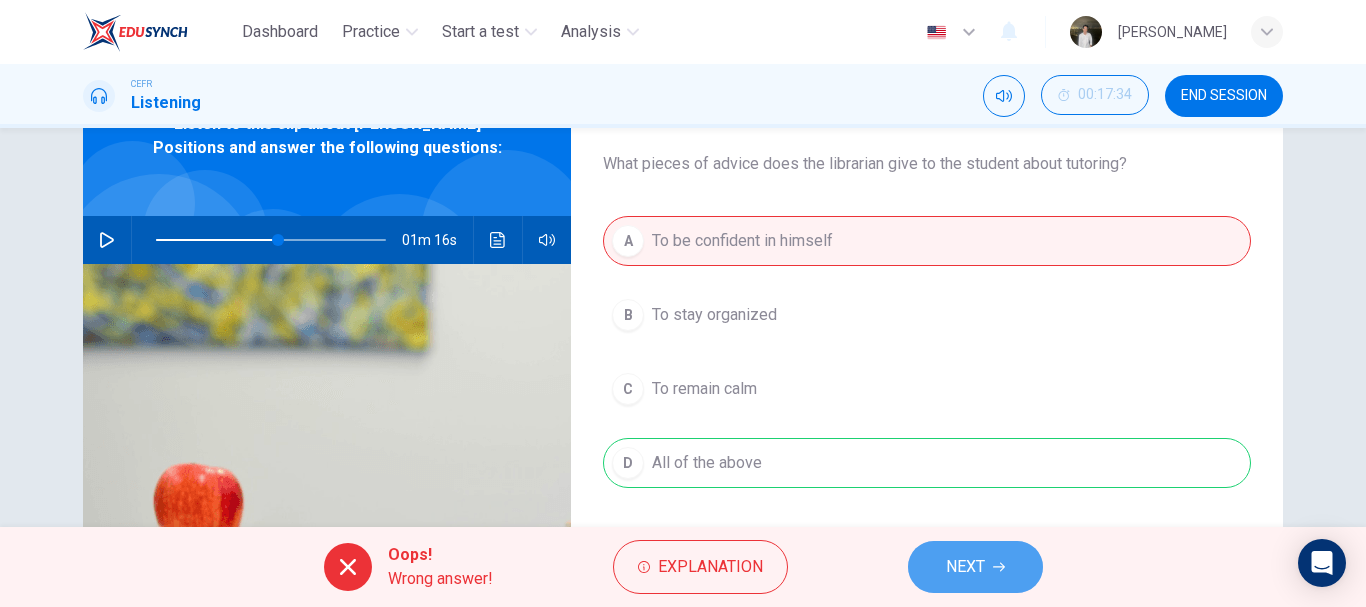 click on "NEXT" at bounding box center [975, 567] 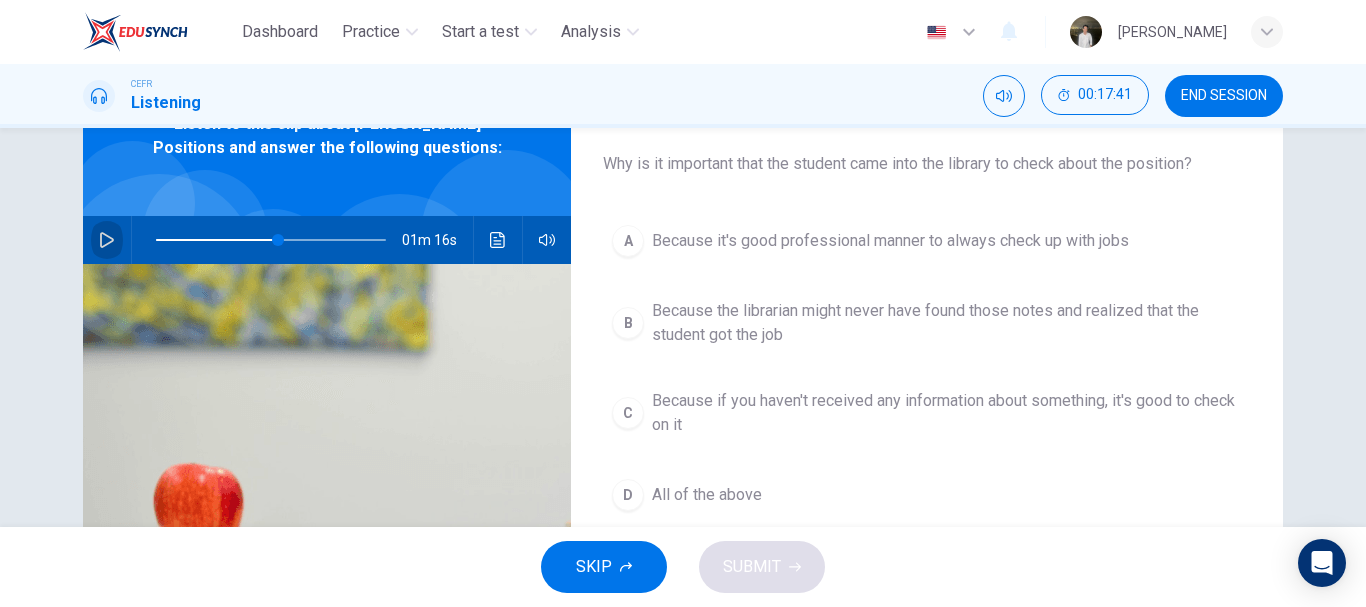 click 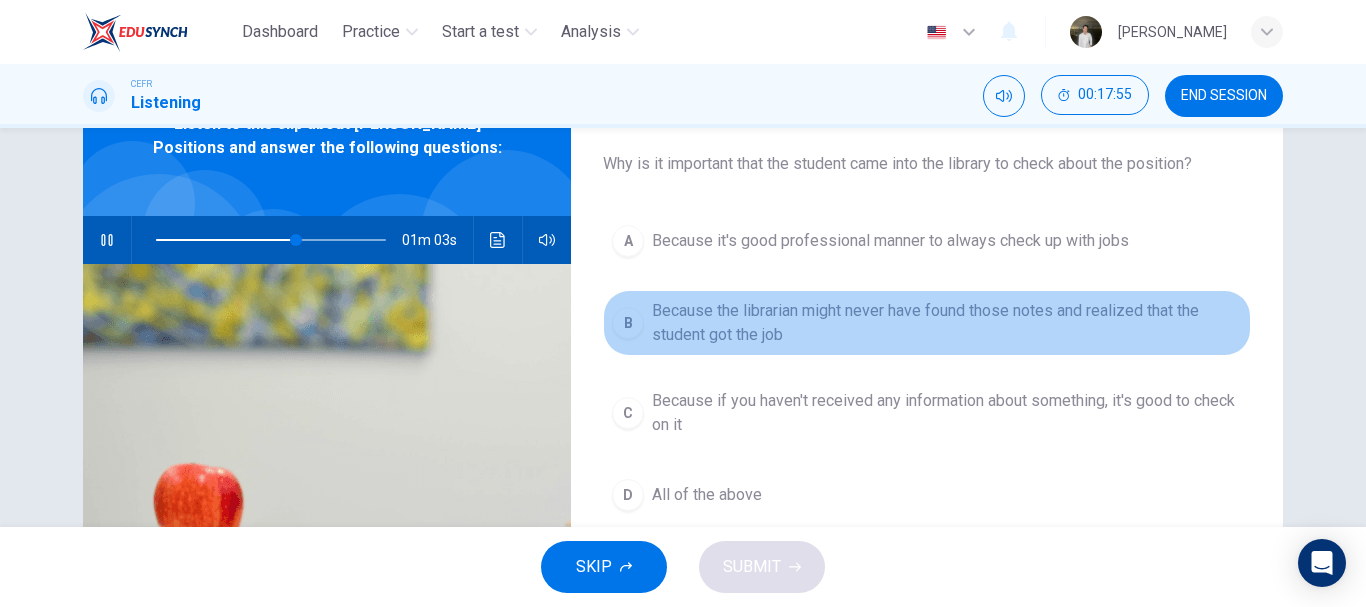 click on "Because the librarian might never have found those notes and realized that the student got the job" at bounding box center [947, 323] 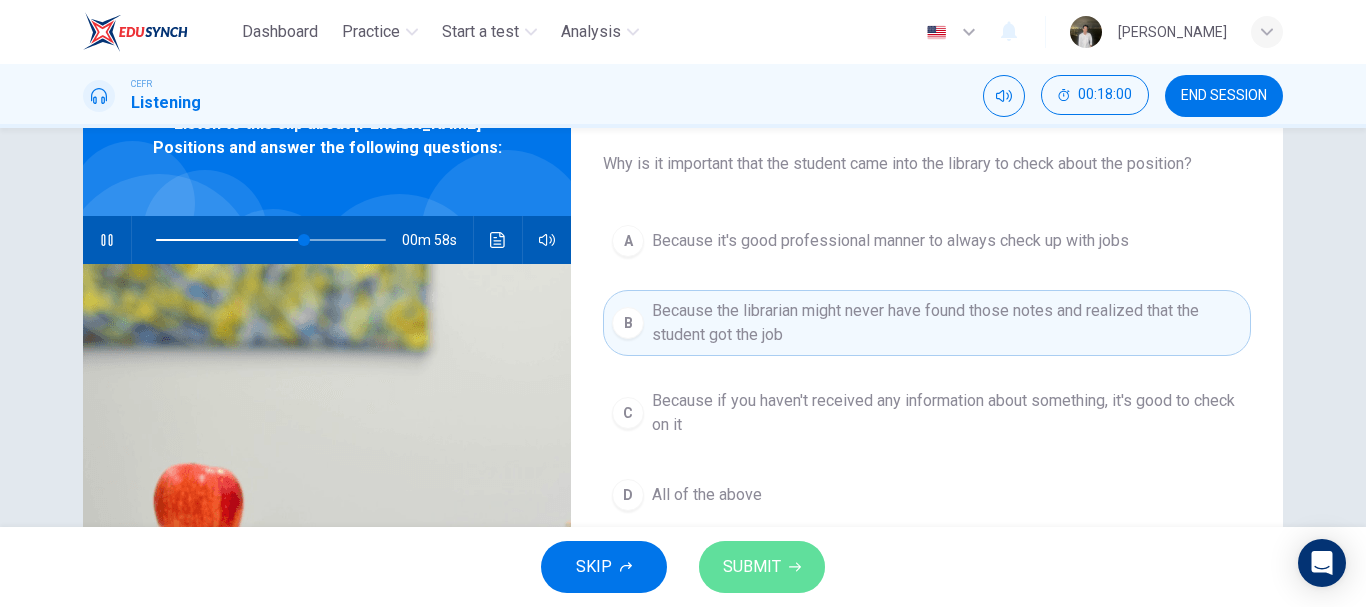 click on "SUBMIT" at bounding box center [752, 567] 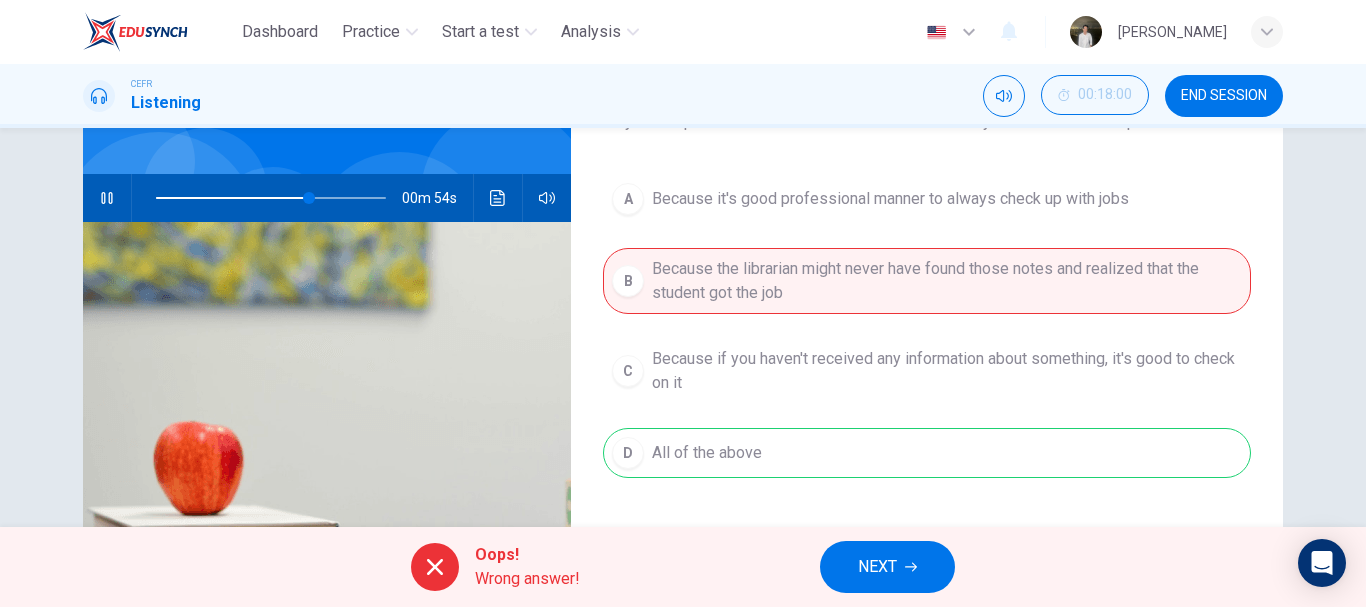 scroll, scrollTop: 147, scrollLeft: 0, axis: vertical 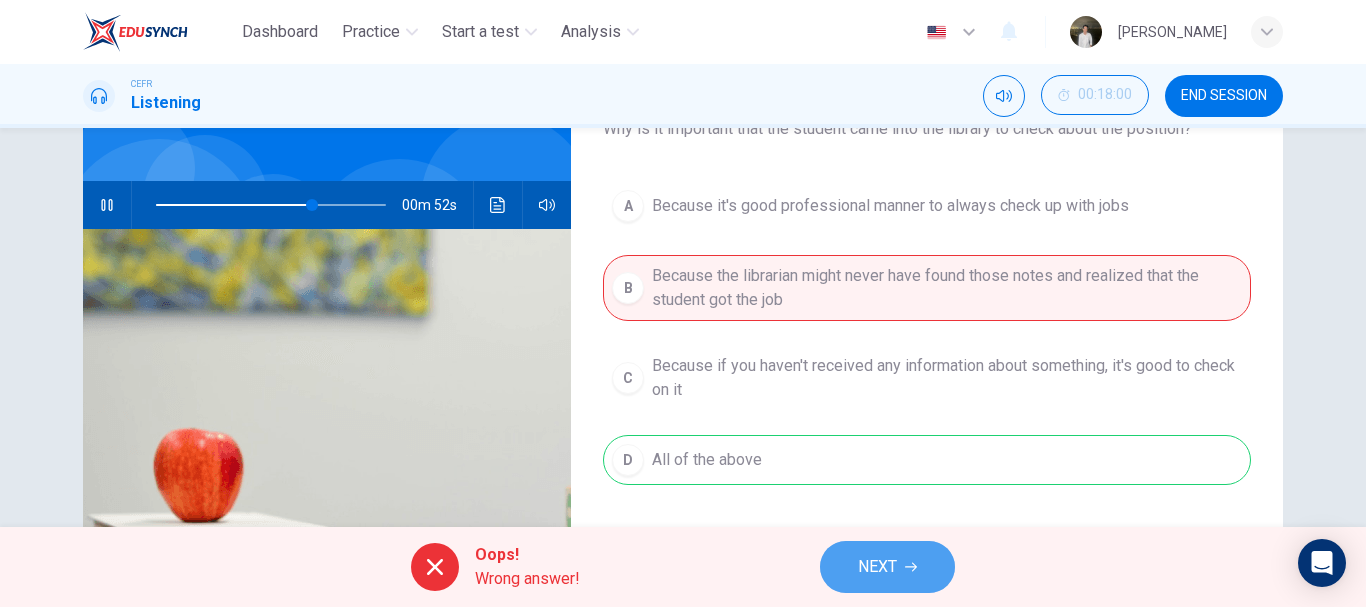 click on "NEXT" at bounding box center [877, 567] 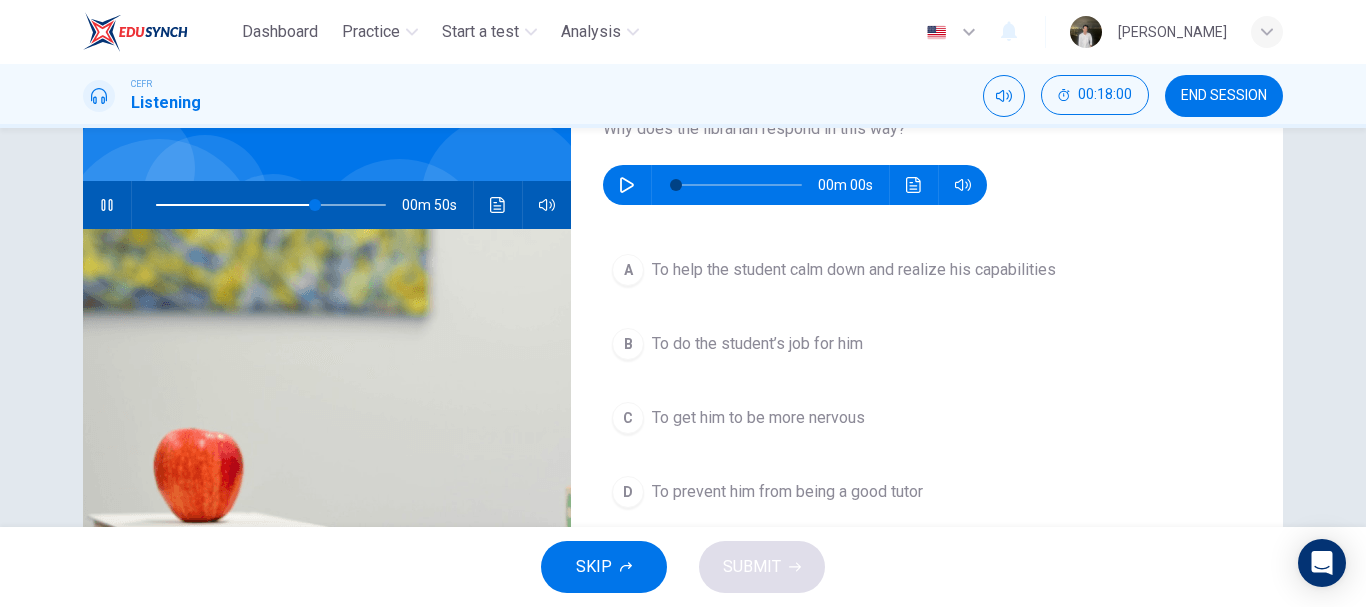 scroll, scrollTop: 46, scrollLeft: 0, axis: vertical 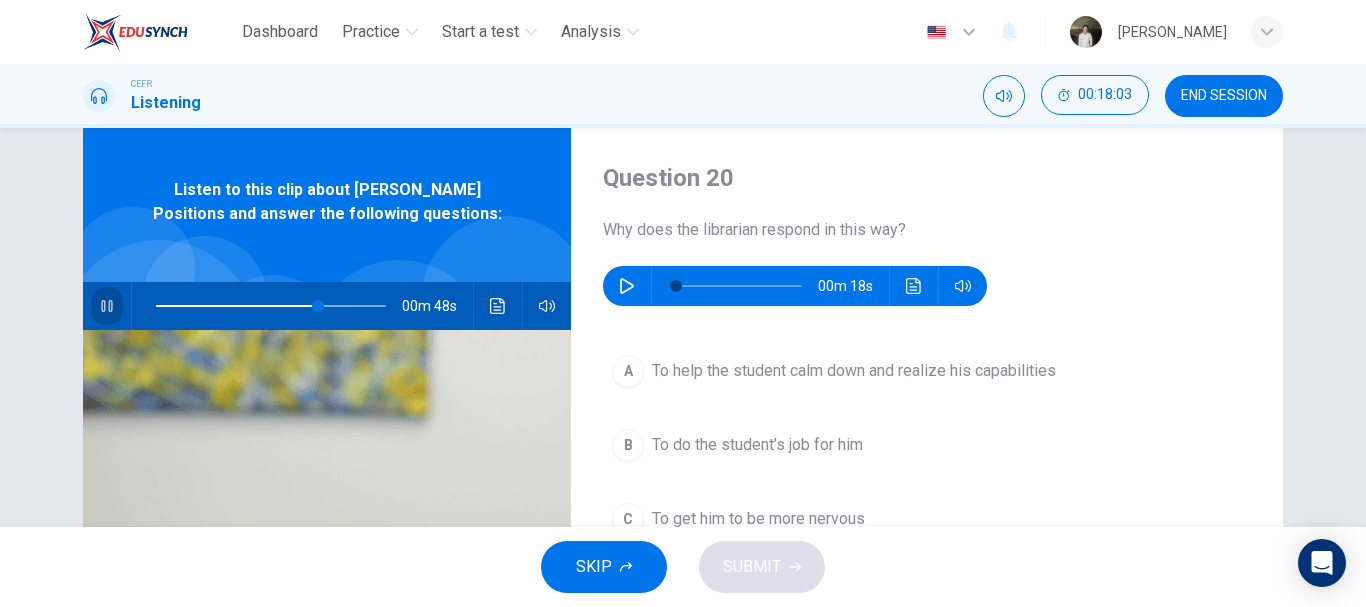 click at bounding box center [107, 306] 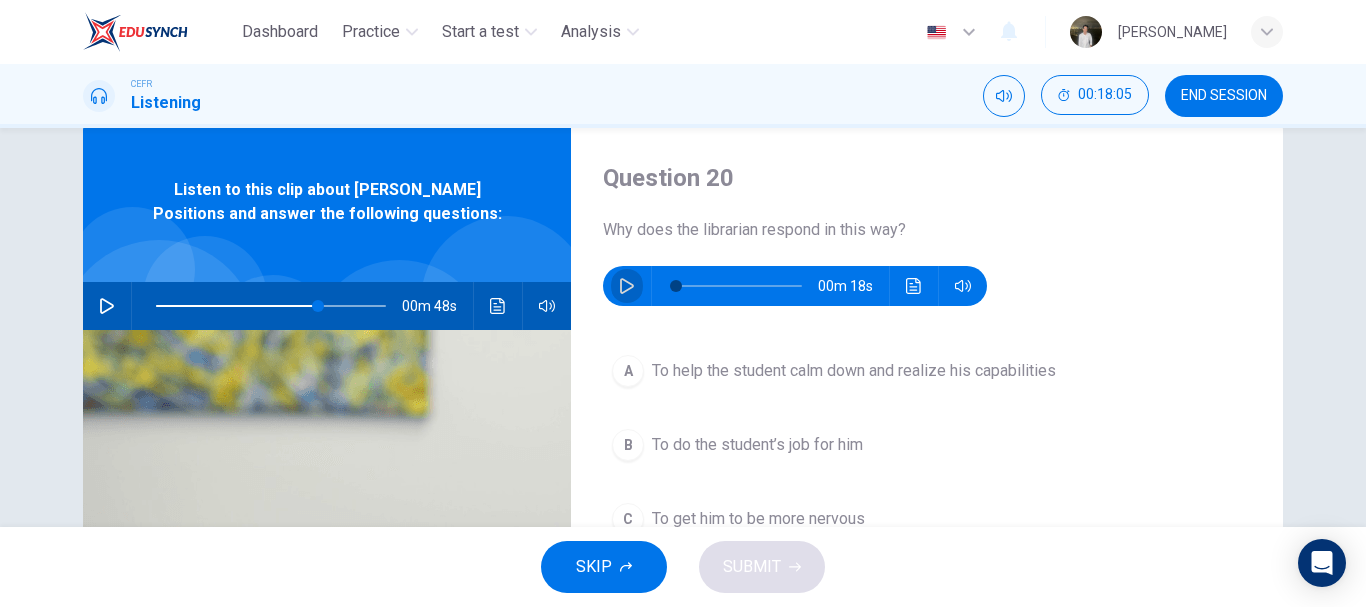 click at bounding box center (627, 286) 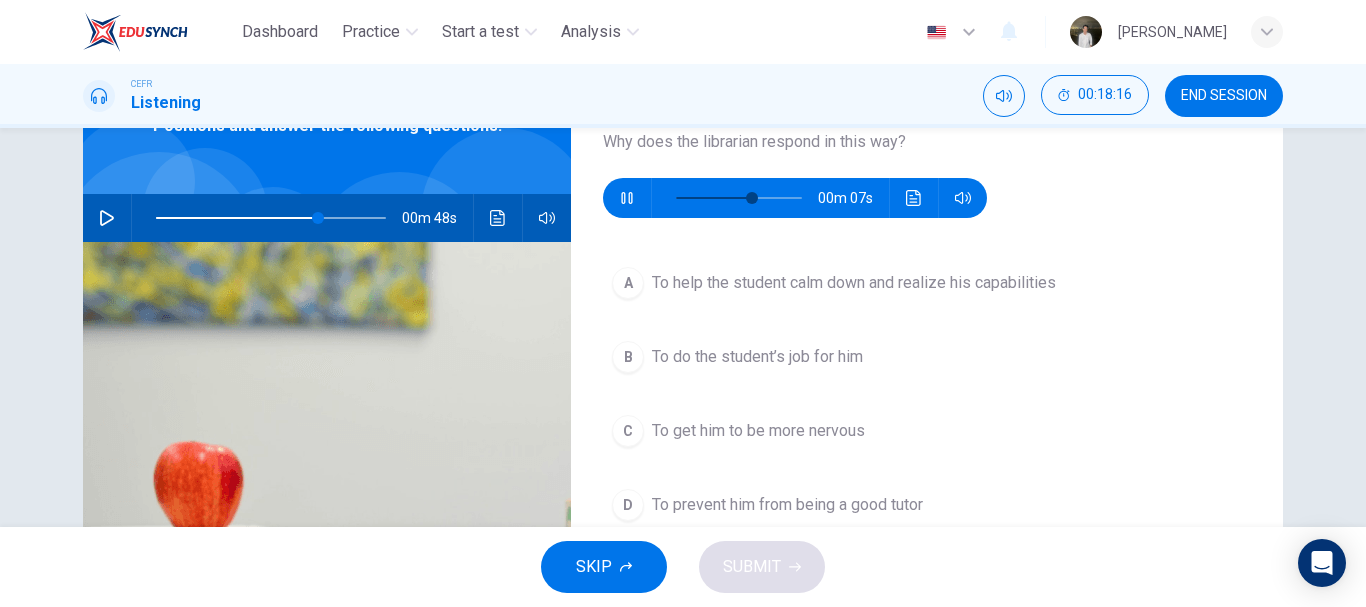 scroll, scrollTop: 140, scrollLeft: 0, axis: vertical 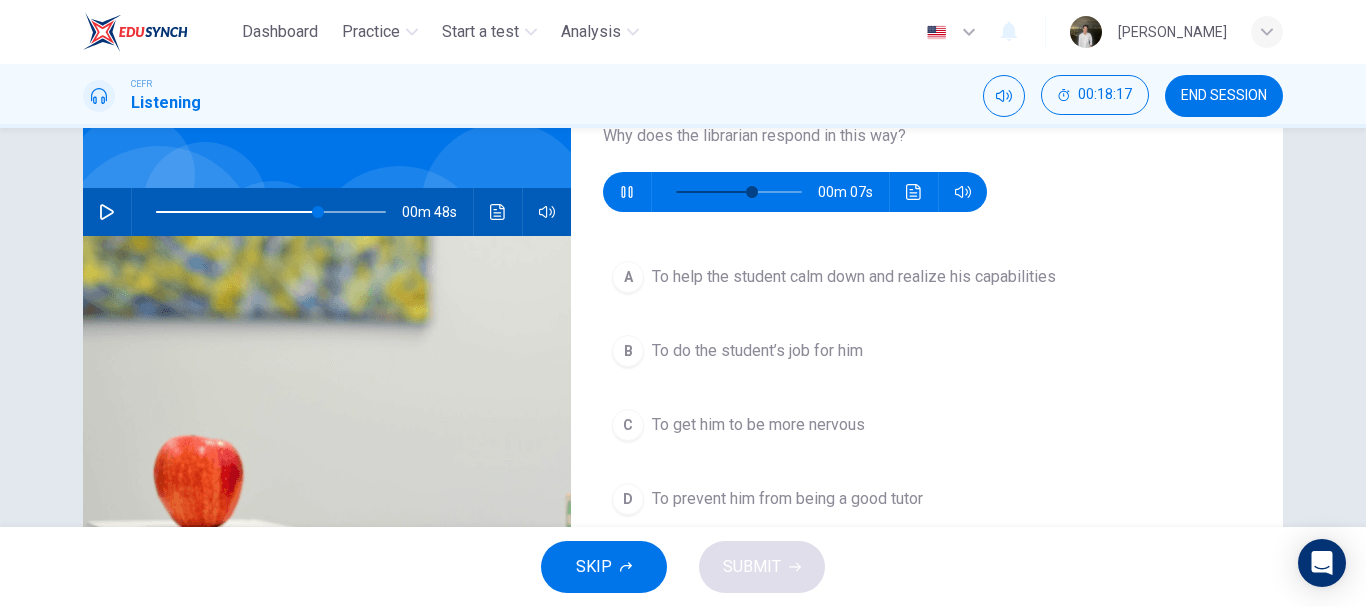 type on "66" 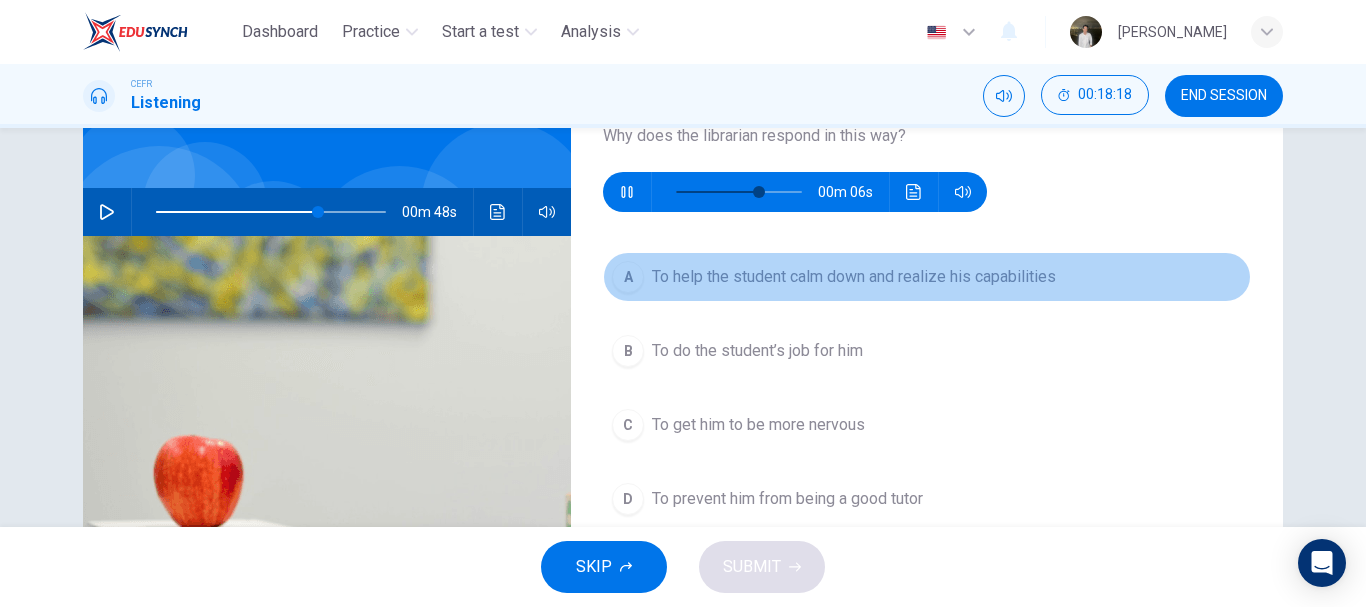 click on "To help the student calm down and realize his capabilities" at bounding box center [854, 277] 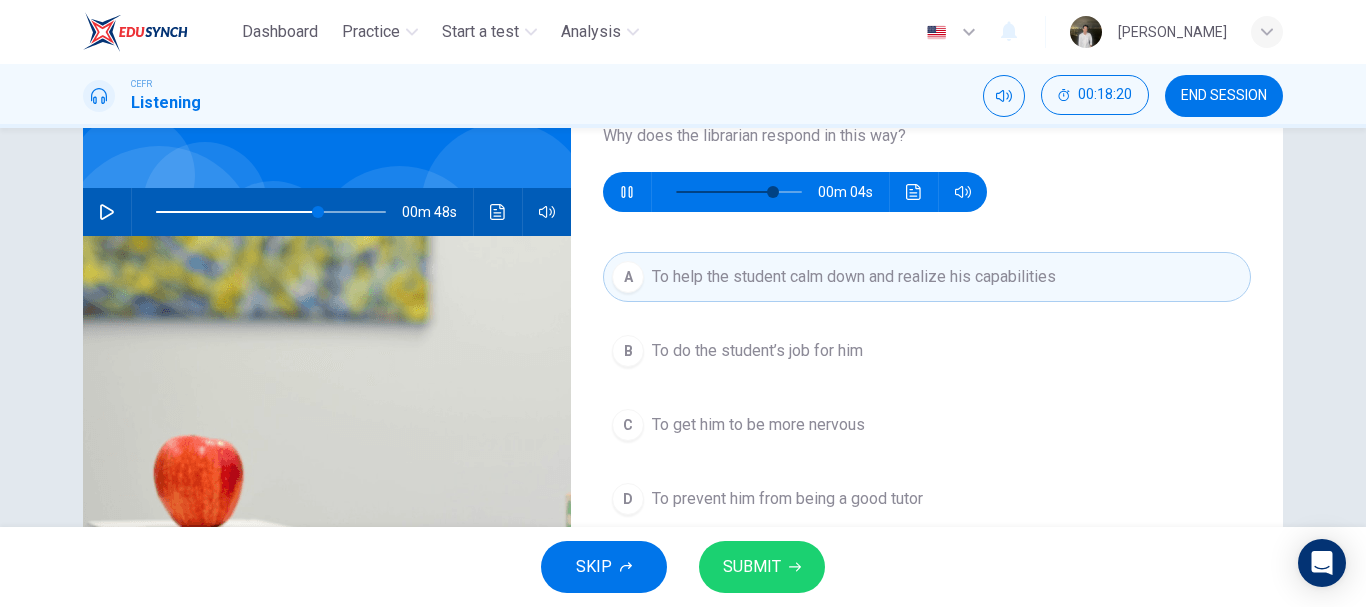 type on "83" 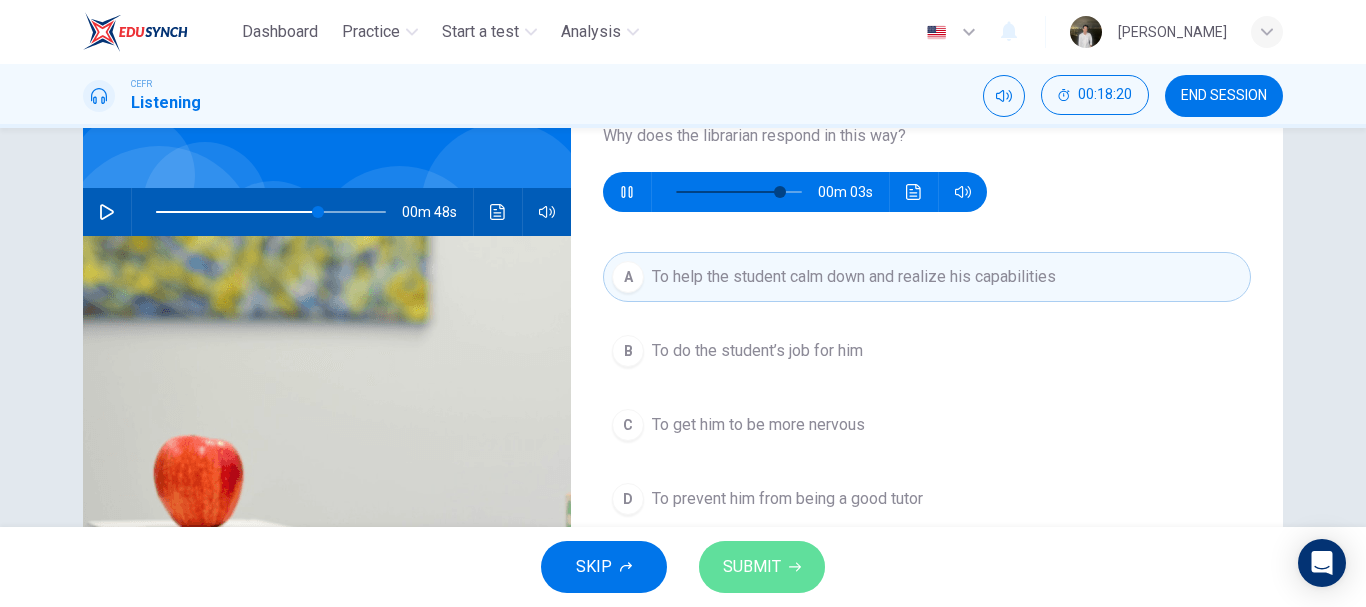 click on "SUBMIT" at bounding box center (752, 567) 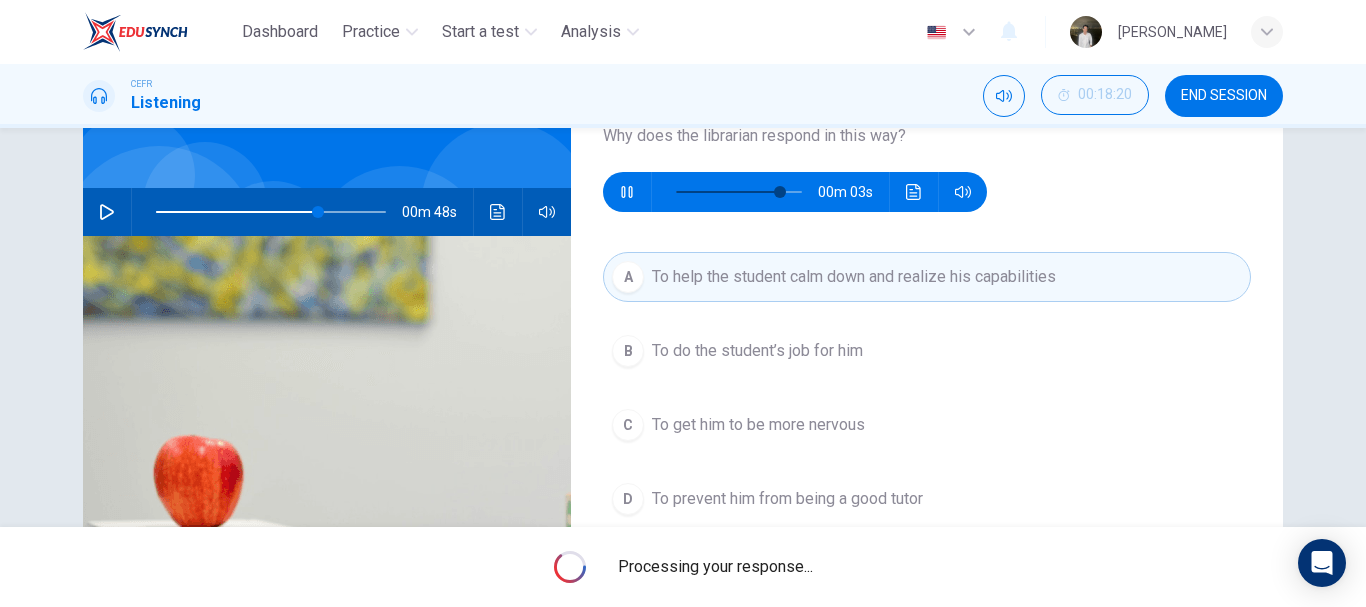 type on "88" 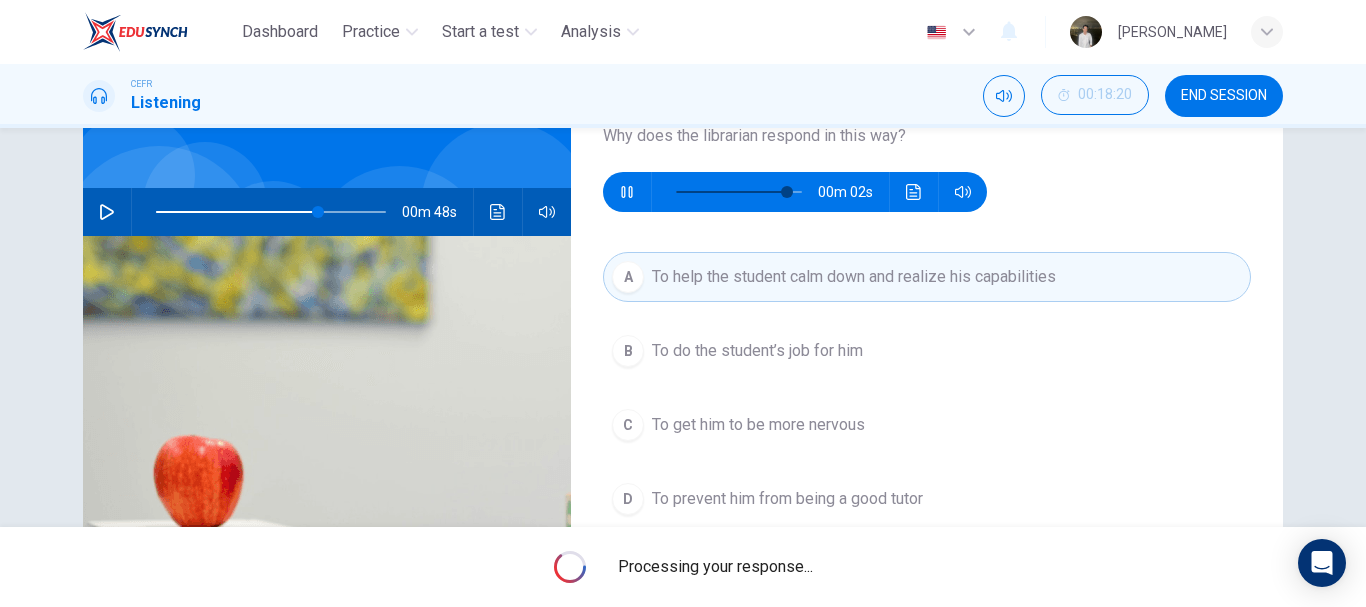 type on "70" 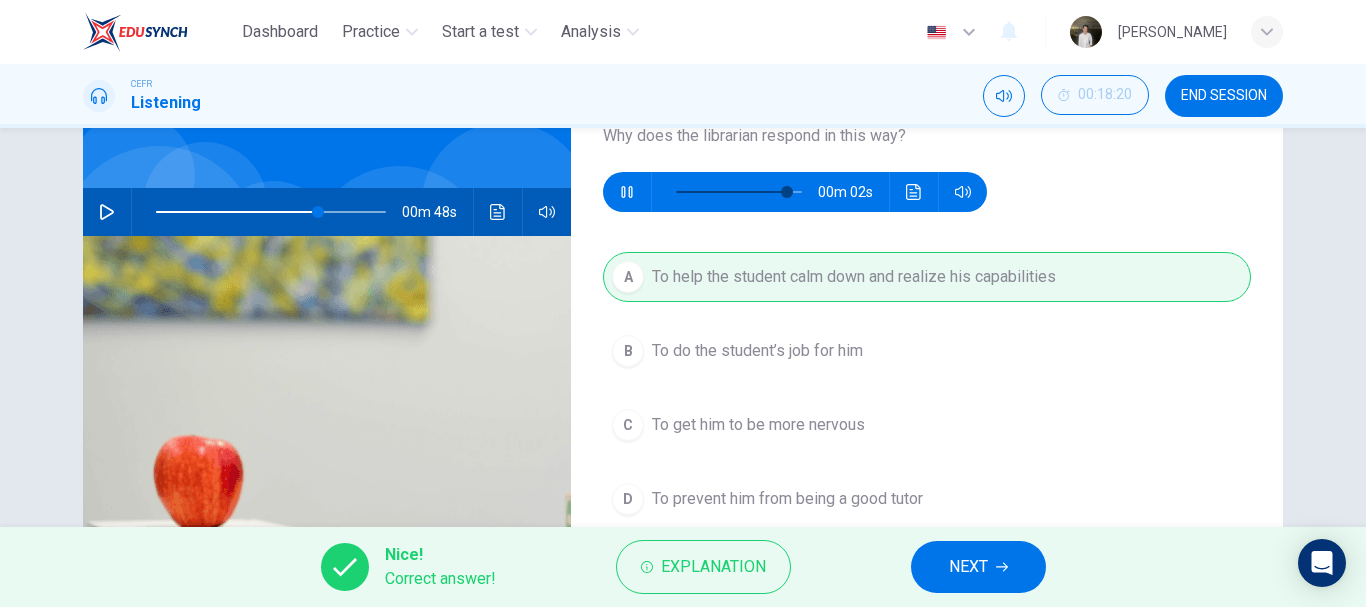 type on "94" 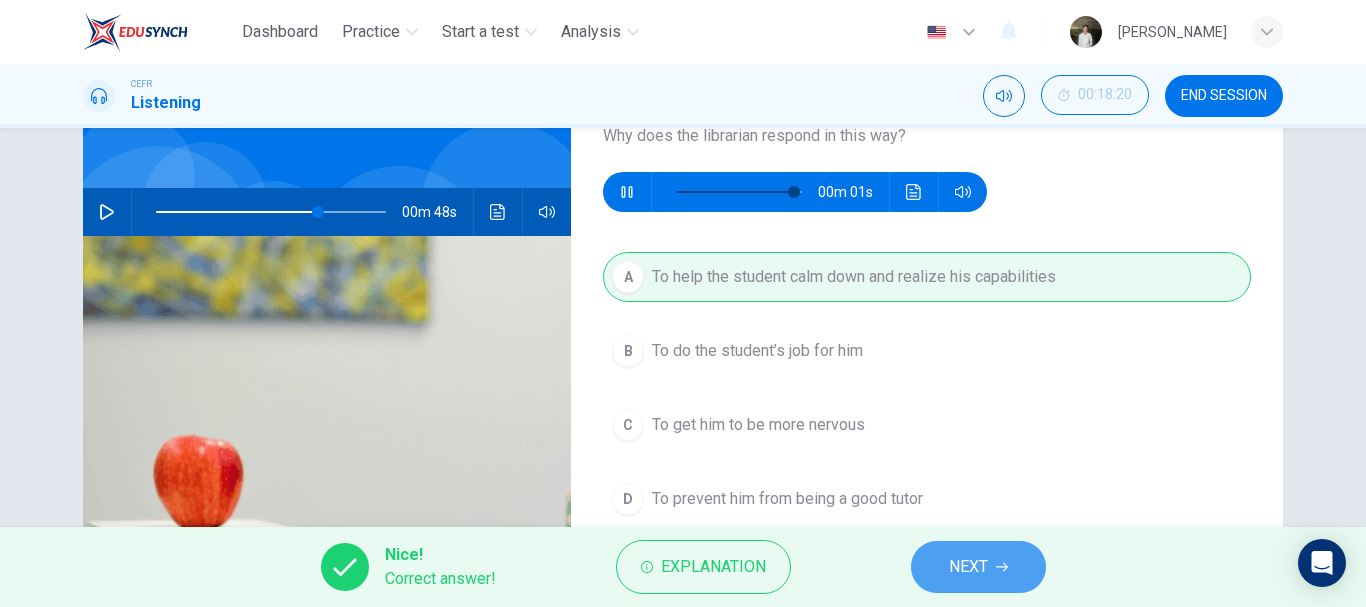 click on "NEXT" at bounding box center (978, 567) 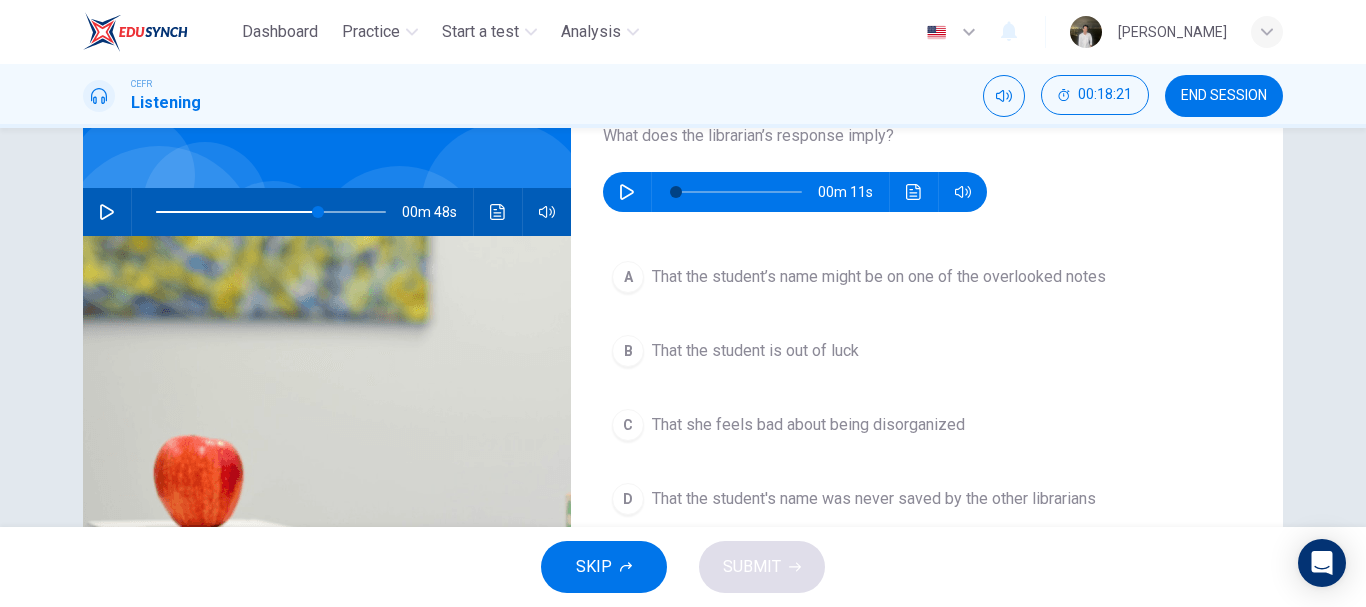 scroll, scrollTop: 28, scrollLeft: 0, axis: vertical 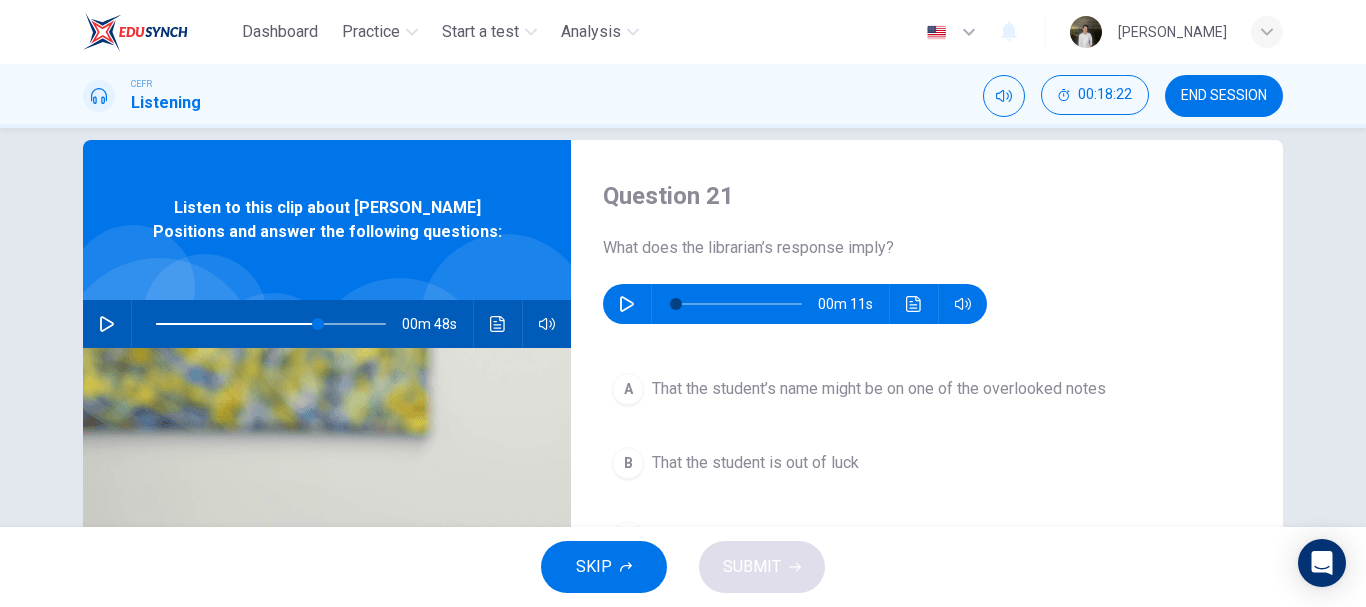click on "Question 21 What does the librarian’s response imply? 00m 11s" at bounding box center [927, 252] 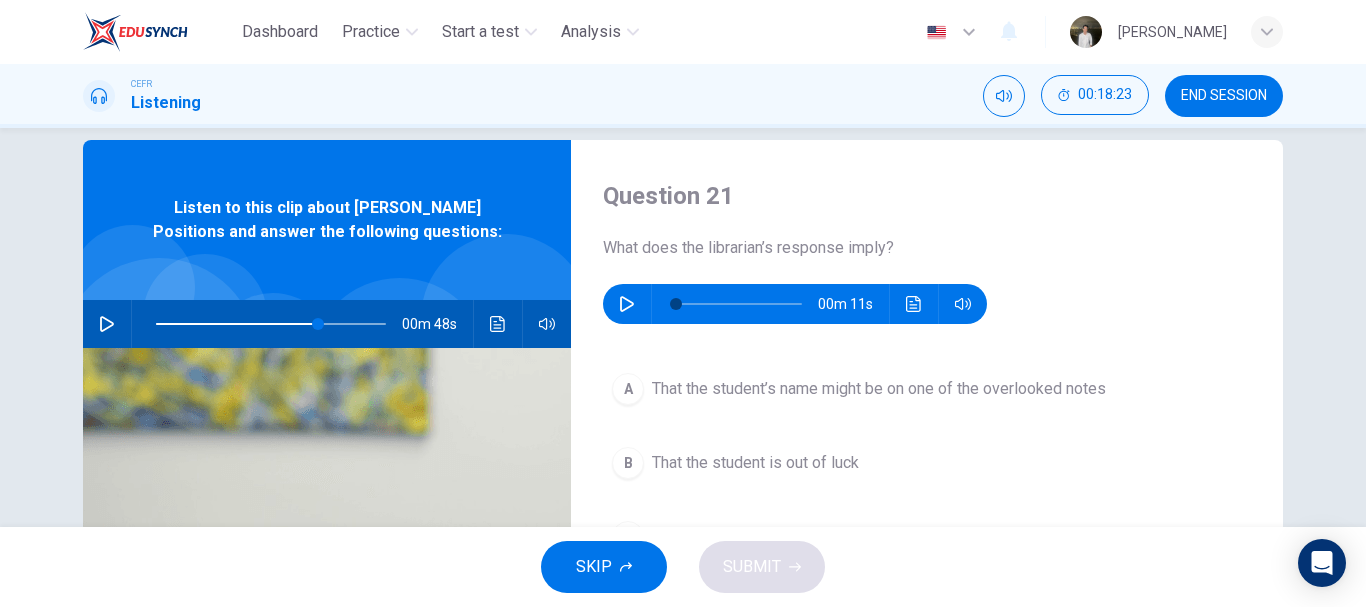 click on "00m 11s" at bounding box center (795, 304) 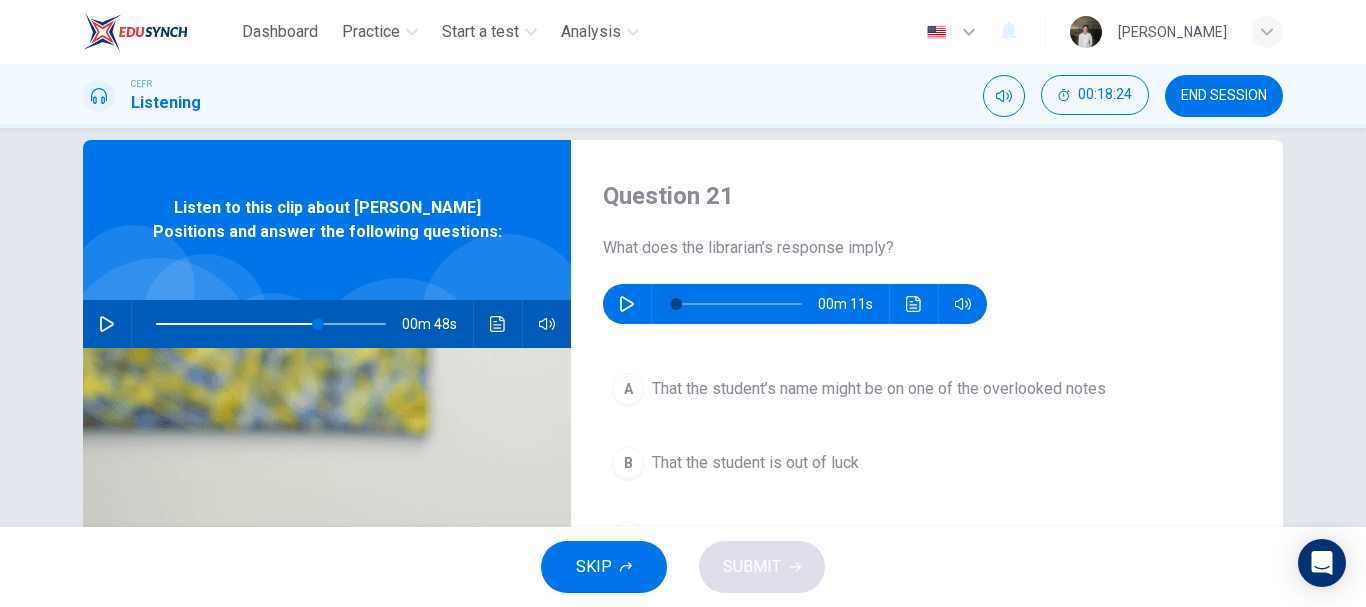 click 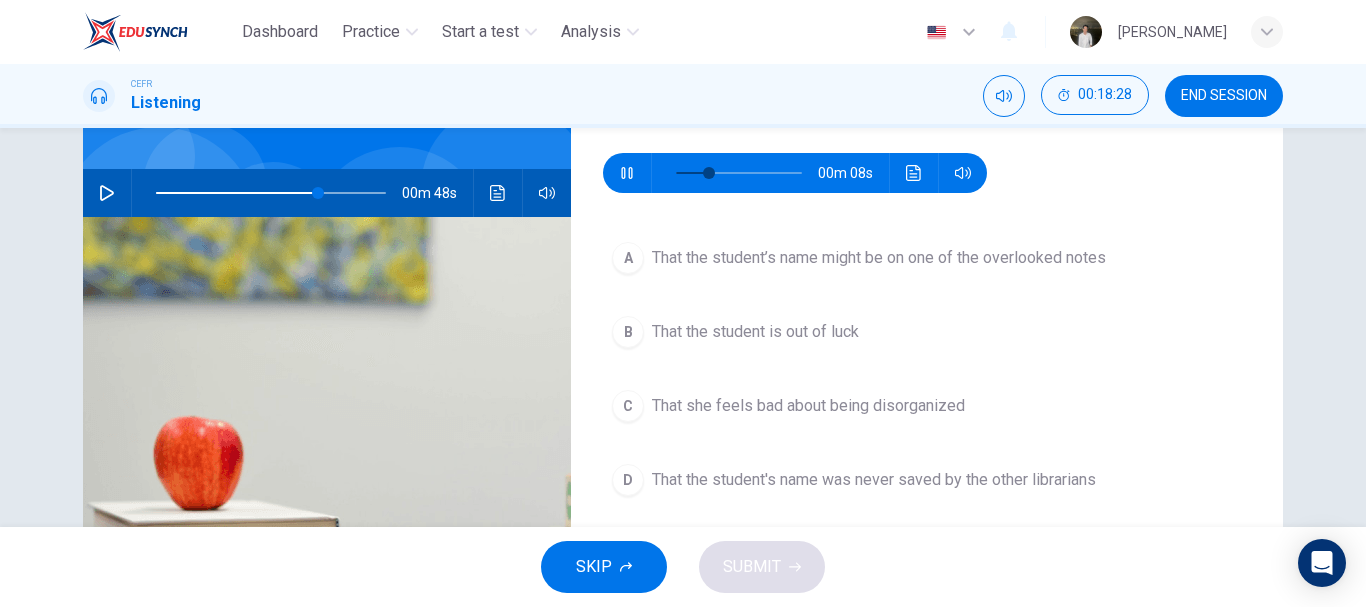 scroll, scrollTop: 160, scrollLeft: 0, axis: vertical 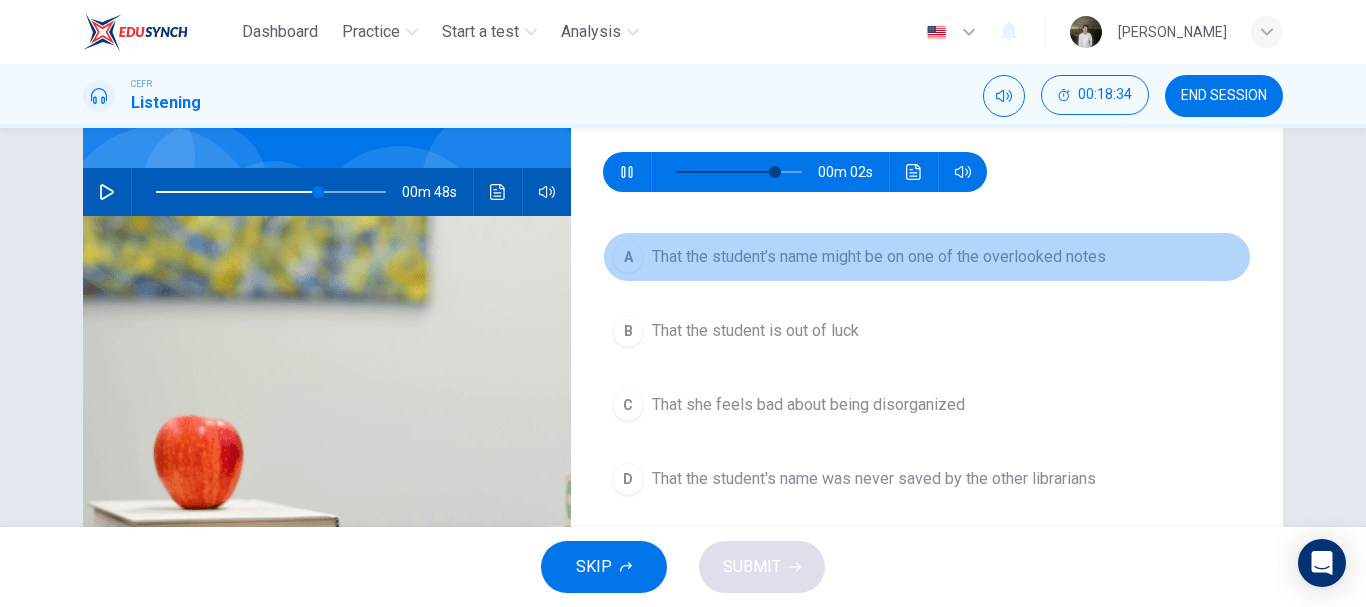 type on "88" 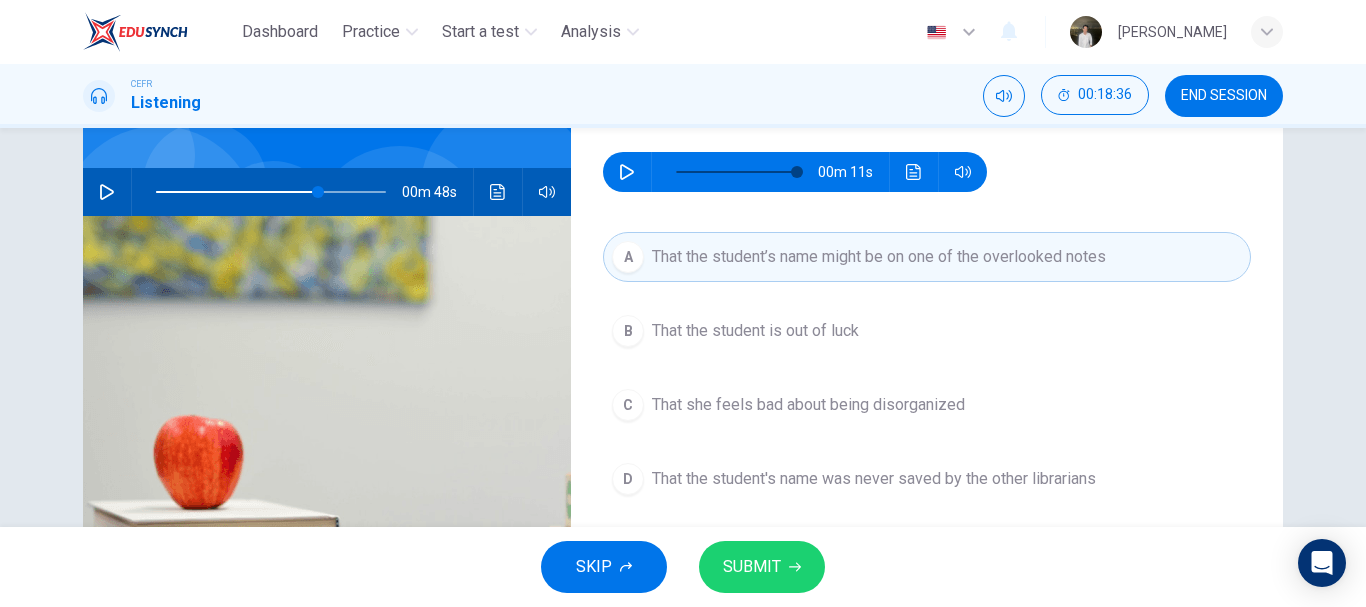 type on "0" 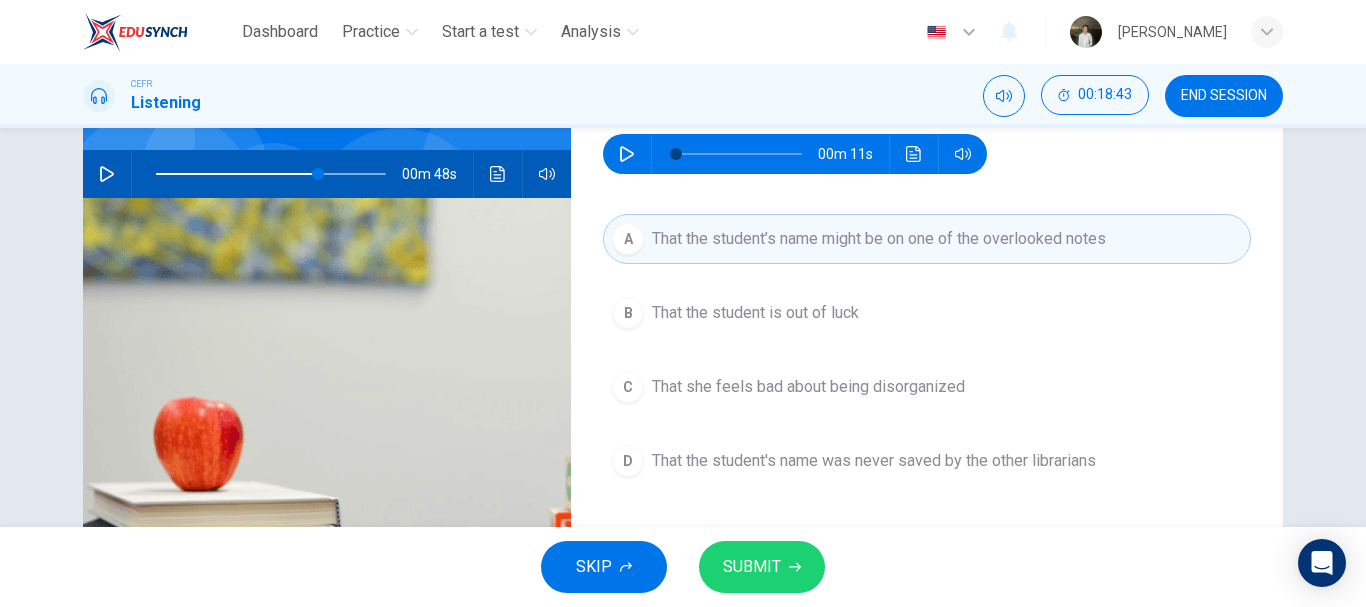 scroll, scrollTop: 183, scrollLeft: 0, axis: vertical 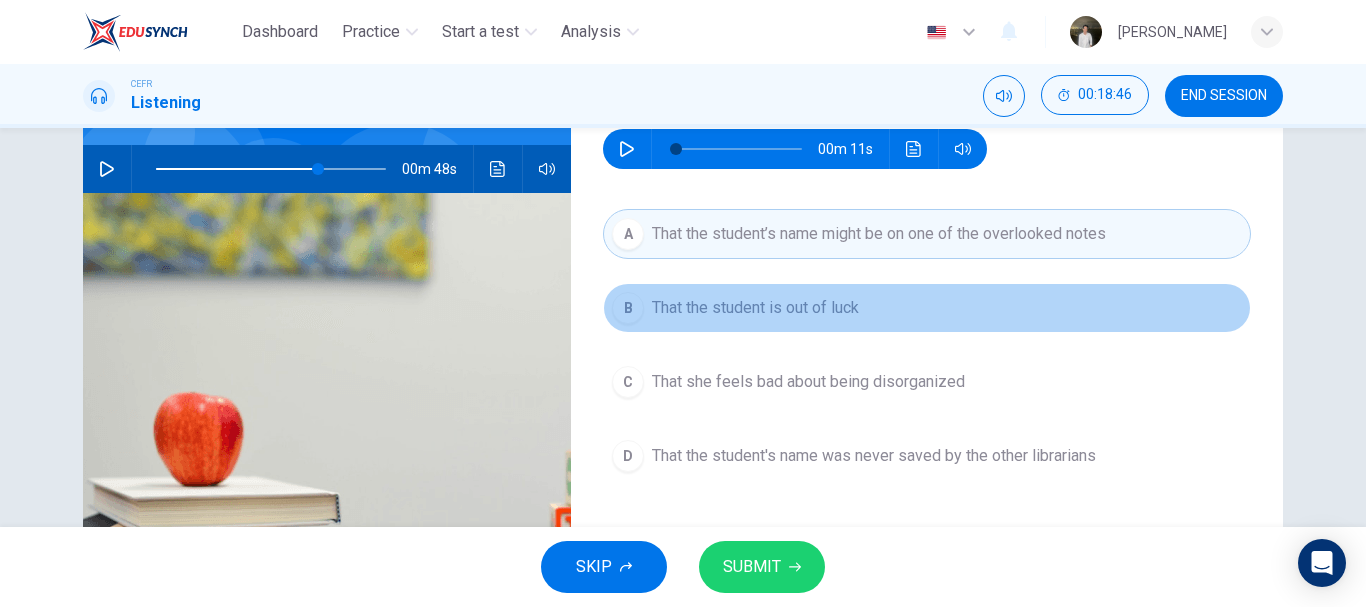 click on "B That the student is out of luck" at bounding box center [927, 308] 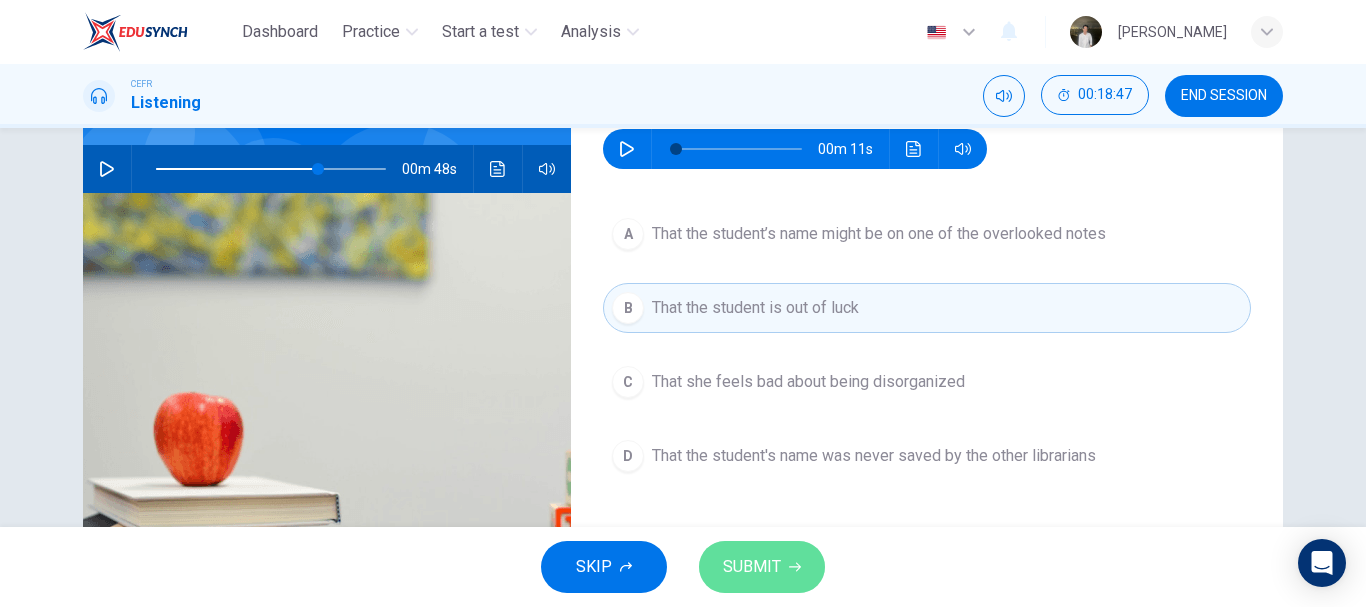 click on "SUBMIT" at bounding box center (762, 567) 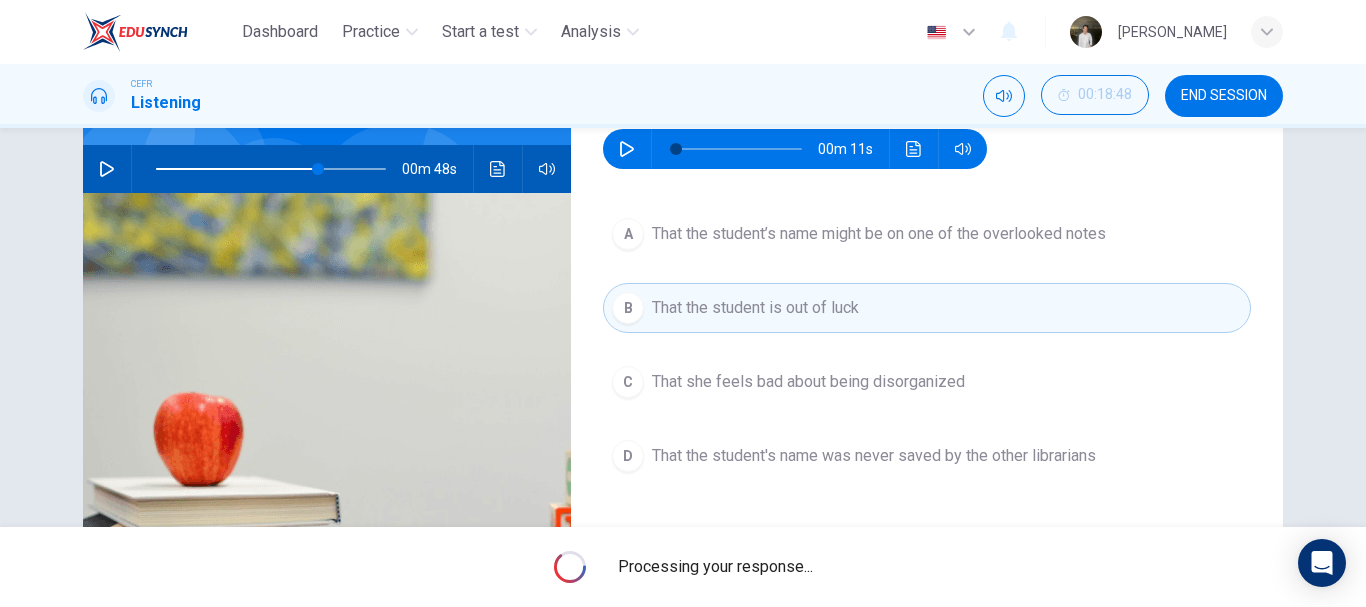 type on "70" 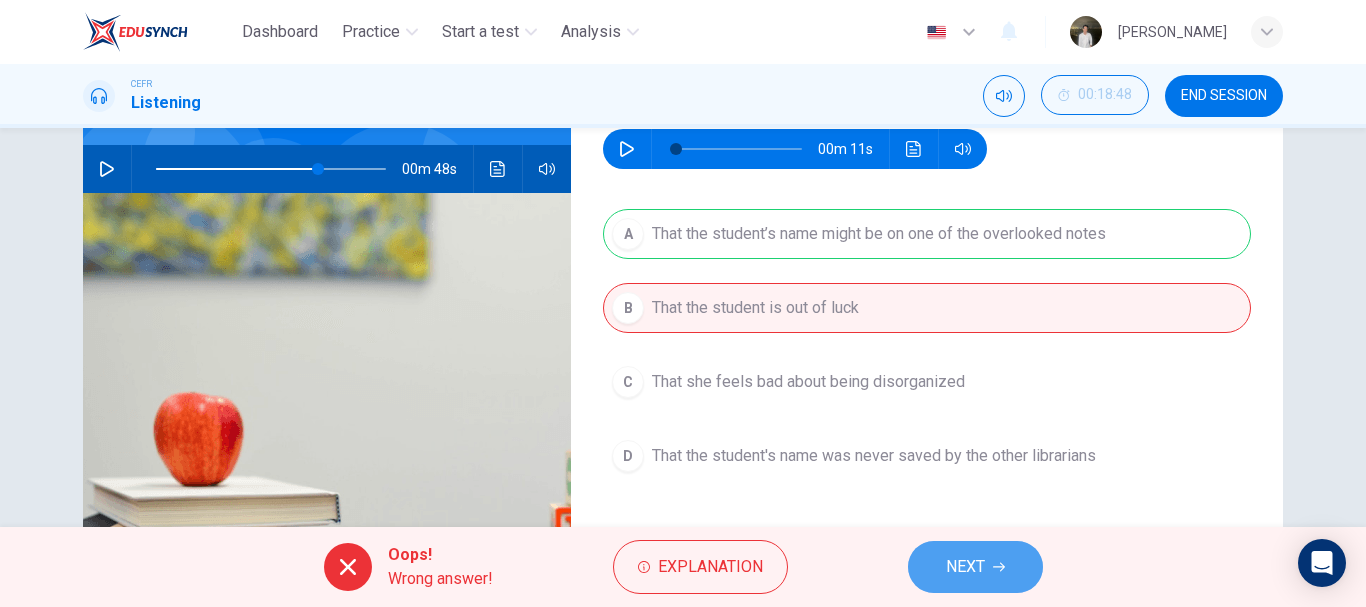 click on "NEXT" at bounding box center (965, 567) 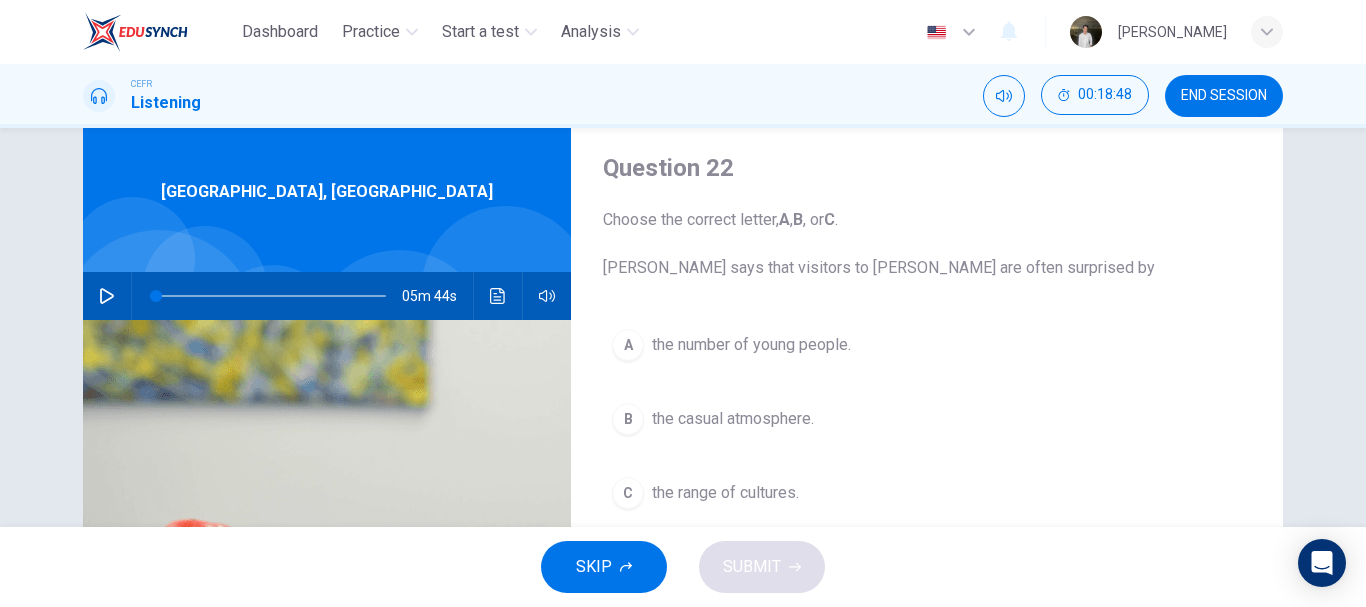 scroll, scrollTop: 63, scrollLeft: 0, axis: vertical 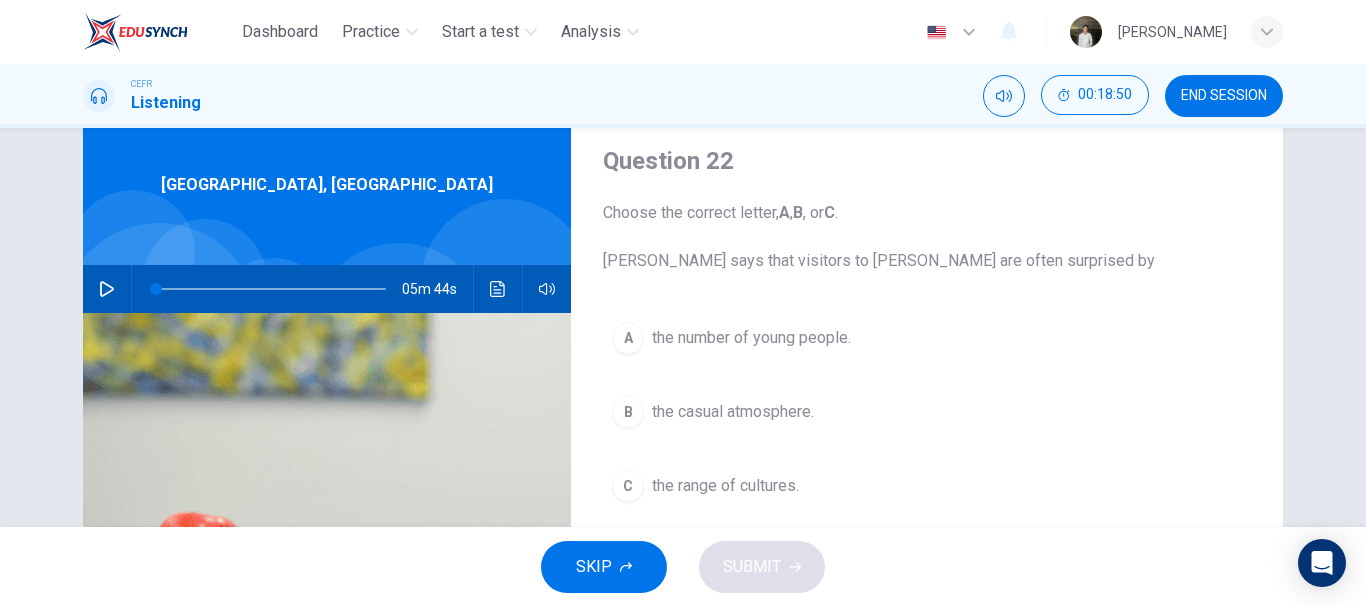 click at bounding box center [159, 322] 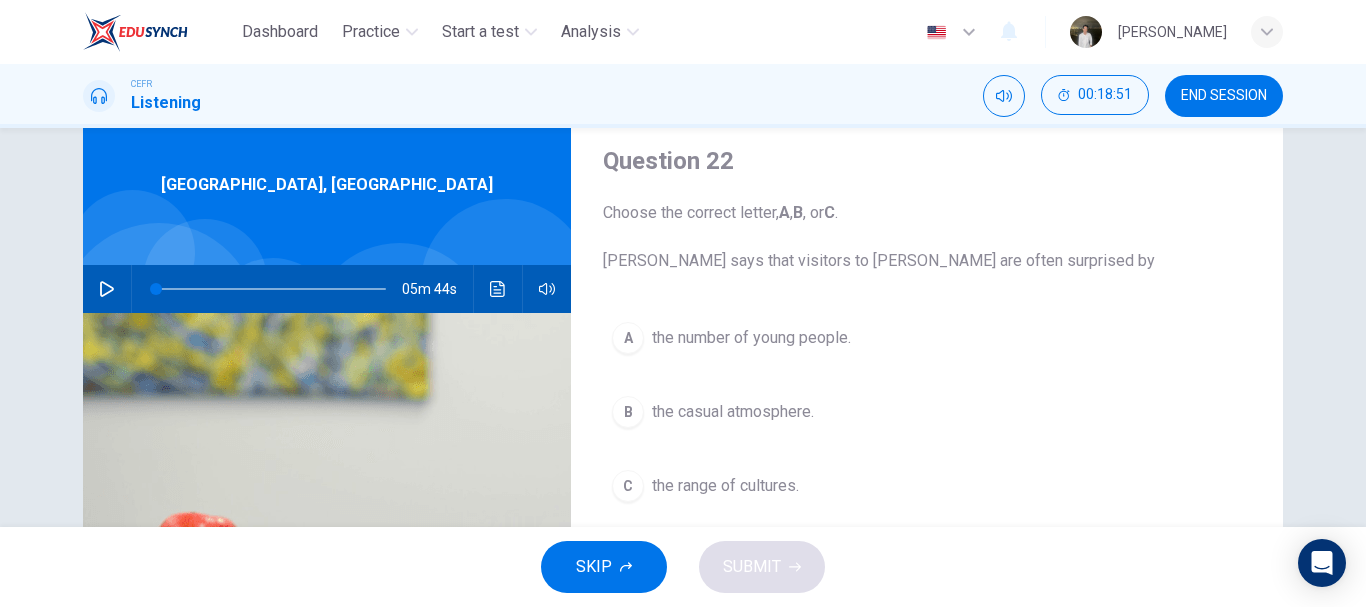click 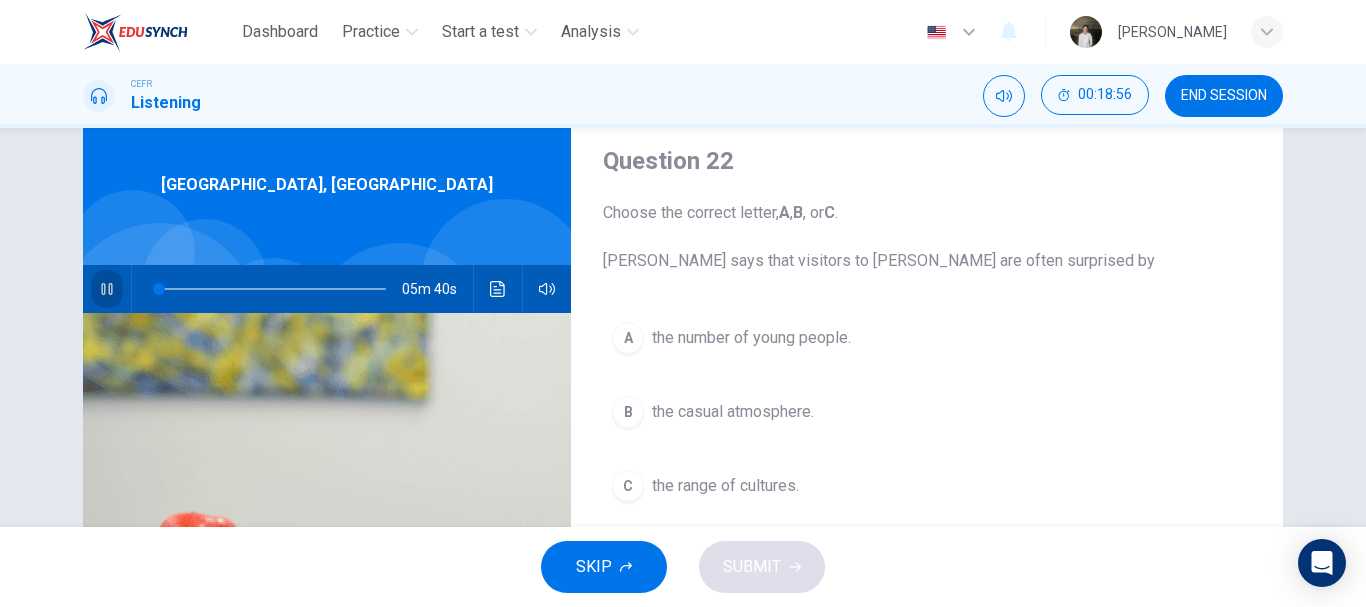 click at bounding box center [107, 289] 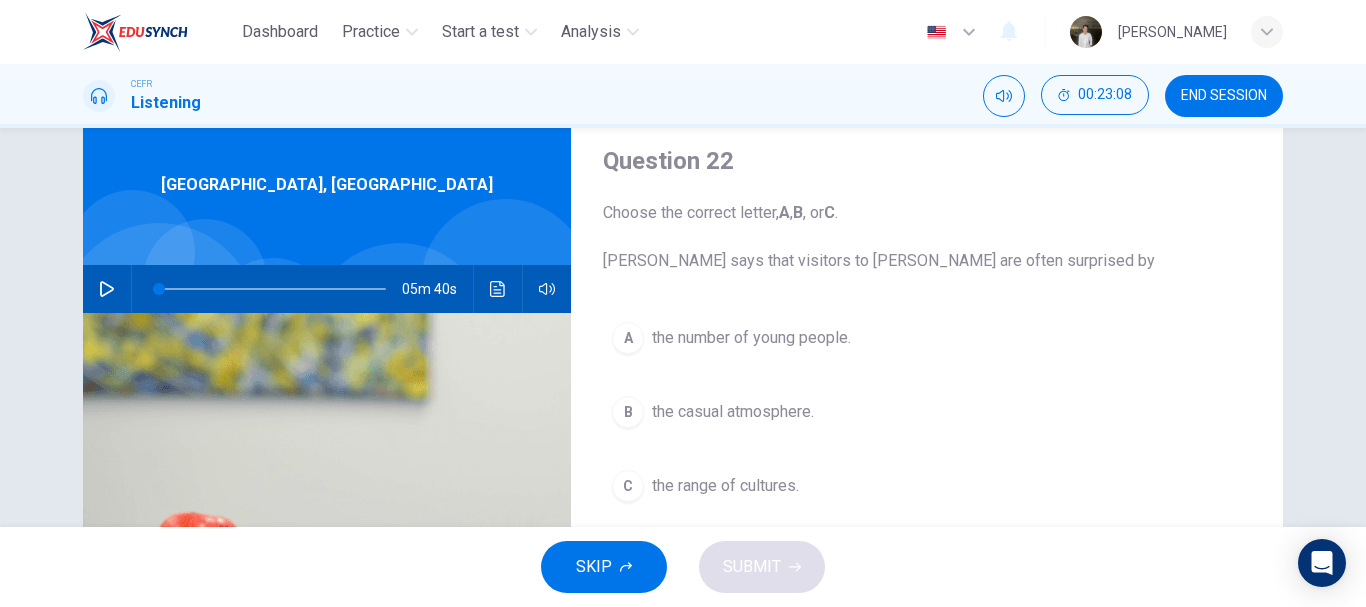 drag, startPoint x: 103, startPoint y: 326, endPoint x: 107, endPoint y: 290, distance: 36.221542 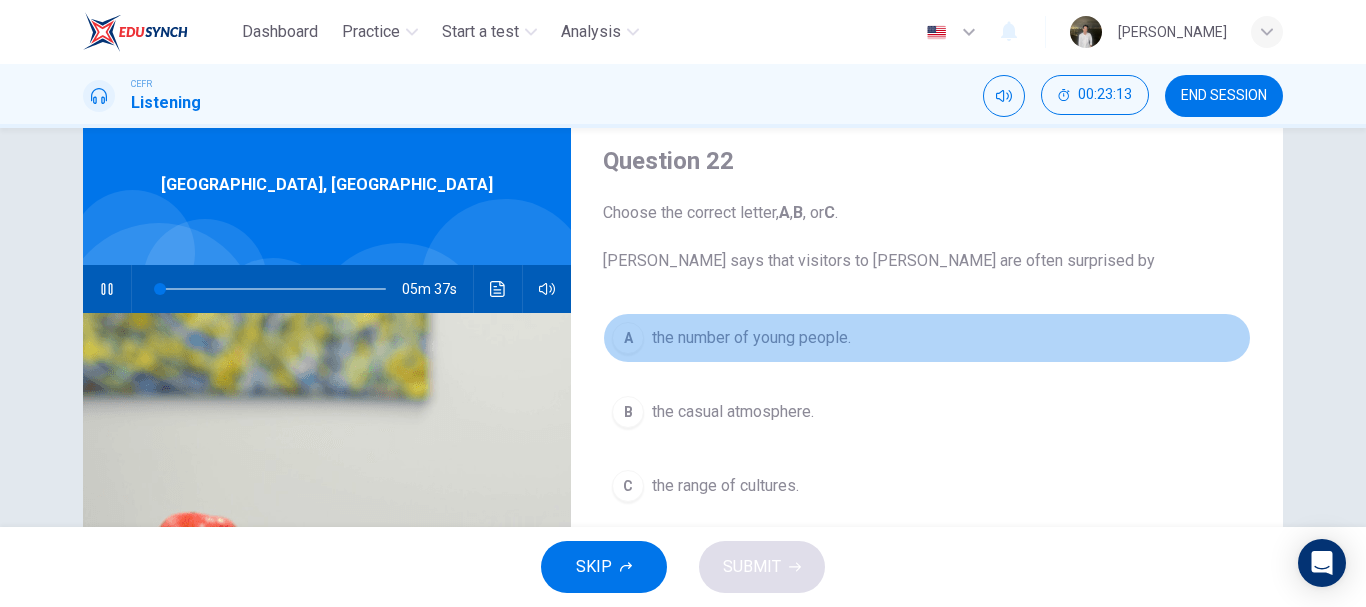 click on "the number of young people." at bounding box center (751, 338) 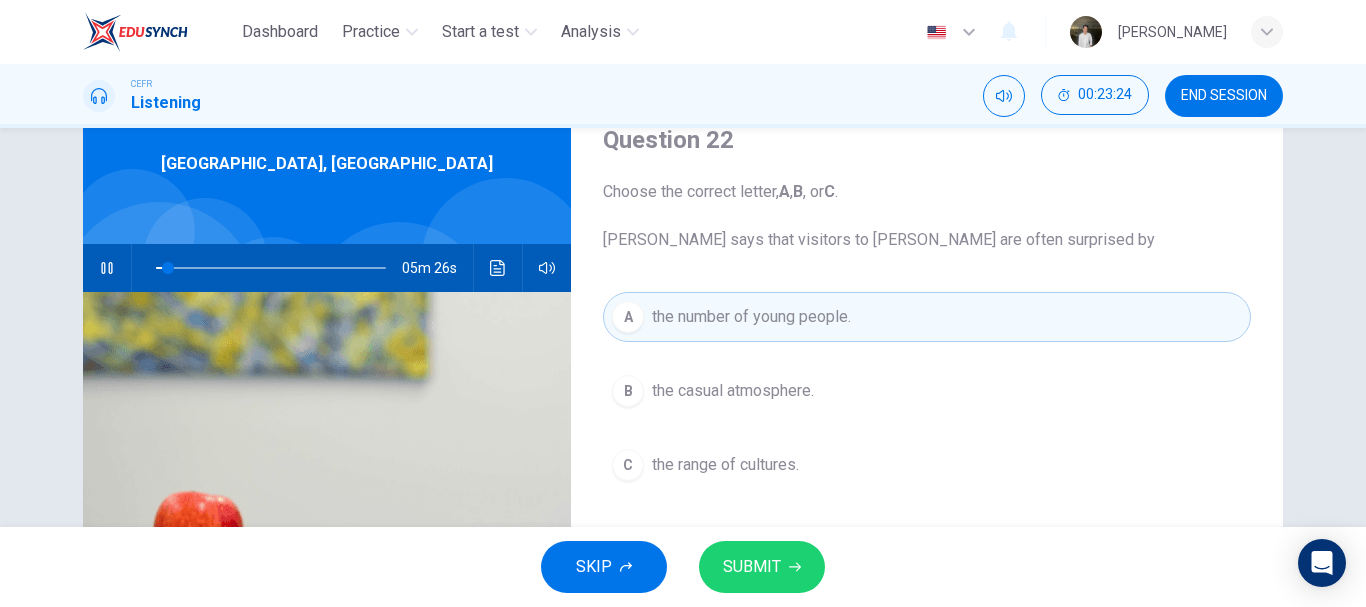 scroll, scrollTop: 84, scrollLeft: 0, axis: vertical 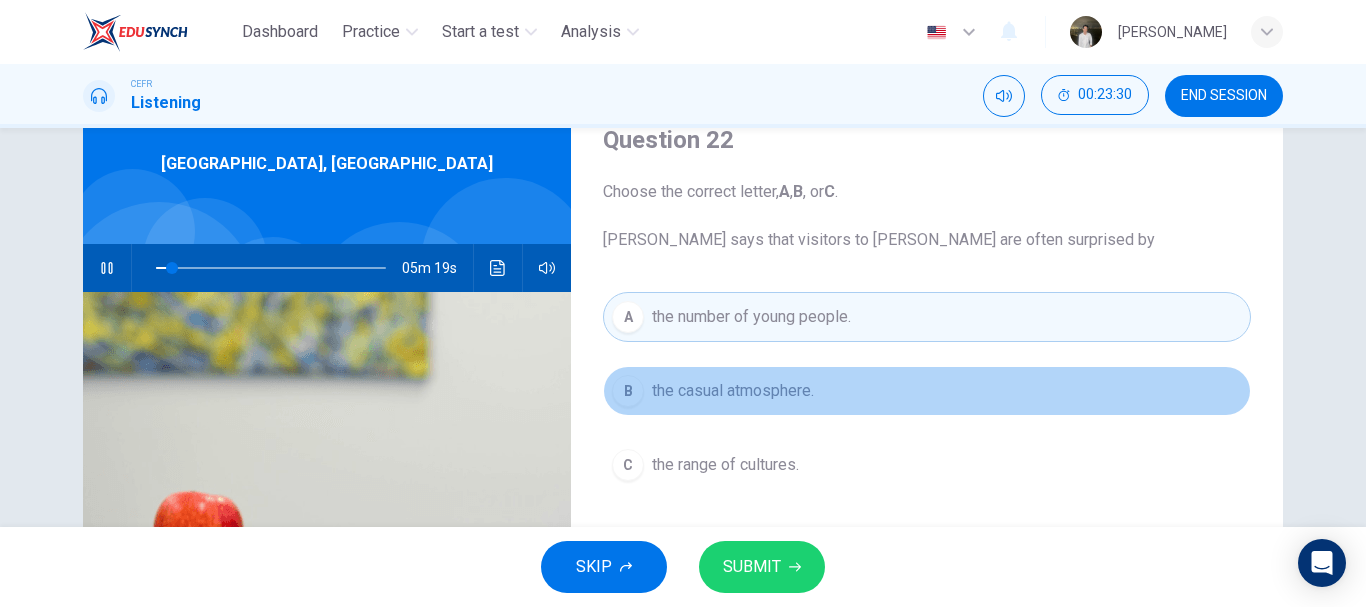 click on "the casual atmosphere." at bounding box center (733, 391) 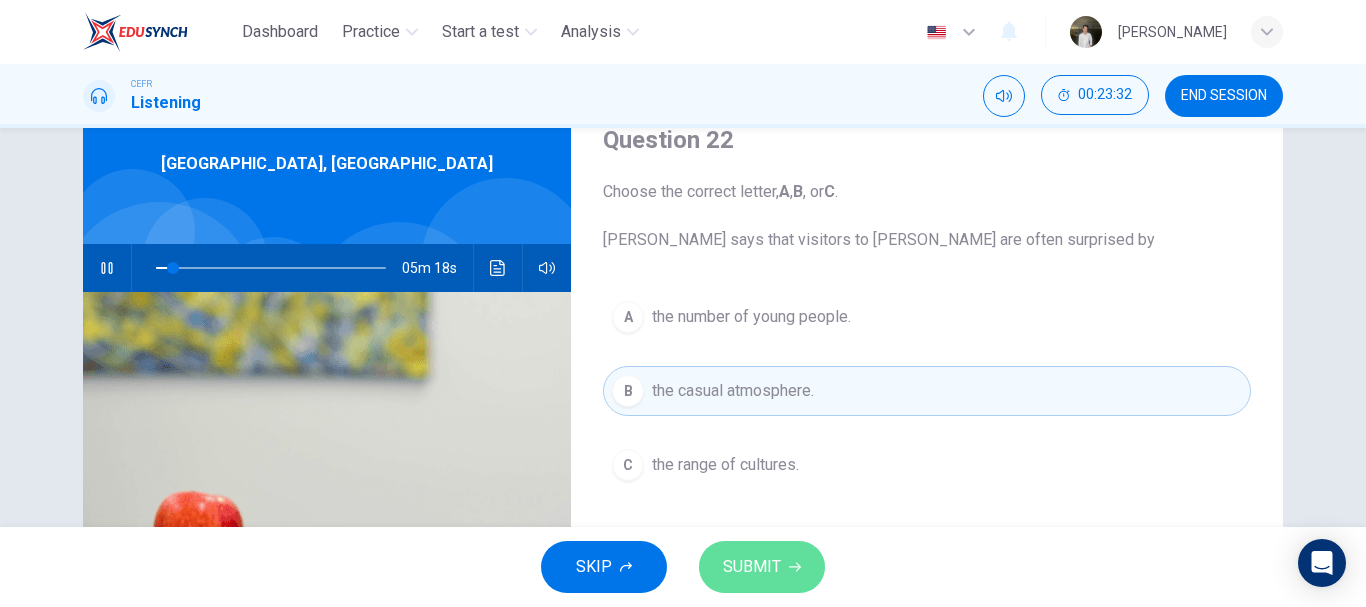 click on "SUBMIT" at bounding box center [762, 567] 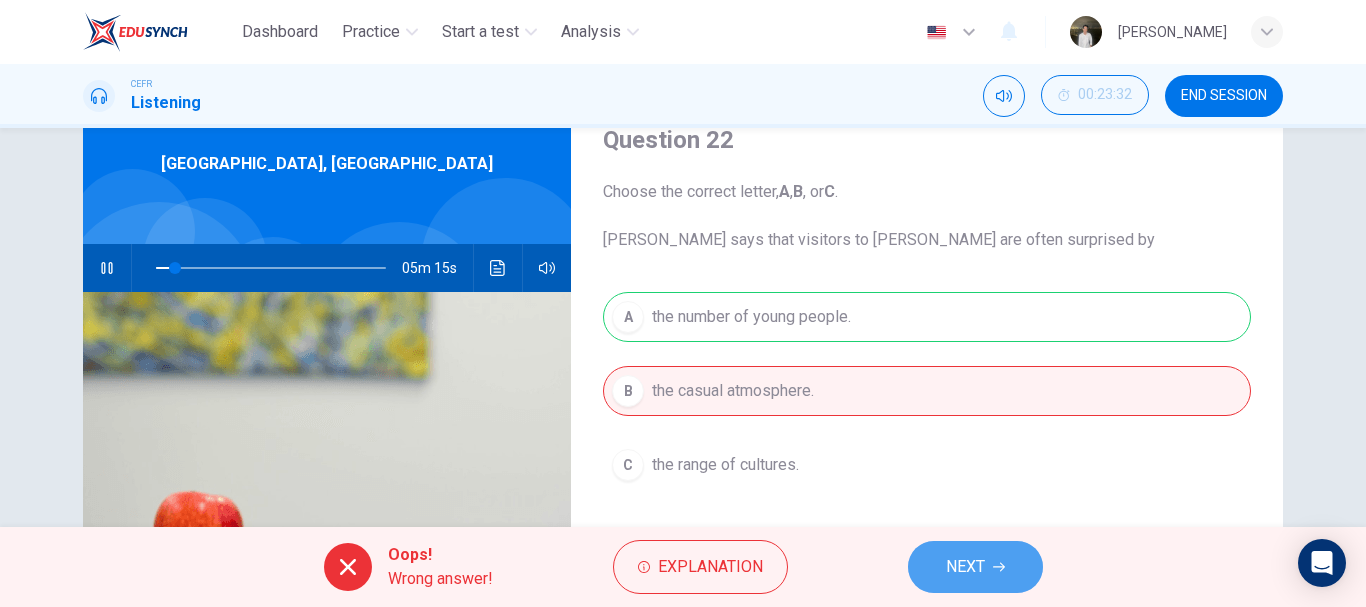 click on "NEXT" at bounding box center [975, 567] 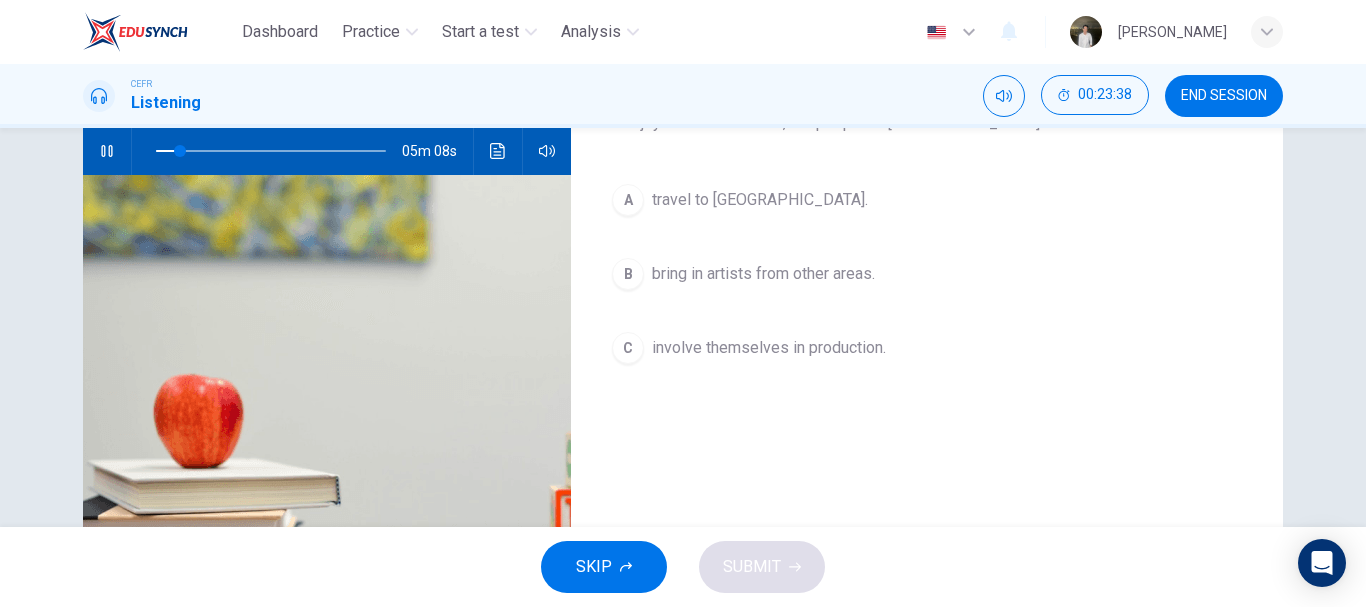 scroll, scrollTop: 84, scrollLeft: 0, axis: vertical 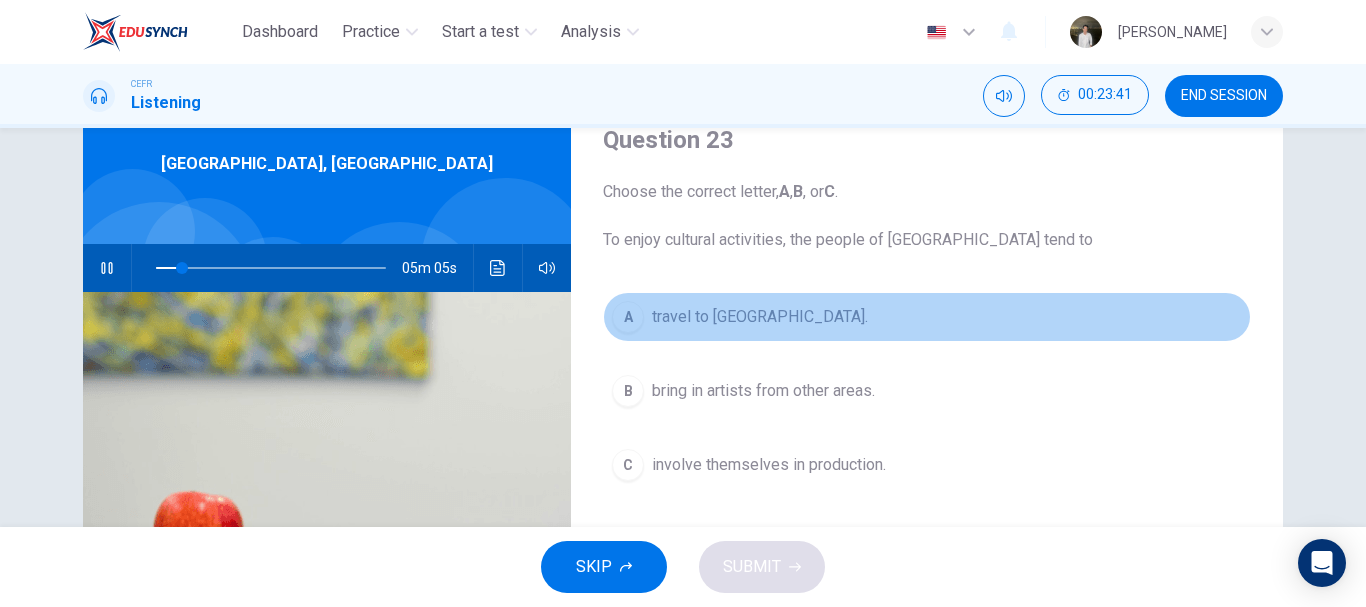 click on "travel to southern Australia." at bounding box center [760, 317] 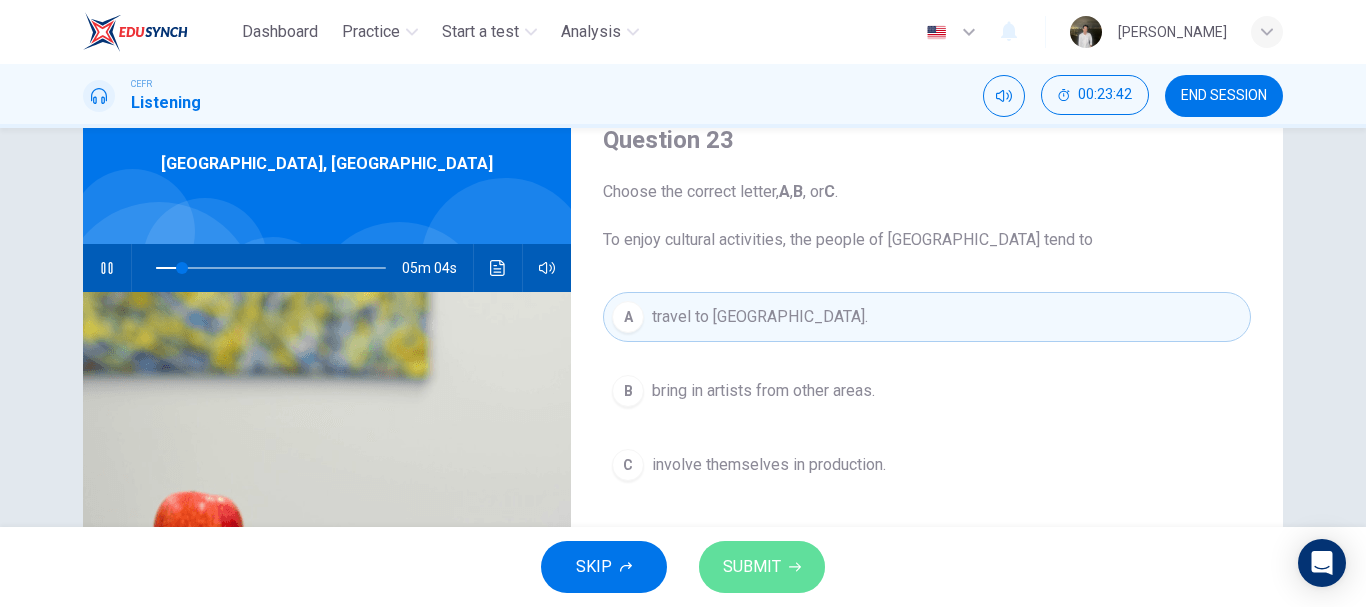 click on "SUBMIT" at bounding box center (762, 567) 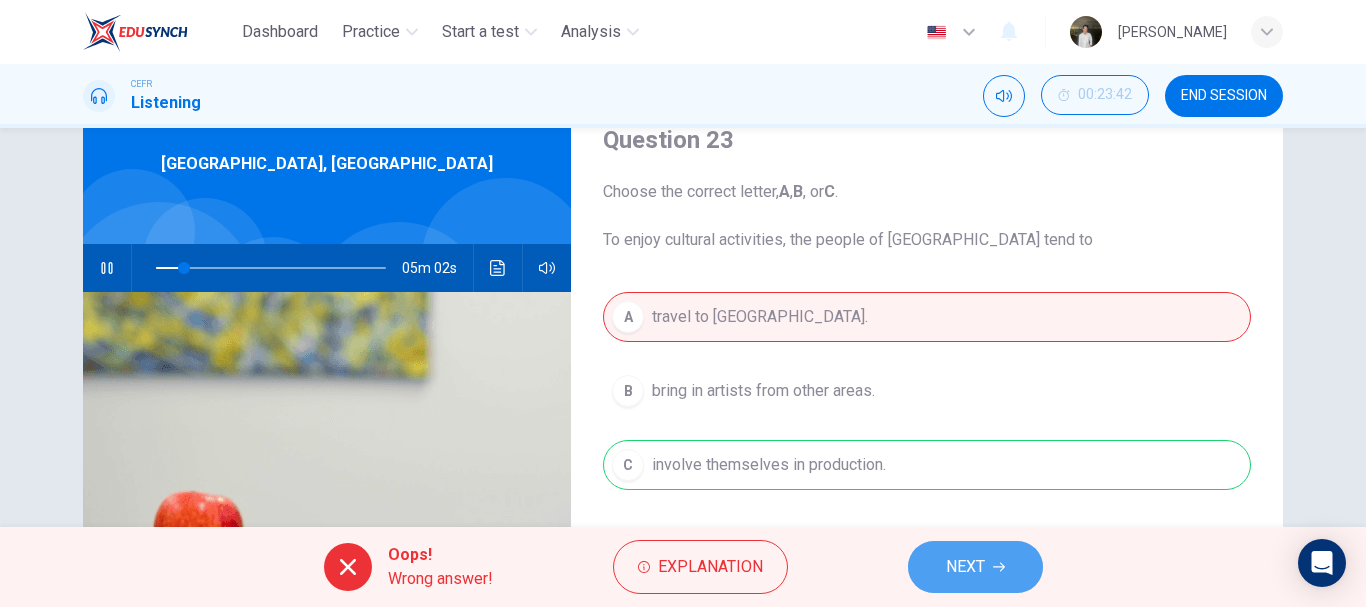click 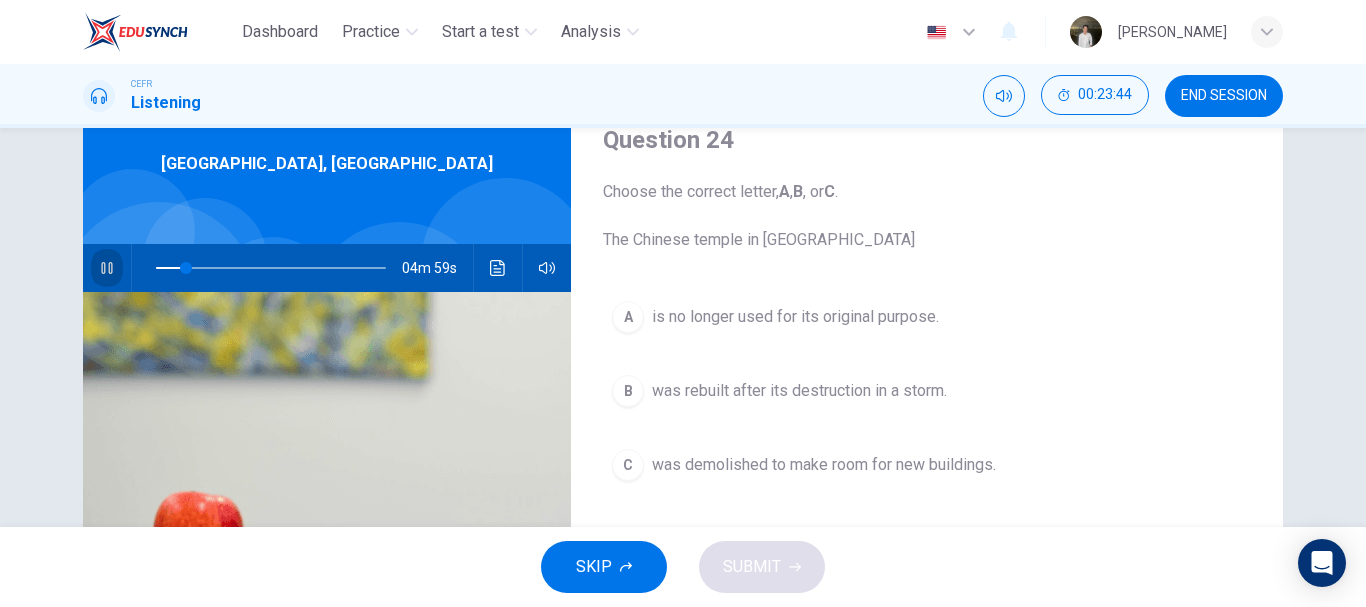 click 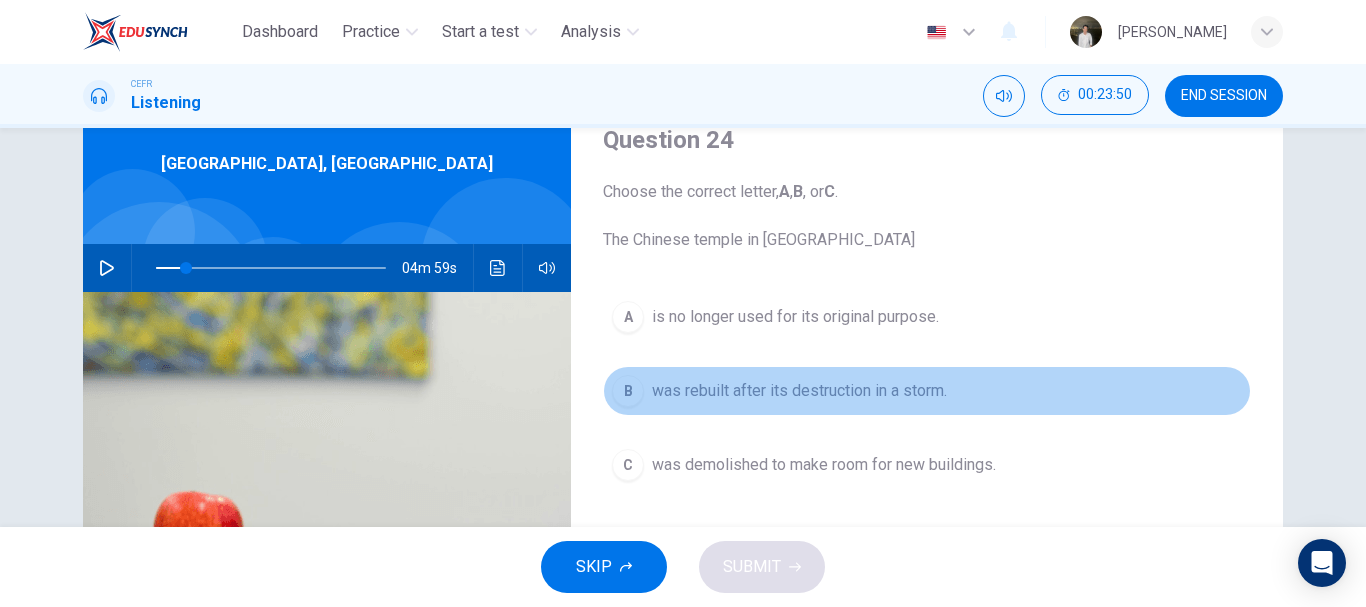 click on "was rebuilt after its destruction in a storm." at bounding box center (799, 391) 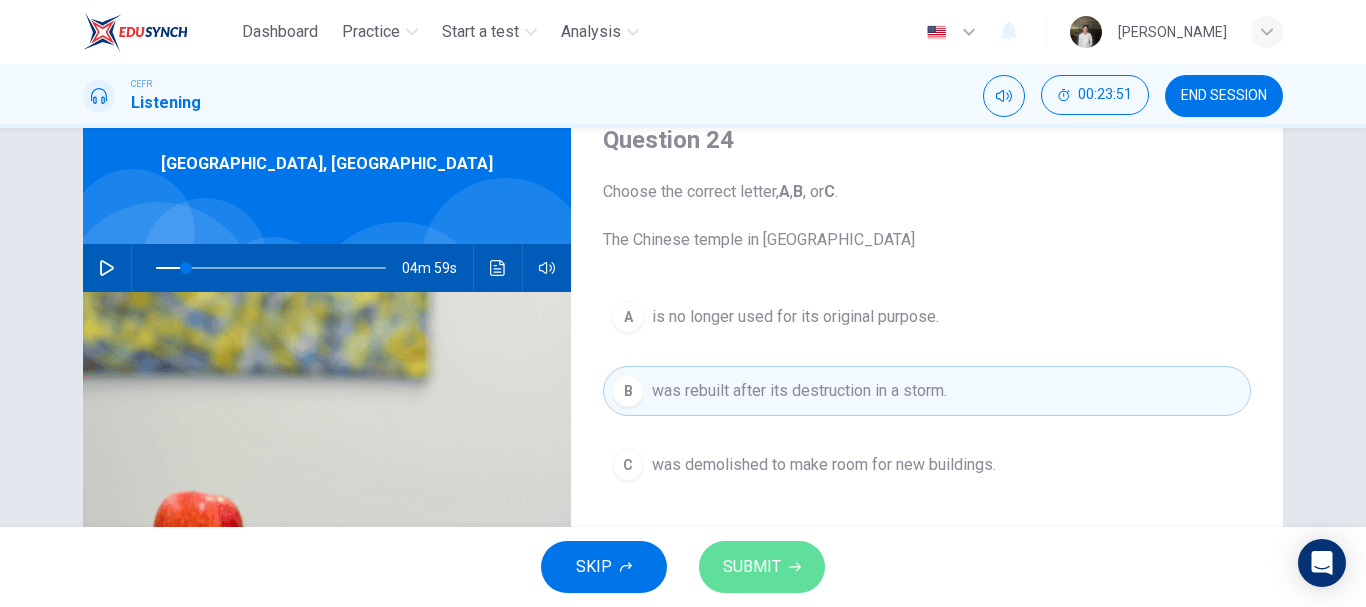 click on "SUBMIT" at bounding box center (752, 567) 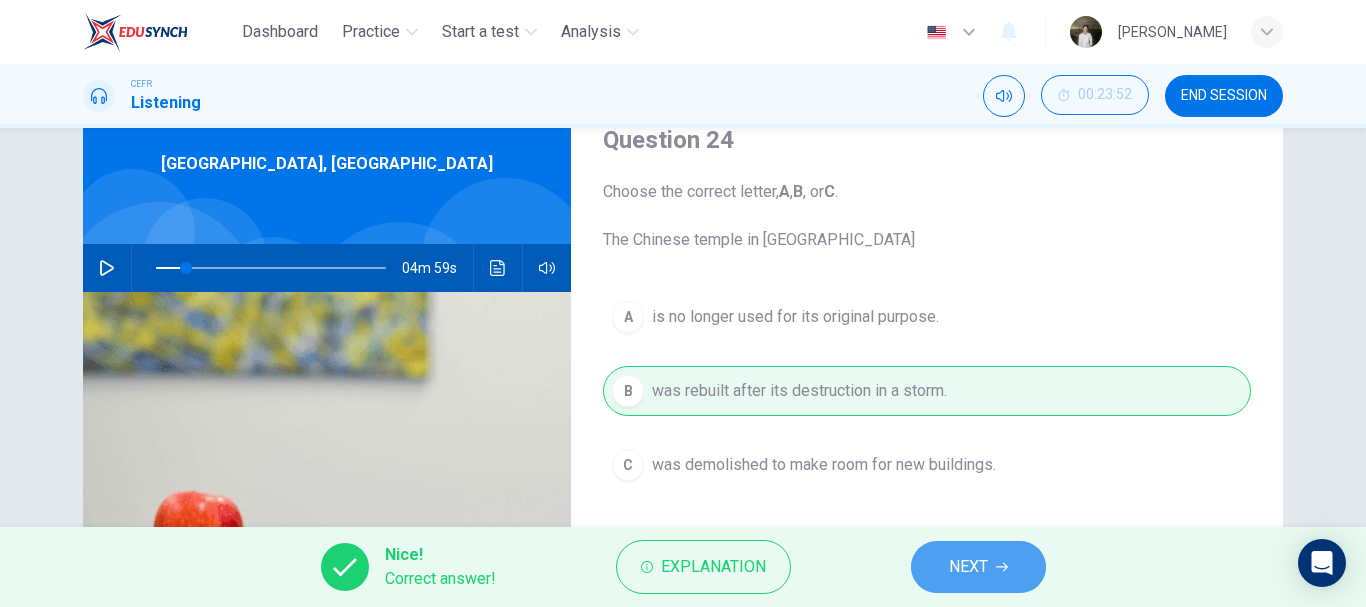 click on "NEXT" at bounding box center [978, 567] 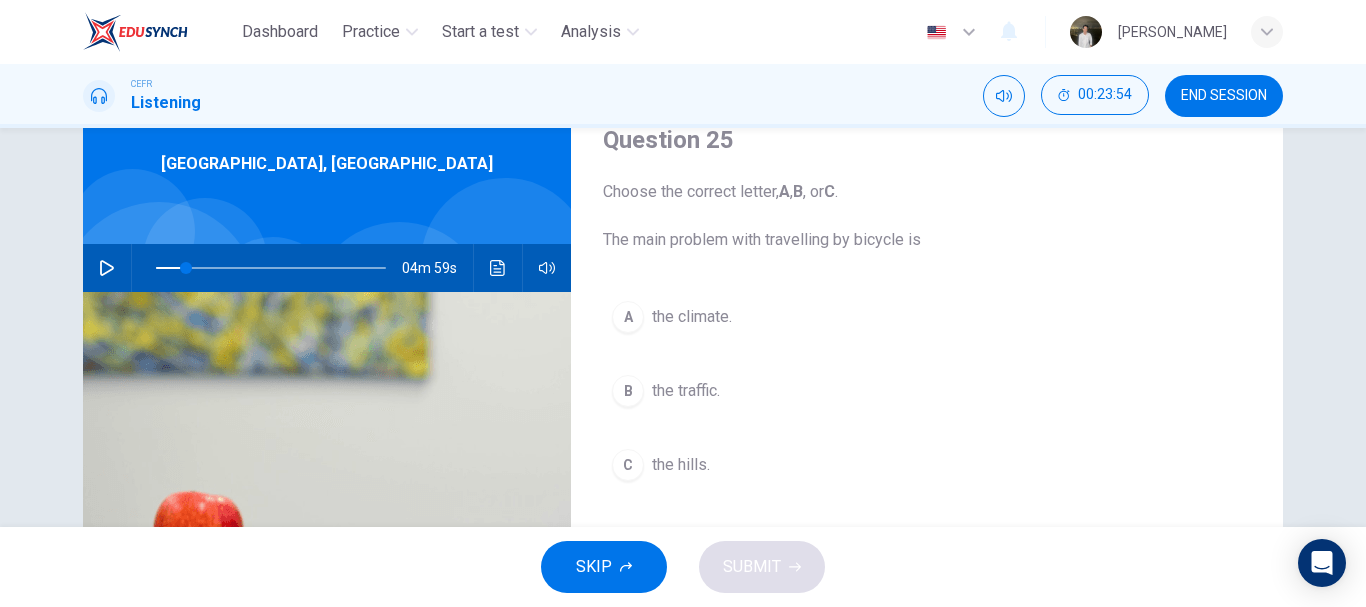 click 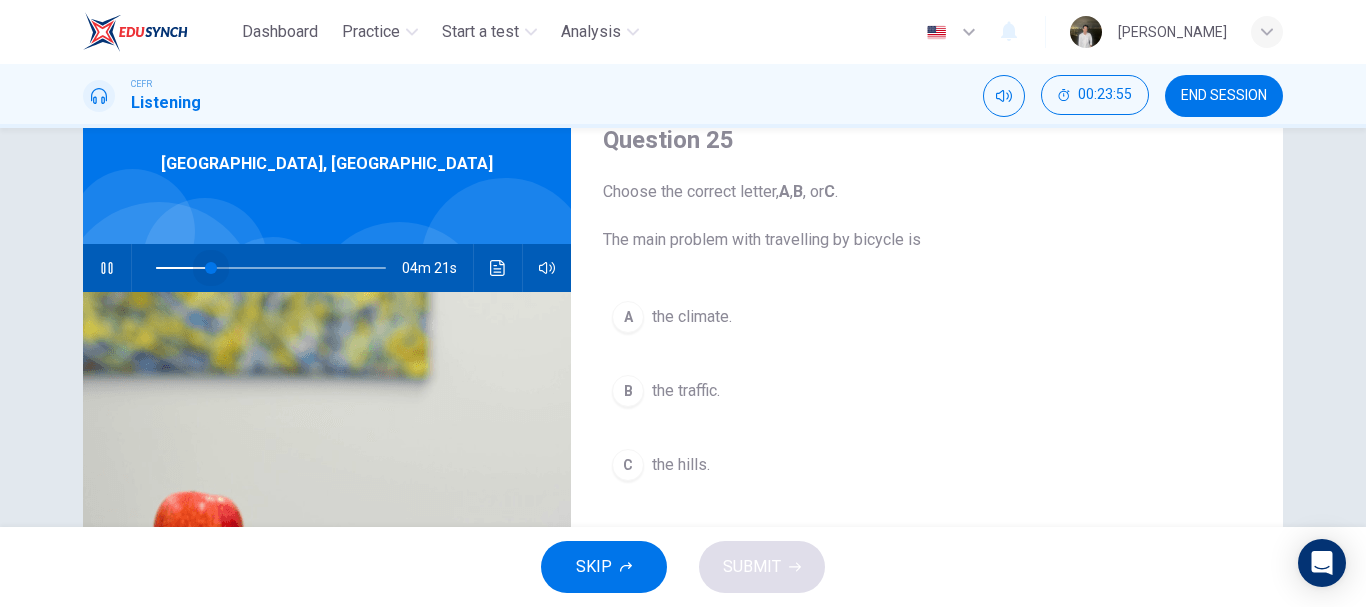 click at bounding box center [271, 268] 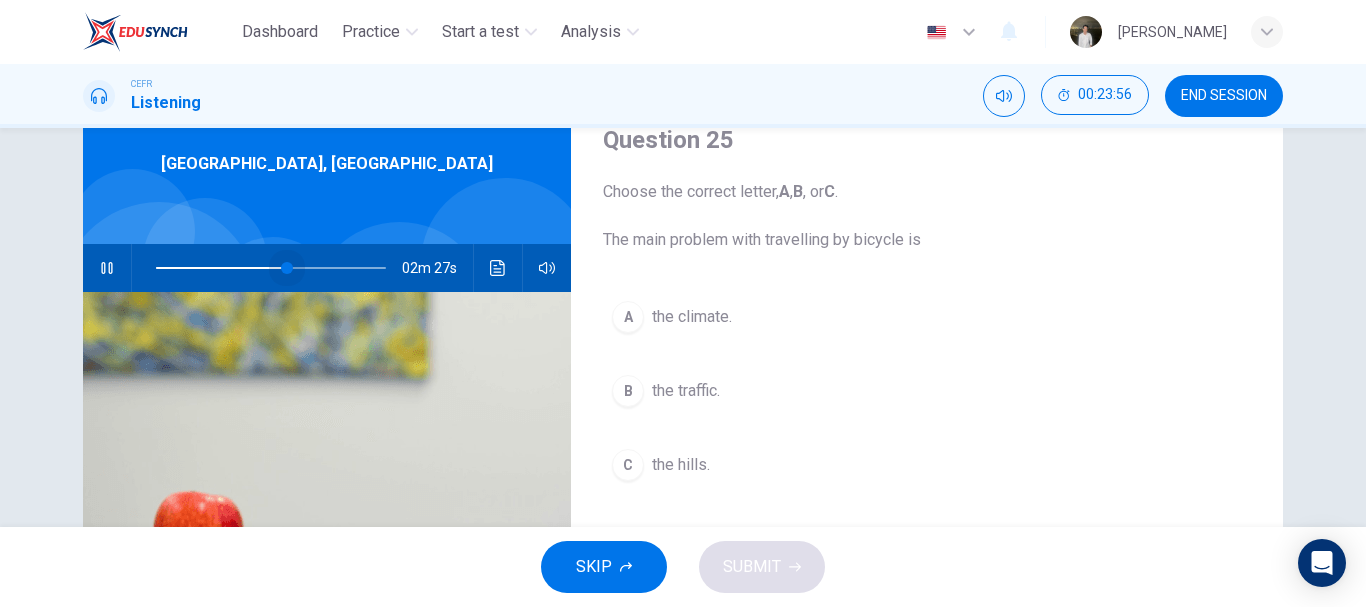 click at bounding box center [271, 268] 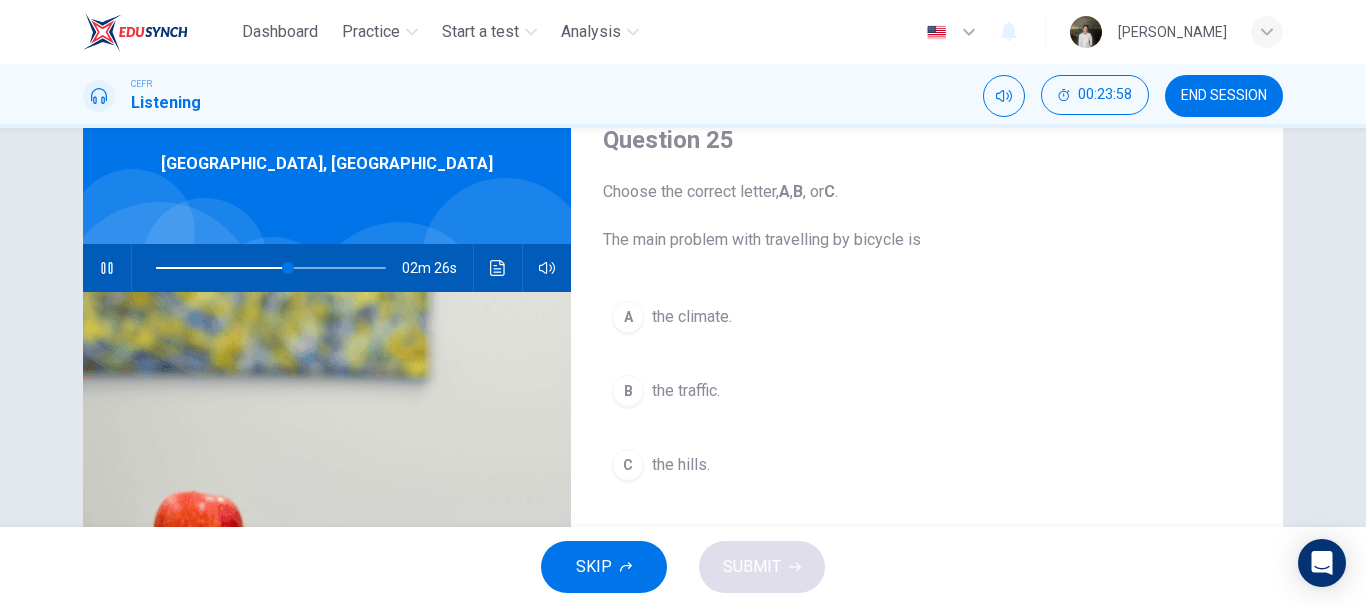 click on "the climate." at bounding box center [692, 317] 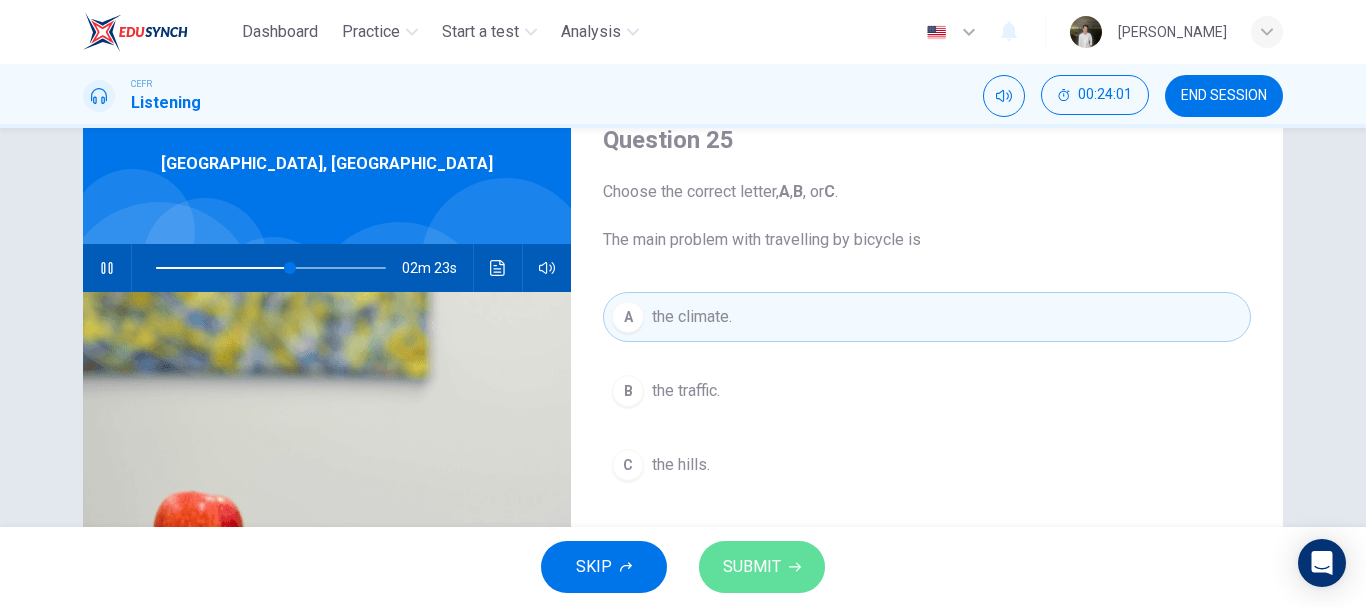 click on "SUBMIT" at bounding box center [752, 567] 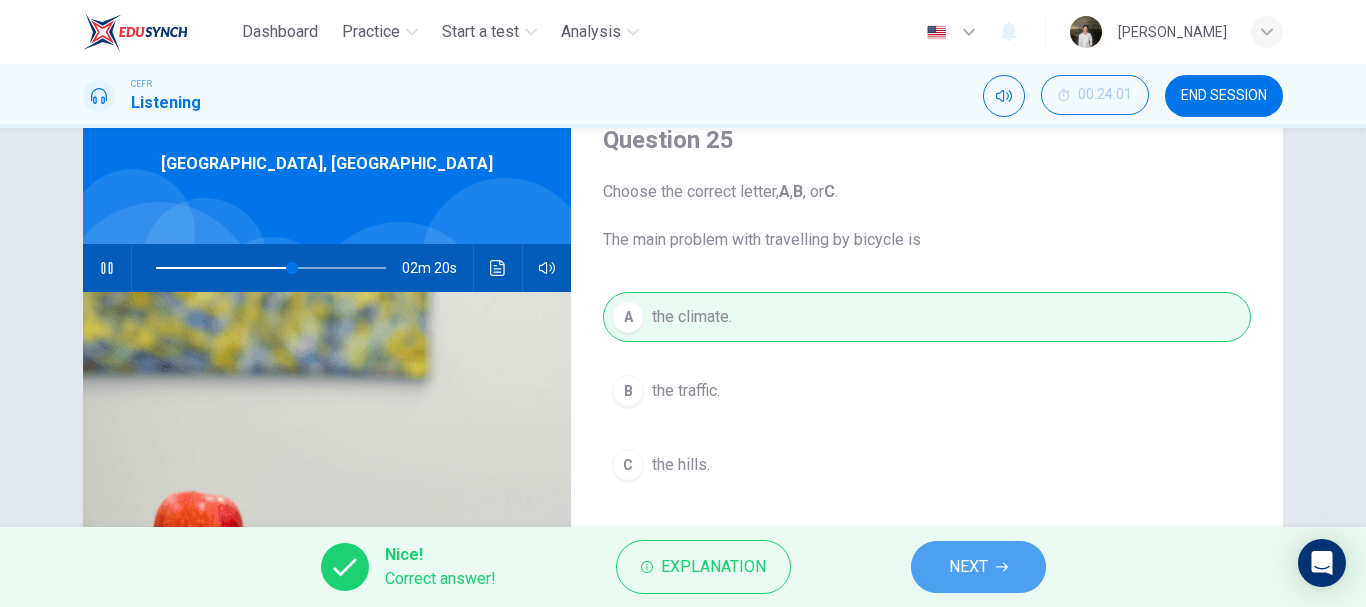 click on "NEXT" at bounding box center (978, 567) 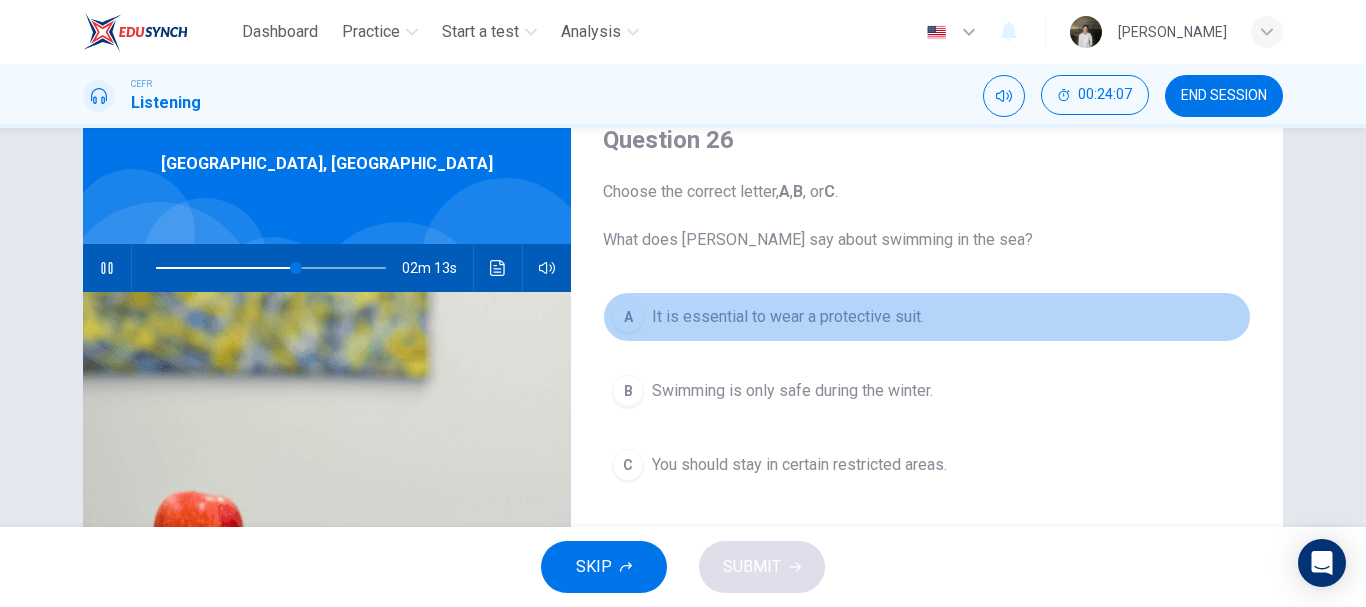 click on "A It is essential to wear a protective suit." at bounding box center (927, 317) 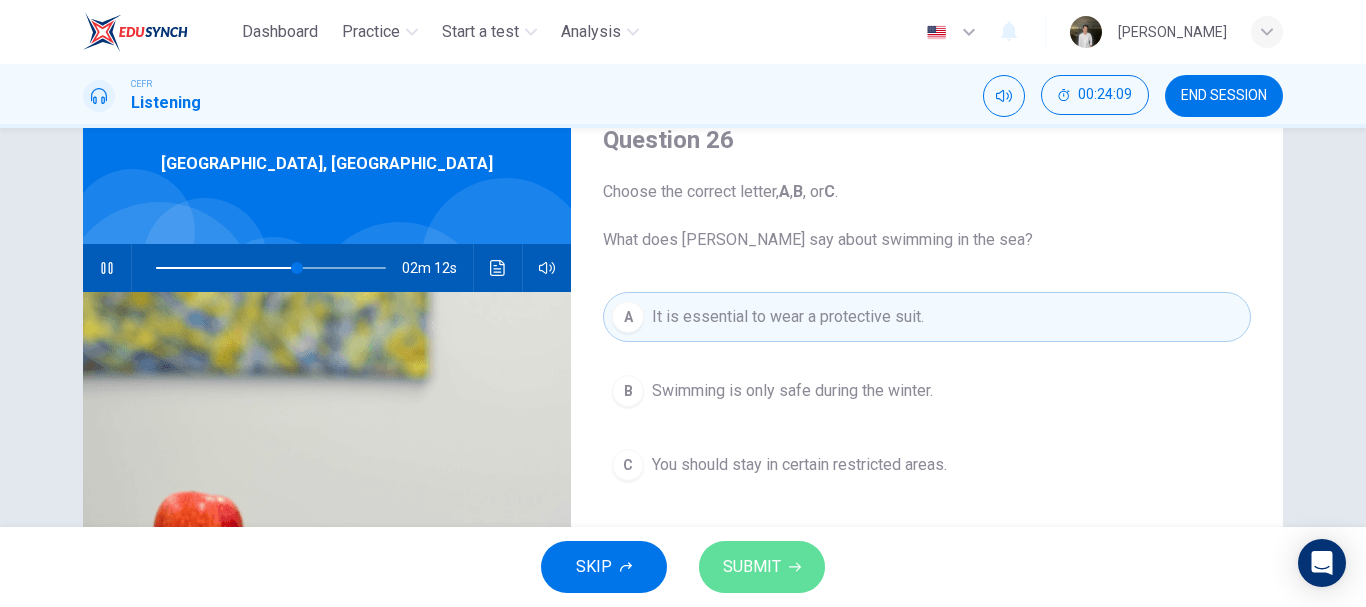 click on "SUBMIT" at bounding box center (752, 567) 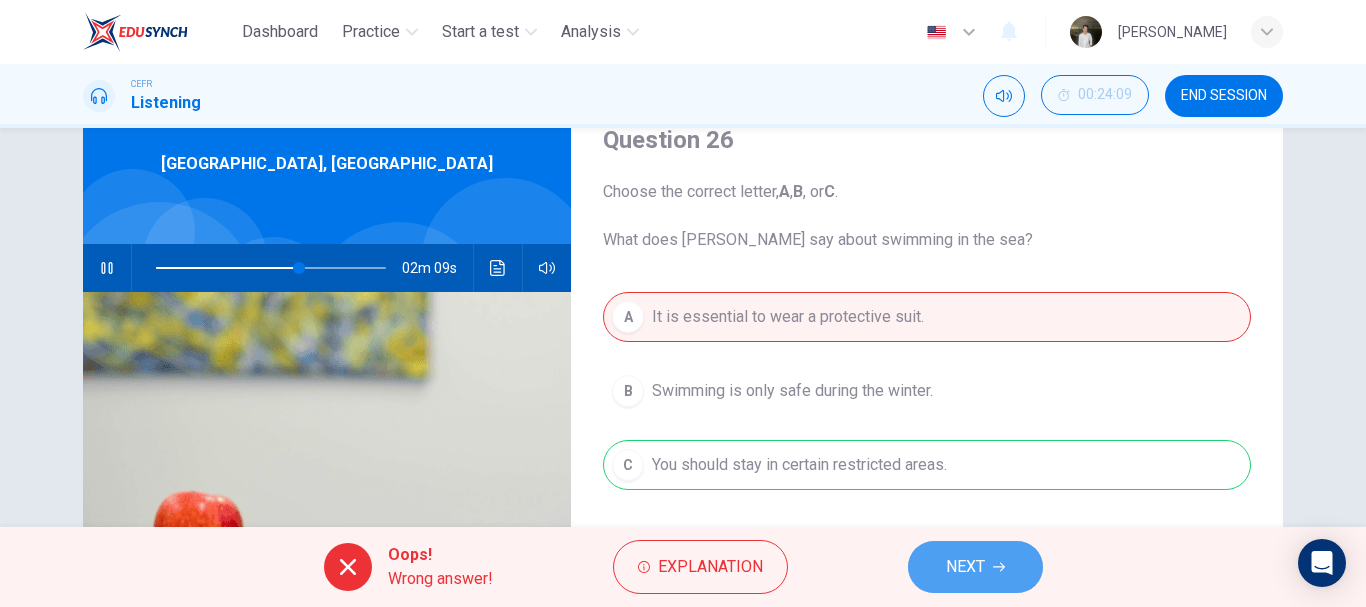 click on "NEXT" at bounding box center (975, 567) 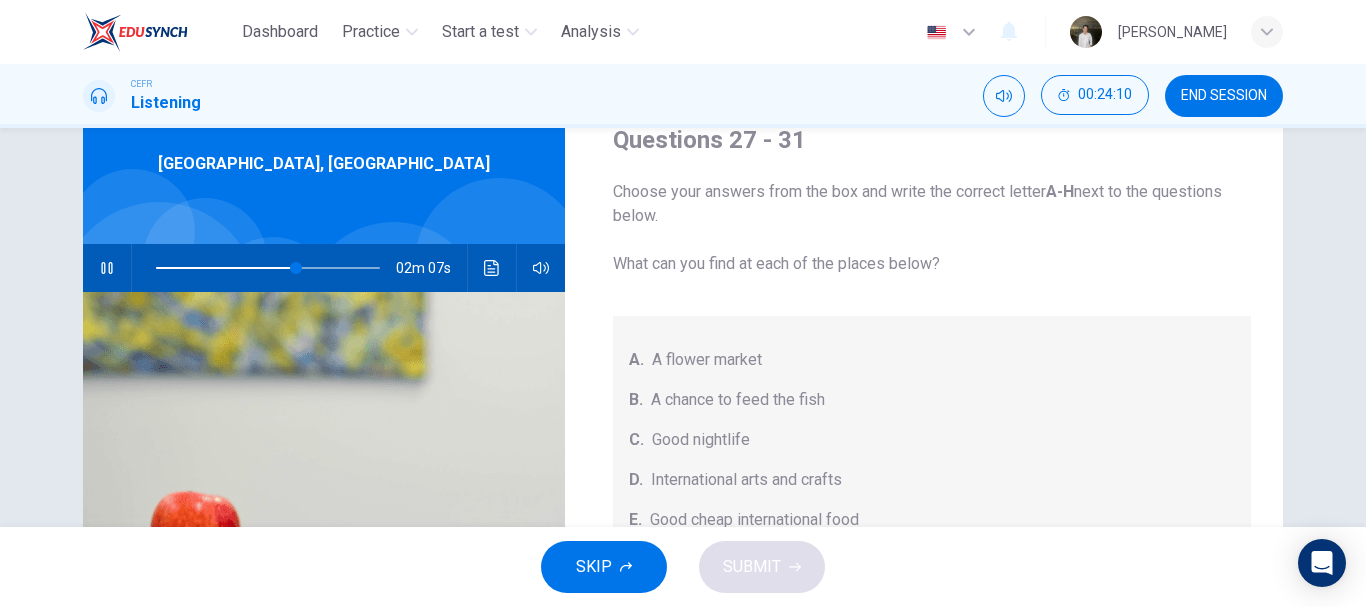 scroll, scrollTop: 225, scrollLeft: 0, axis: vertical 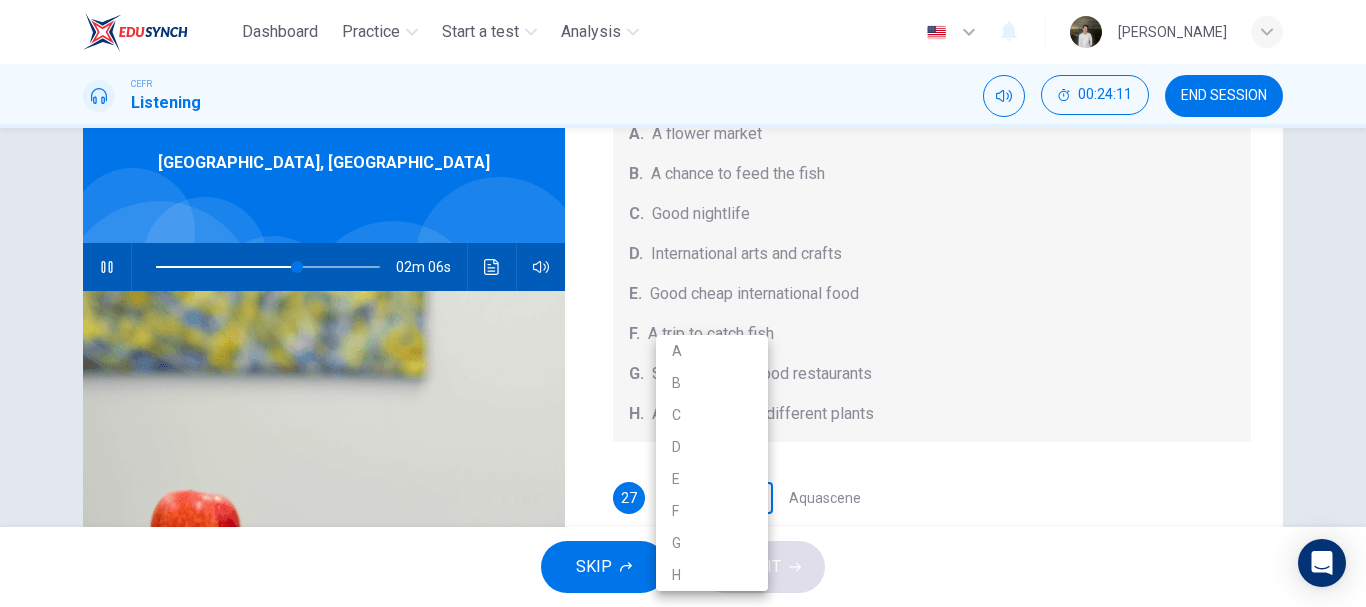 click on "Dashboard Practice Start a test Analysis English en ​ MUHAMMAD IZWAN BAKHTIAR BIN HAUZAIPAH CEFR Listening 00:24:11 END SESSION Questions 27 - 31 Choose your answers from the box and write the correct letter  A-H  next to the questions below.
What can you find at each of the places below? A. A flower market B. A chance to feed the fish C. Good nightlife D. International arts and crafts E. Good cheap international food F. A trip to catch fish G. Shops and seafood restaurants H. A wide range of different plants 27 ​ ​ Aquascene 28 ​ ​ Smith Street Mall 29 ​ ​ Cullen Bay Marina 30 ​ ​ Fannie Bay 31 ​ ​ Mitchell Street Darwin, Australia 02m 06s SKIP SUBMIT EduSynch - Online Language Proficiency Testing
Dashboard Practice Start a test Analysis Notifications © Copyright  2025 A B C D E F G H" at bounding box center [683, 303] 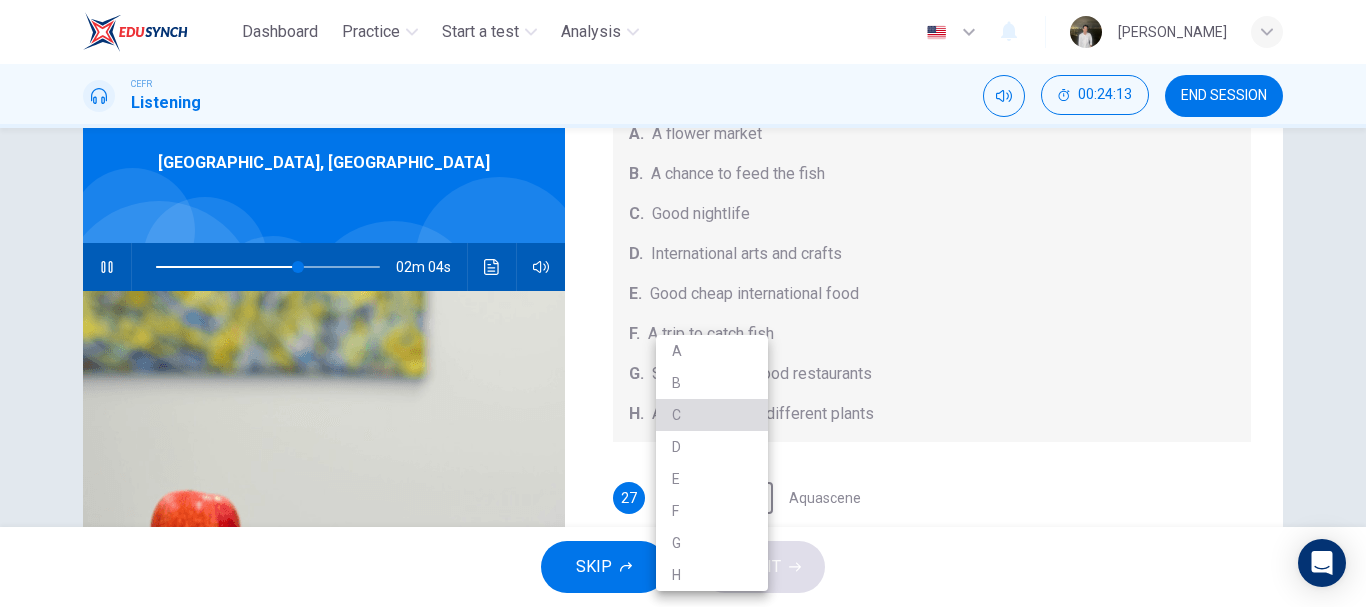 click on "C" at bounding box center [712, 415] 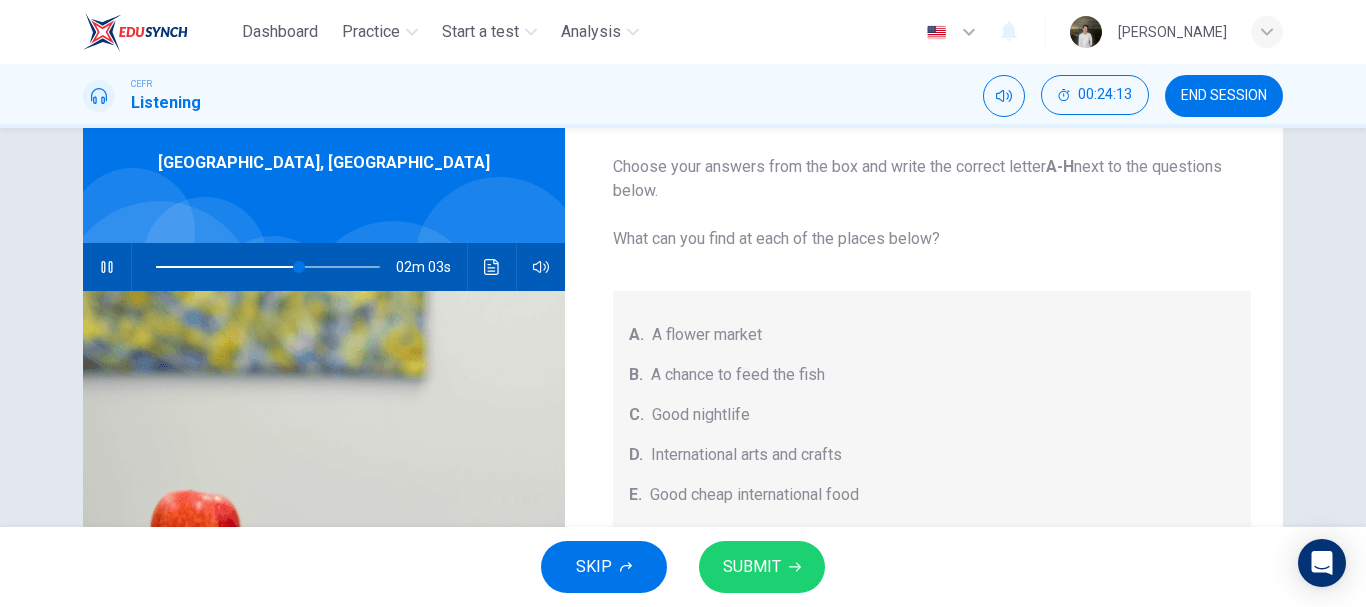 scroll, scrollTop: 0, scrollLeft: 0, axis: both 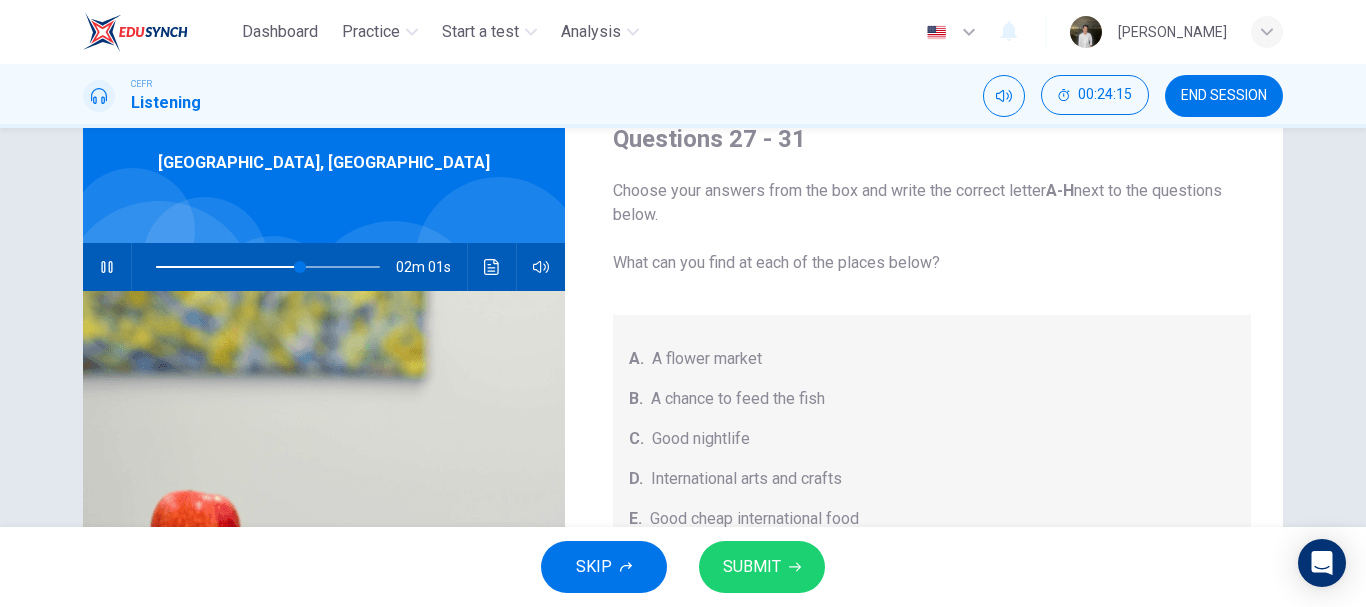 click on "Good cheap international food" at bounding box center (754, 519) 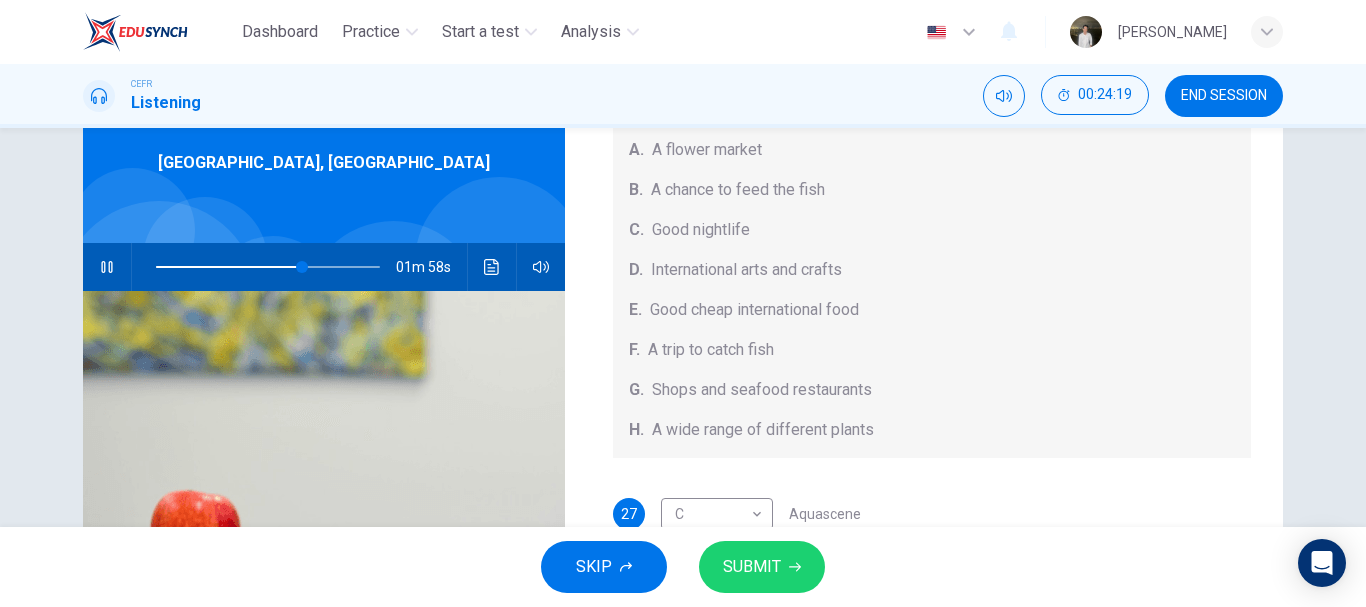 scroll, scrollTop: 225, scrollLeft: 0, axis: vertical 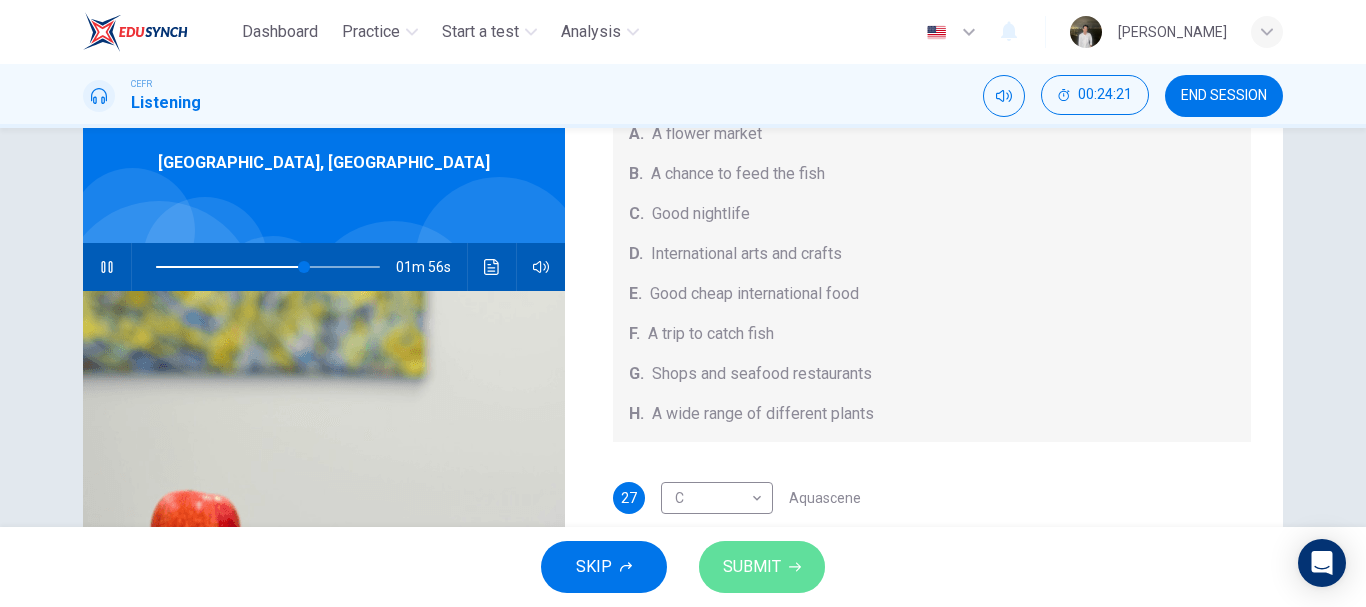 click on "SUBMIT" at bounding box center (752, 567) 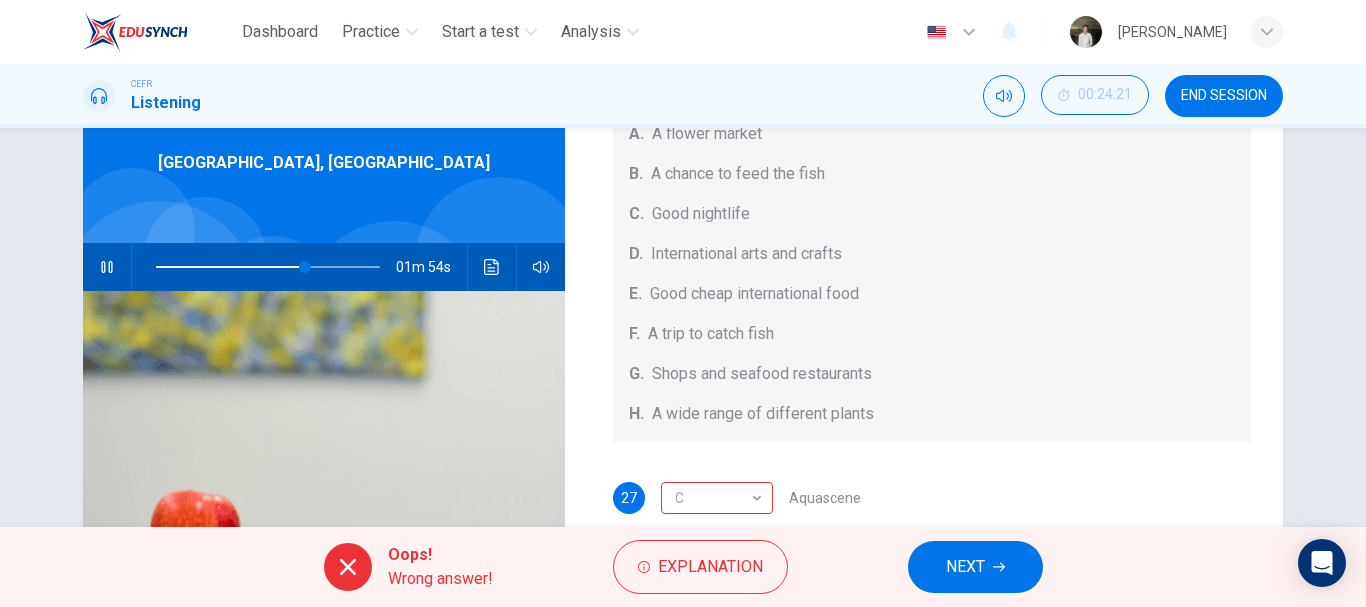 type on "67" 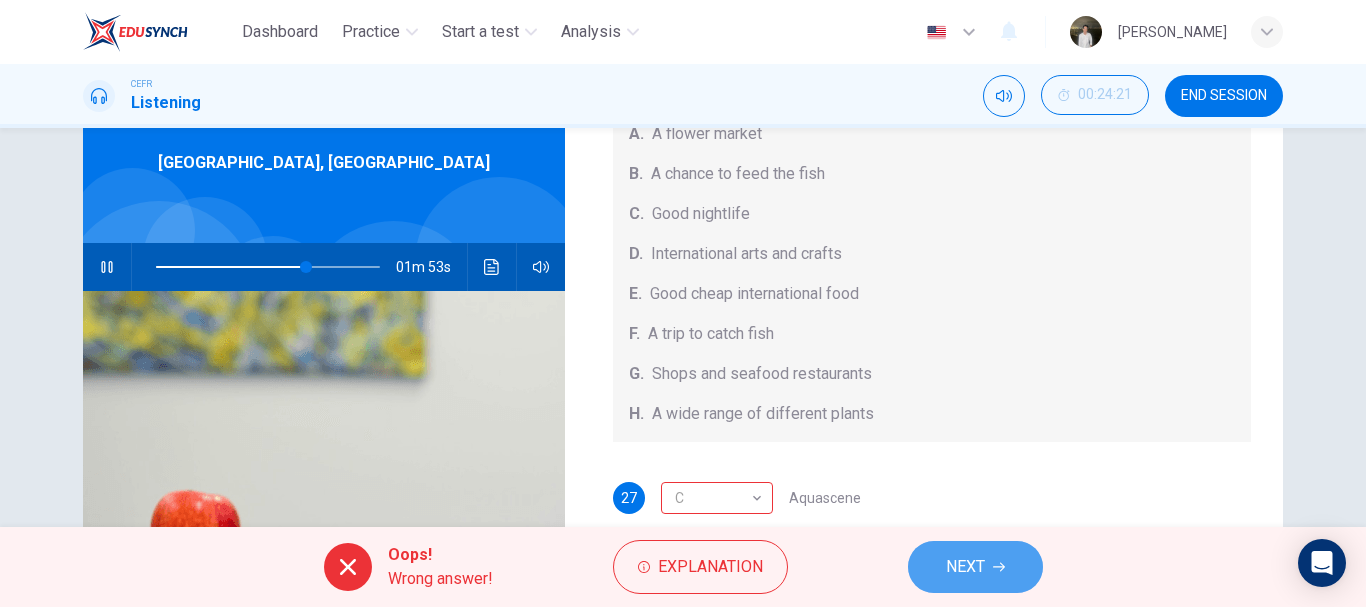 click on "NEXT" at bounding box center (975, 567) 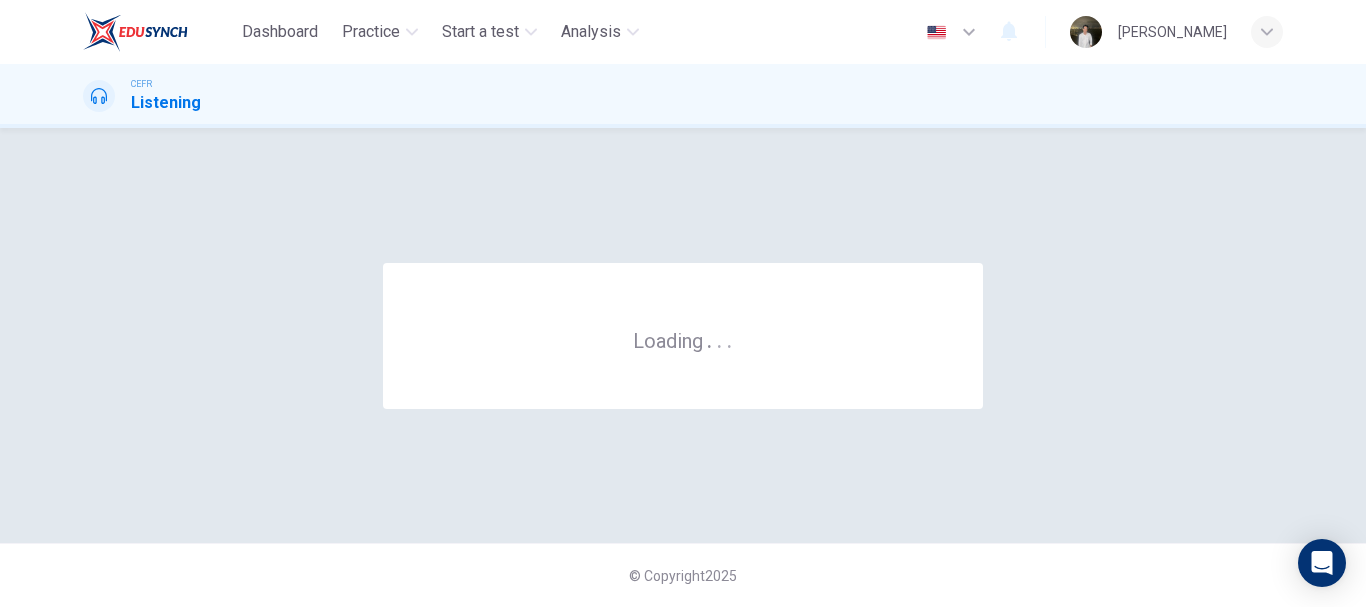 scroll, scrollTop: 0, scrollLeft: 0, axis: both 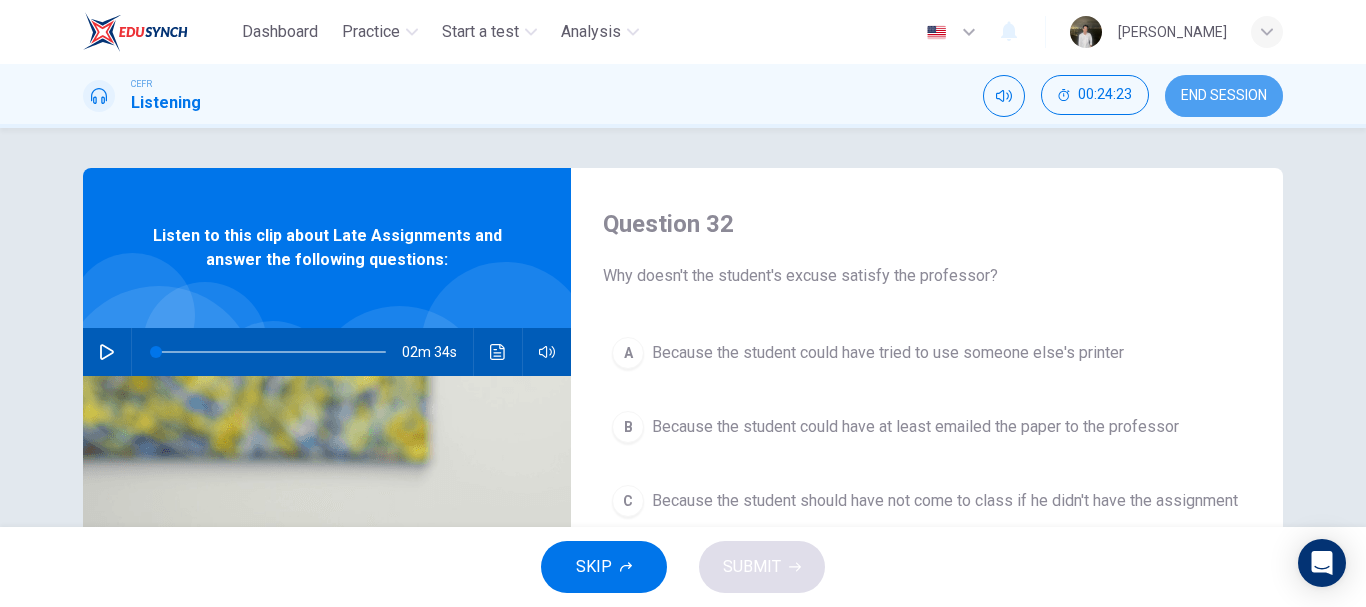 click on "END SESSION" at bounding box center (1224, 96) 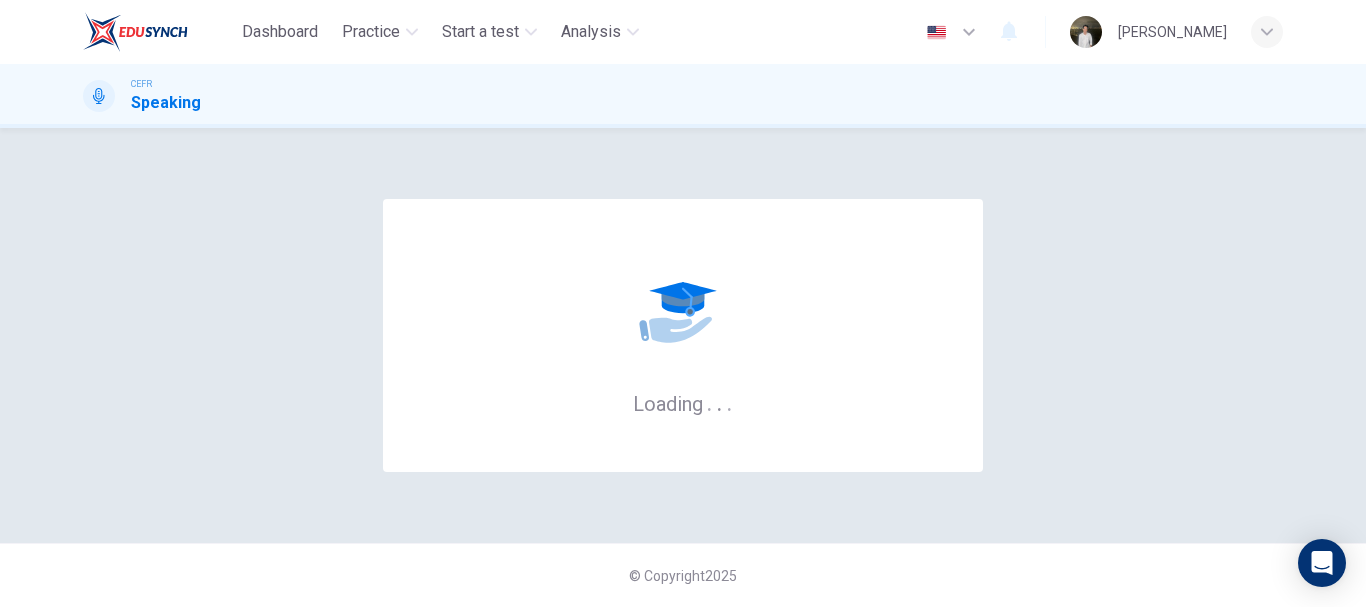 scroll, scrollTop: 0, scrollLeft: 0, axis: both 